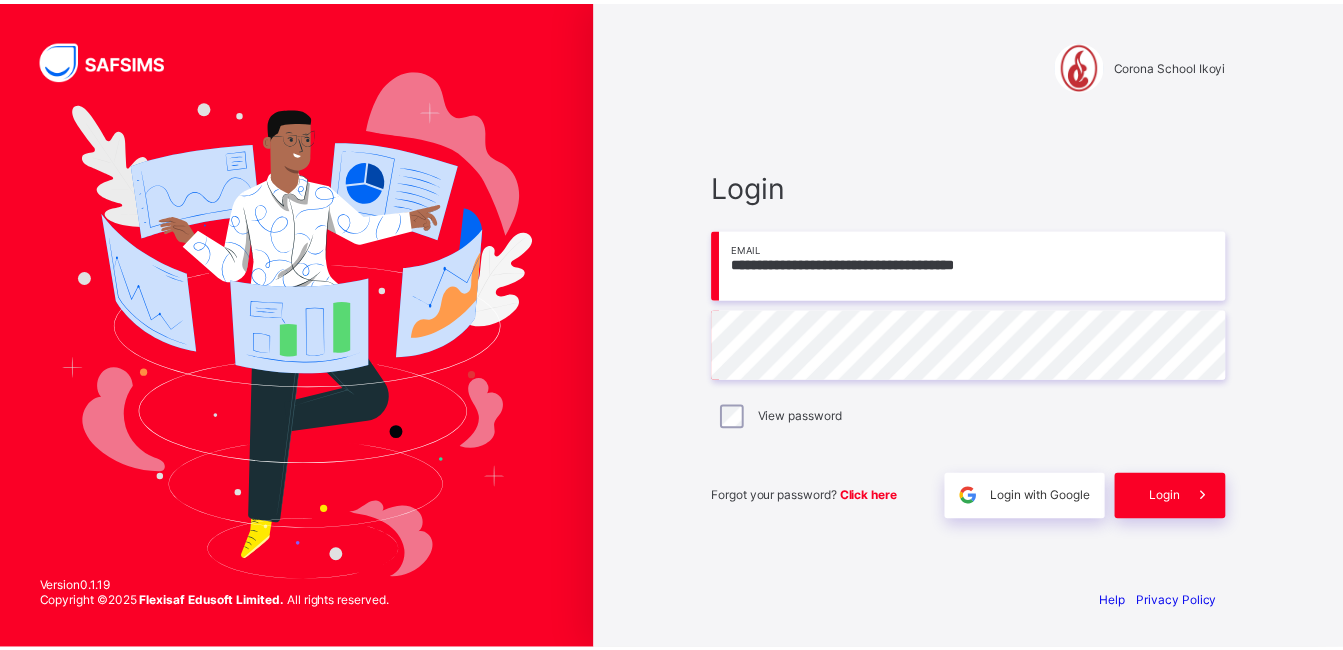 scroll, scrollTop: 0, scrollLeft: 0, axis: both 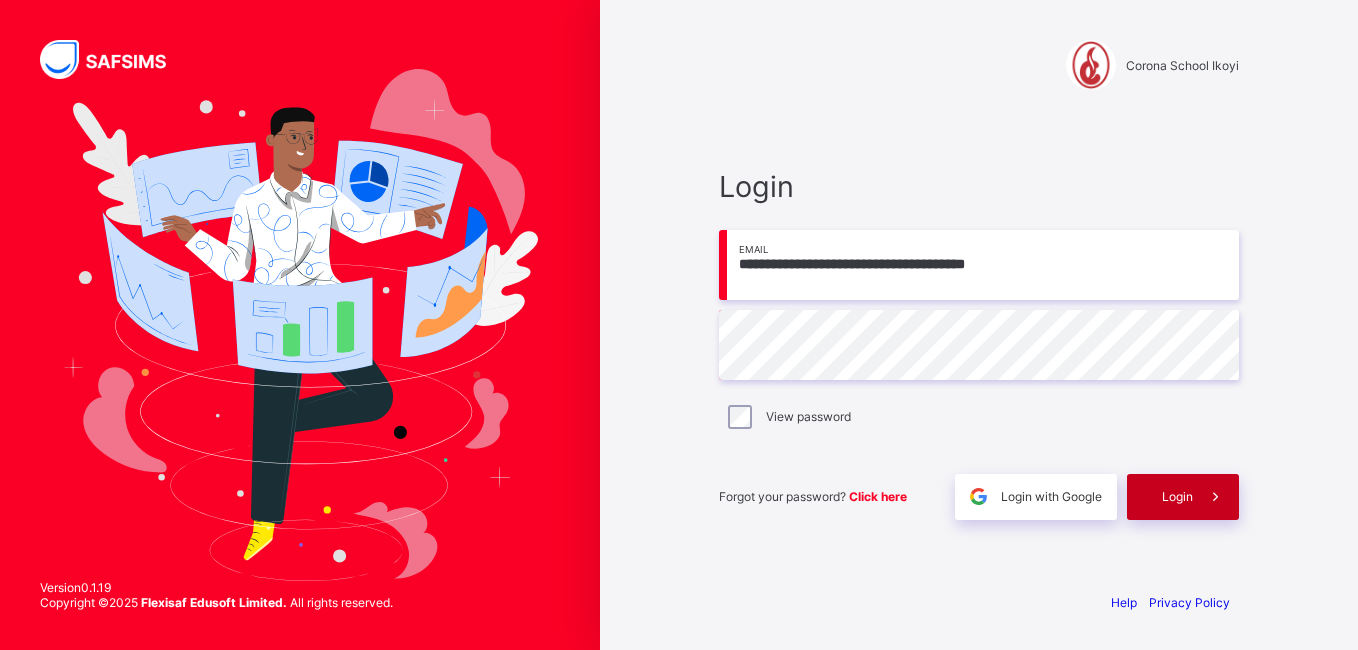 click at bounding box center [1215, 496] 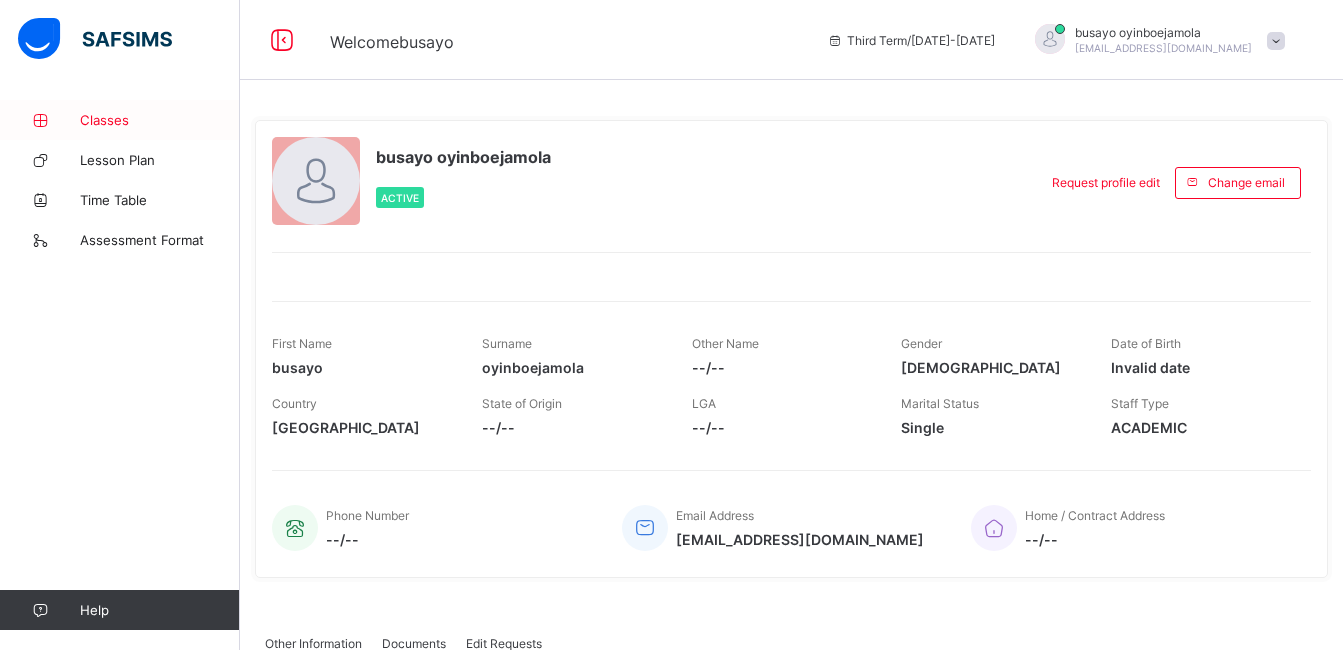 click on "Classes" at bounding box center (160, 120) 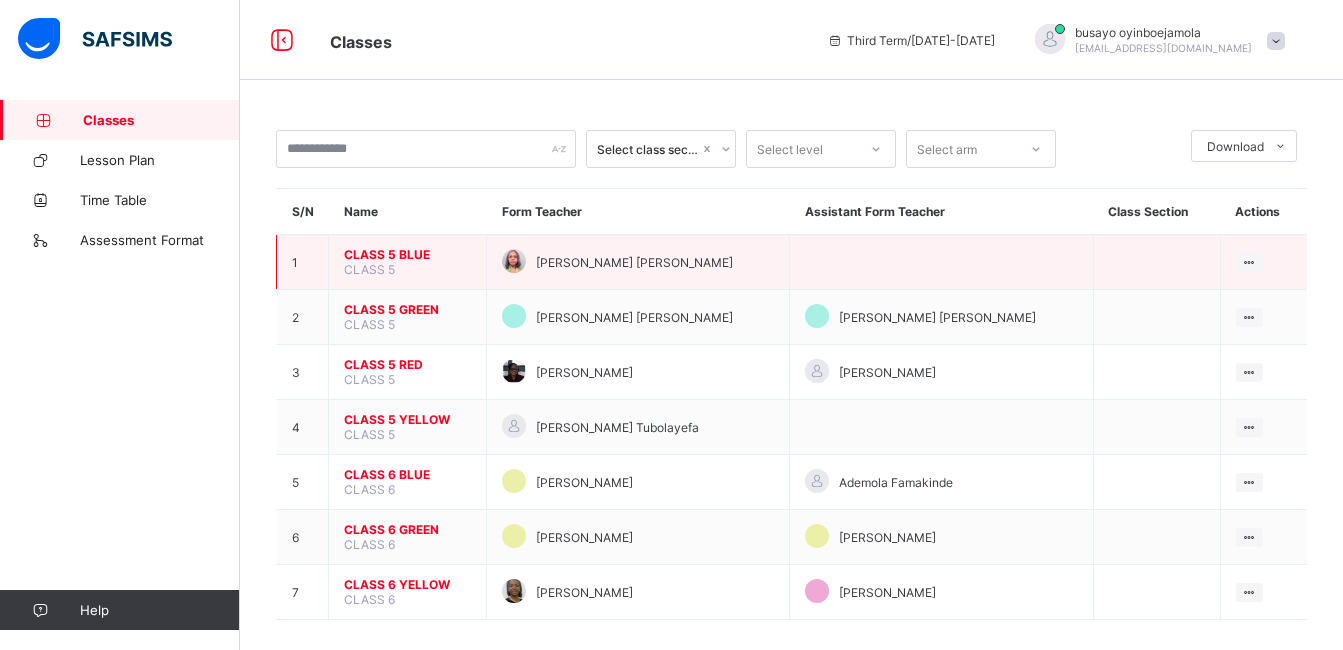 click on "CLASS 5   BLUE" at bounding box center [407, 254] 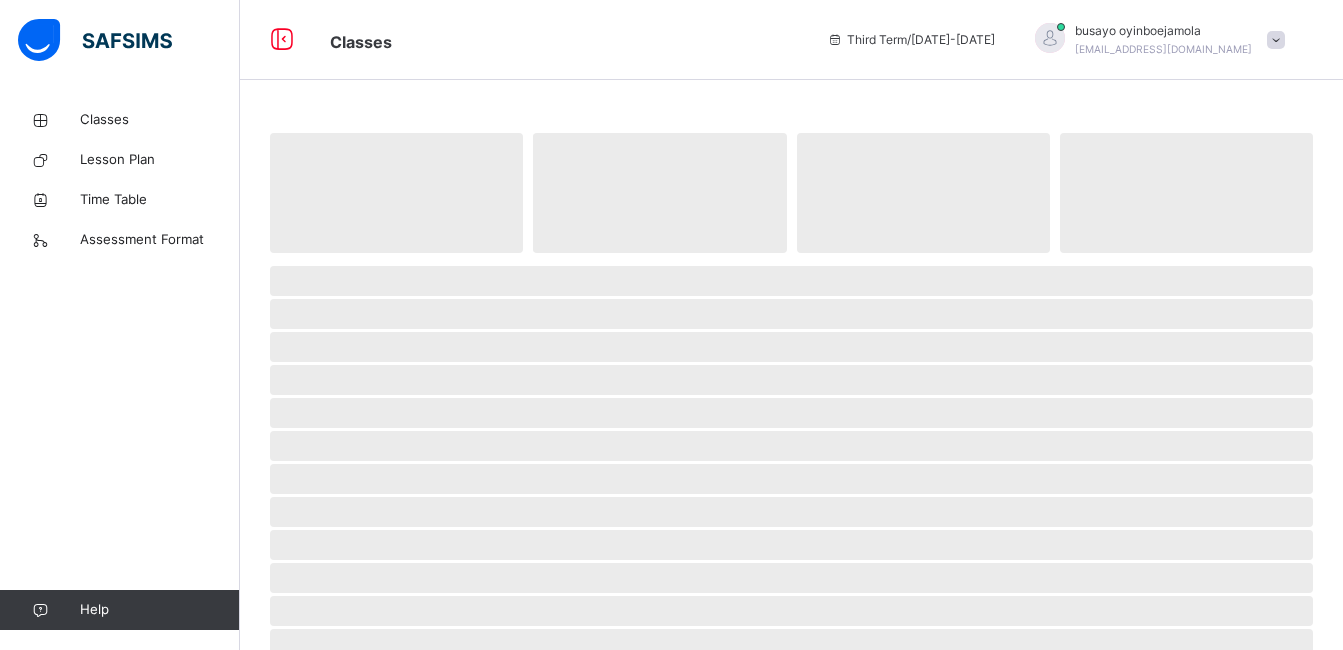 click at bounding box center [791, 258] 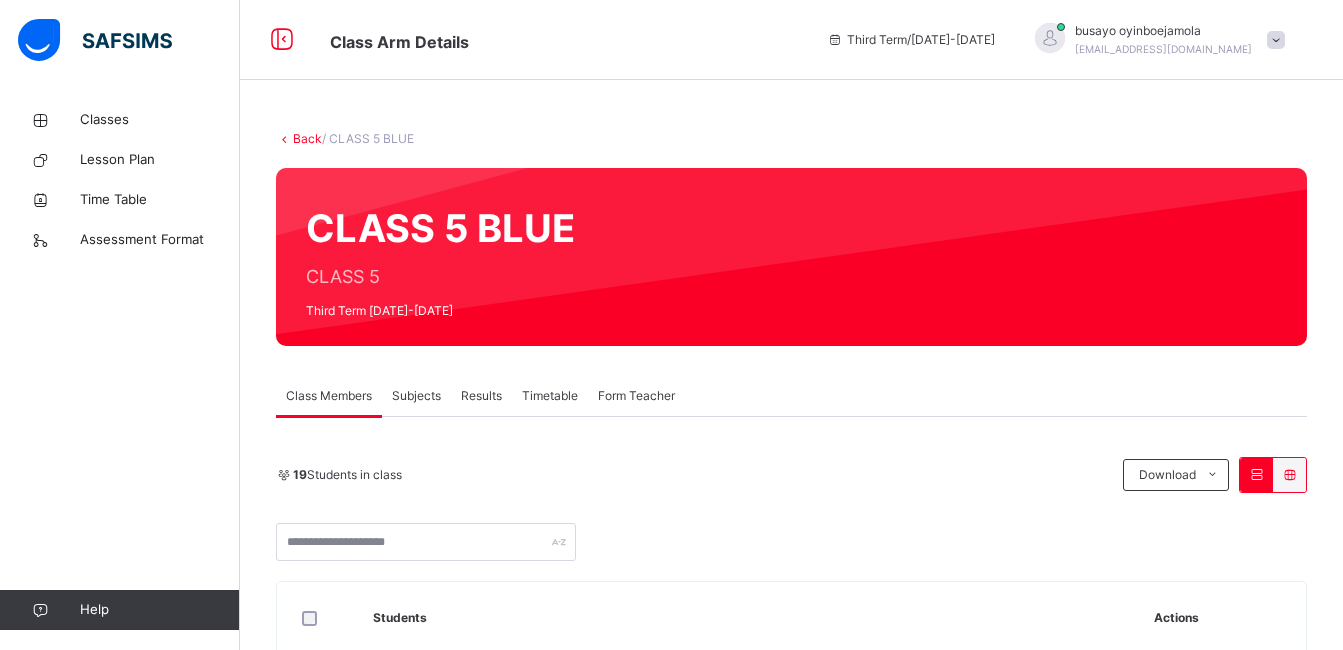 drag, startPoint x: 363, startPoint y: 253, endPoint x: 414, endPoint y: 395, distance: 150.88075 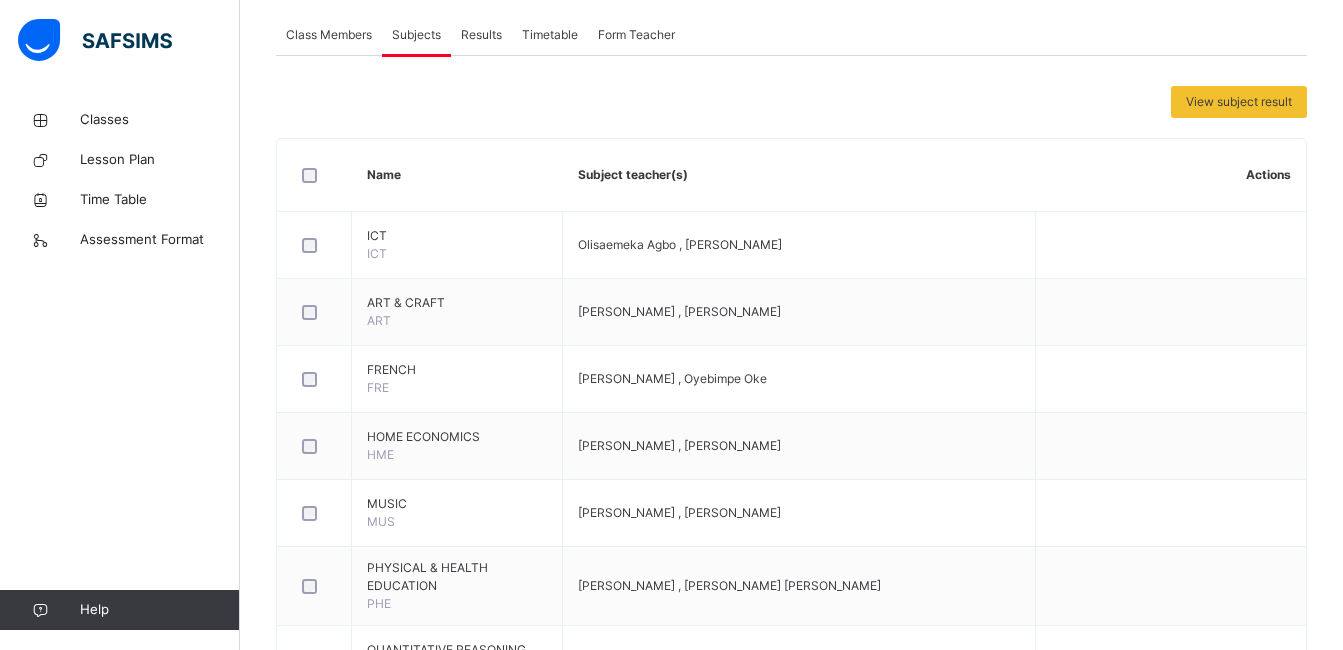 scroll, scrollTop: 577, scrollLeft: 0, axis: vertical 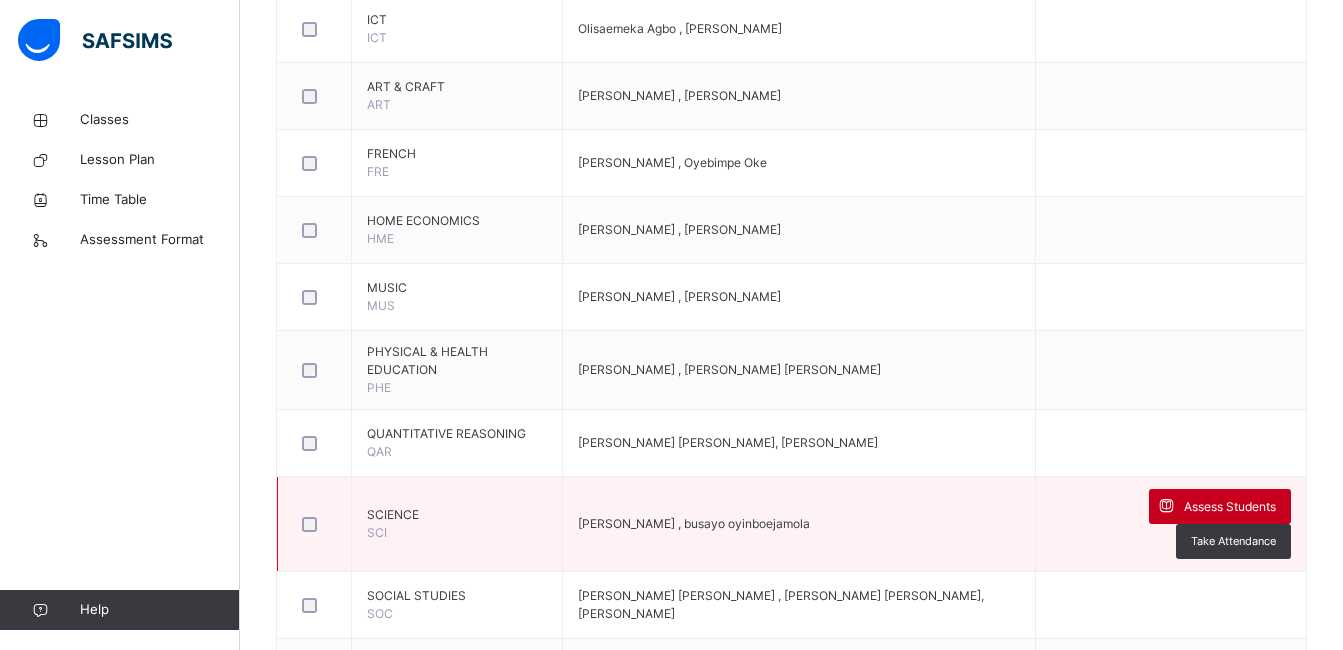 click on "Assess Students" at bounding box center [1230, 507] 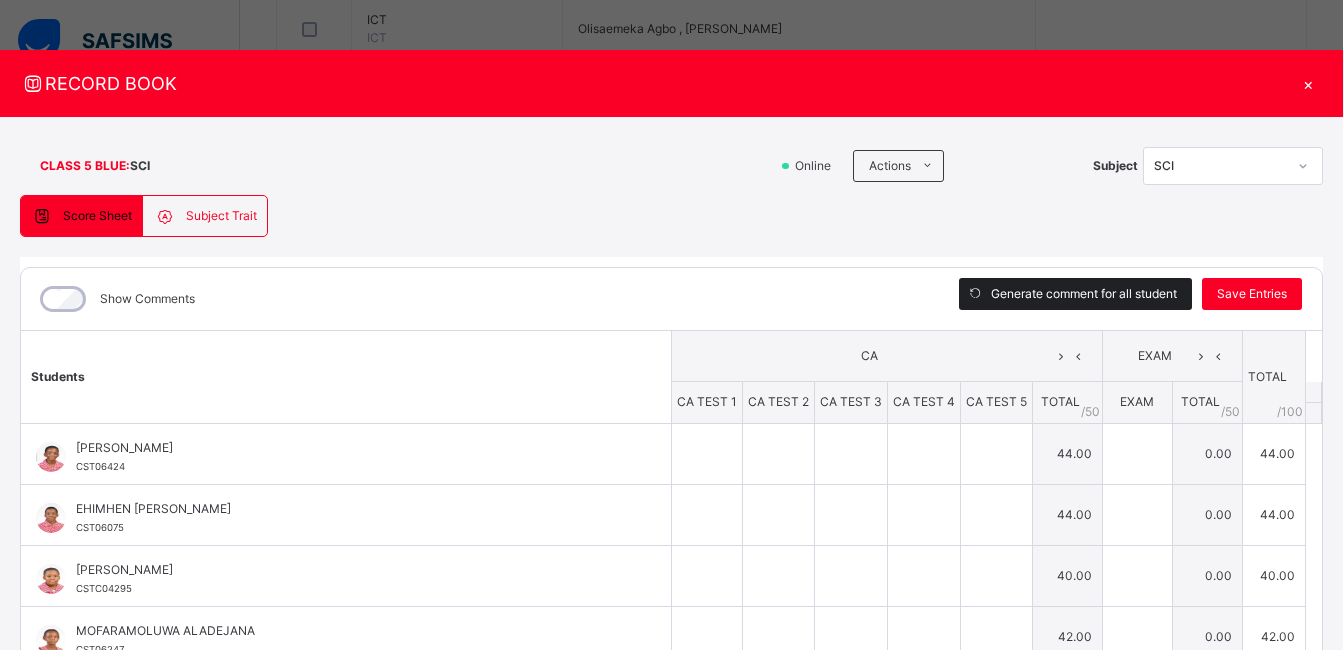 type on "*" 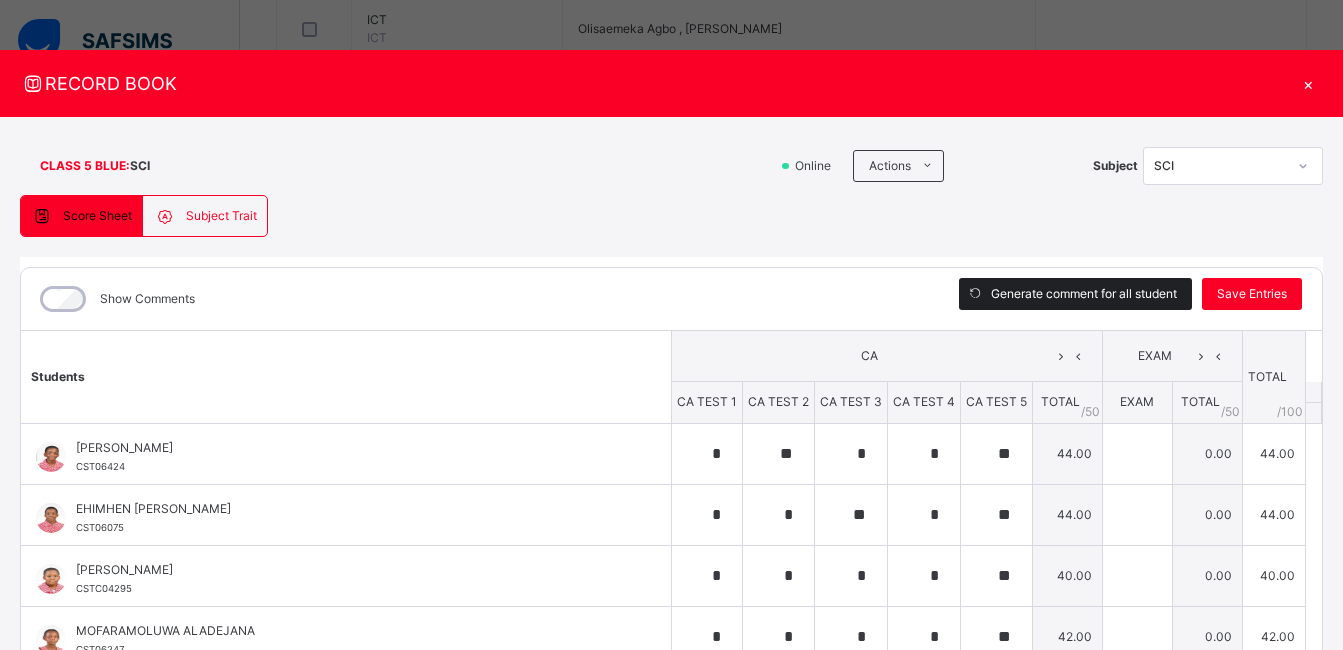 type on "*" 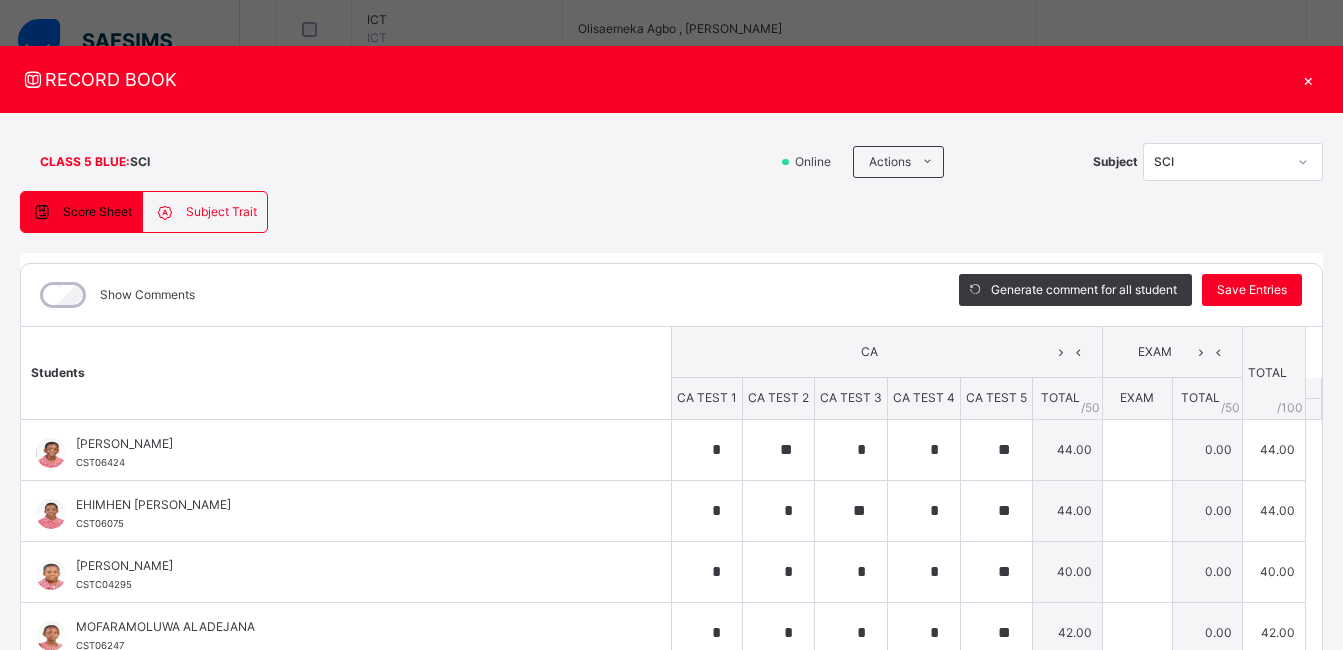 scroll, scrollTop: 19, scrollLeft: 0, axis: vertical 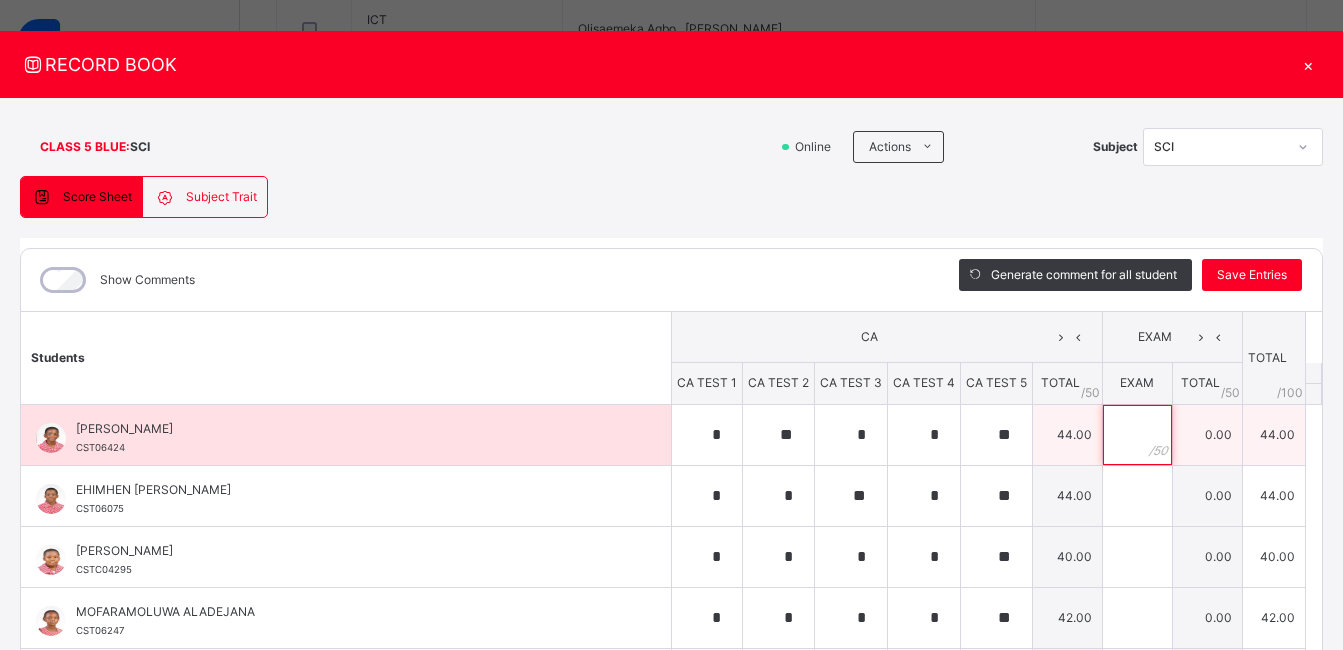 click at bounding box center [1137, 435] 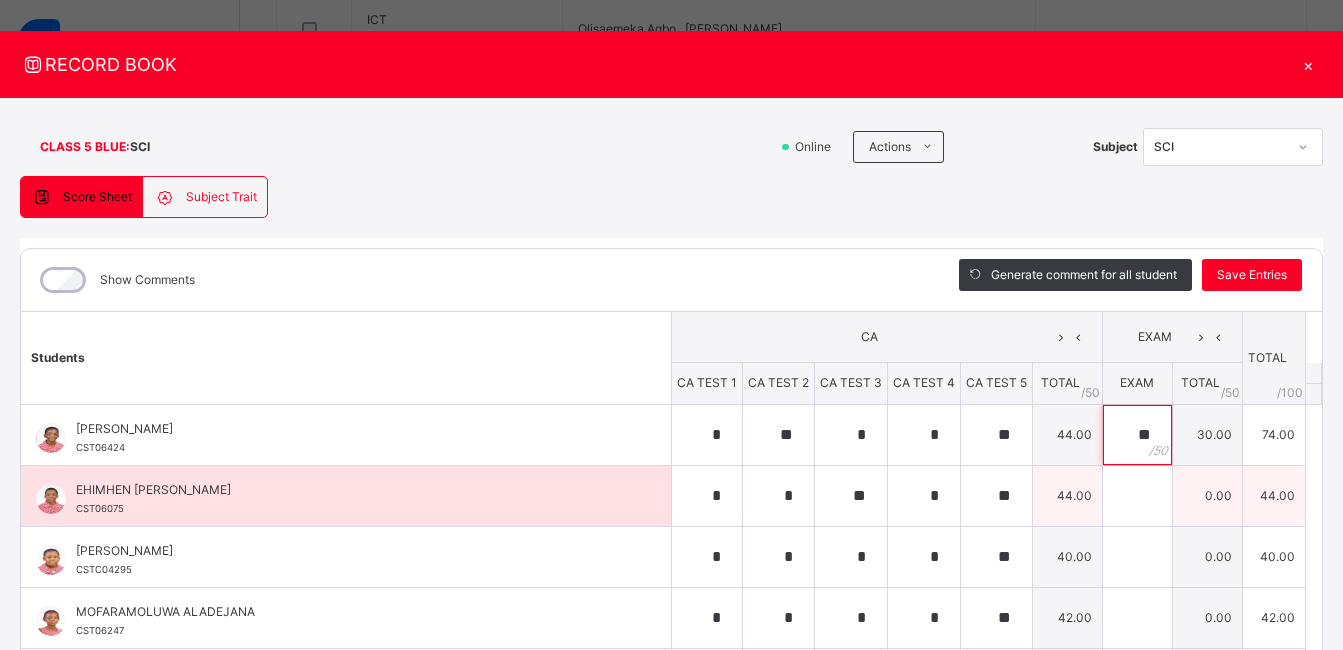 type on "**" 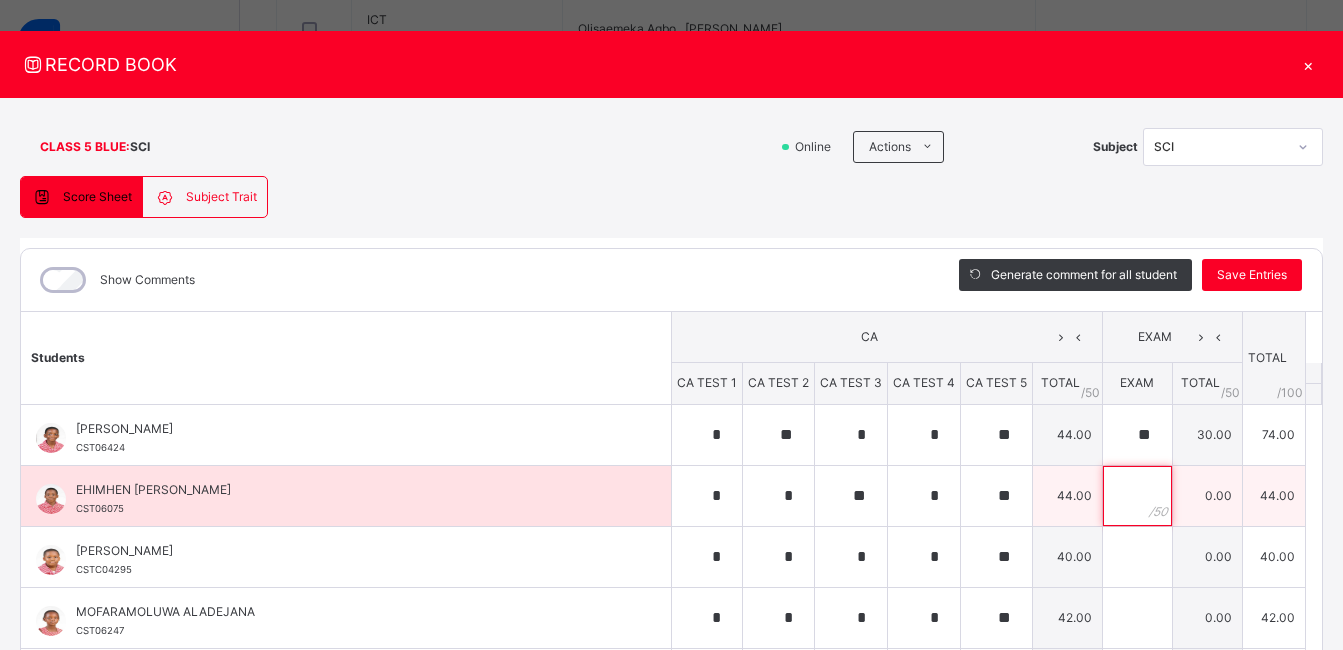 click at bounding box center [1137, 496] 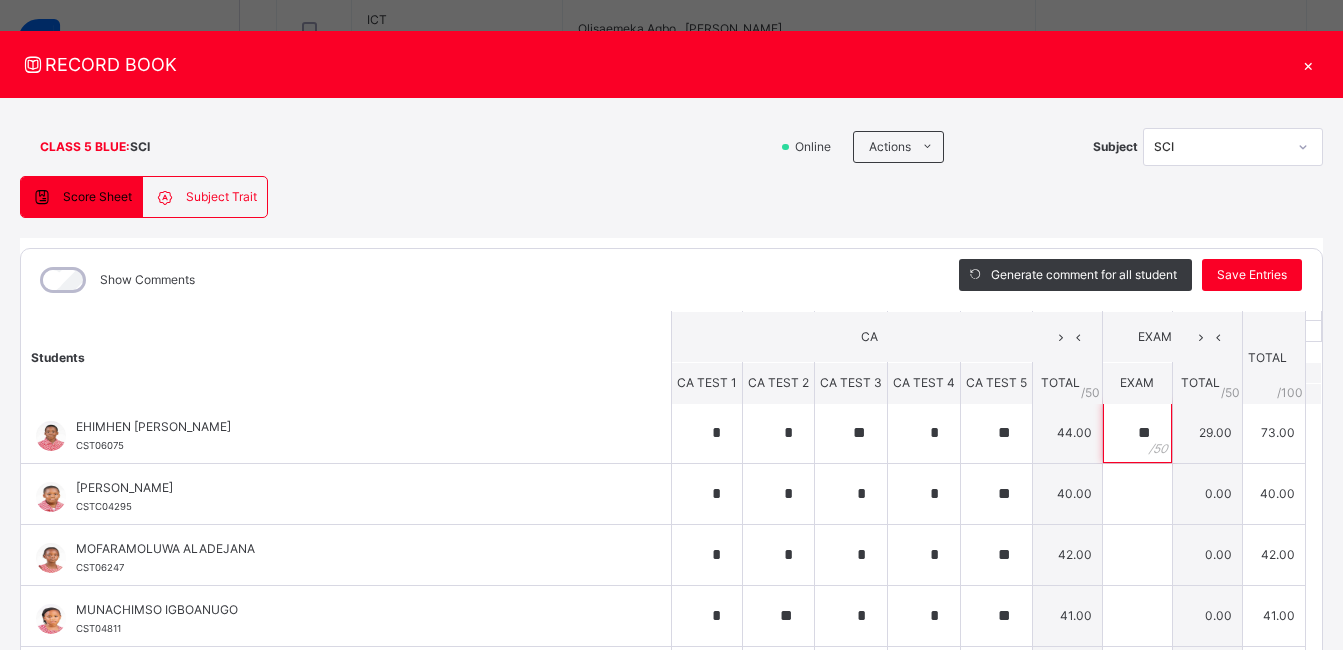 scroll, scrollTop: 74, scrollLeft: 0, axis: vertical 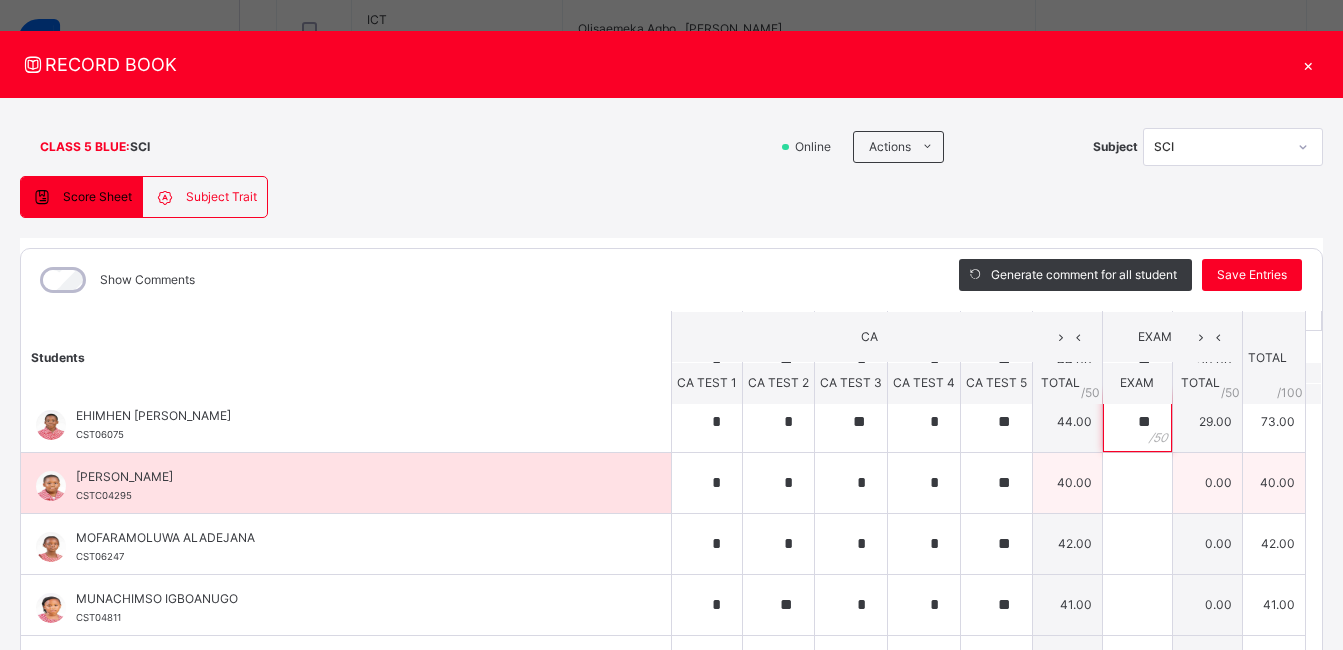 type on "**" 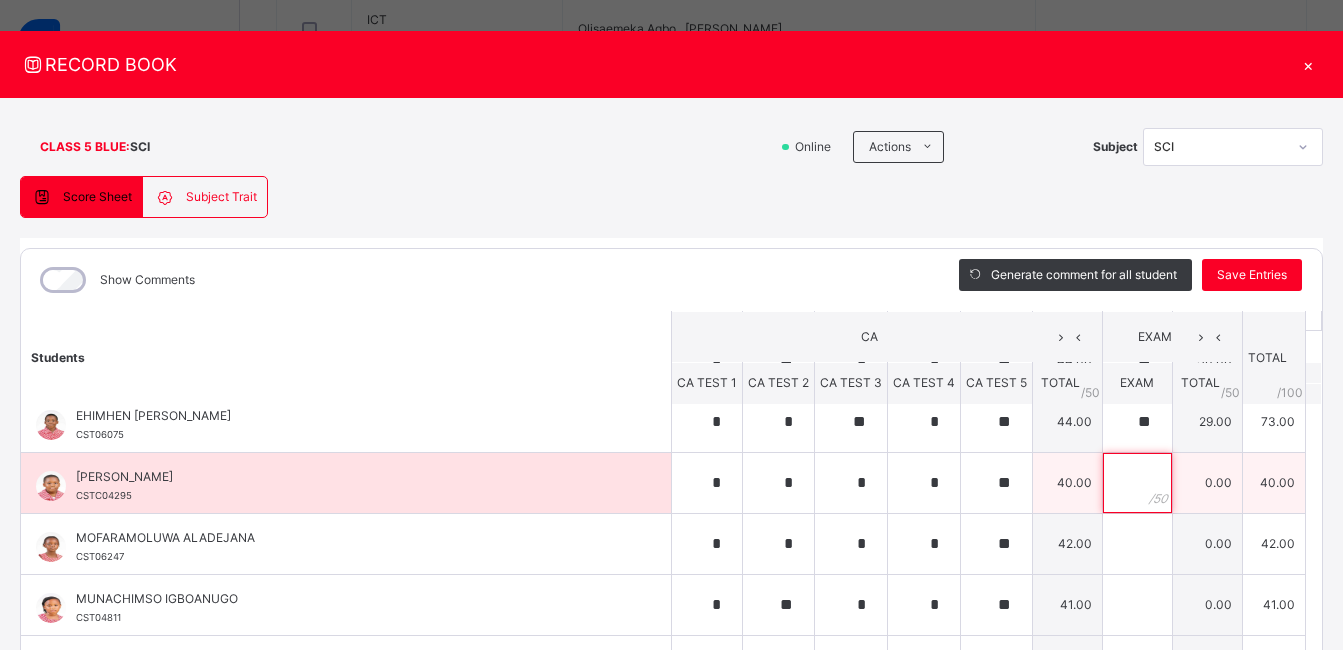 click at bounding box center [1137, 483] 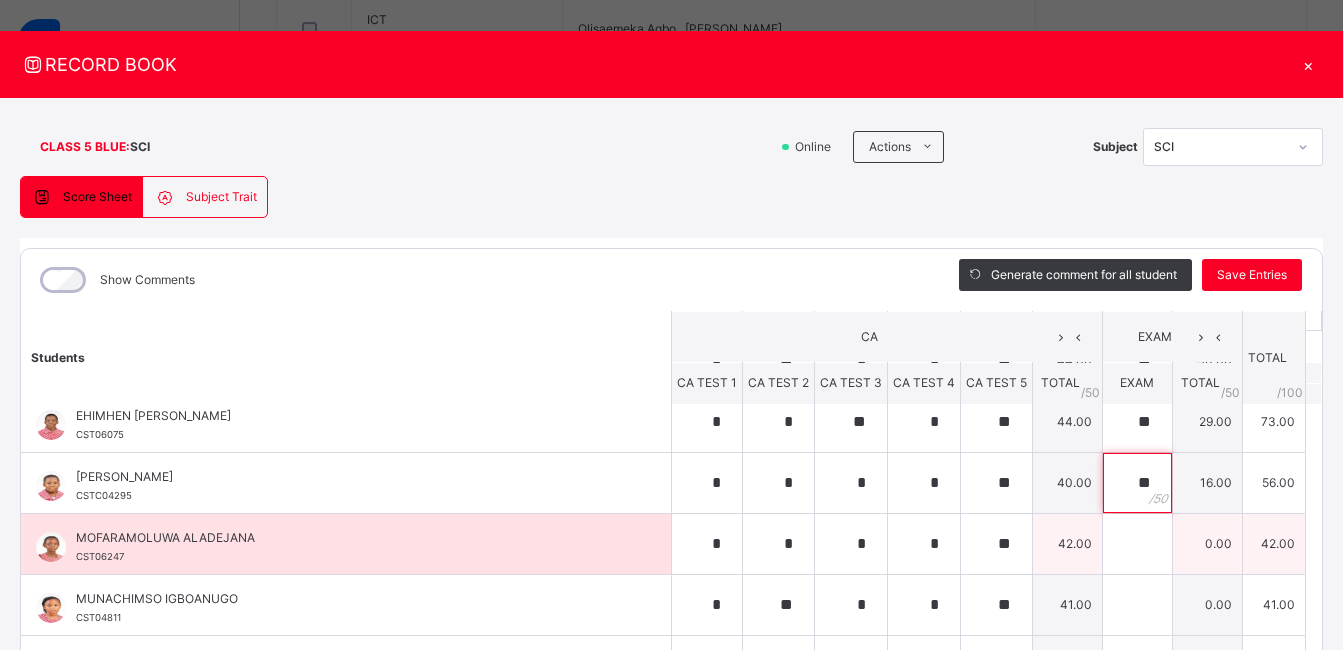 type on "**" 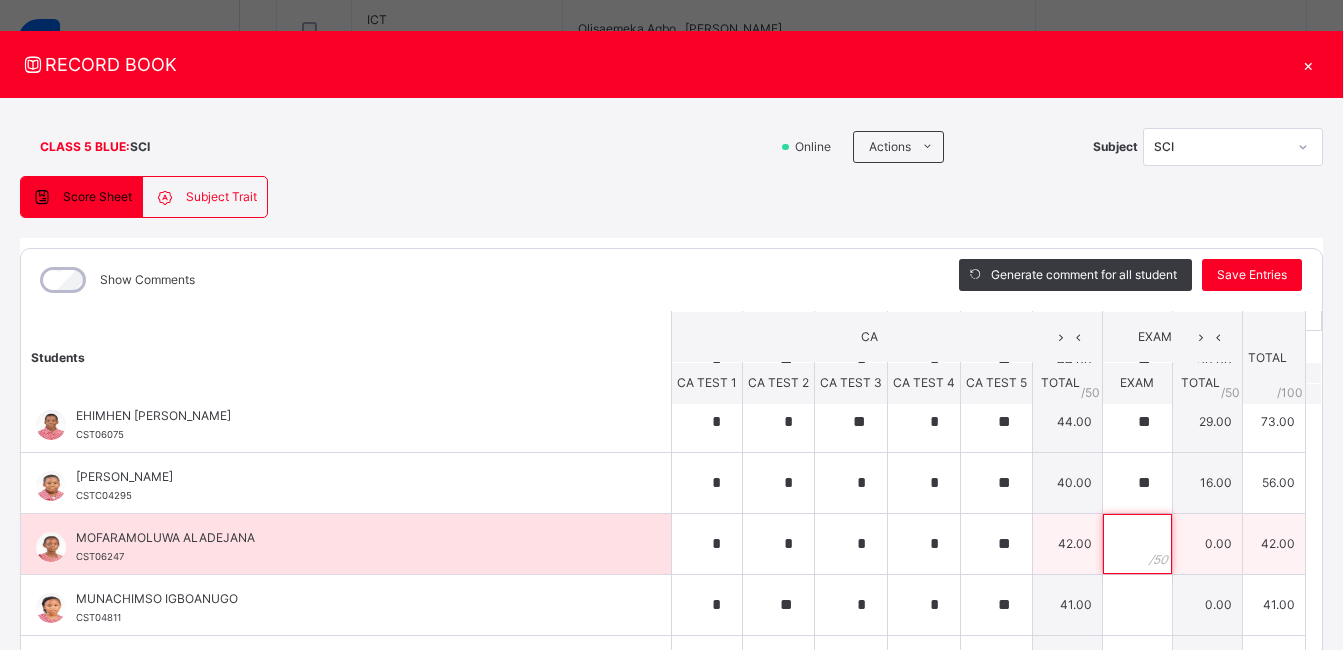 click at bounding box center (1137, 544) 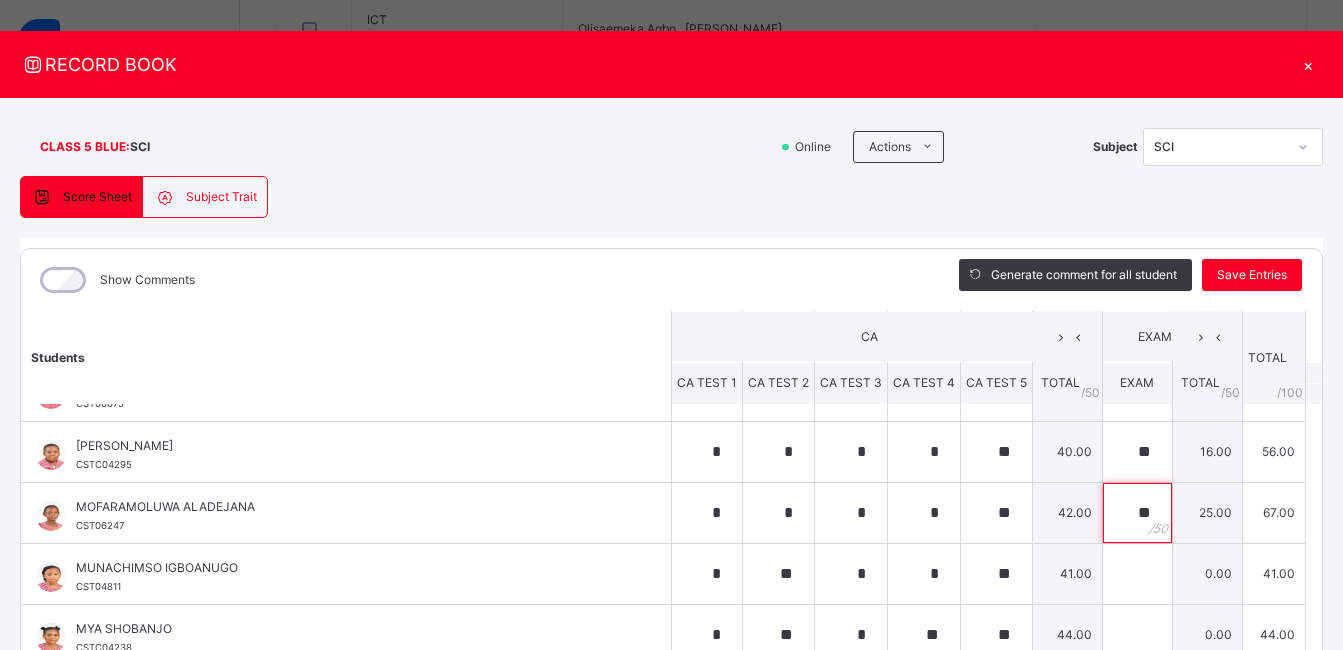 scroll, scrollTop: 130, scrollLeft: 0, axis: vertical 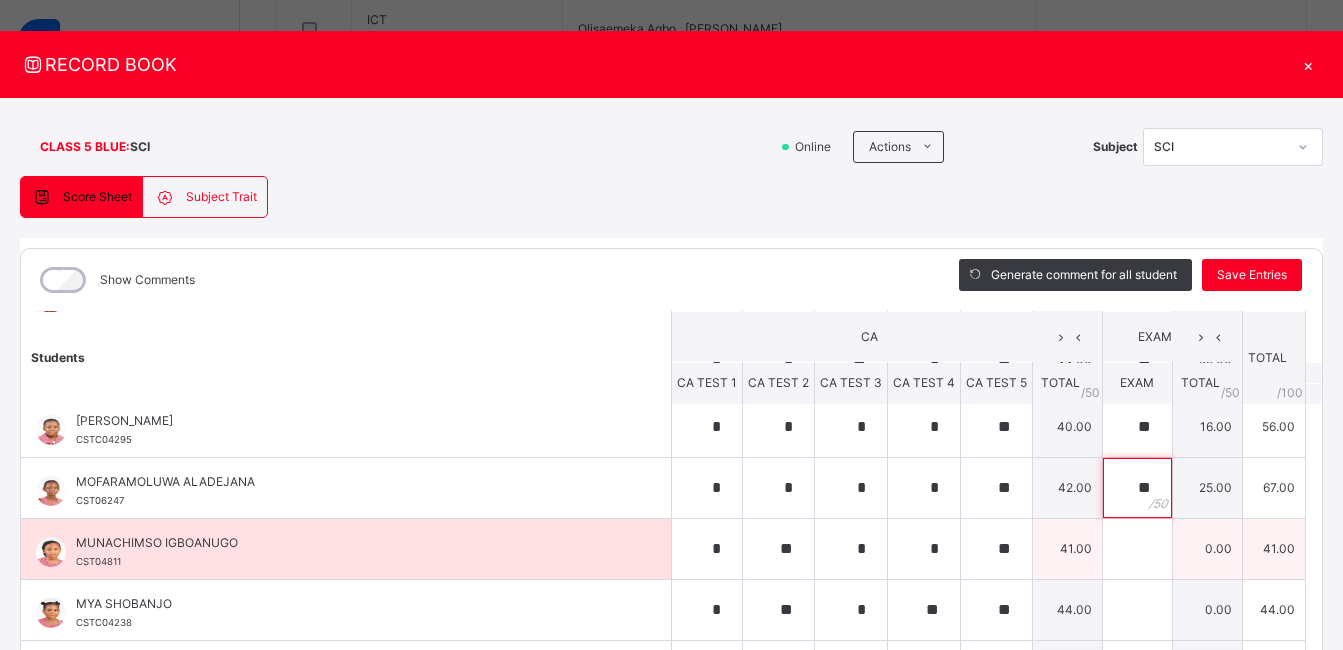 type on "**" 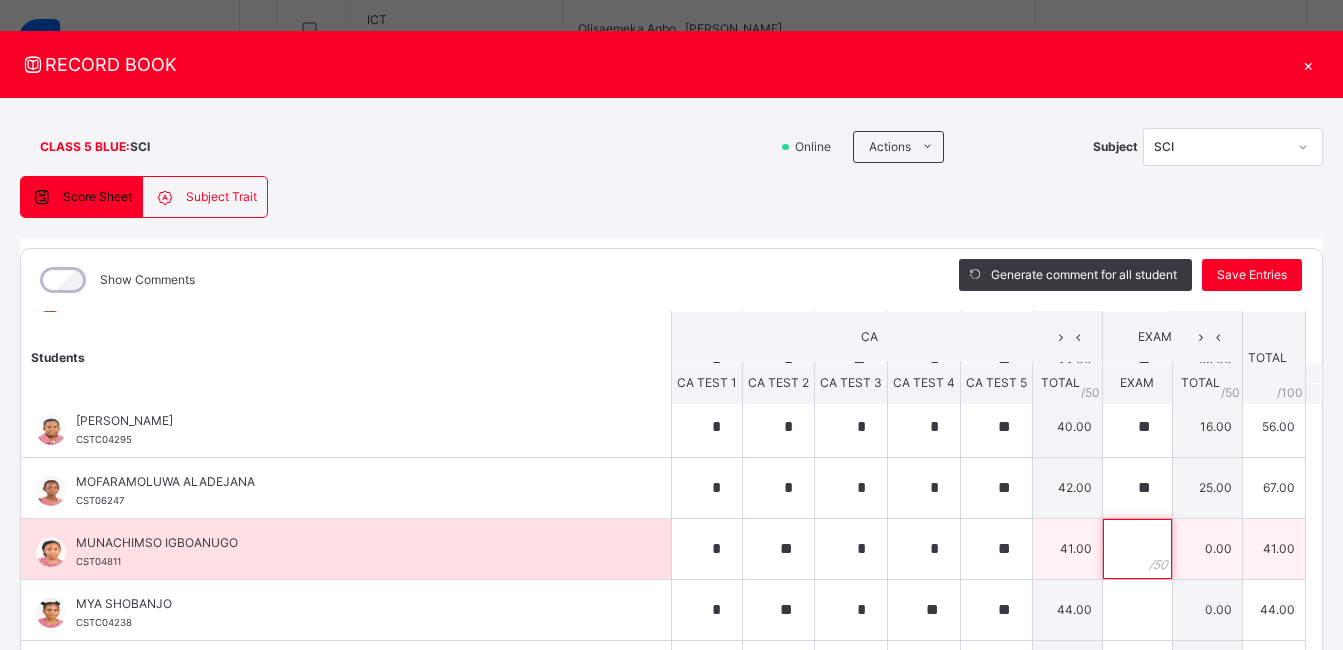 click at bounding box center (1137, 549) 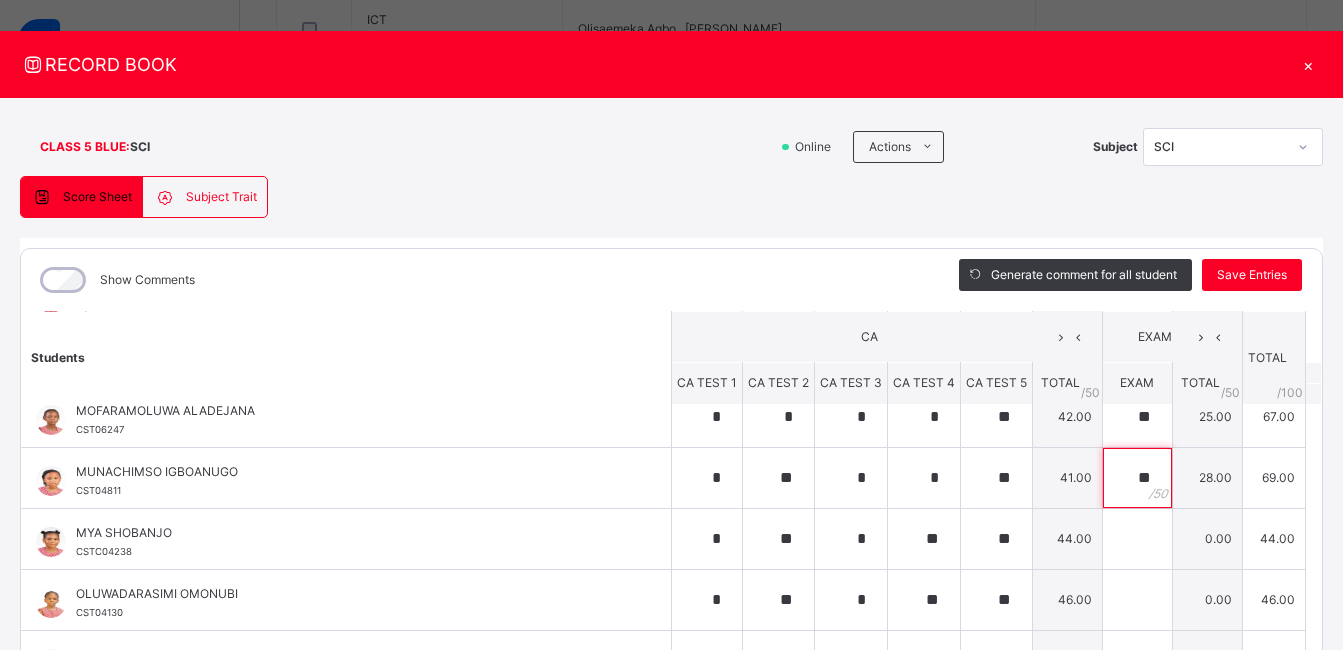 scroll, scrollTop: 226, scrollLeft: 0, axis: vertical 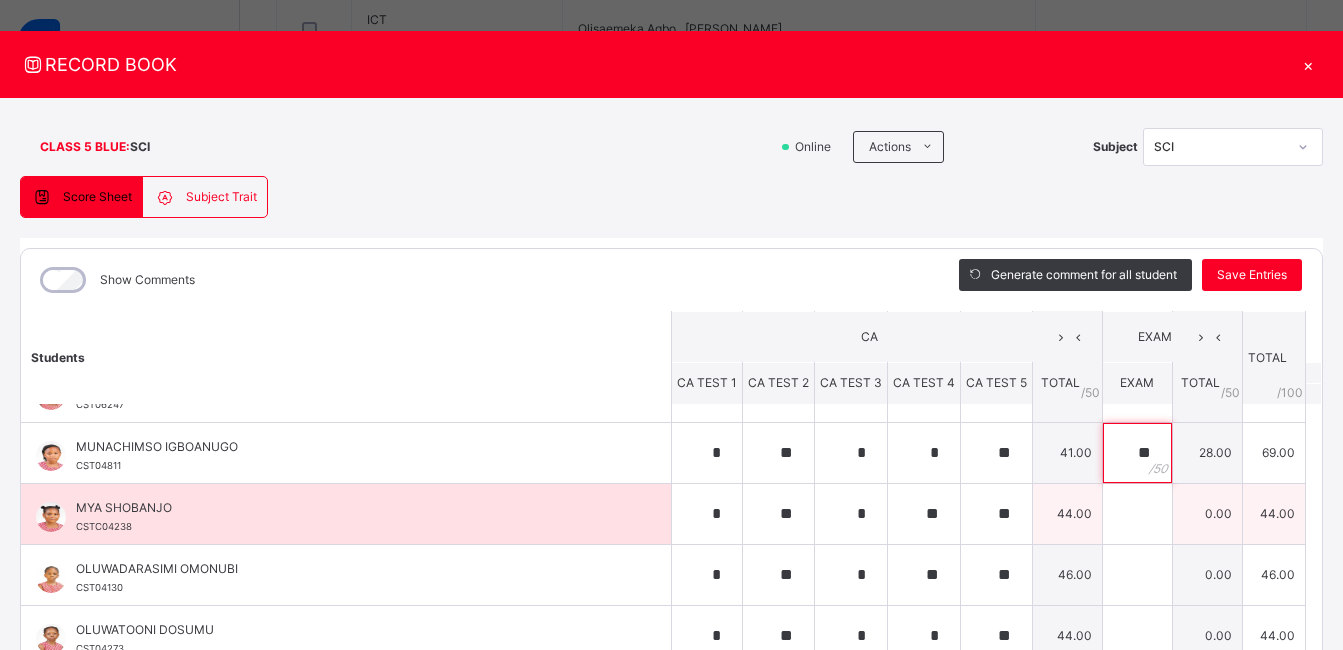 type on "**" 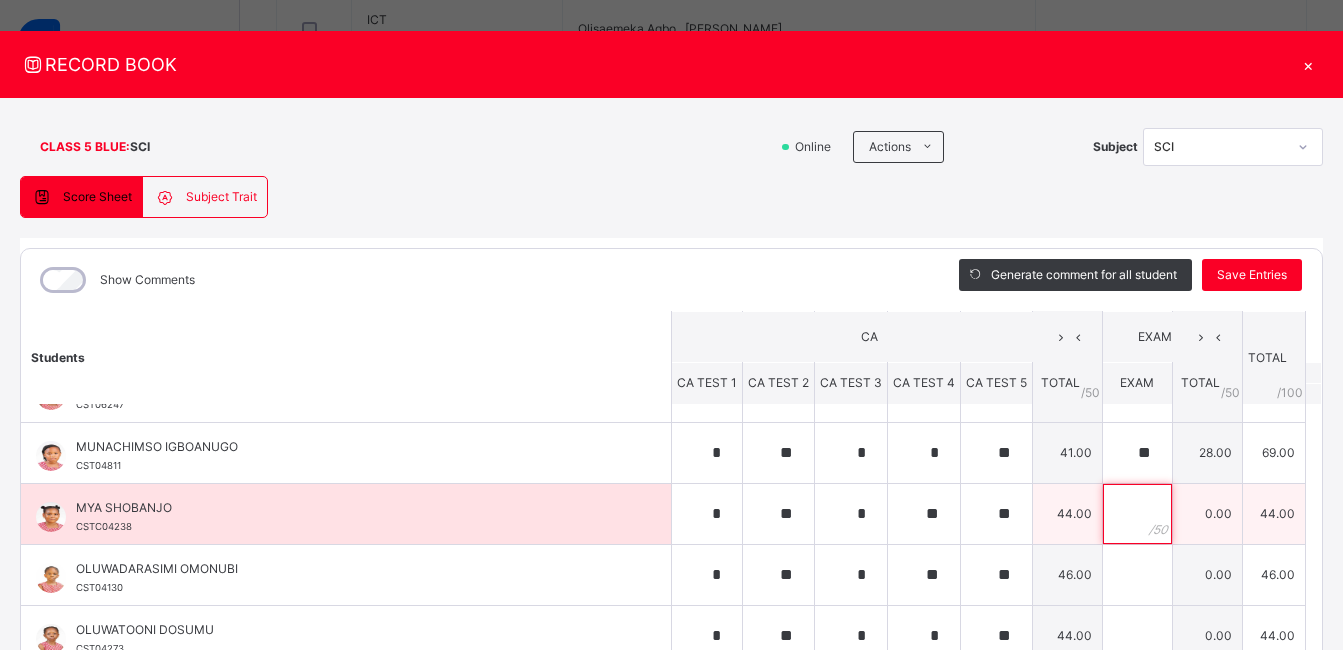 click at bounding box center [1137, 514] 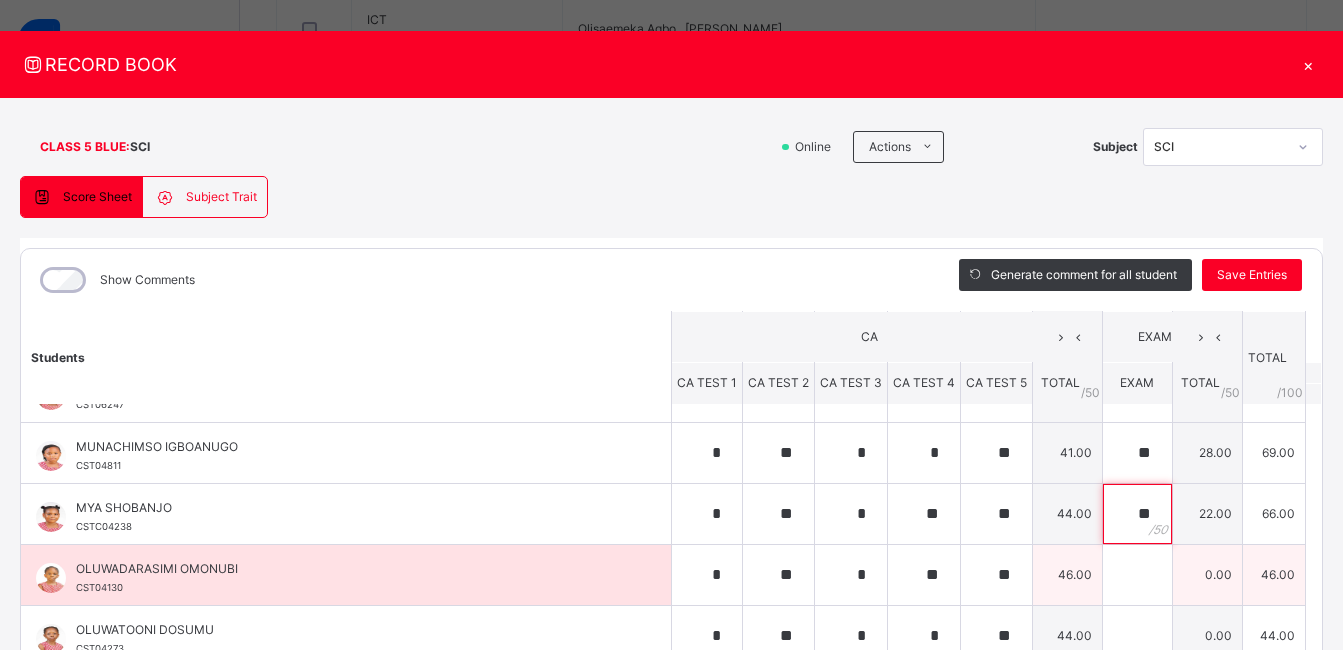 type on "**" 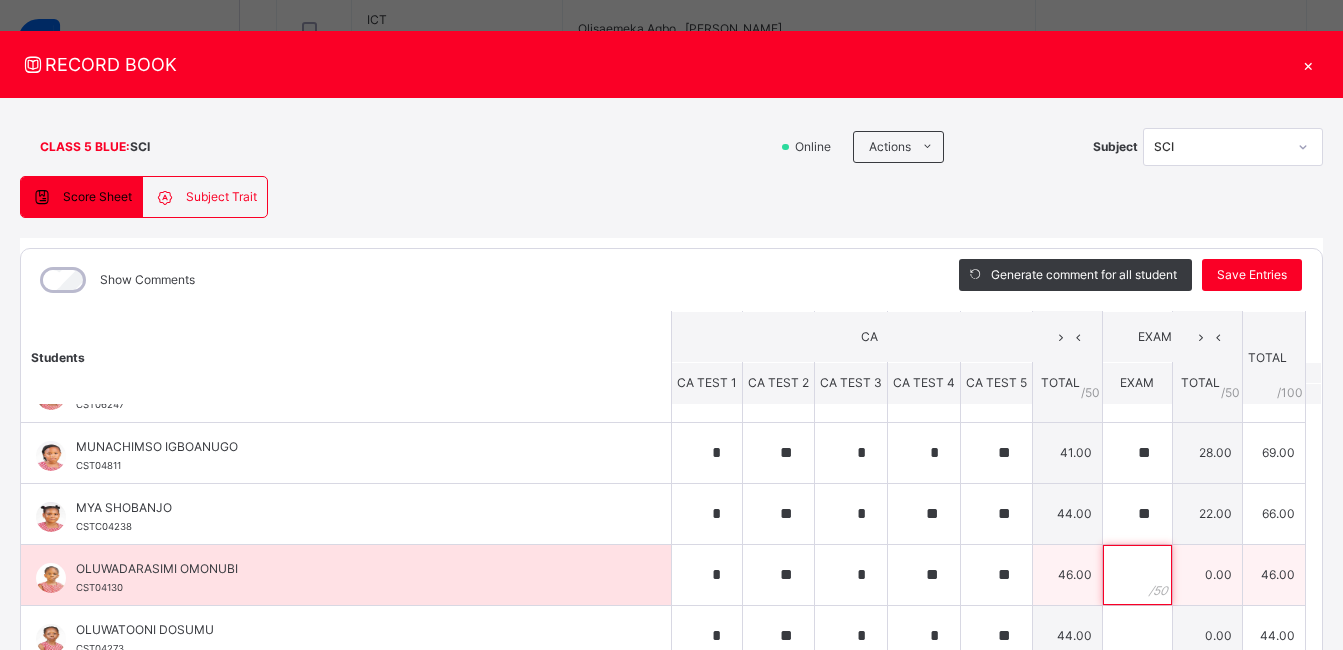 click at bounding box center [1137, 575] 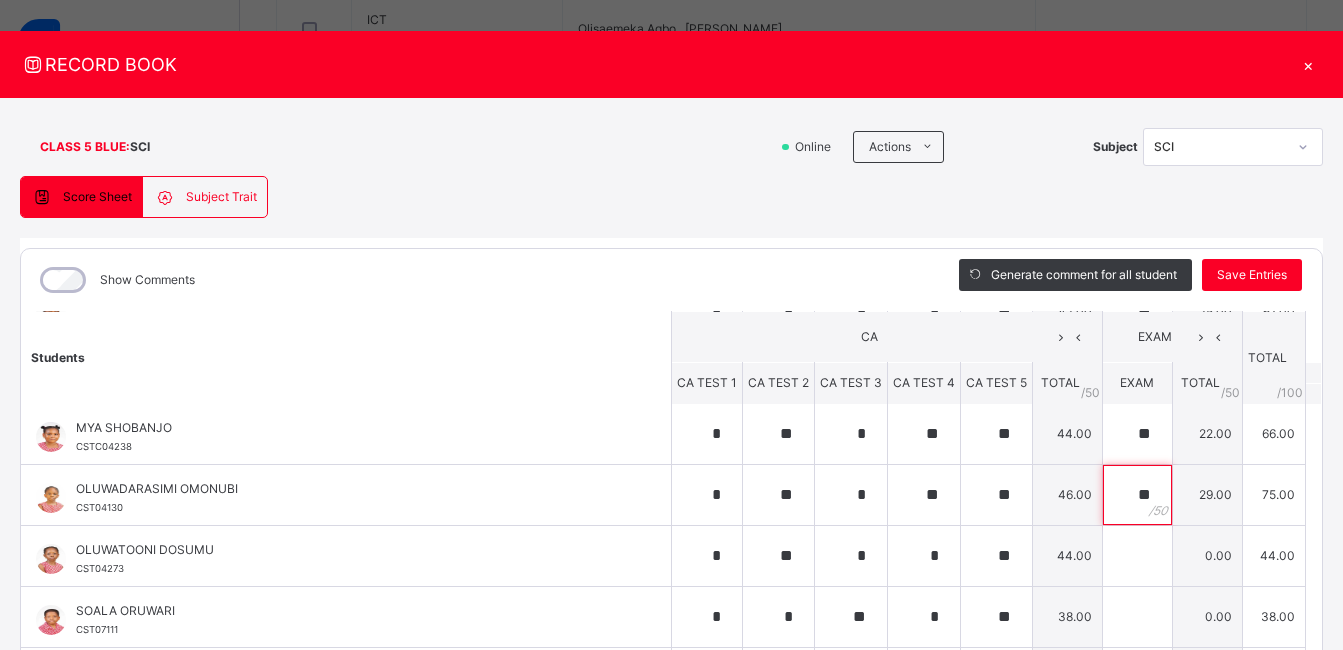scroll, scrollTop: 309, scrollLeft: 0, axis: vertical 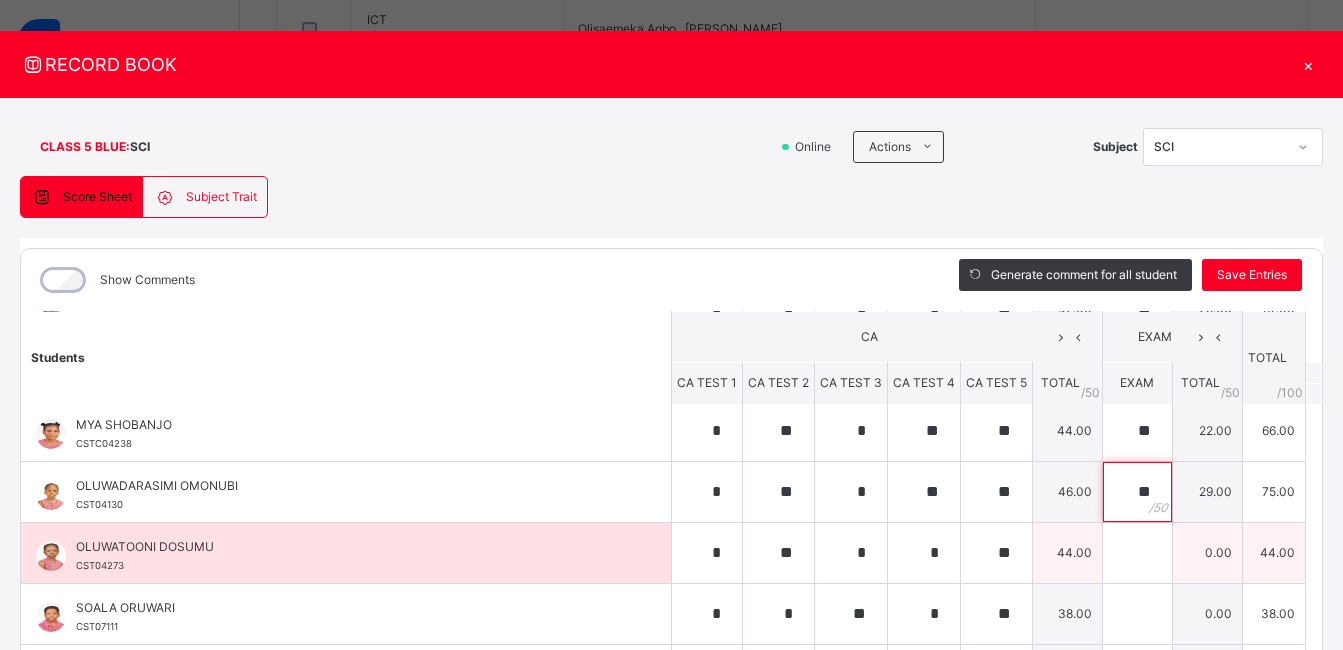 type on "**" 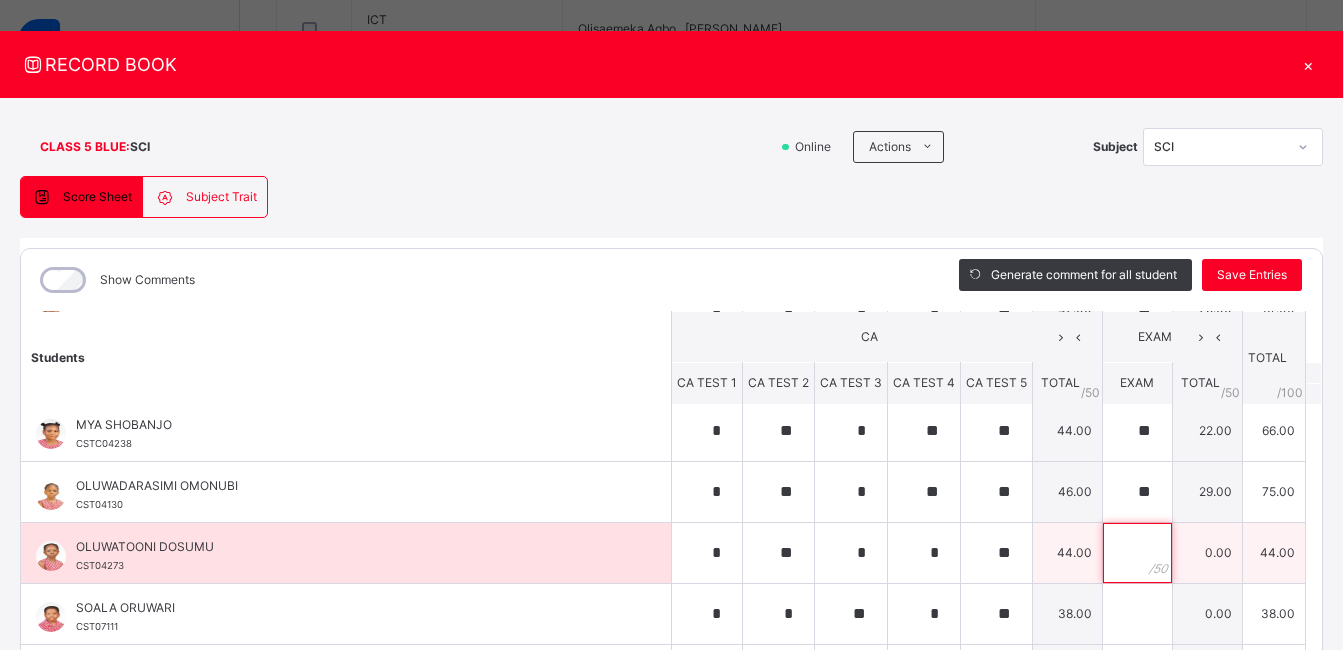 click at bounding box center (1137, 553) 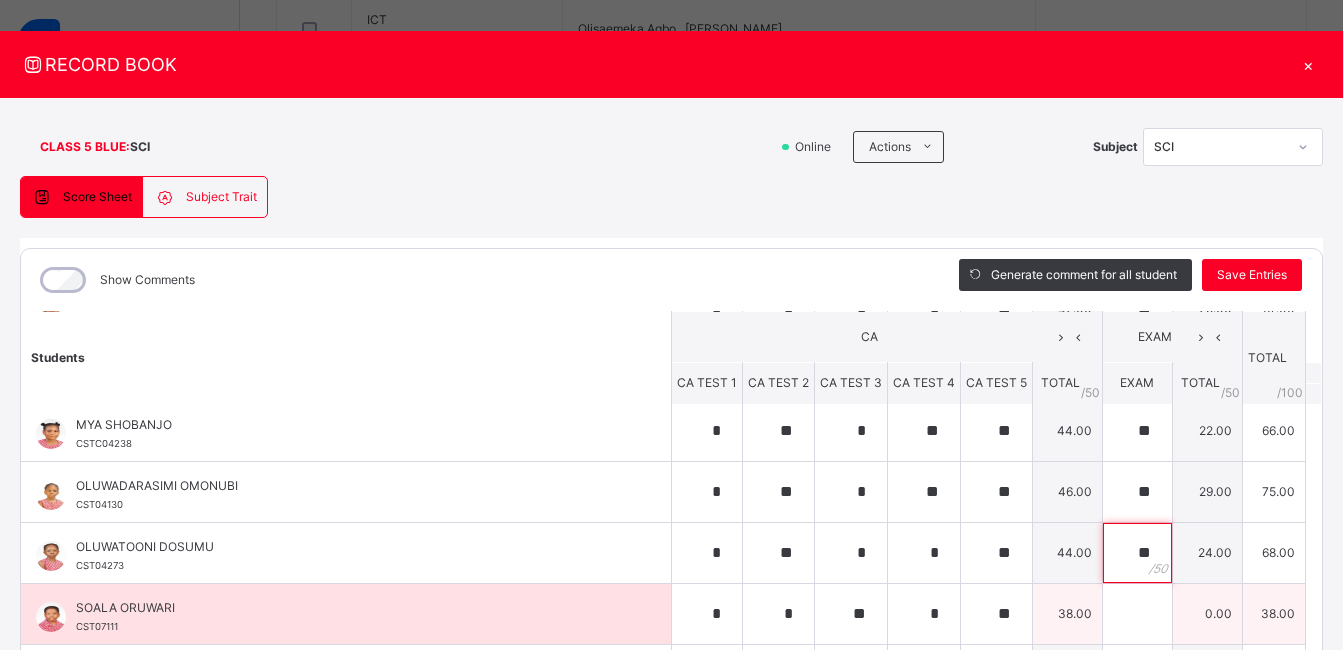 type on "**" 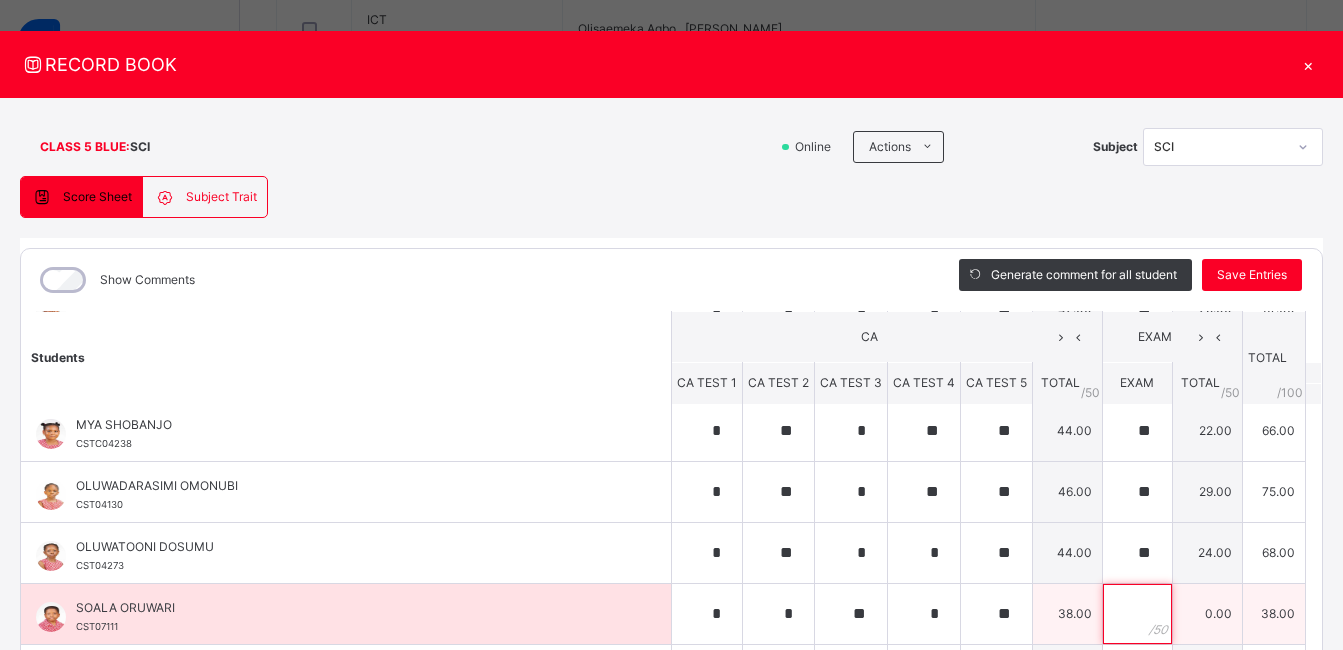 click at bounding box center (1137, 614) 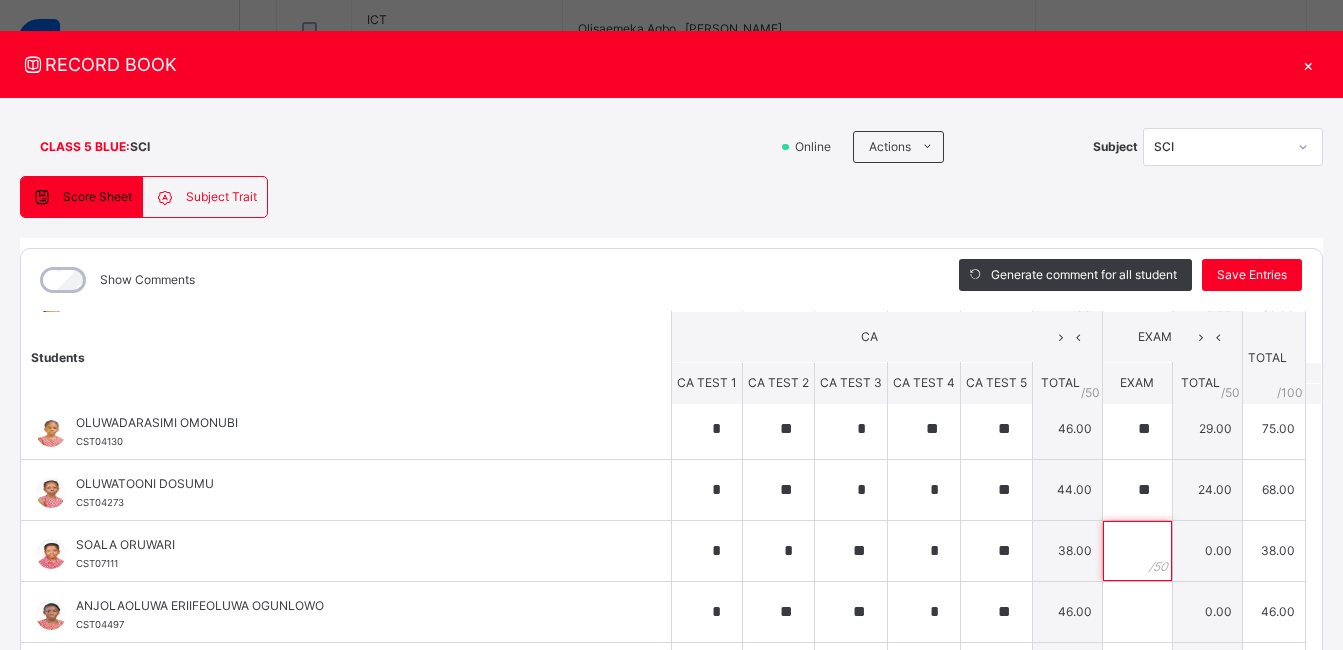 scroll, scrollTop: 381, scrollLeft: 0, axis: vertical 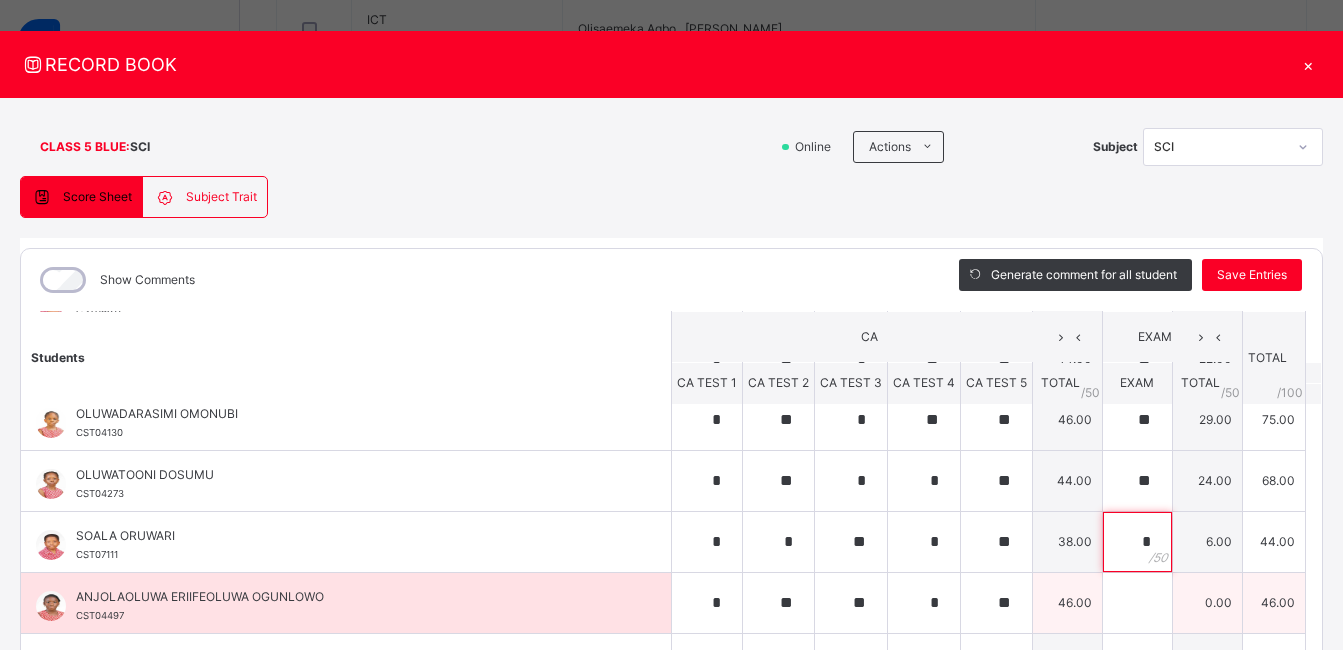 type on "*" 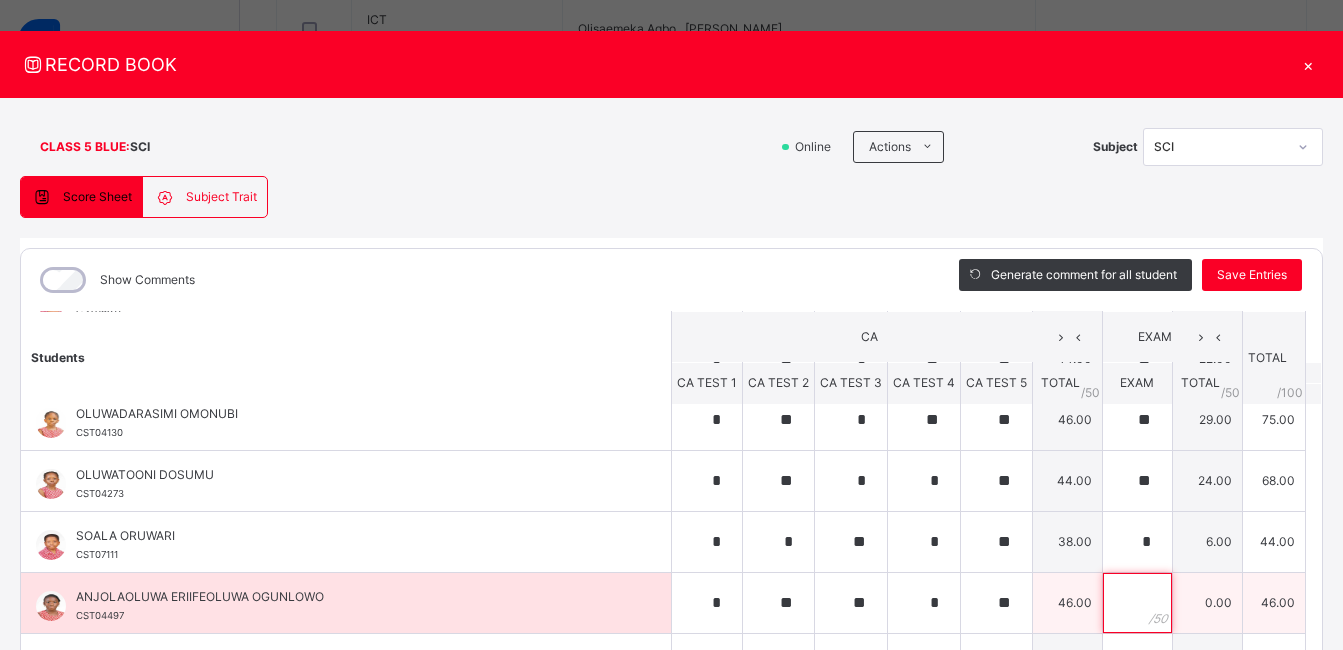 click at bounding box center (1137, 603) 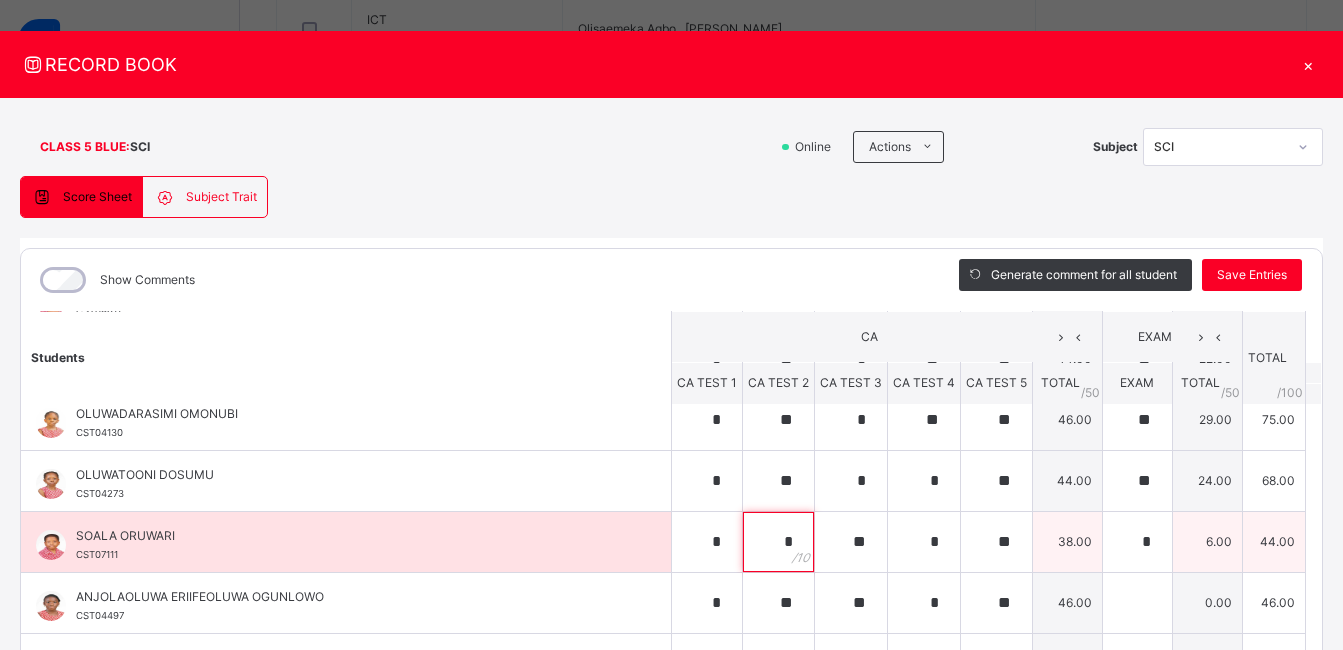 click on "*" at bounding box center [778, 542] 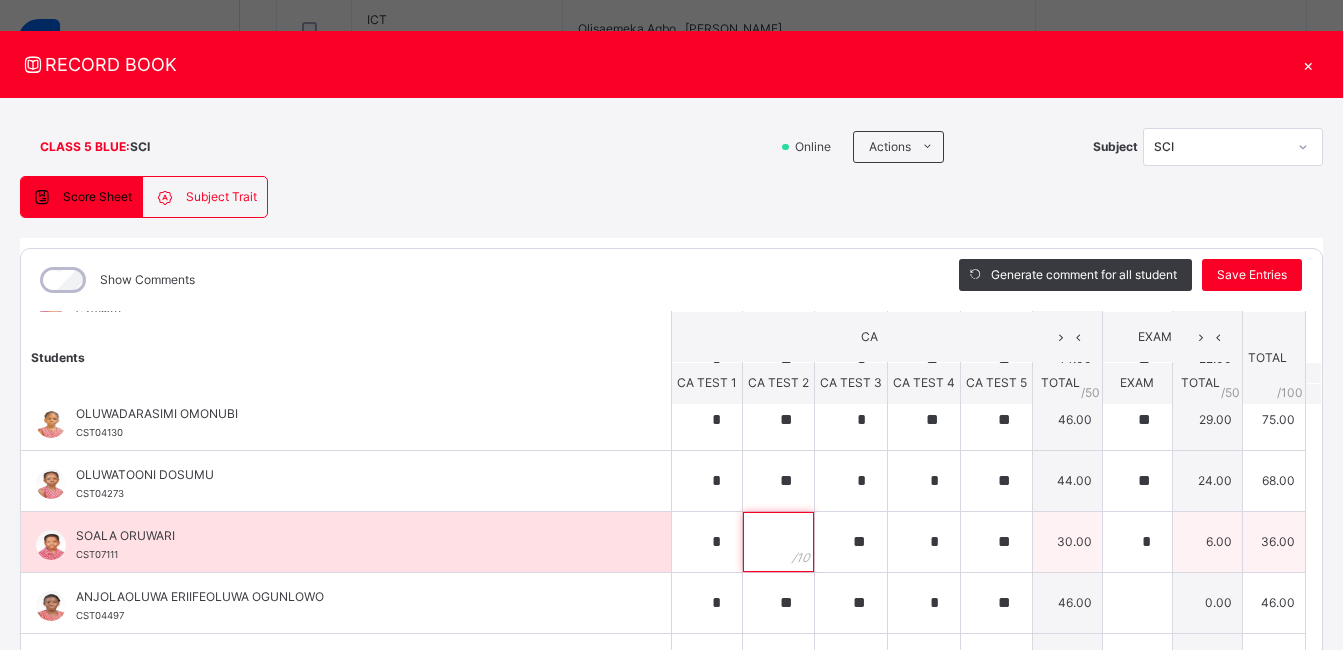 type on "*" 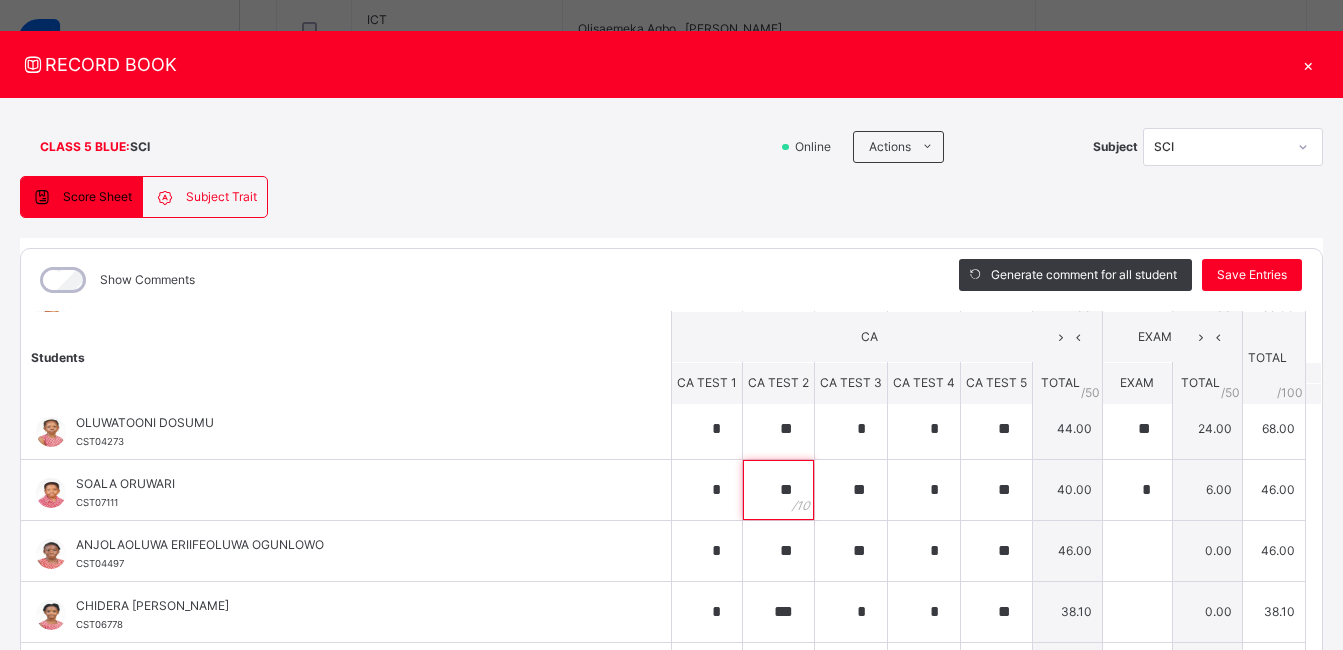 scroll, scrollTop: 439, scrollLeft: 0, axis: vertical 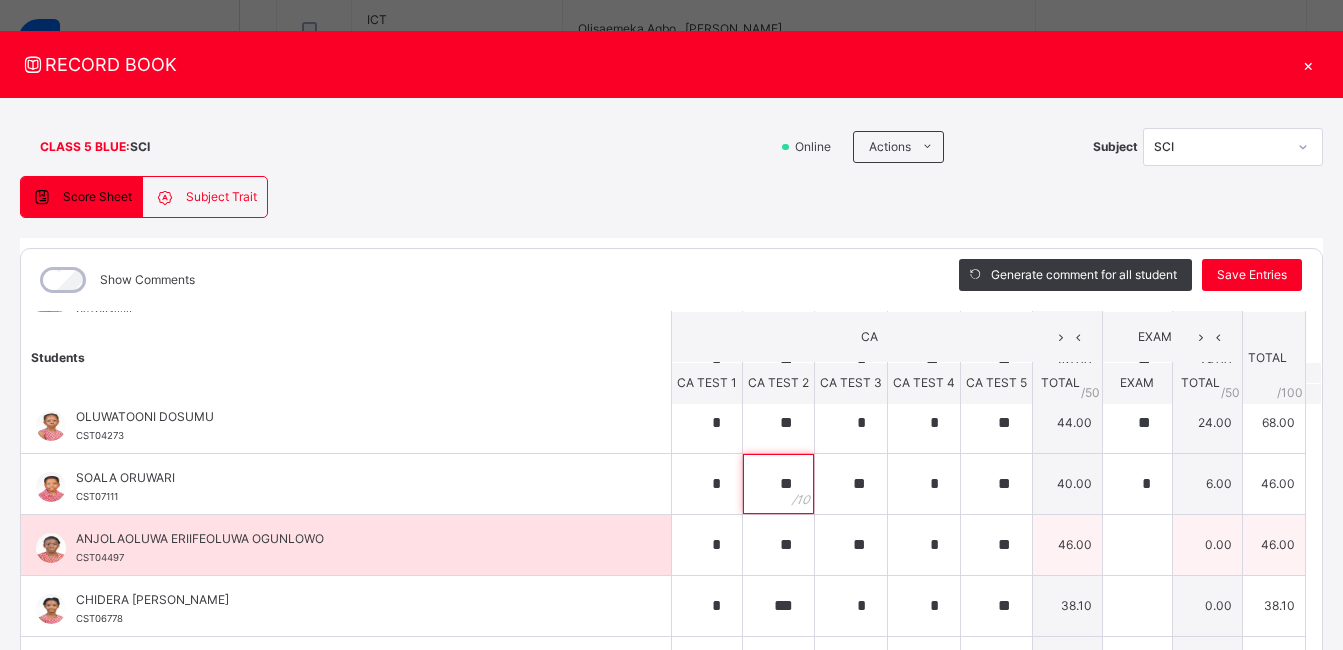 type on "**" 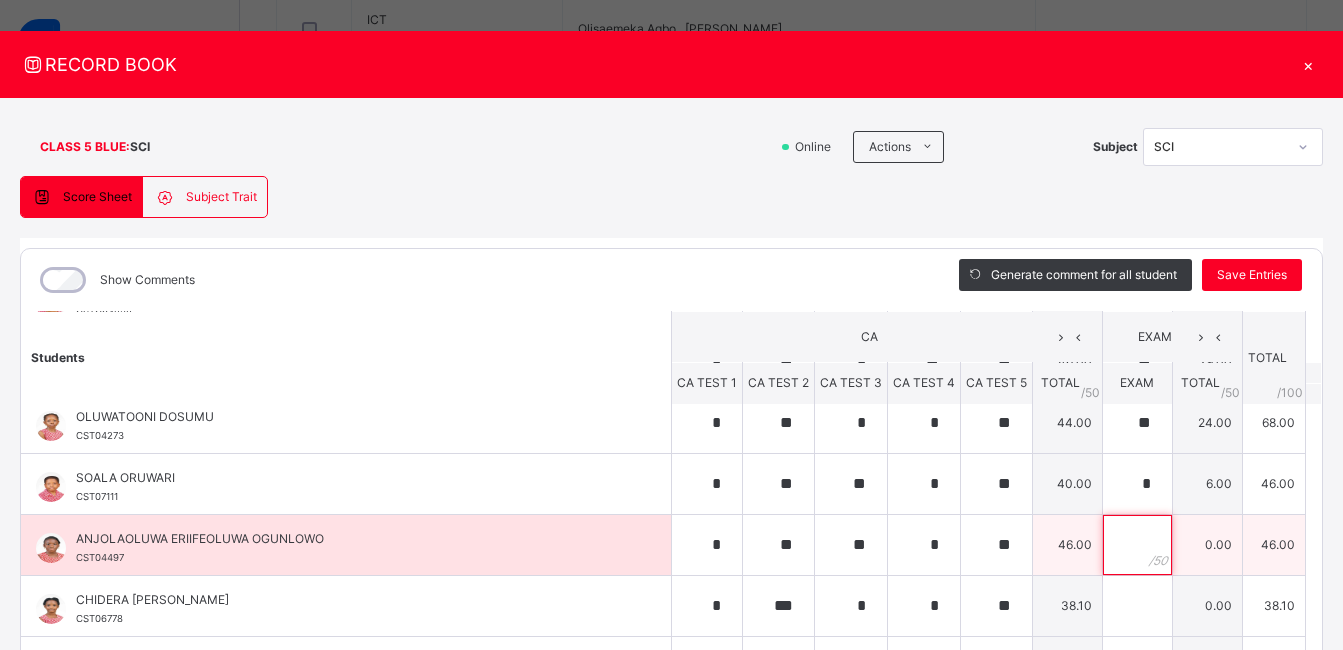 click at bounding box center (1137, 545) 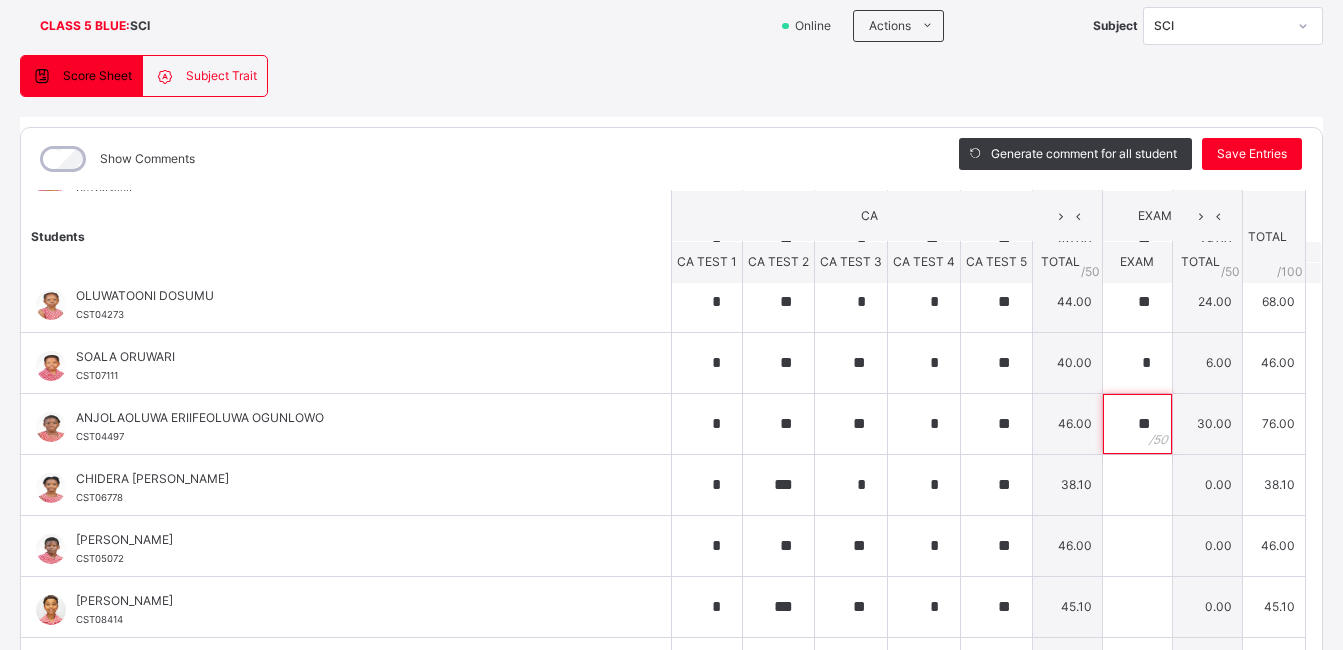 scroll, scrollTop: 163, scrollLeft: 0, axis: vertical 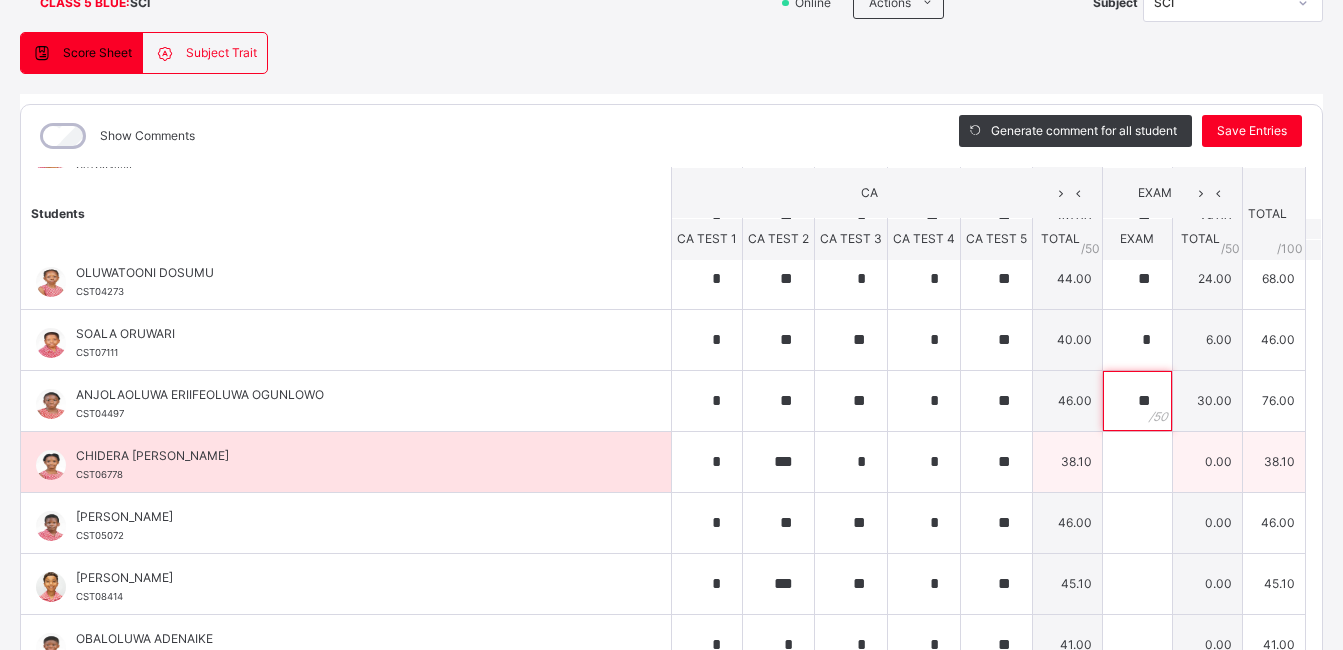 type on "**" 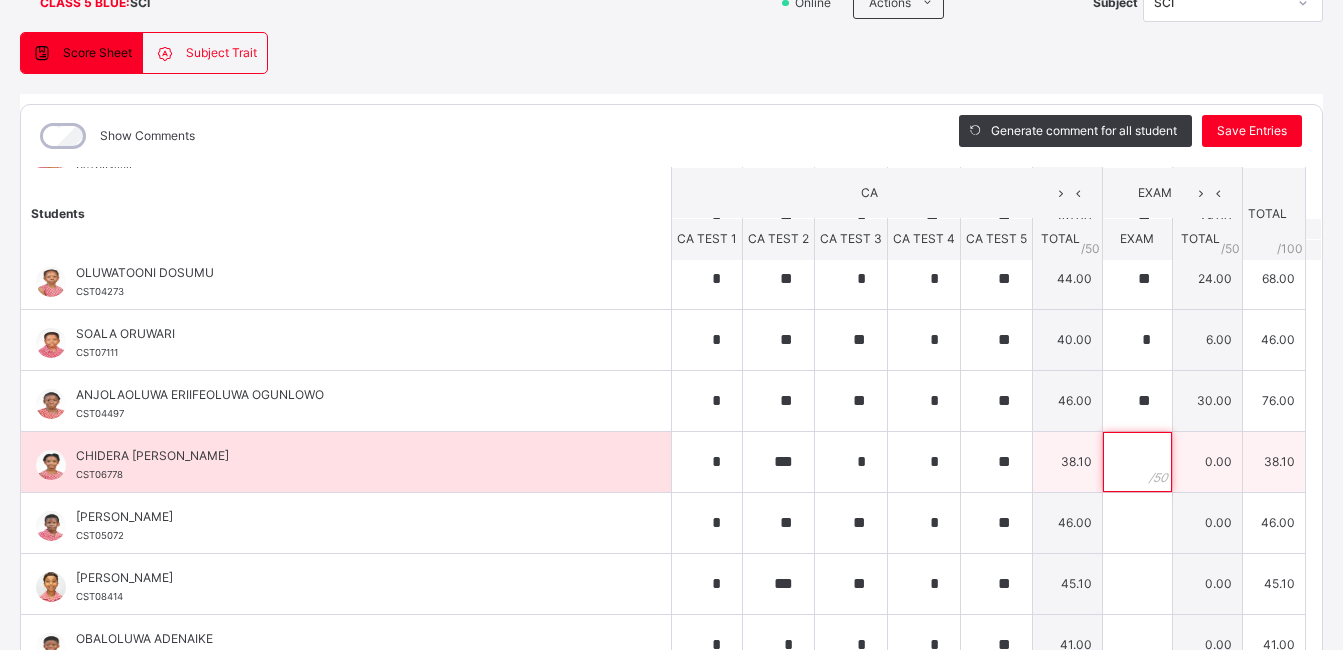 click at bounding box center (1137, 462) 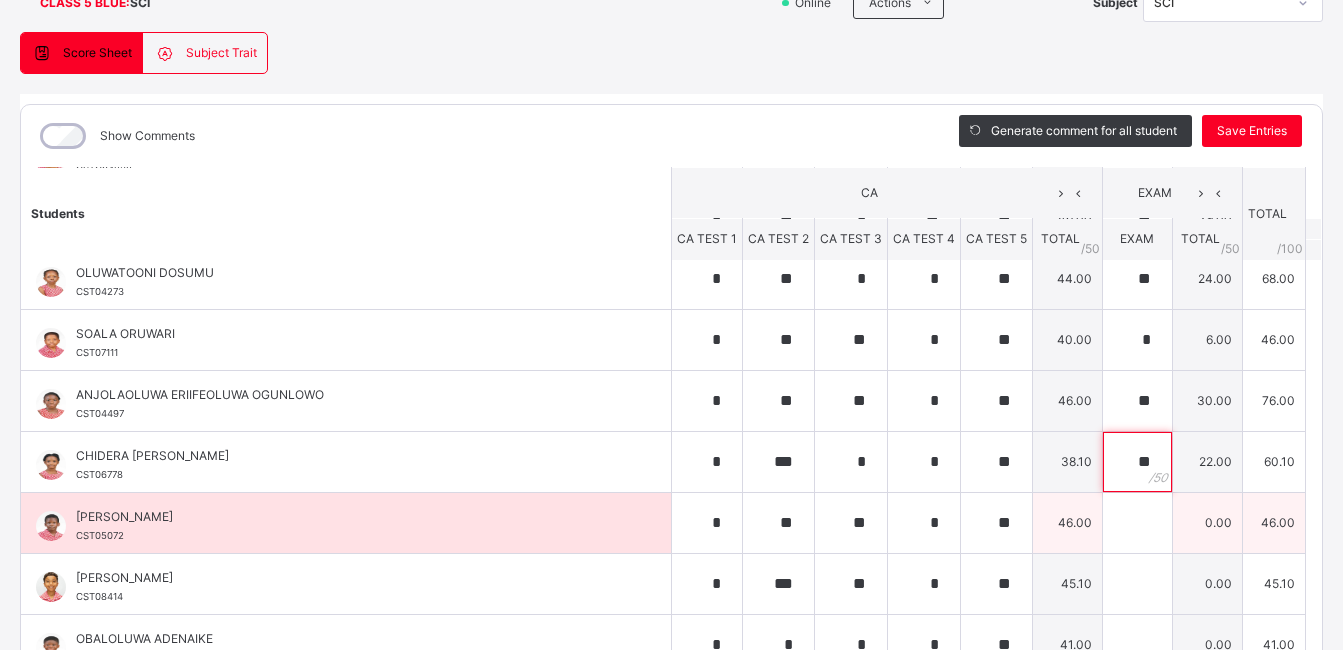 type on "**" 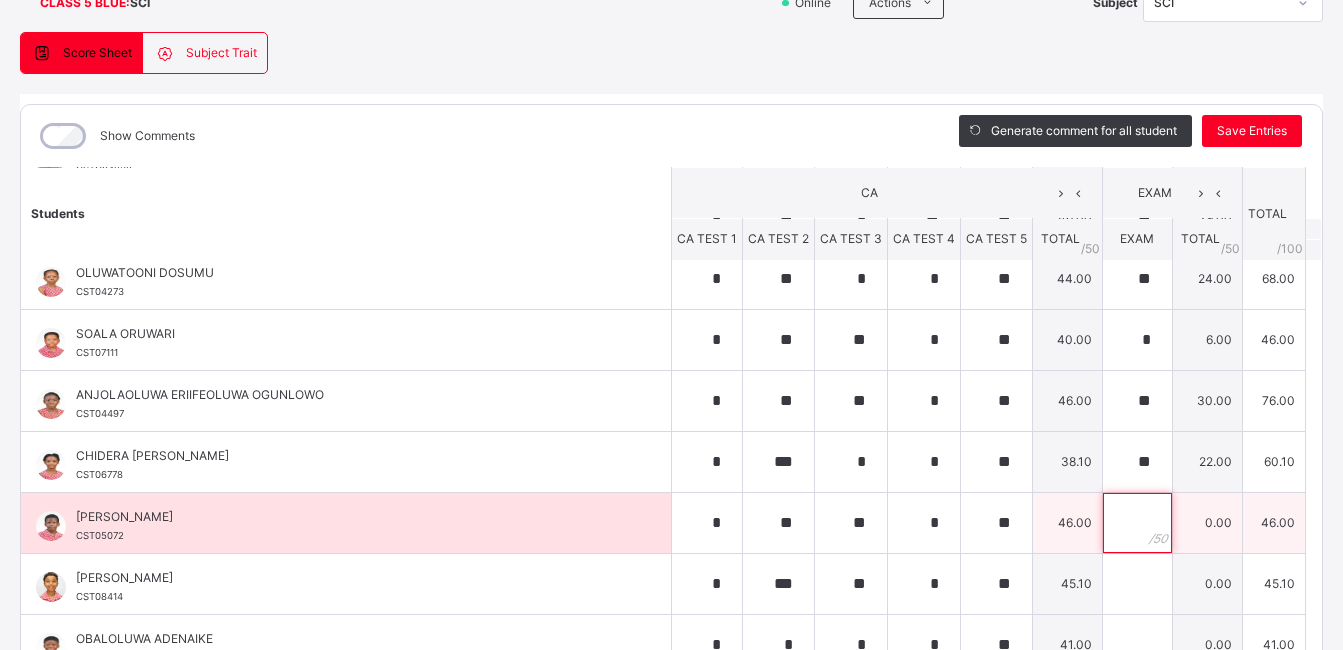 click at bounding box center (1137, 523) 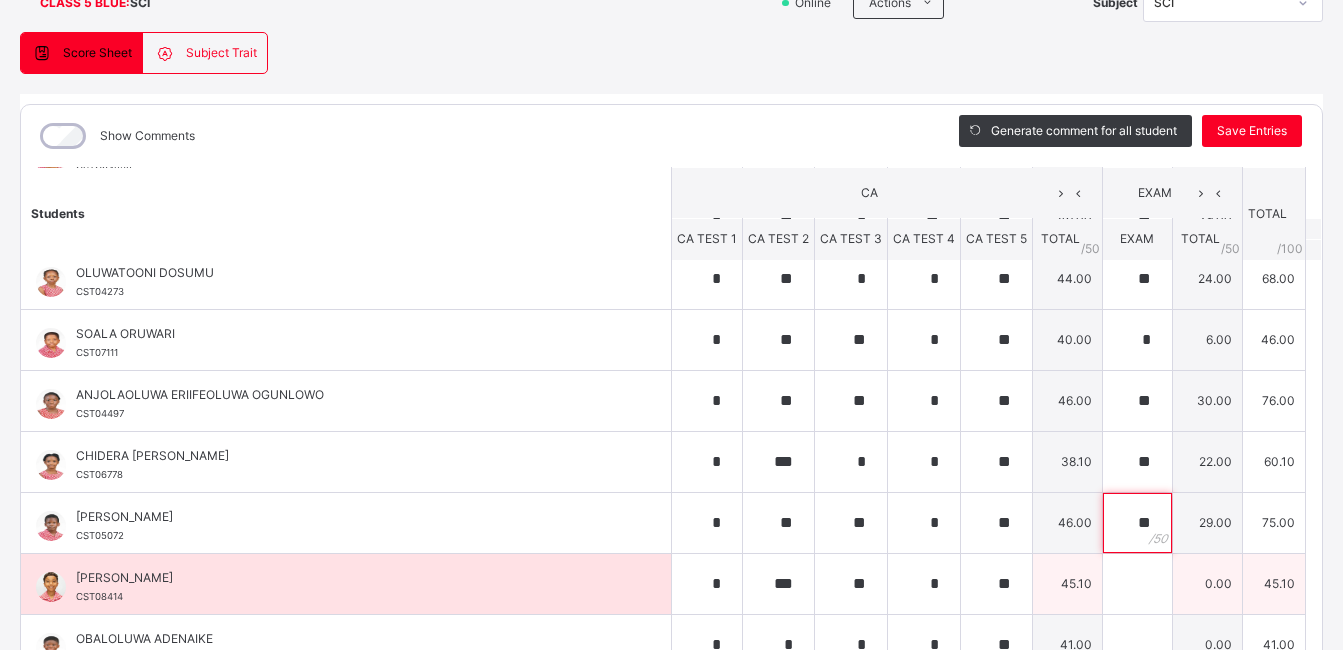 type on "**" 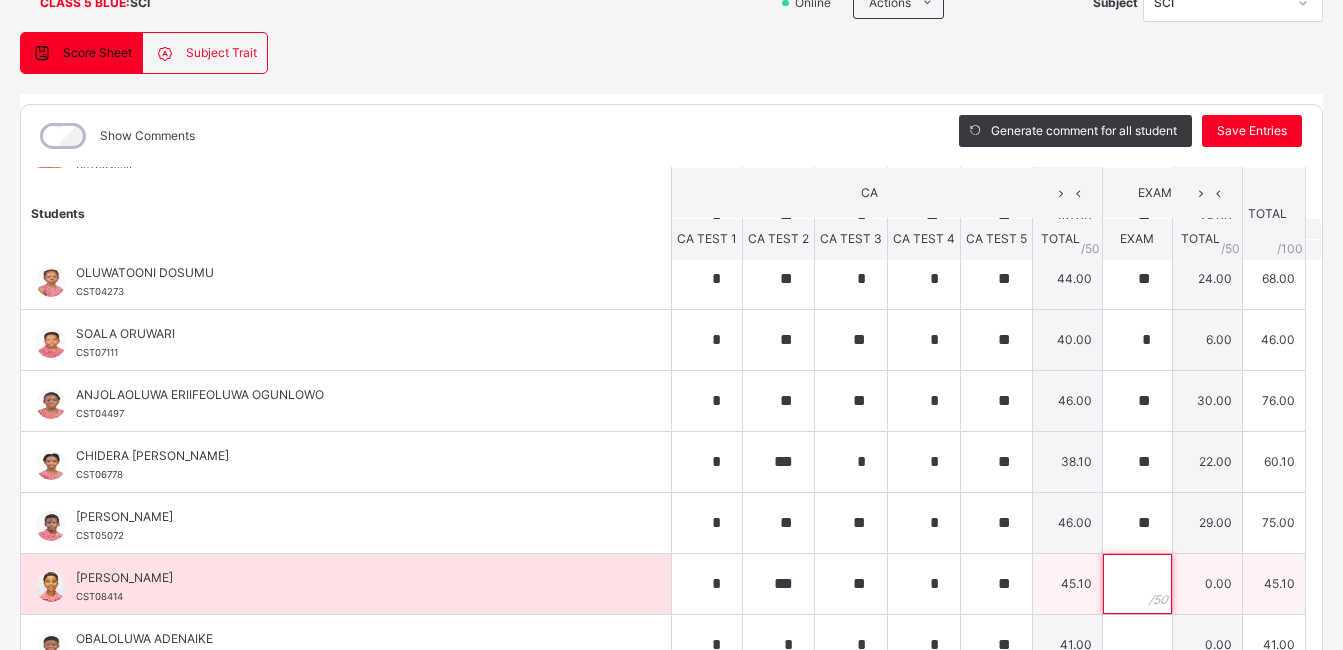 click at bounding box center [1137, 584] 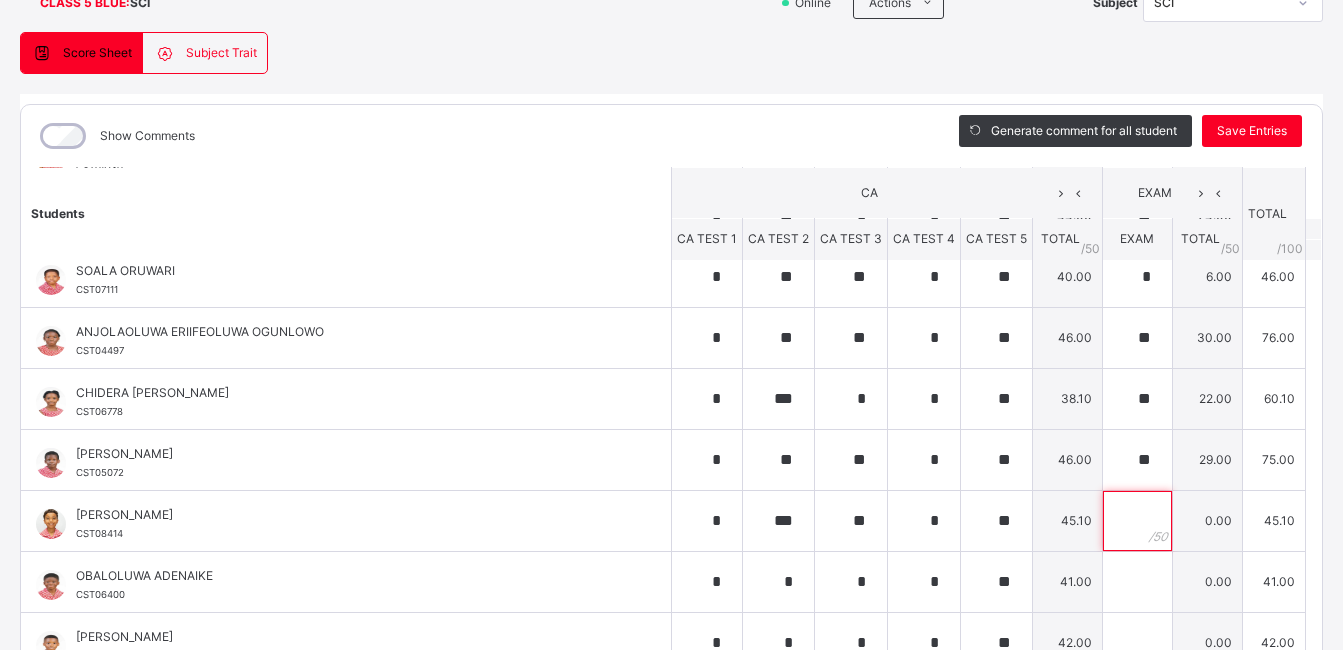 scroll, scrollTop: 510, scrollLeft: 0, axis: vertical 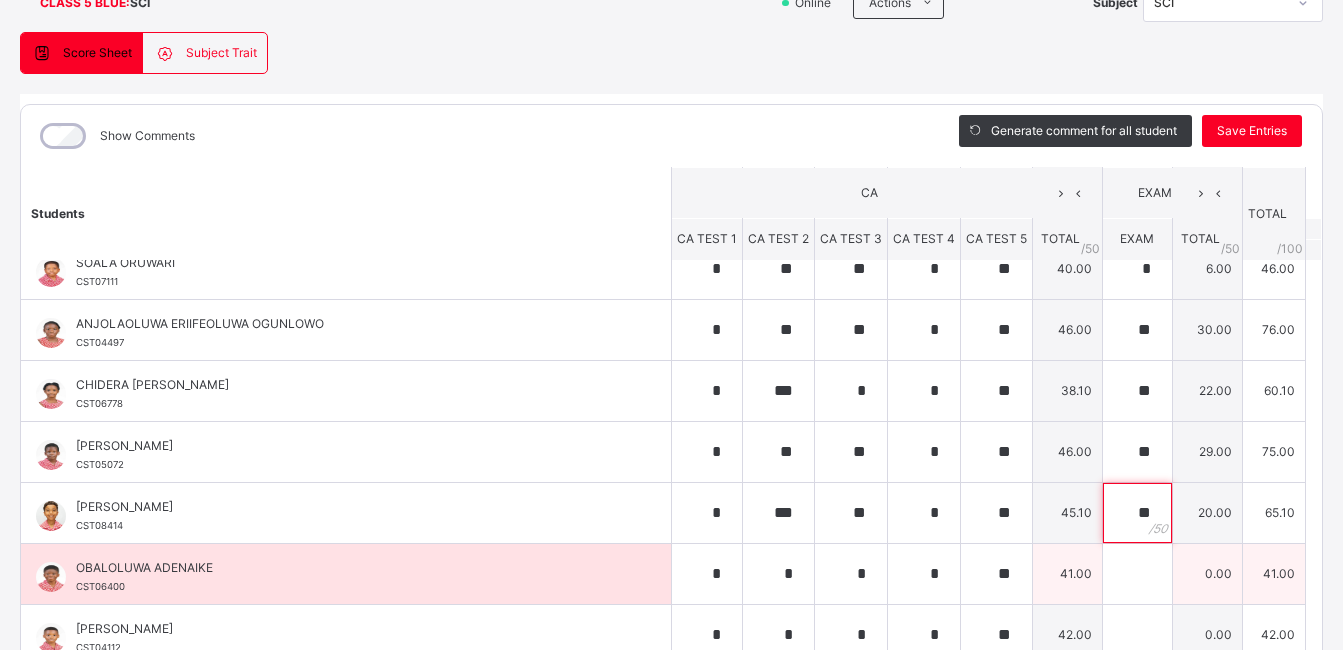 type on "**" 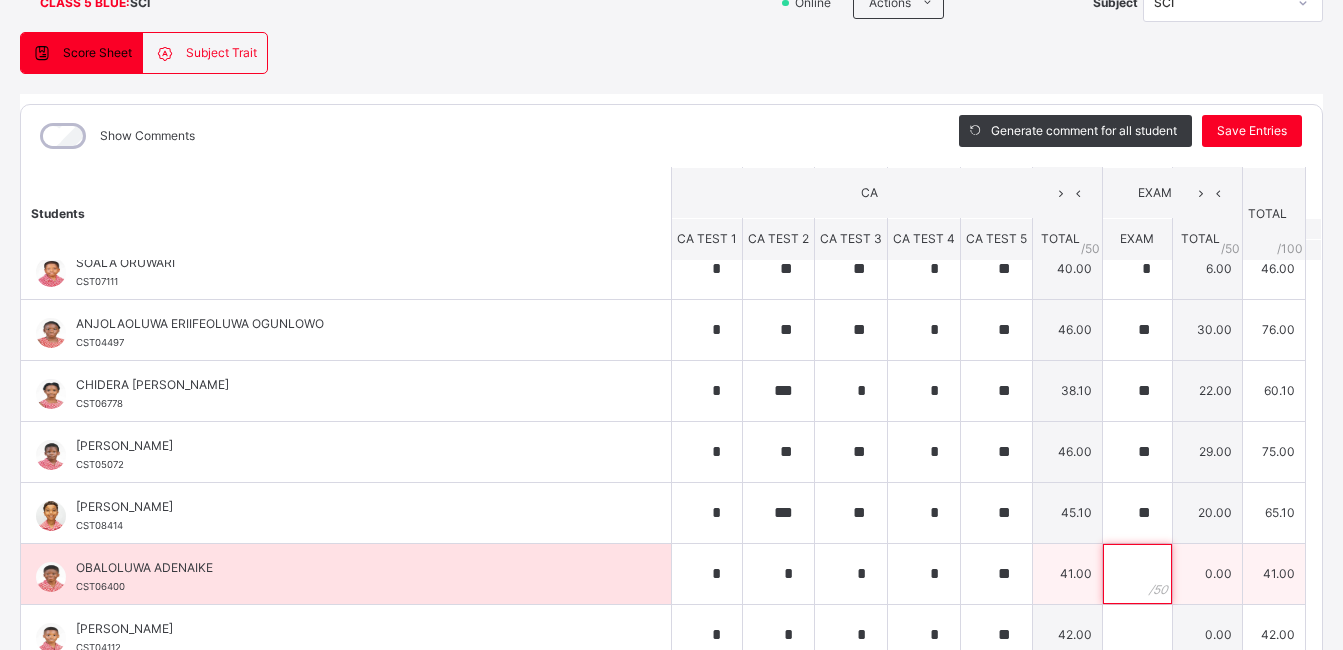 click at bounding box center (1137, 574) 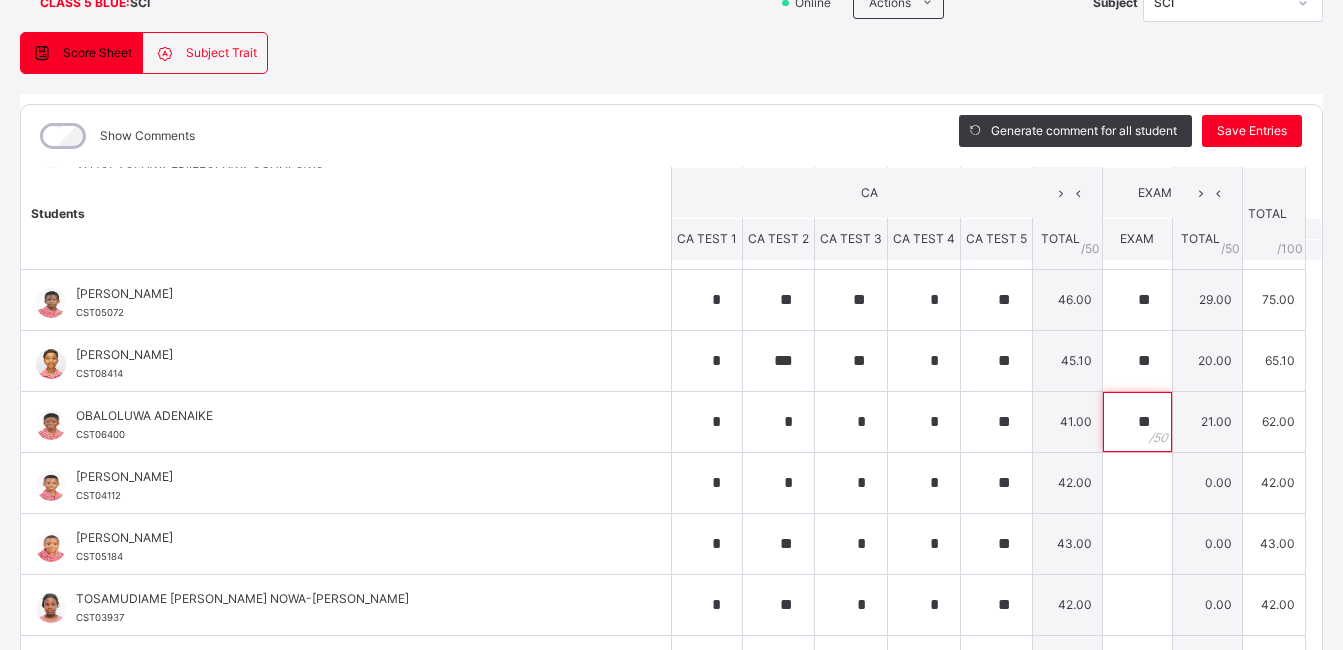 scroll, scrollTop: 673, scrollLeft: 0, axis: vertical 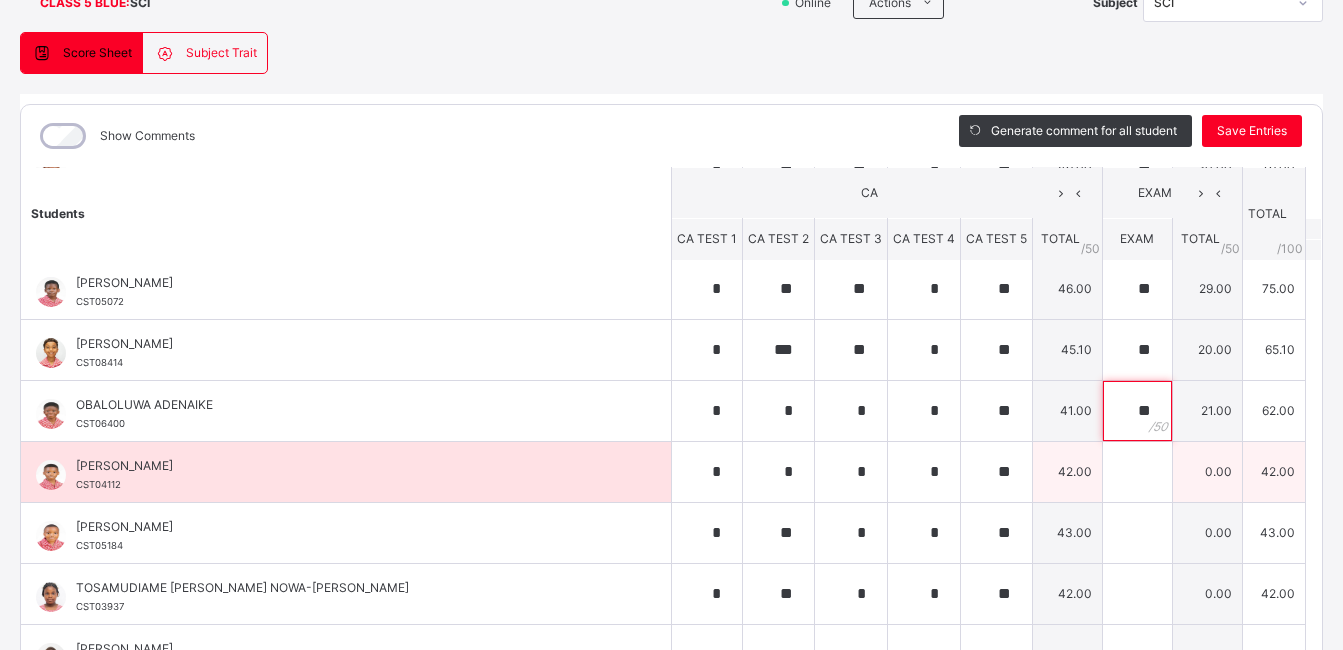 type on "**" 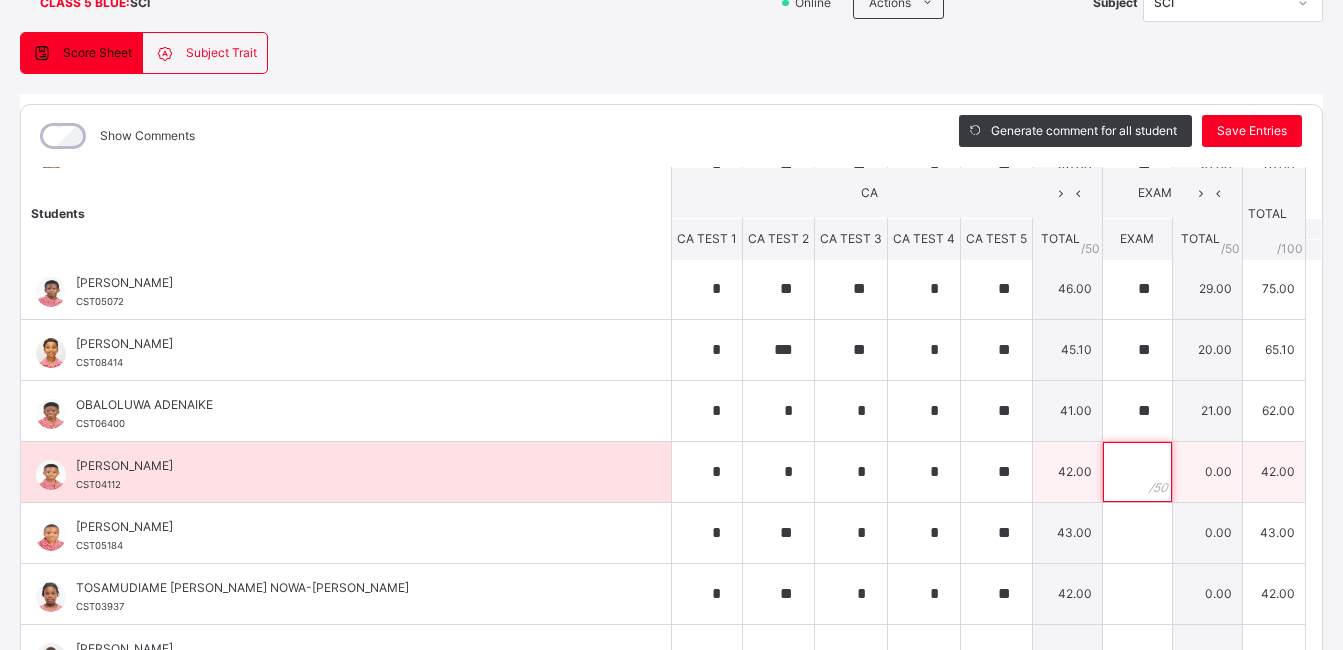 click at bounding box center (1137, 472) 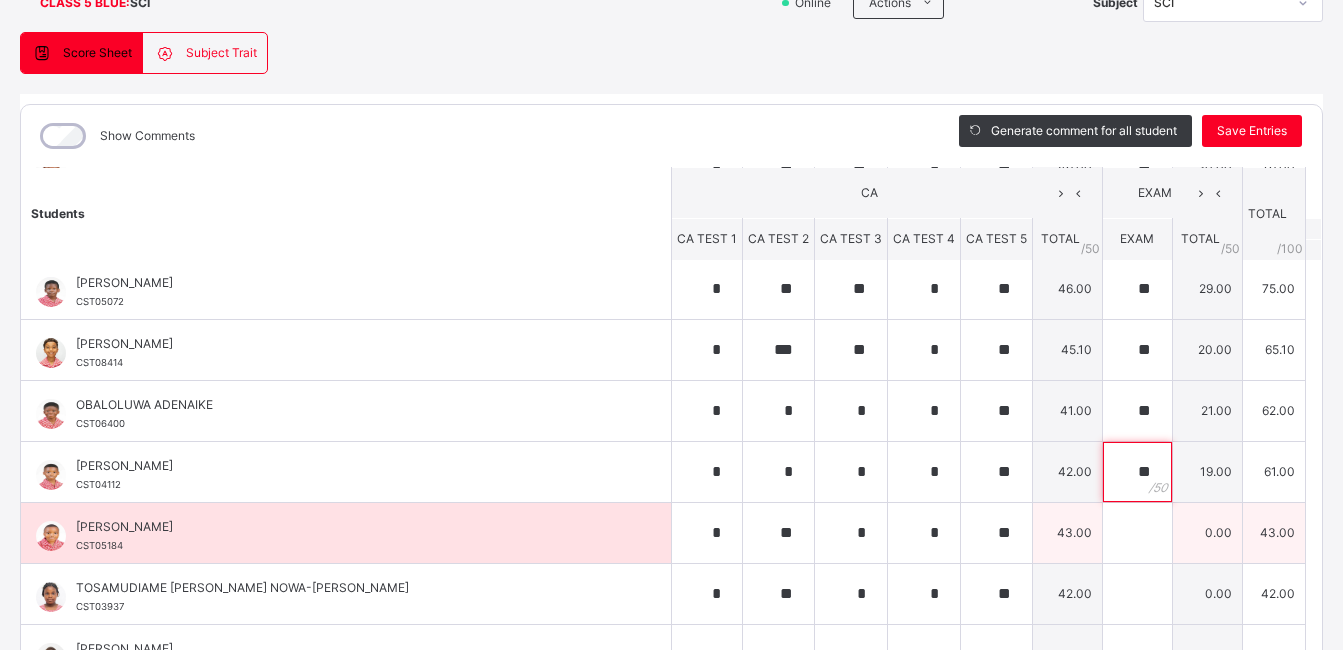 type on "**" 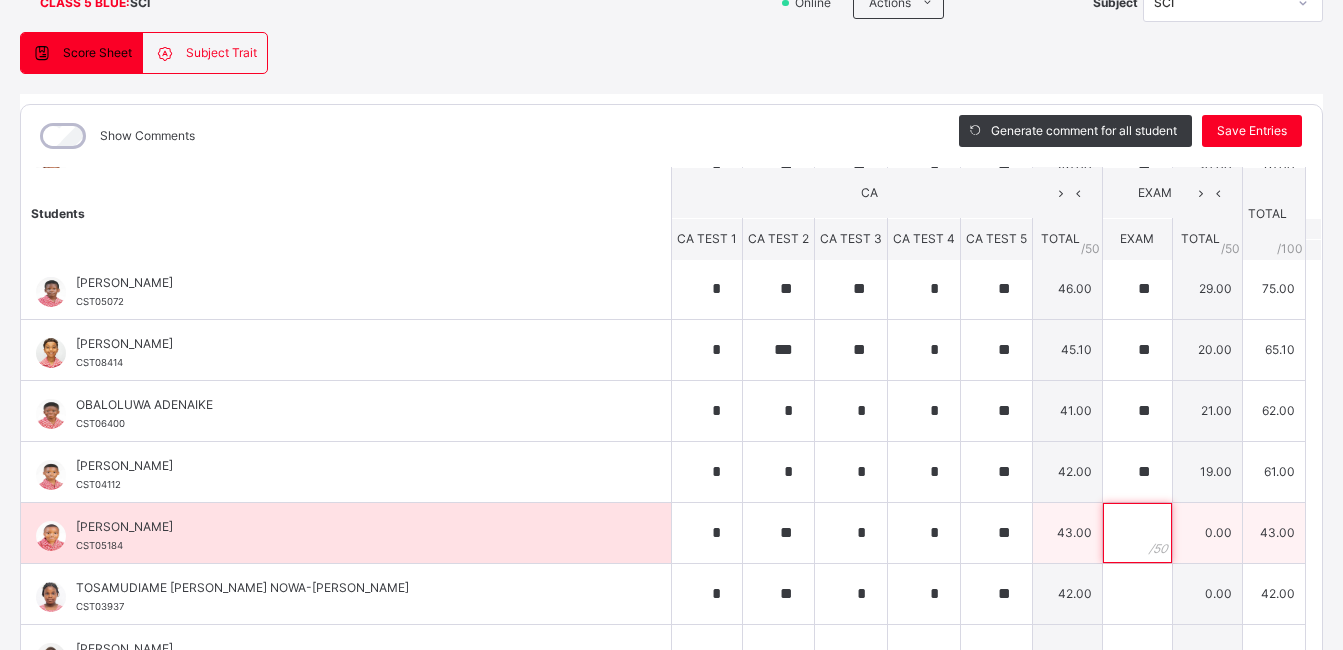 click at bounding box center [1137, 533] 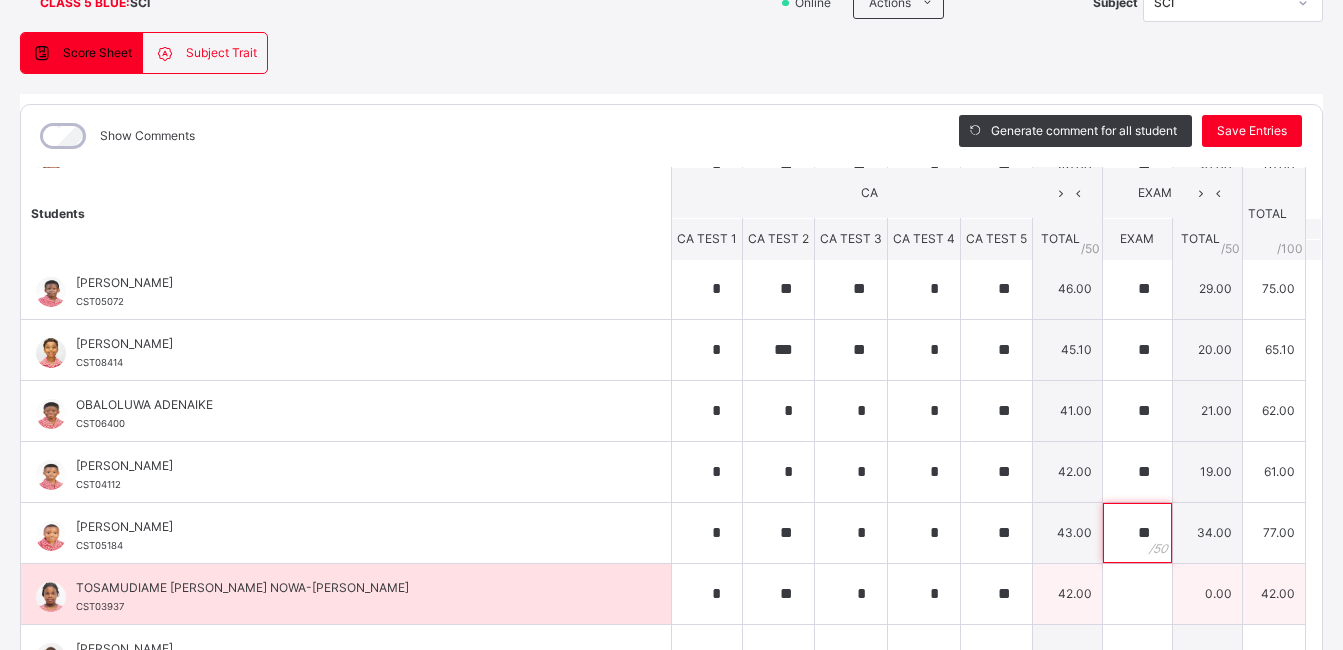 type on "**" 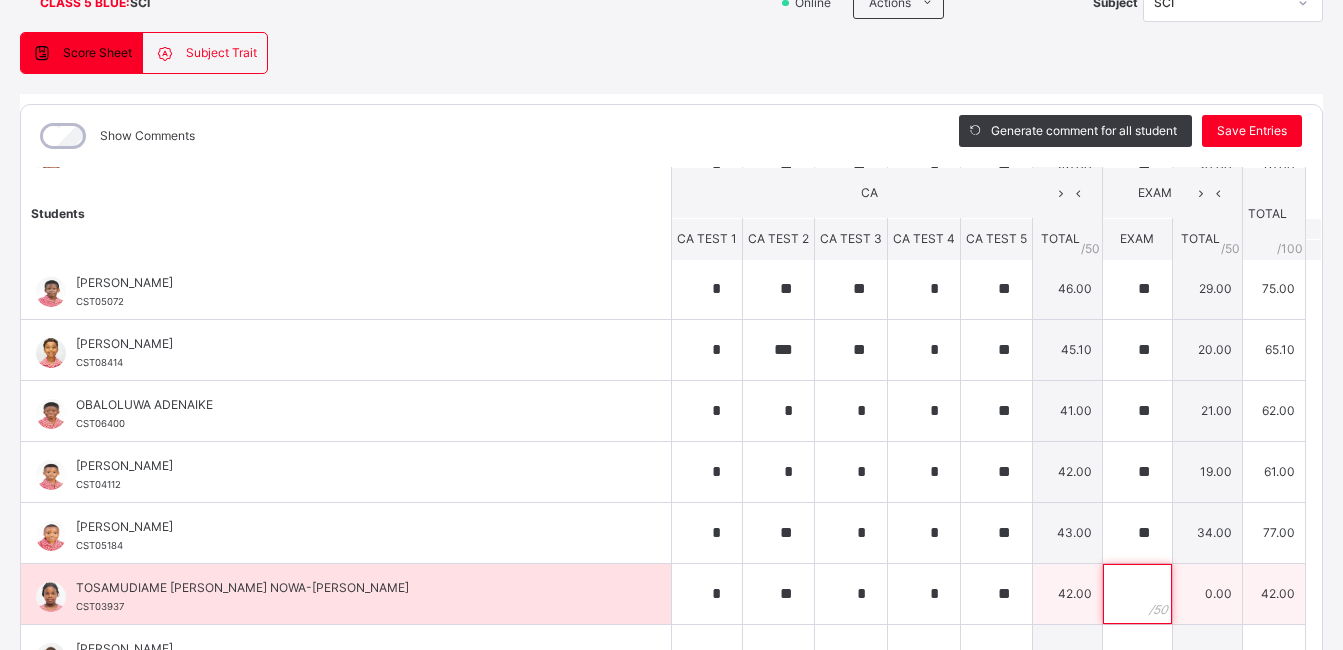 click at bounding box center [1137, 594] 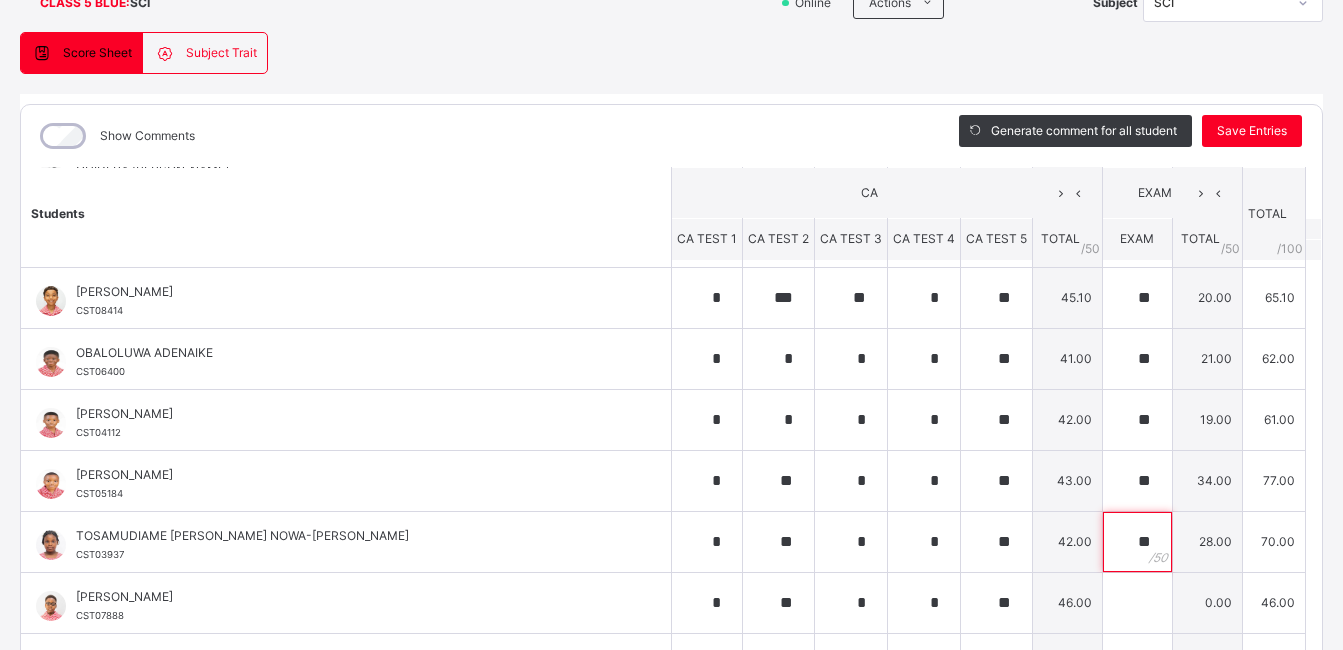 scroll, scrollTop: 753, scrollLeft: 0, axis: vertical 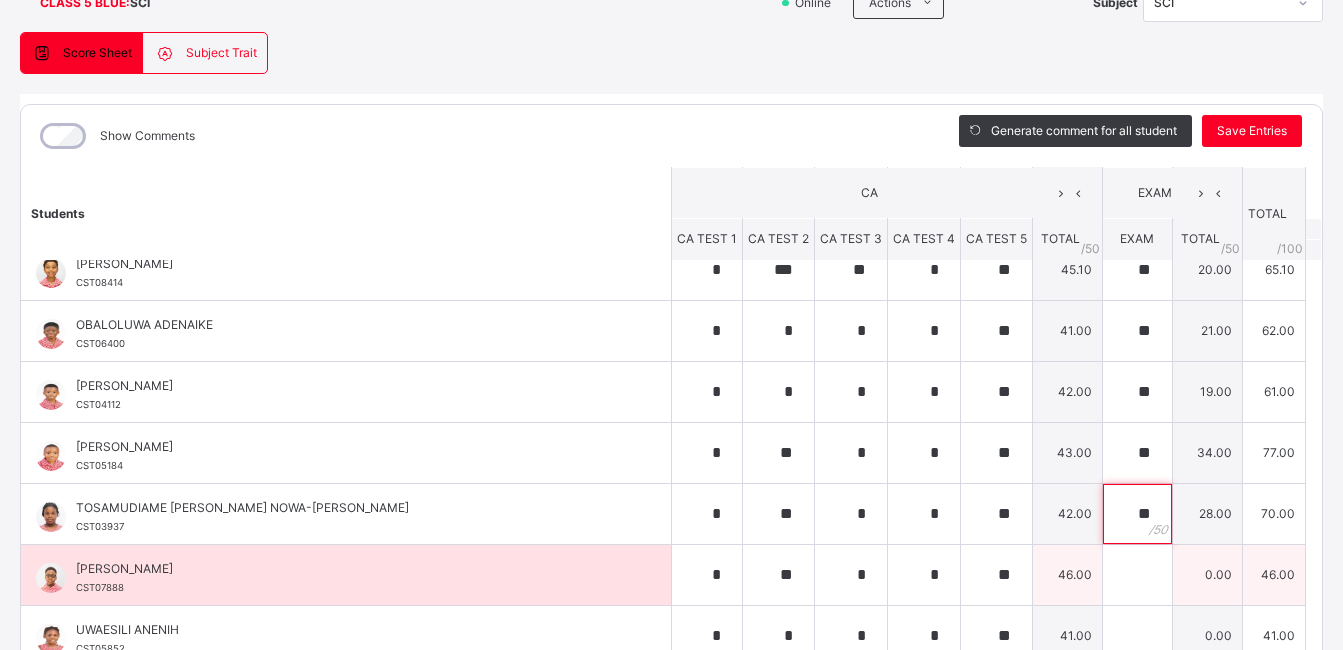 type on "**" 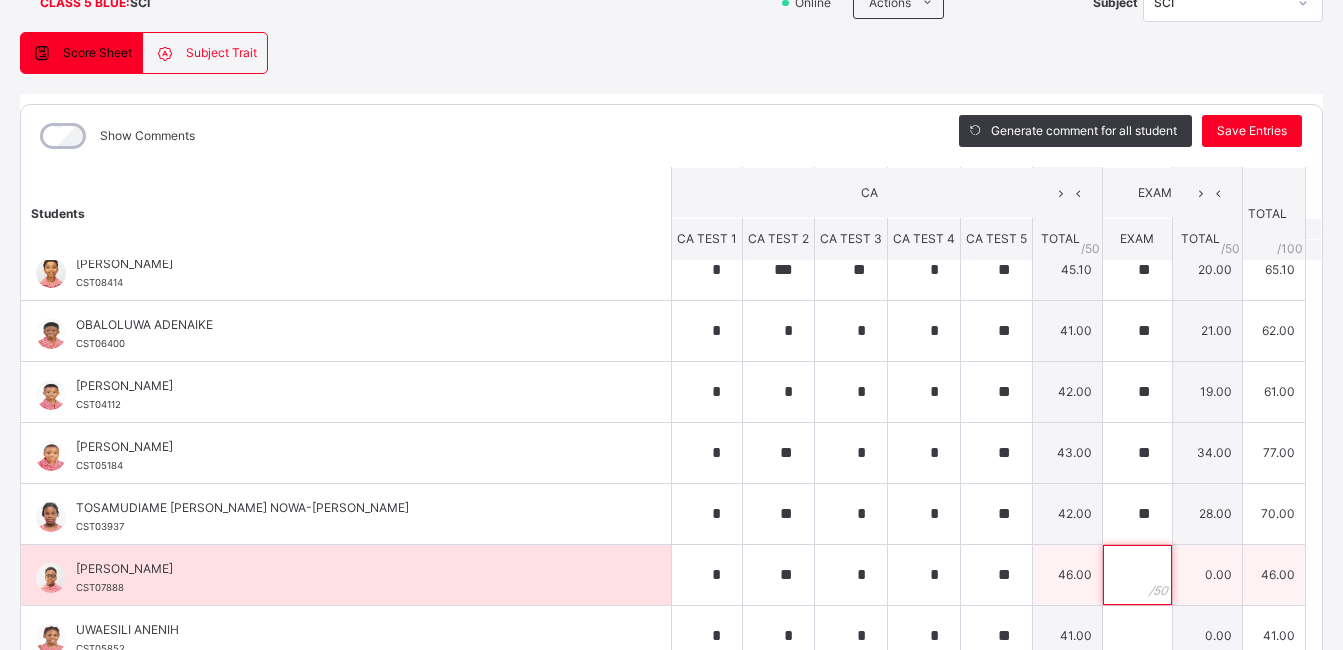 click at bounding box center [1137, 575] 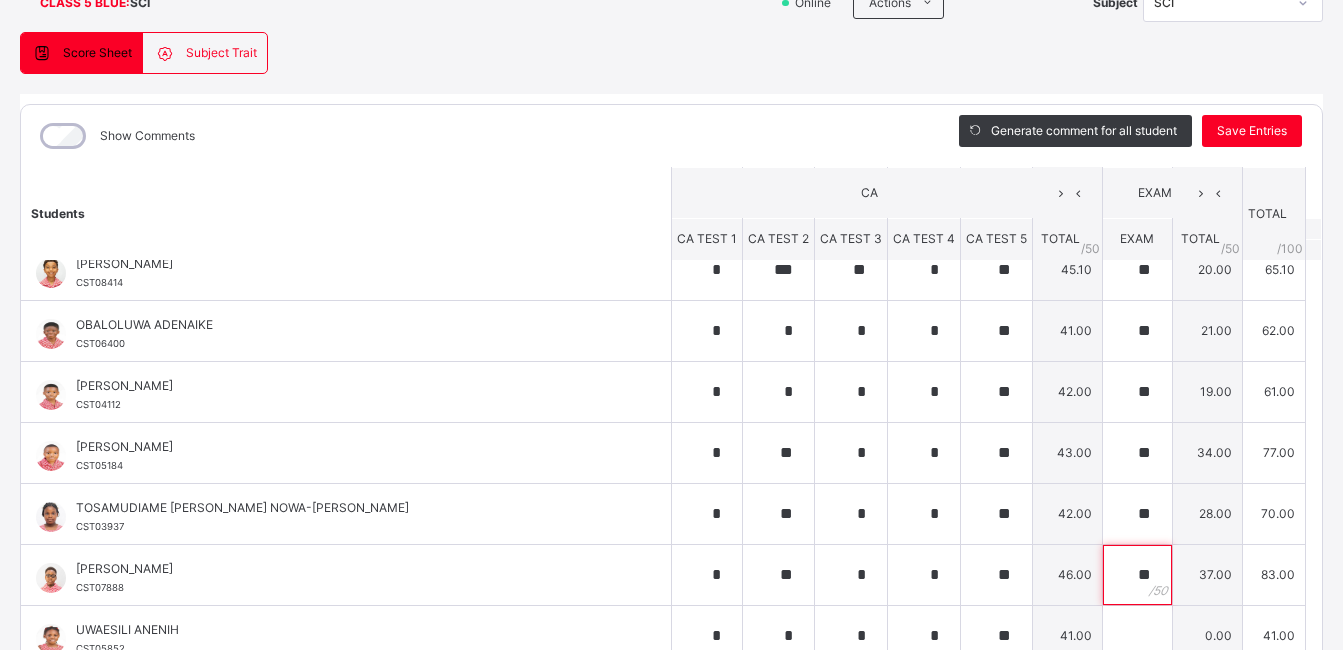type on "**" 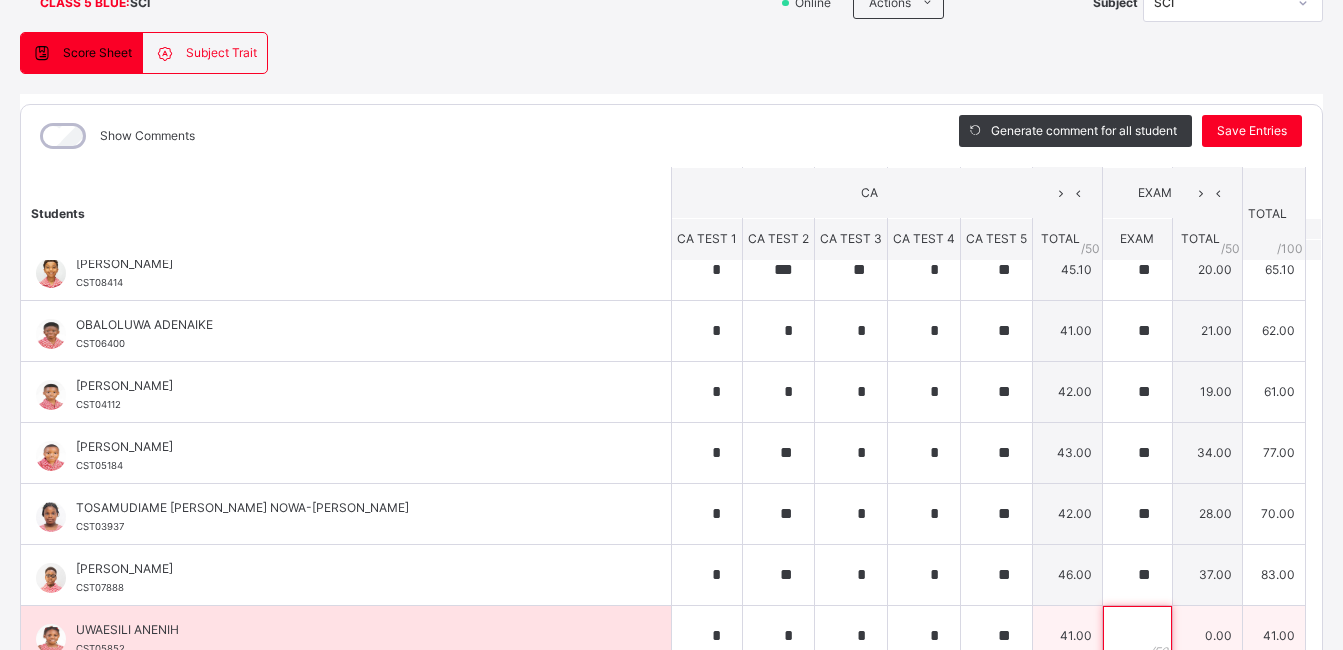 click at bounding box center [1137, 636] 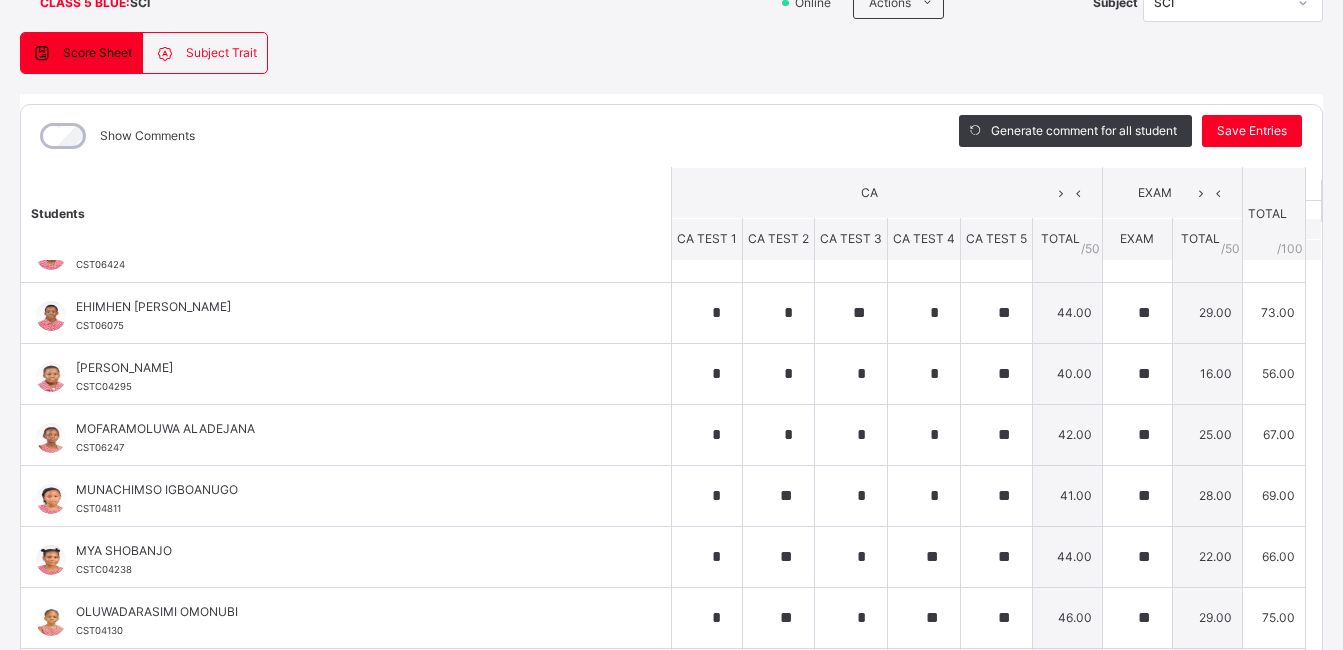 scroll, scrollTop: 0, scrollLeft: 0, axis: both 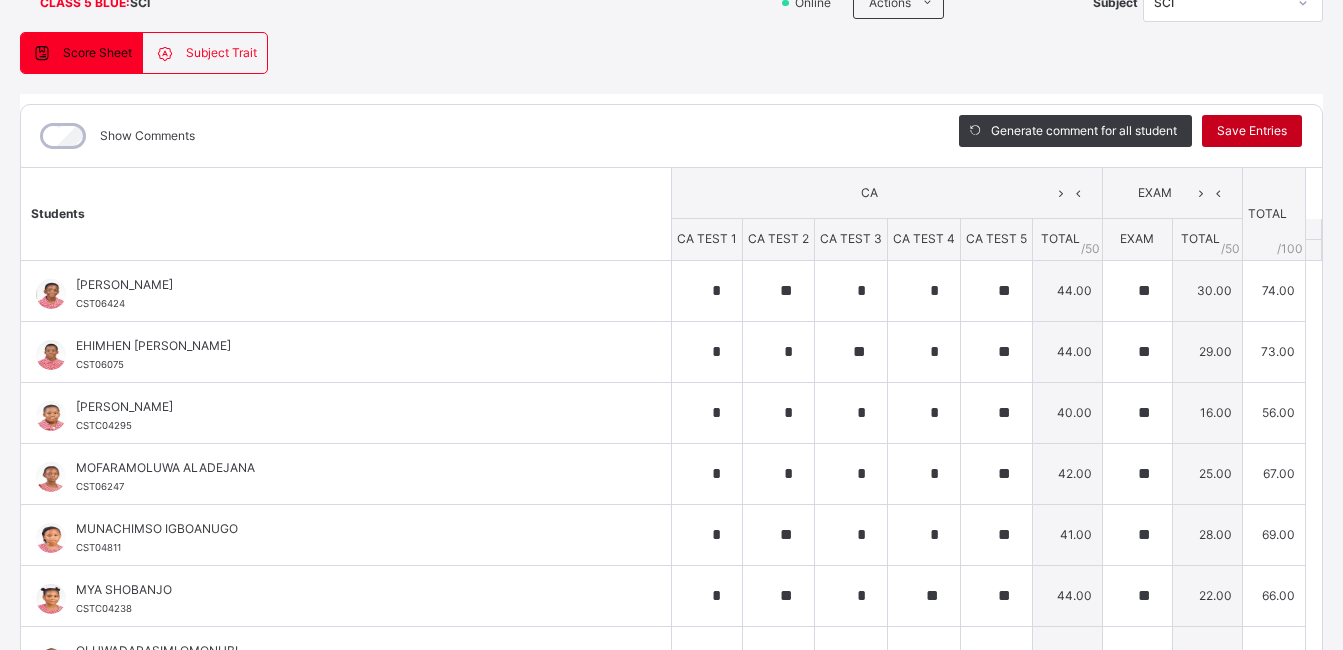 type on "**" 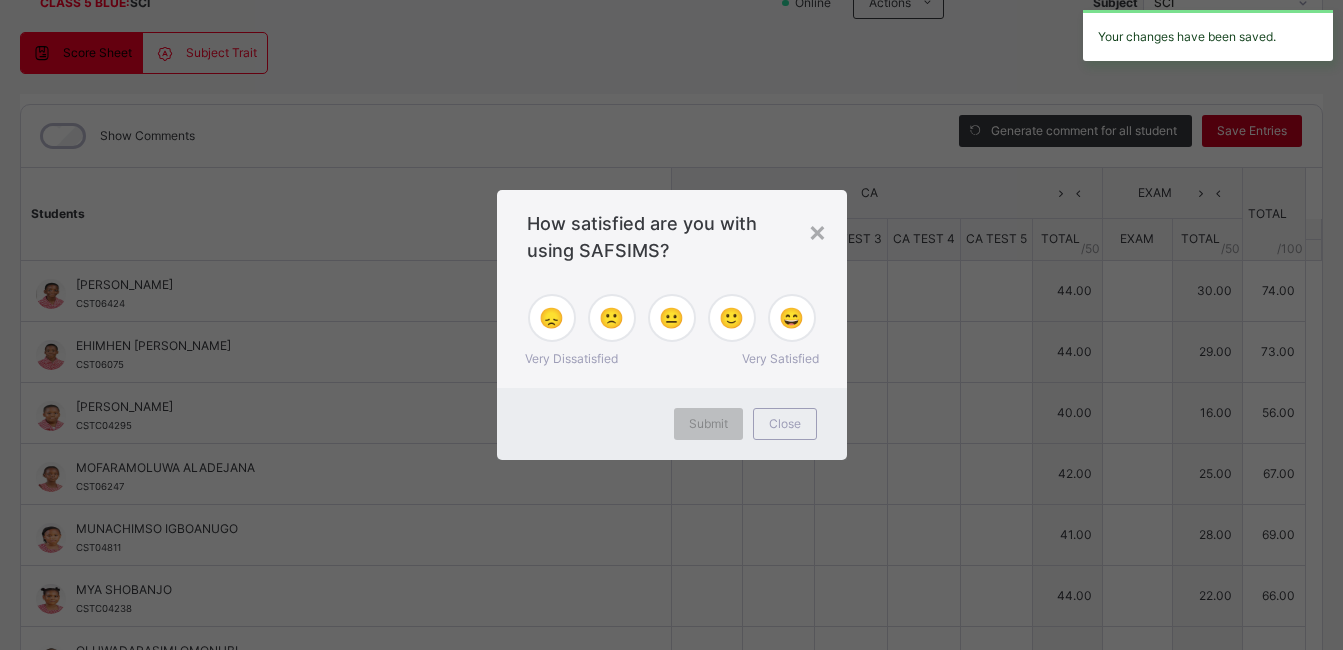 type on "*" 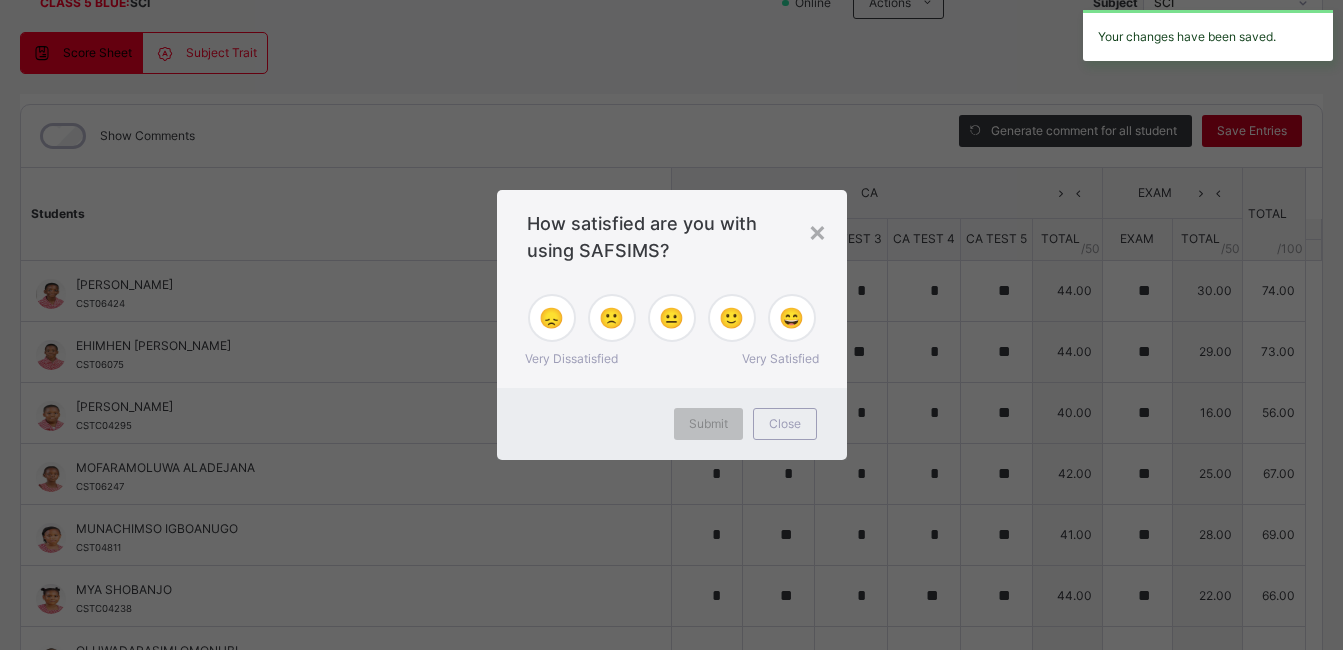 type on "*" 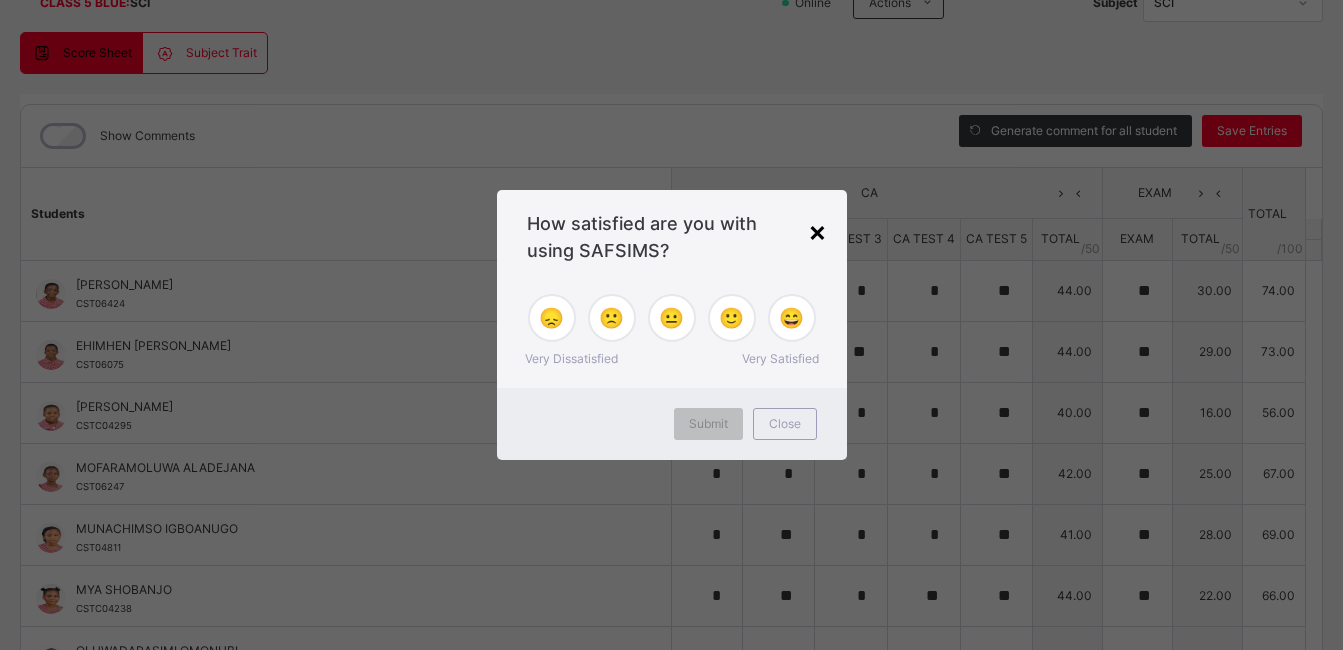 click on "×" at bounding box center [817, 231] 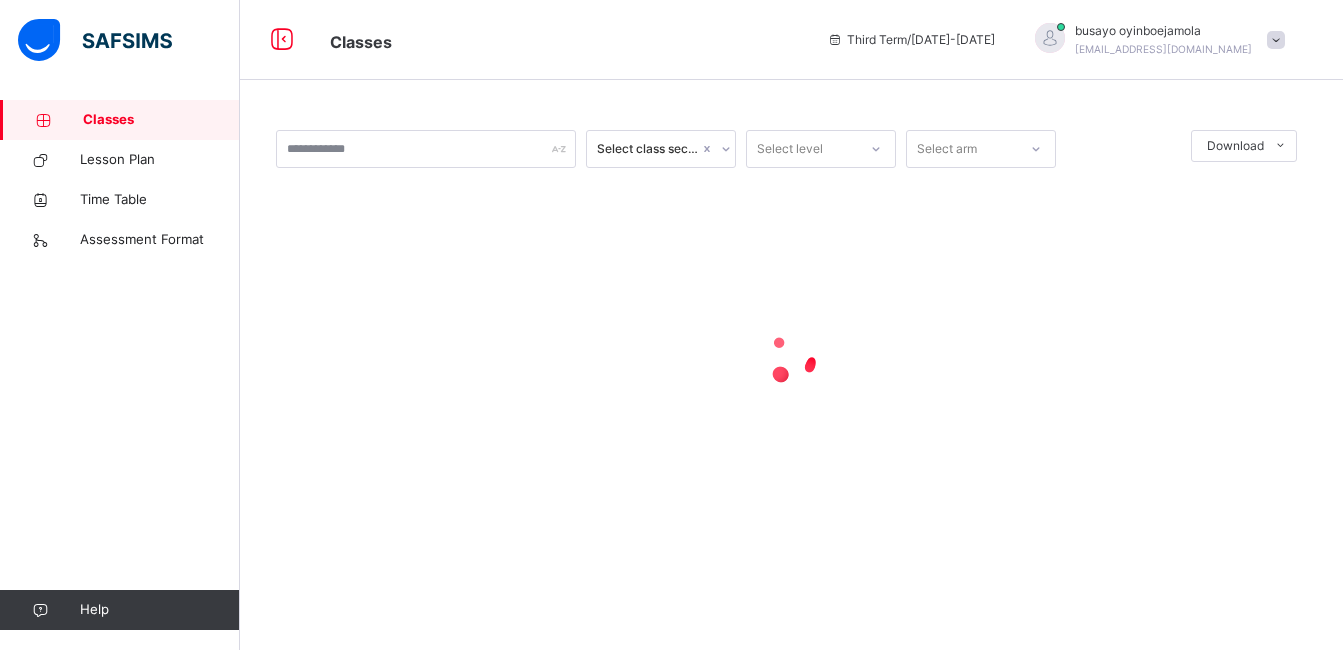 scroll, scrollTop: 0, scrollLeft: 0, axis: both 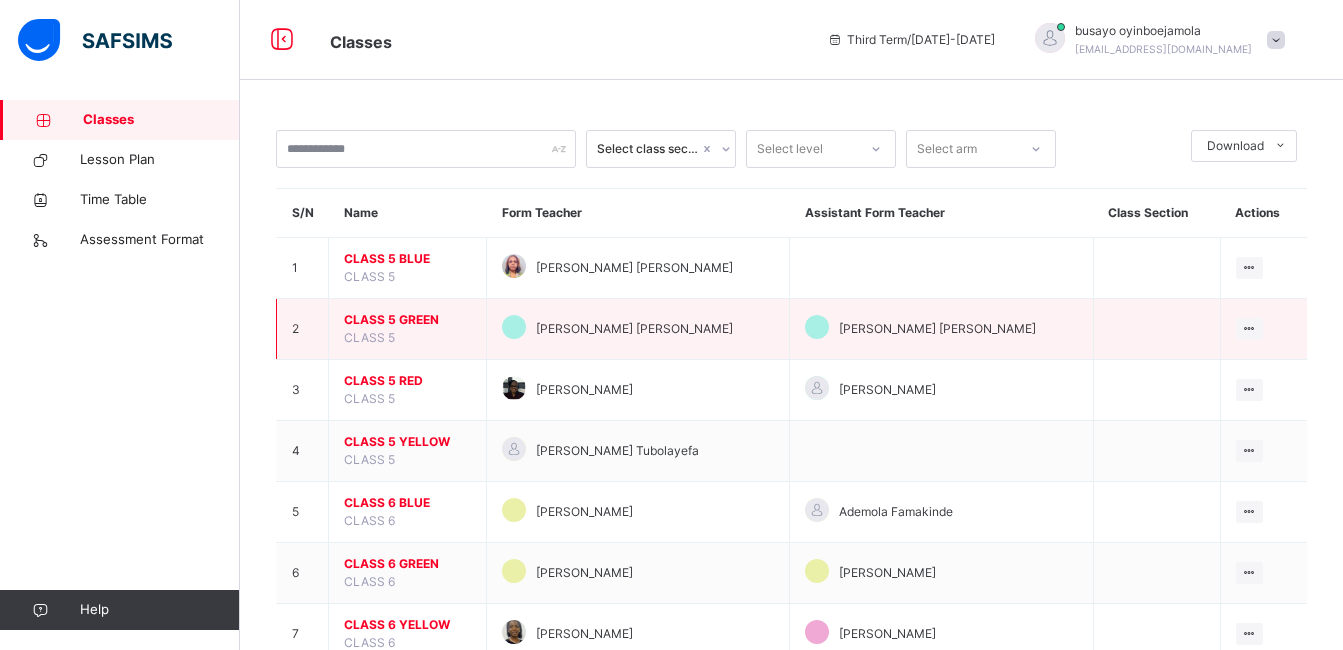 click on "CLASS 5   GREEN" at bounding box center (407, 320) 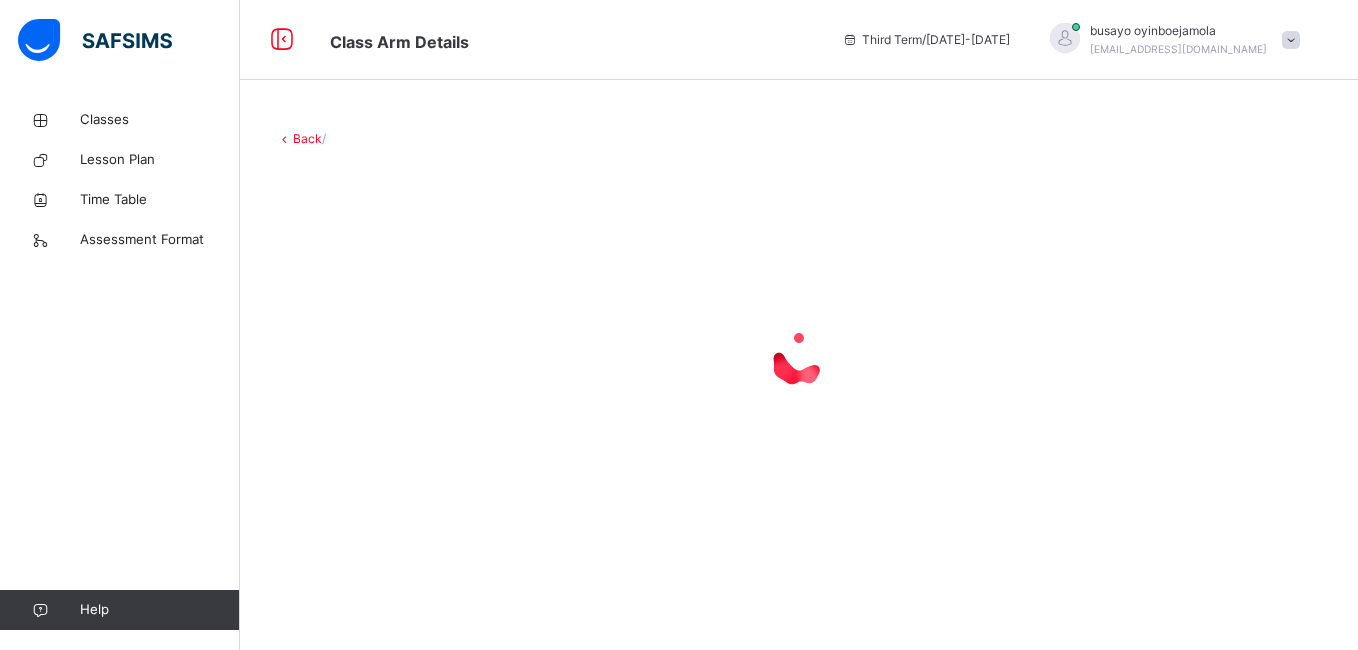 click at bounding box center (799, 358) 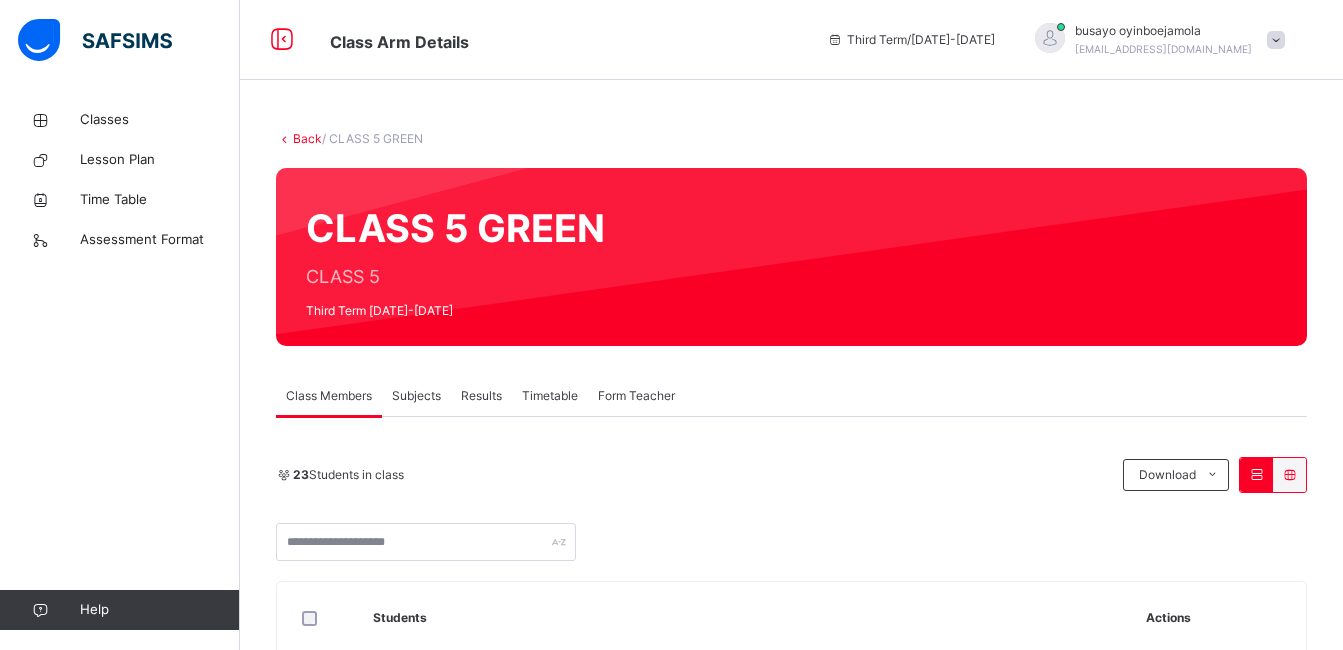 drag, startPoint x: 373, startPoint y: 318, endPoint x: 423, endPoint y: 400, distance: 96.04166 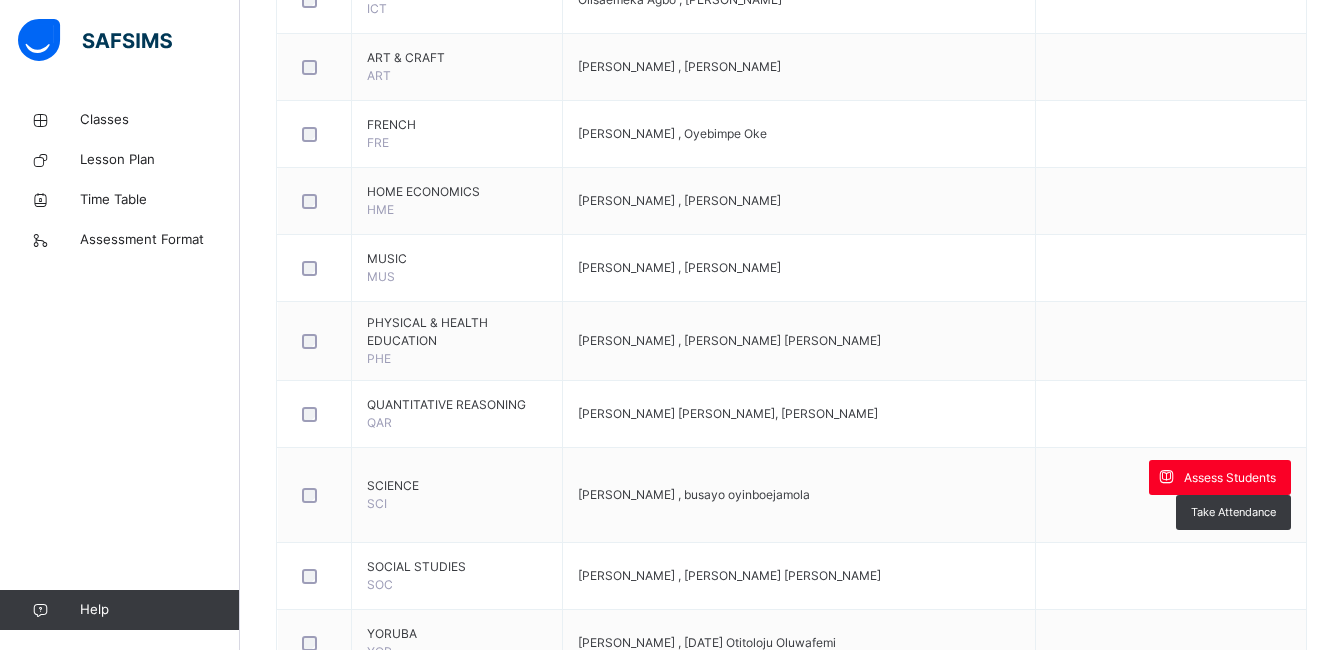 scroll, scrollTop: 612, scrollLeft: 0, axis: vertical 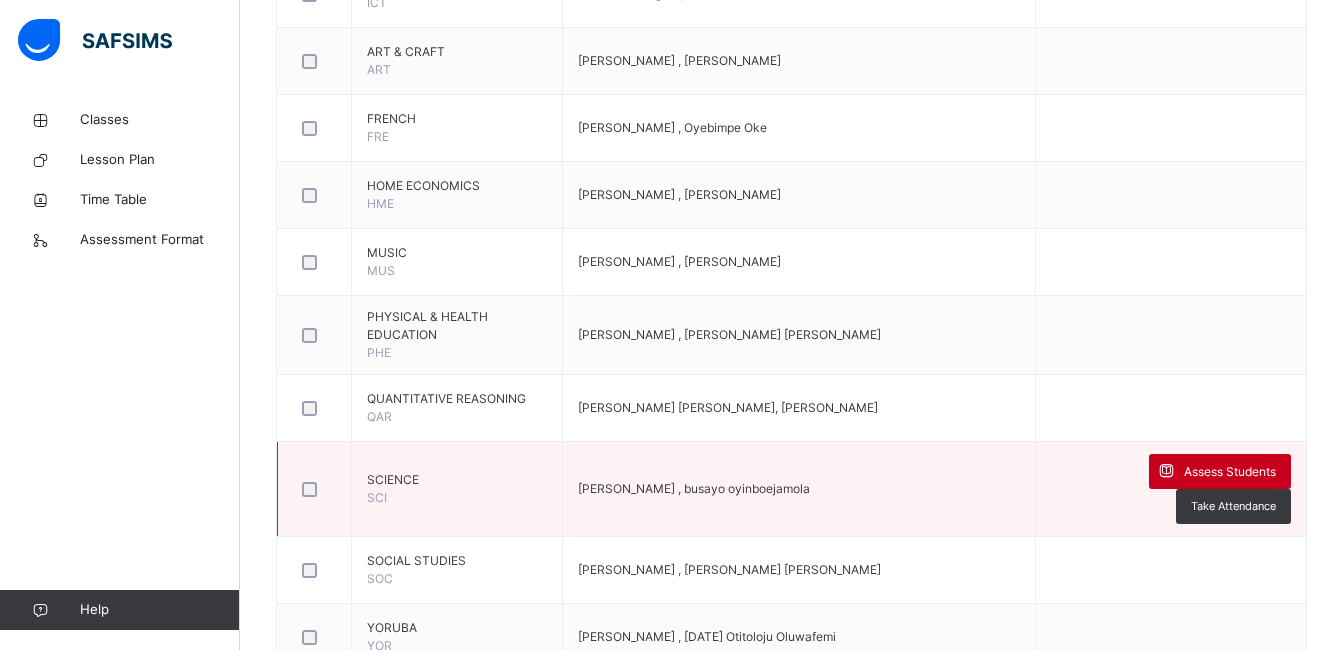 click on "Assess Students" at bounding box center (1220, 471) 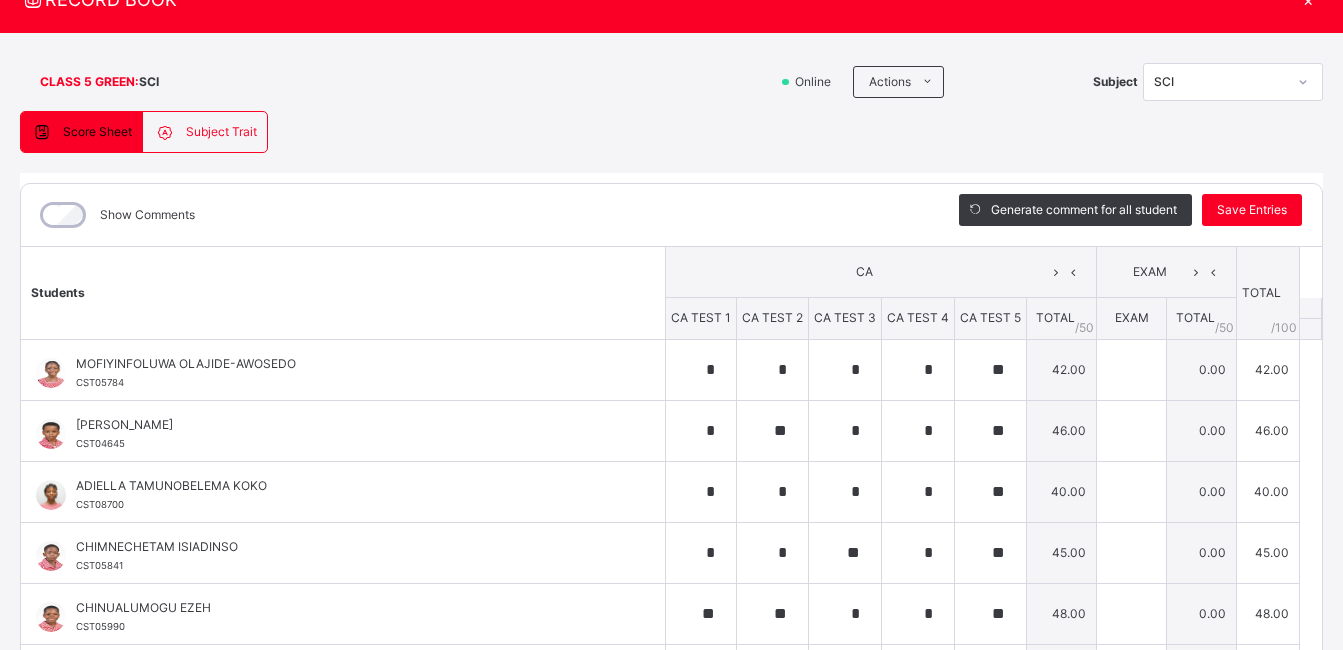 scroll, scrollTop: 94, scrollLeft: 0, axis: vertical 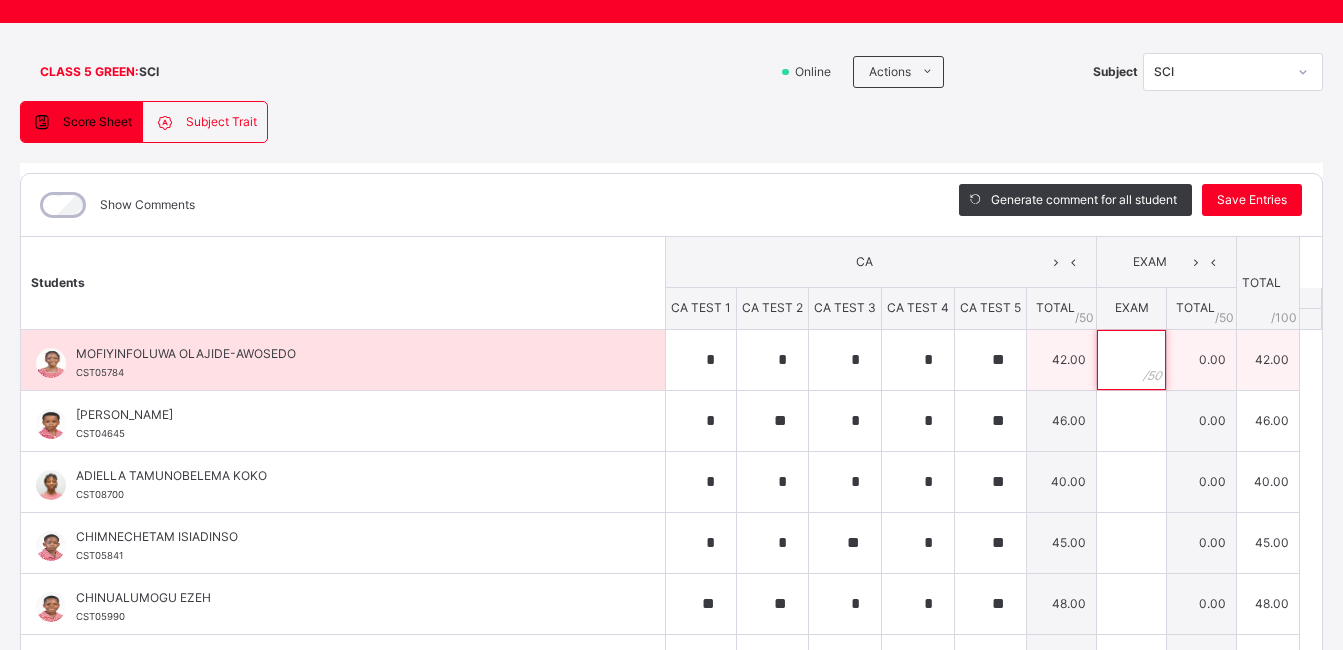 click at bounding box center [1131, 360] 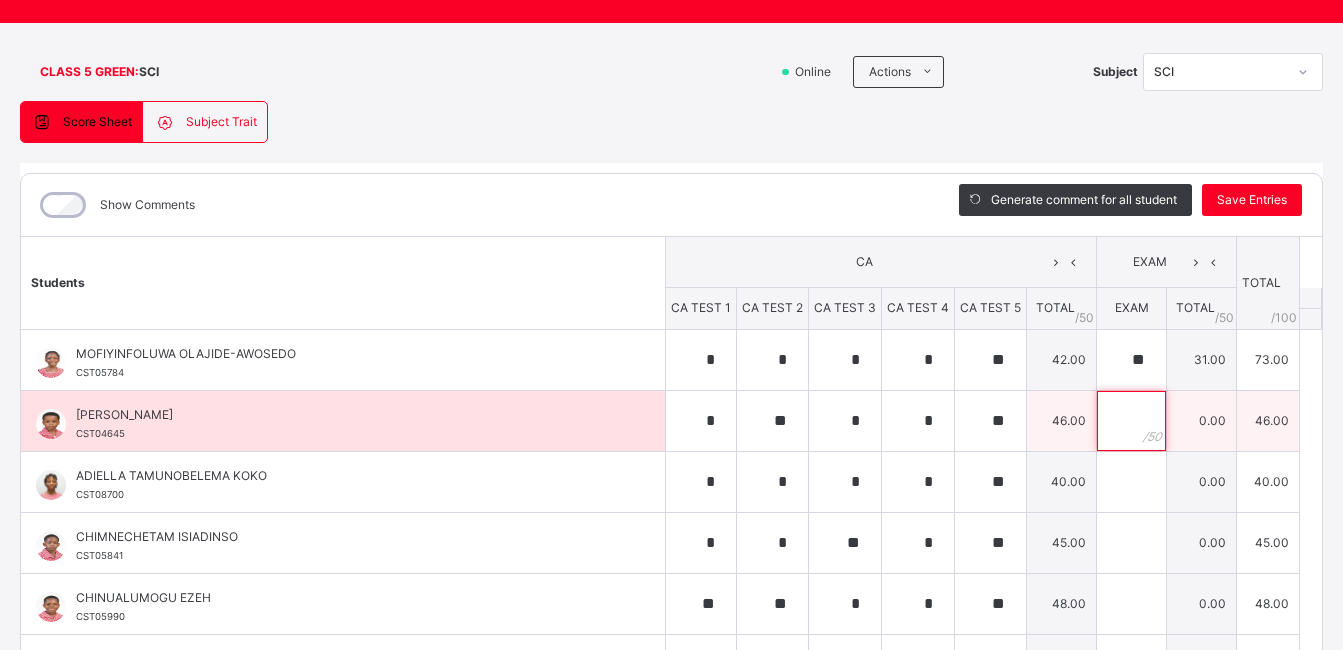 click at bounding box center [1131, 421] 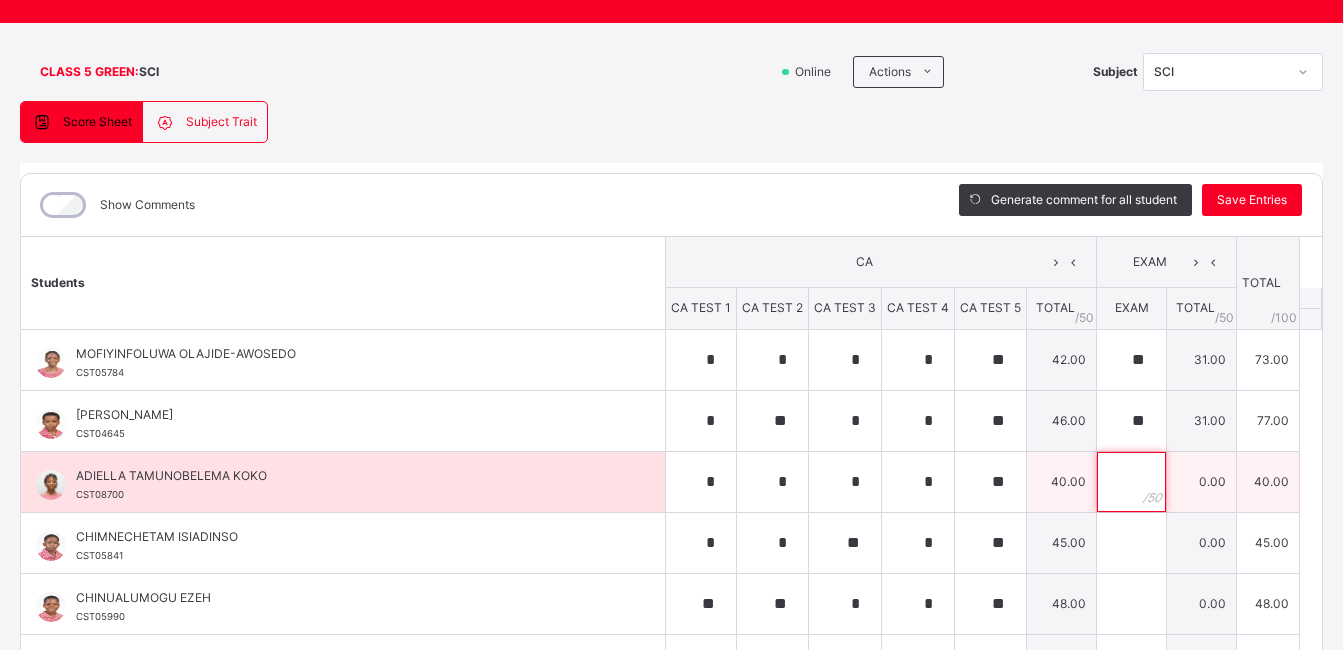 click at bounding box center (1131, 482) 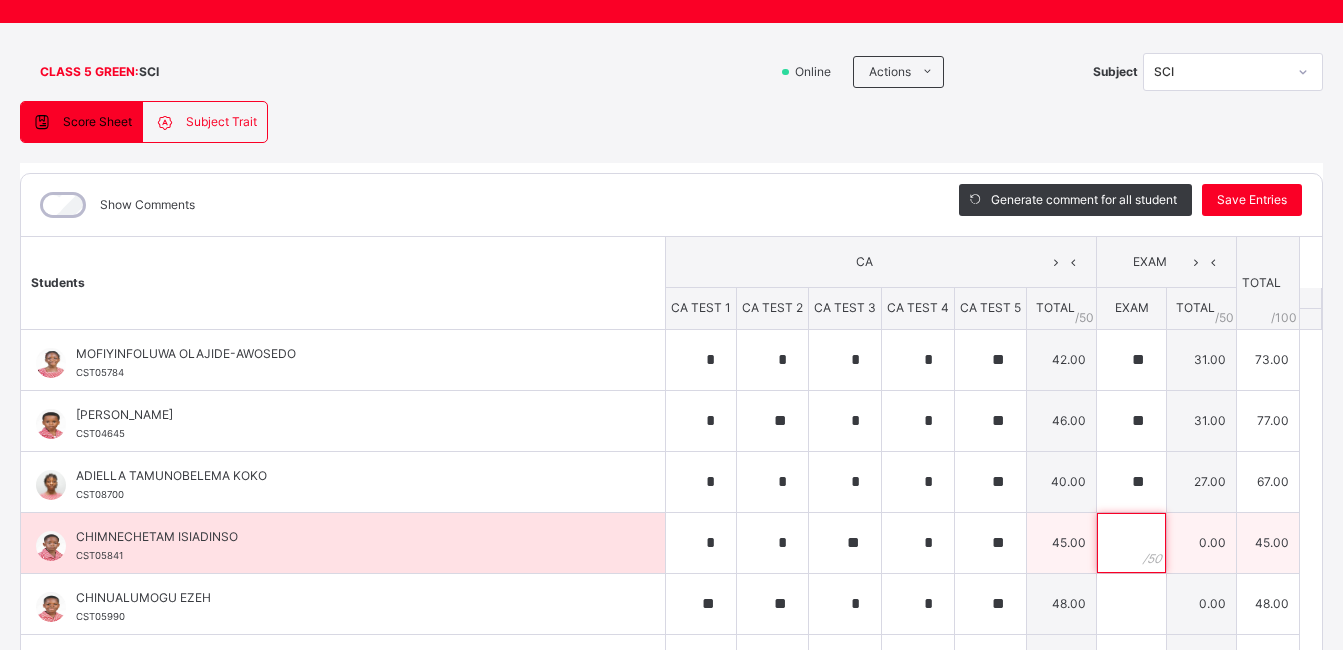 click at bounding box center [1131, 543] 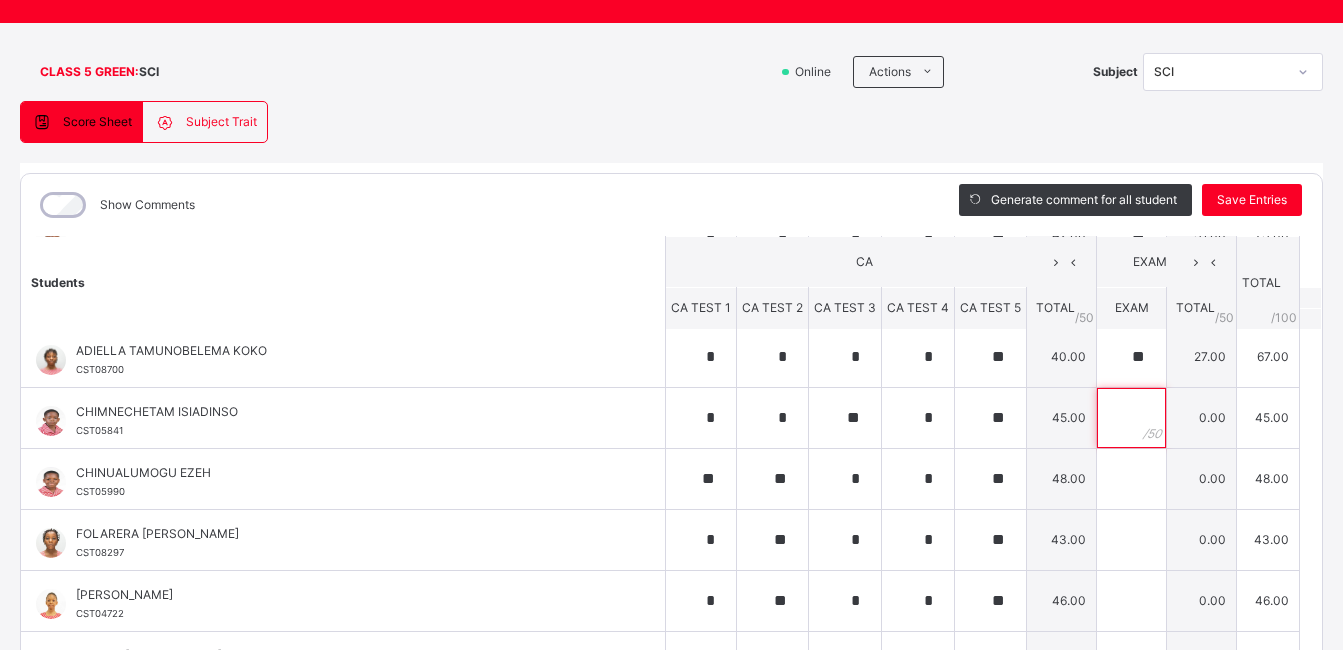 scroll, scrollTop: 129, scrollLeft: 0, axis: vertical 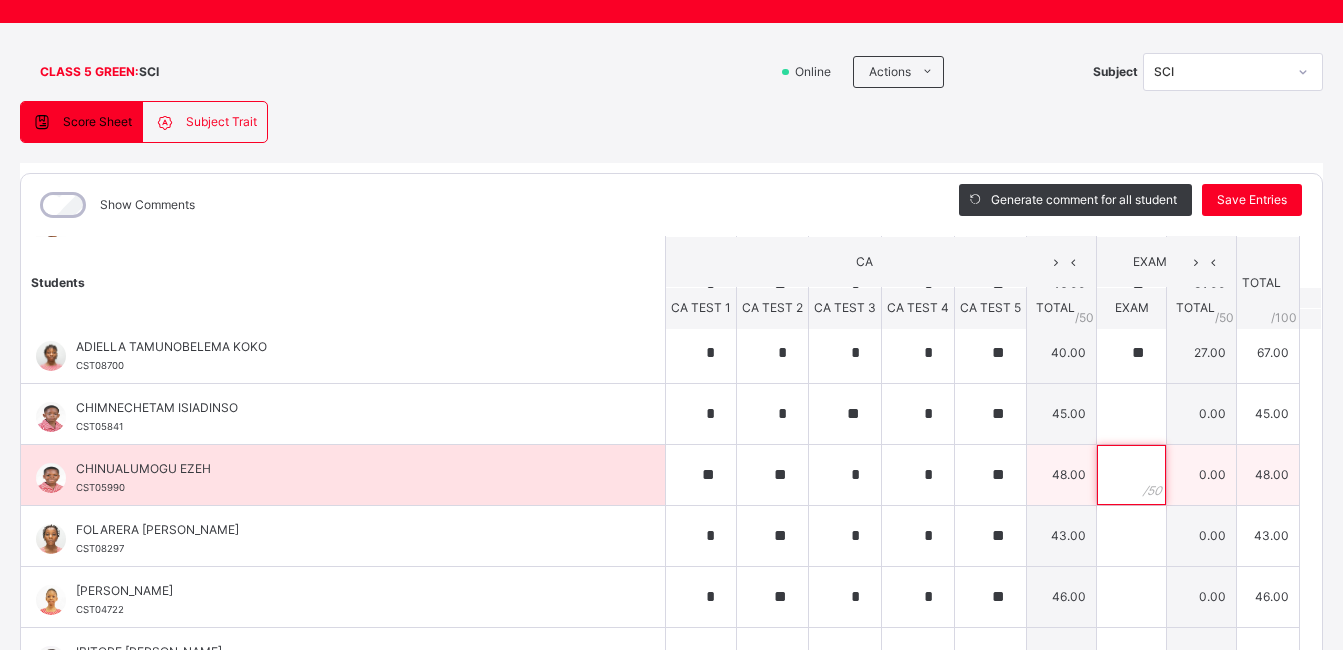 click at bounding box center (1131, 475) 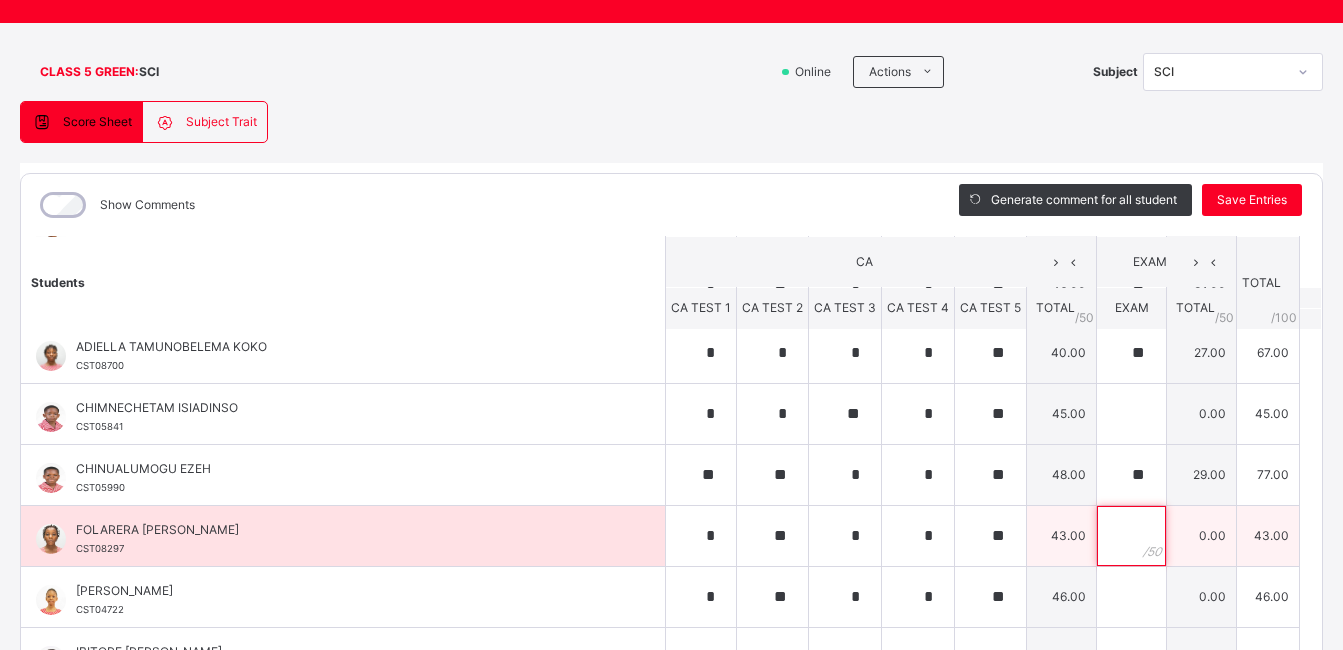 click at bounding box center (1131, 536) 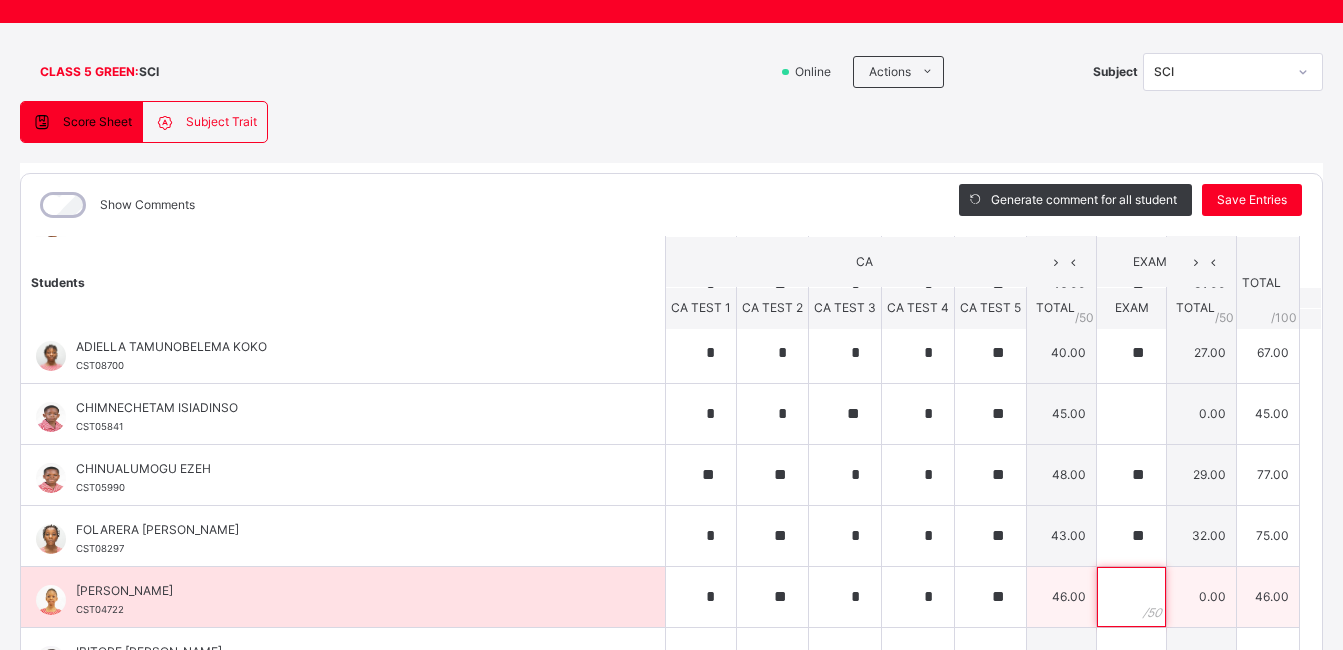 click at bounding box center [1131, 597] 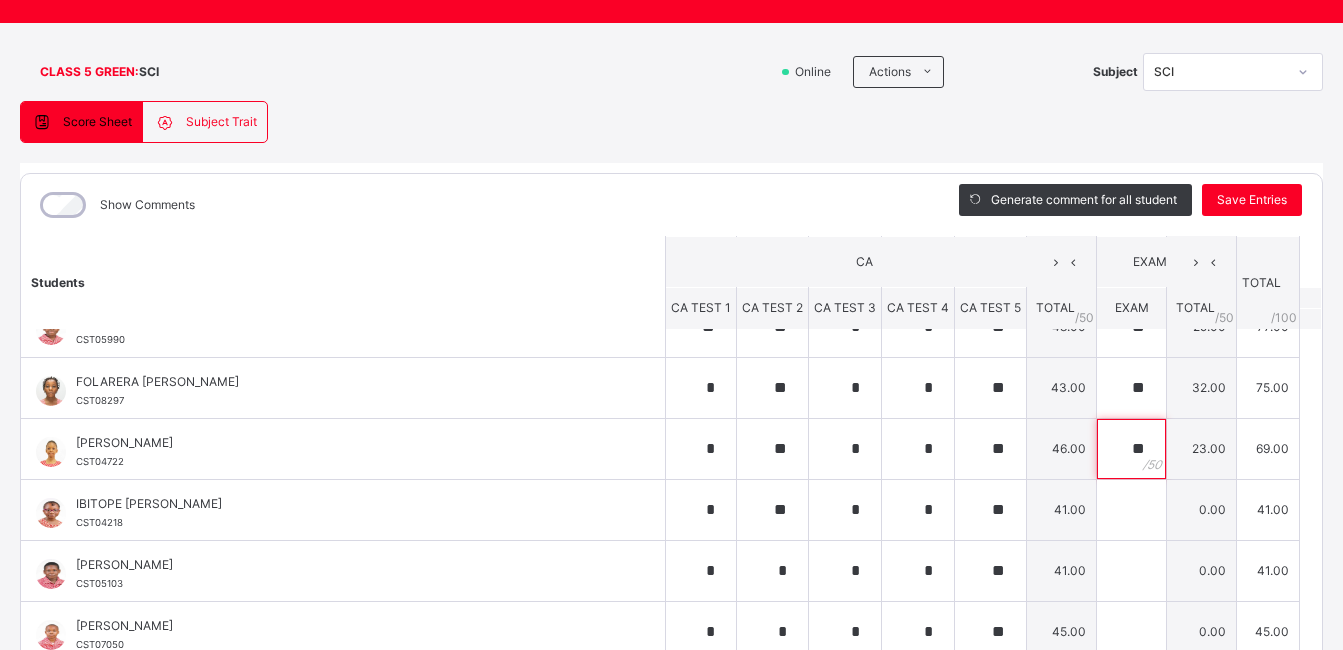 scroll, scrollTop: 300, scrollLeft: 0, axis: vertical 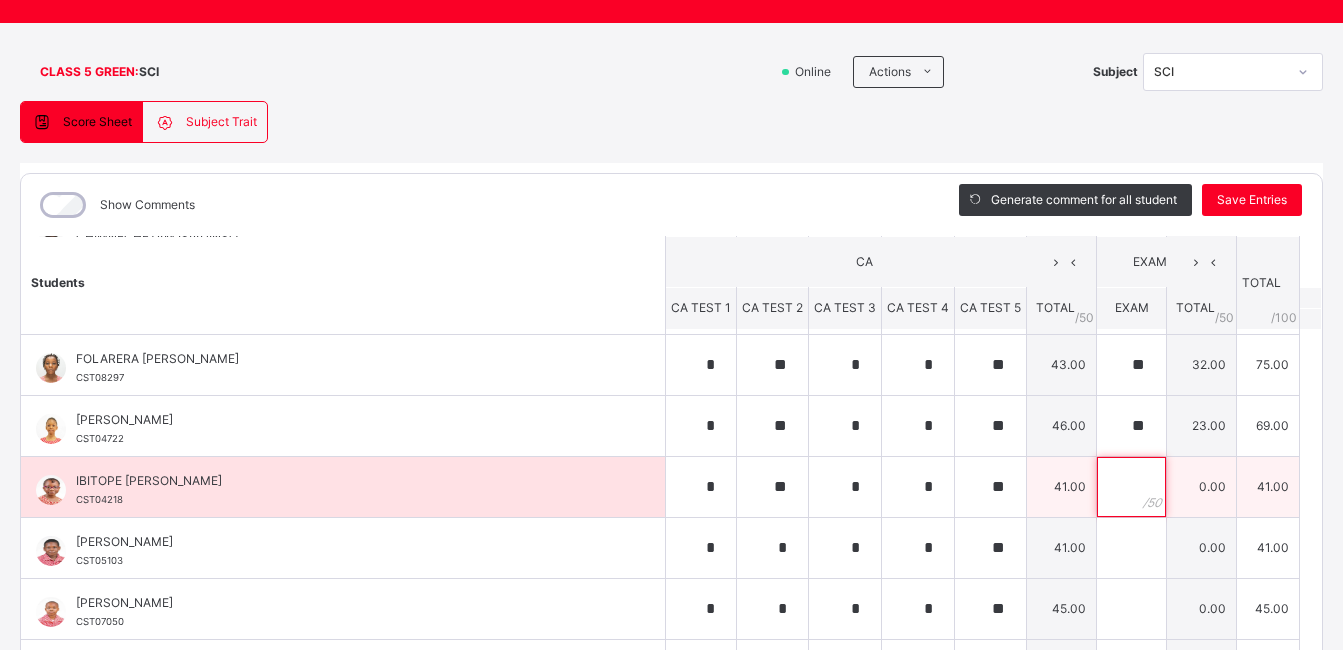 click at bounding box center (1131, 487) 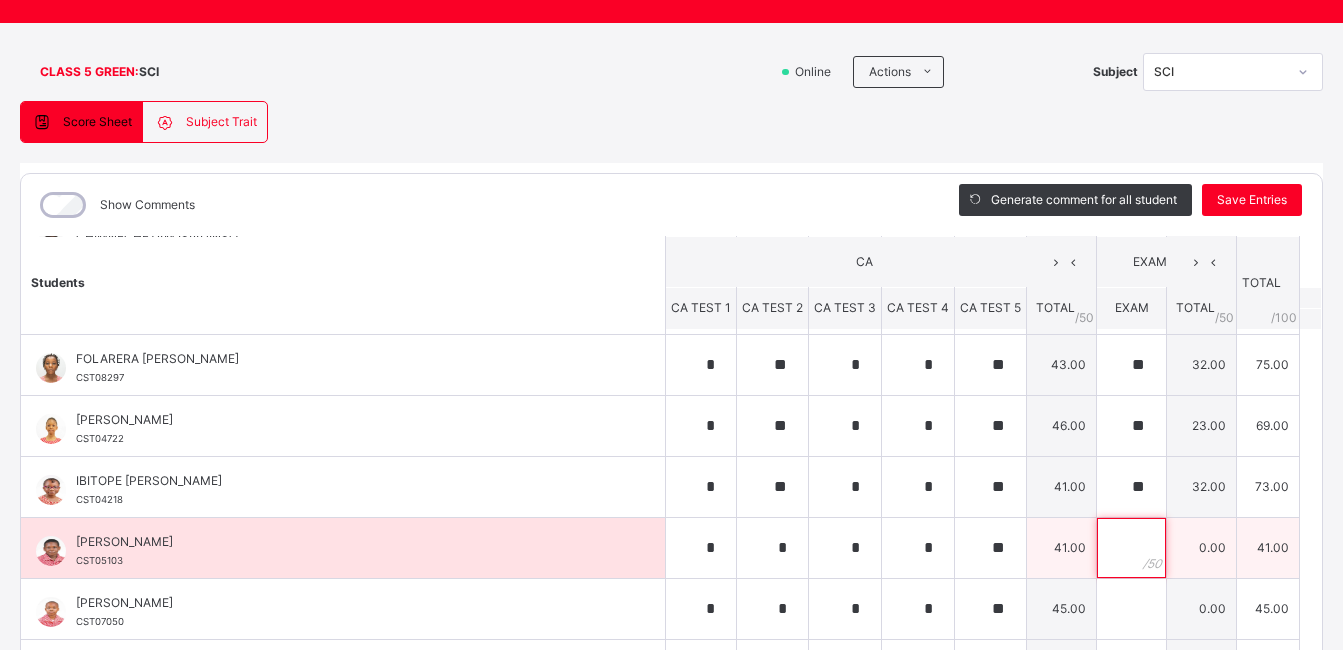 click at bounding box center [1131, 548] 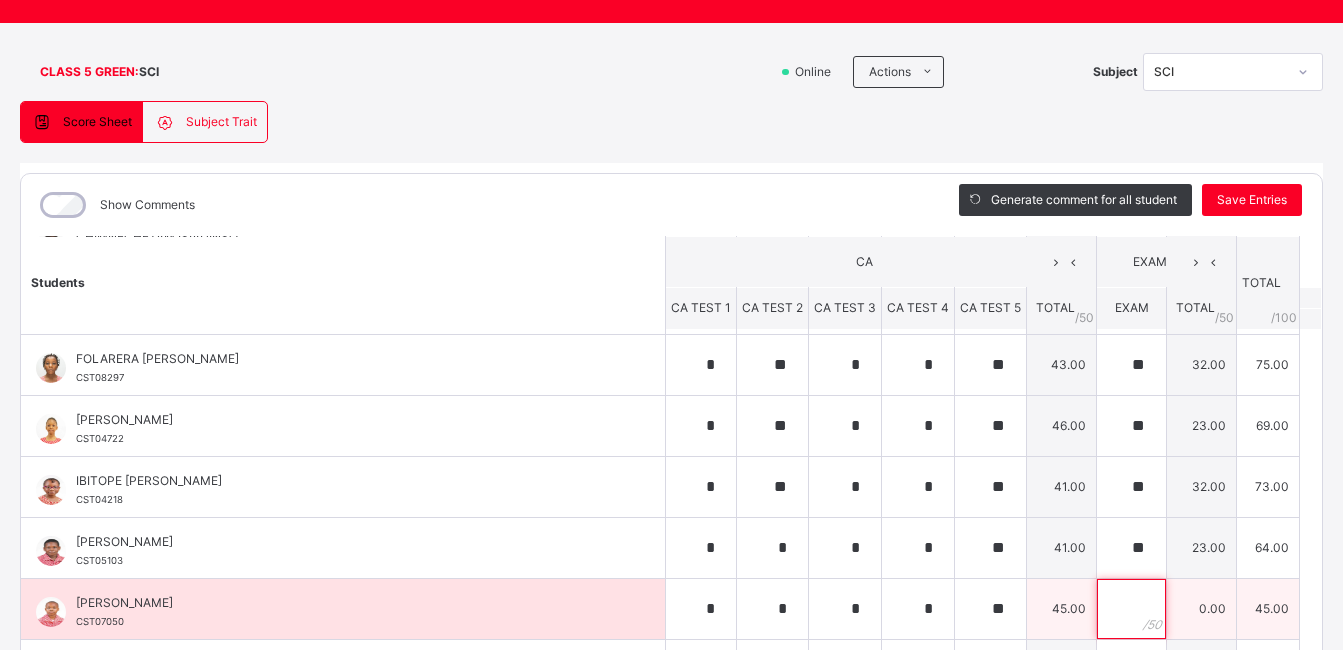 click at bounding box center (1131, 609) 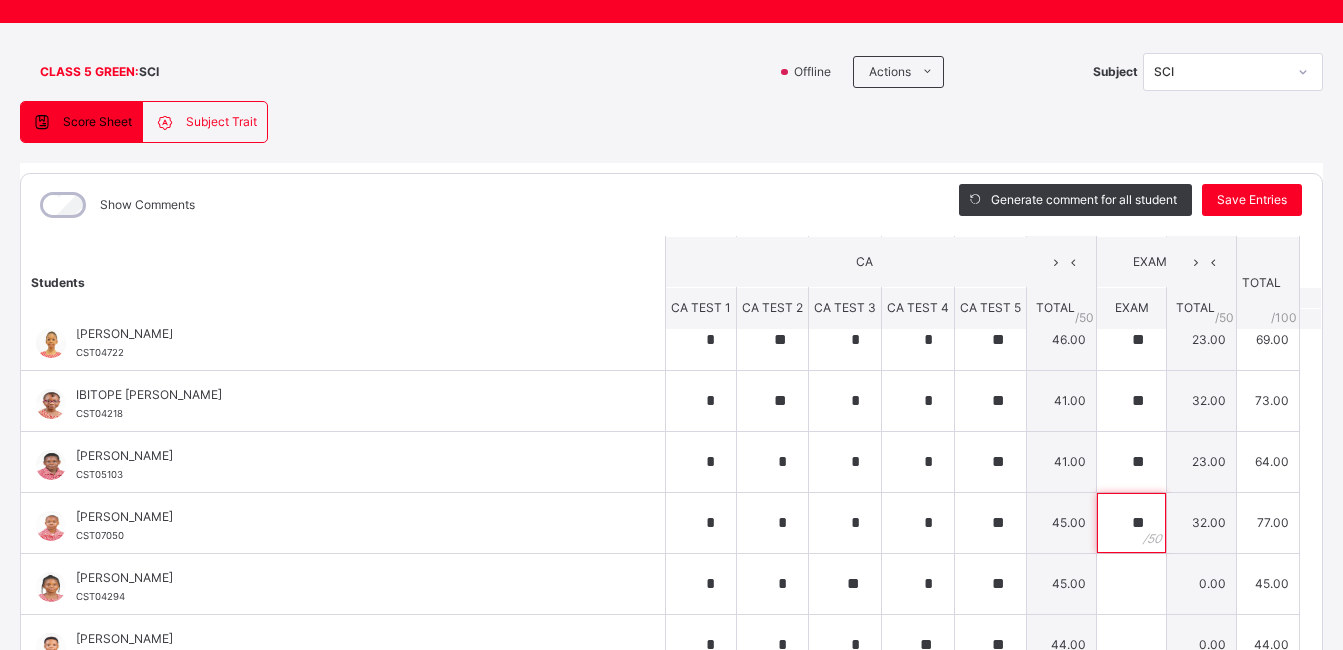 scroll, scrollTop: 390, scrollLeft: 0, axis: vertical 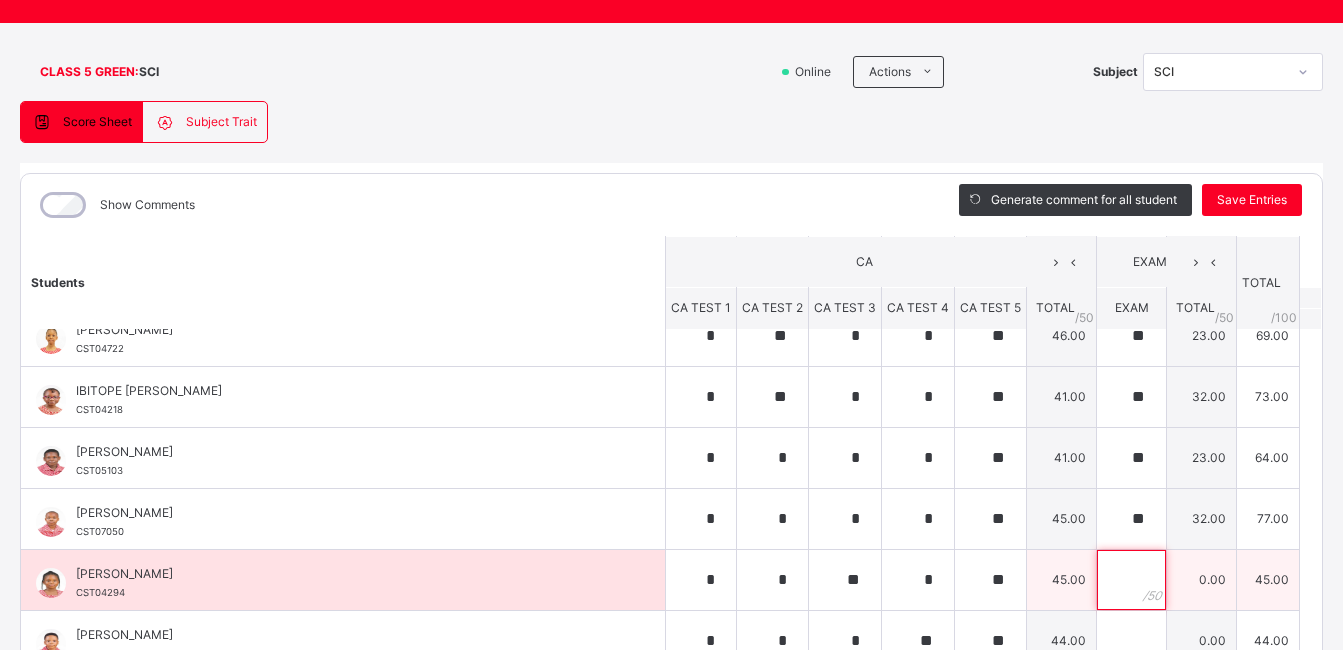 click at bounding box center [1131, 580] 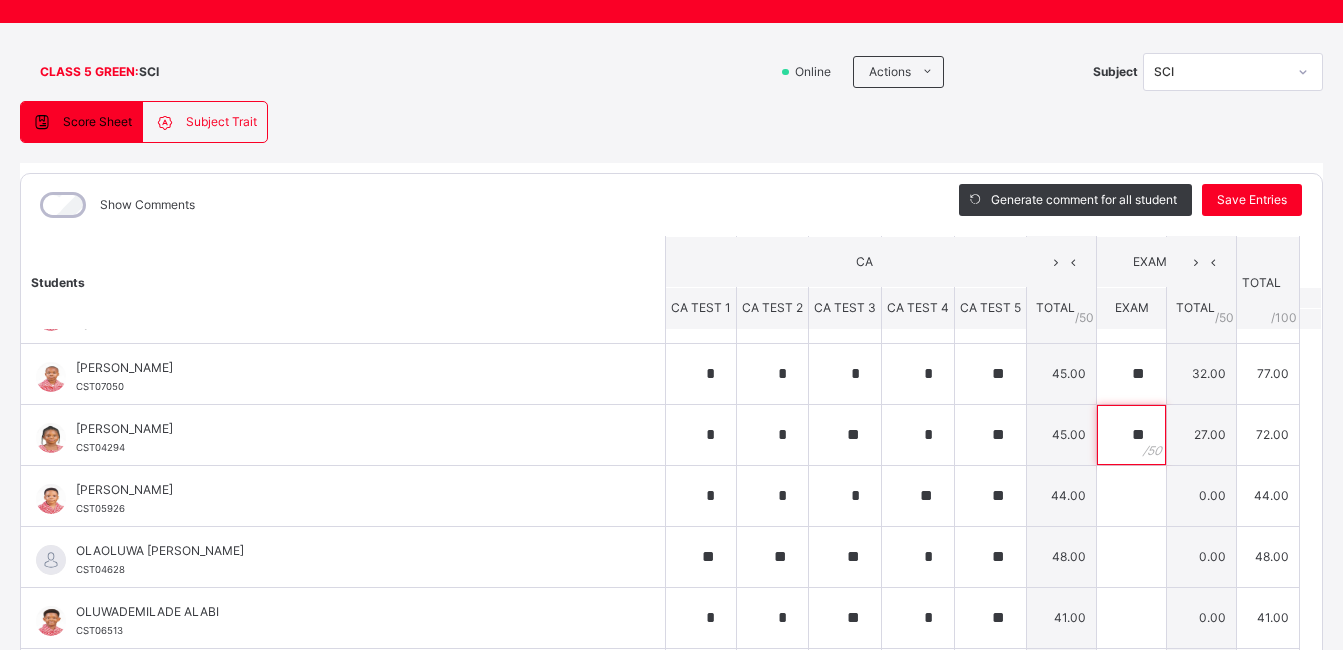 scroll, scrollTop: 541, scrollLeft: 0, axis: vertical 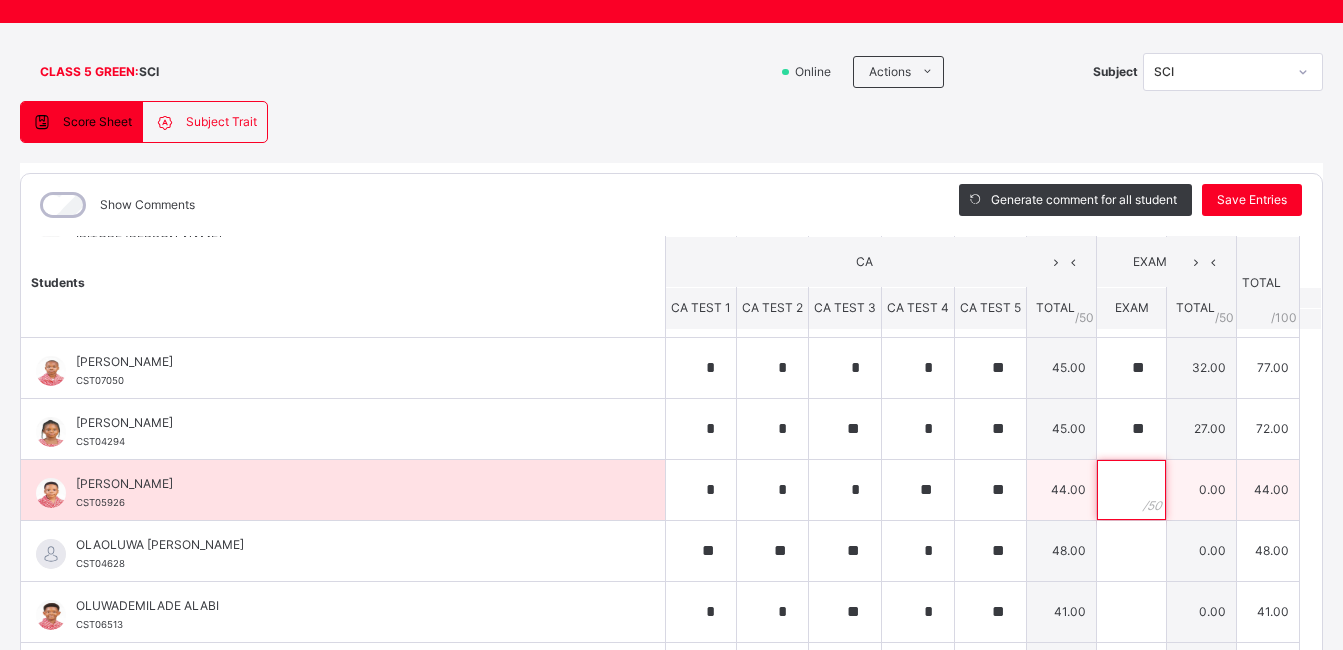 click at bounding box center [1131, 490] 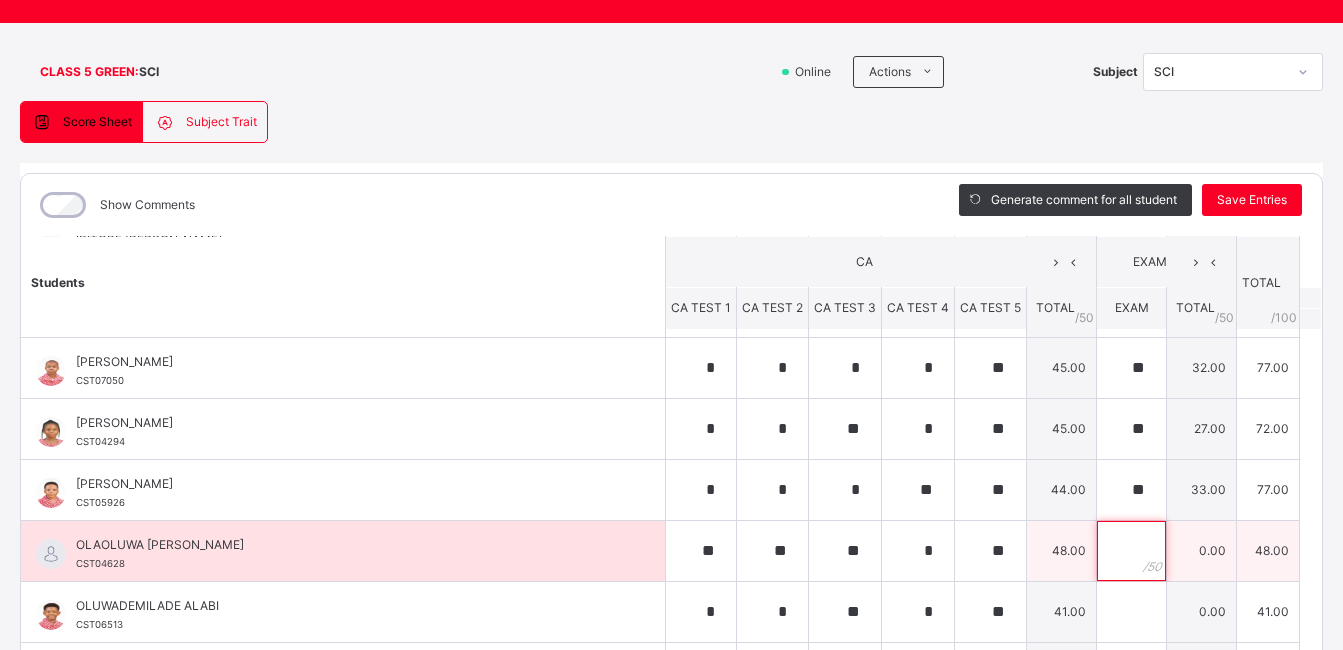 click at bounding box center (1131, 551) 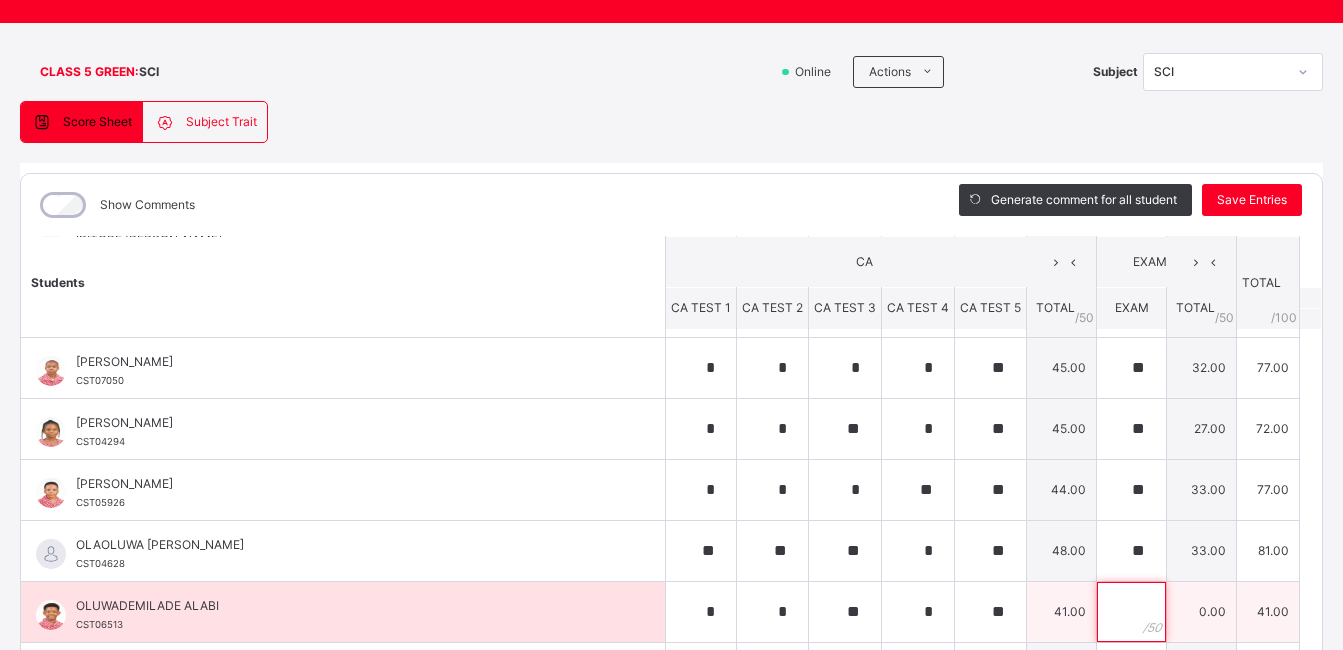 click at bounding box center (1131, 612) 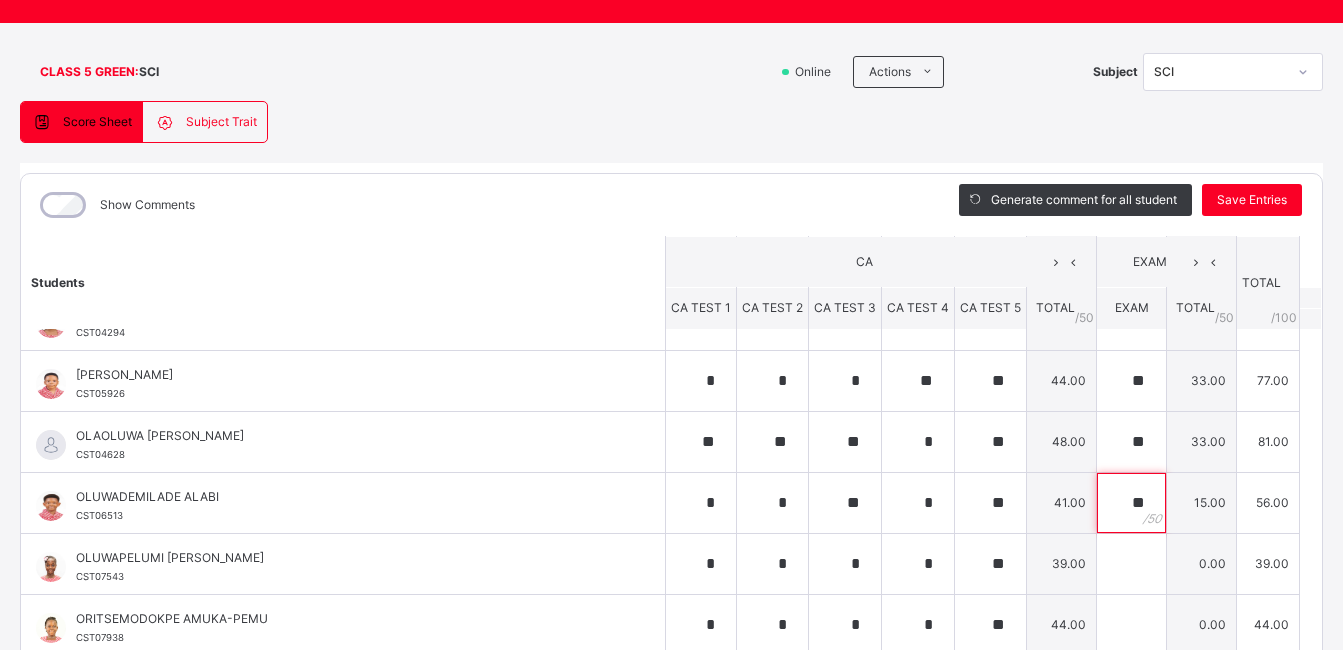 scroll, scrollTop: 703, scrollLeft: 0, axis: vertical 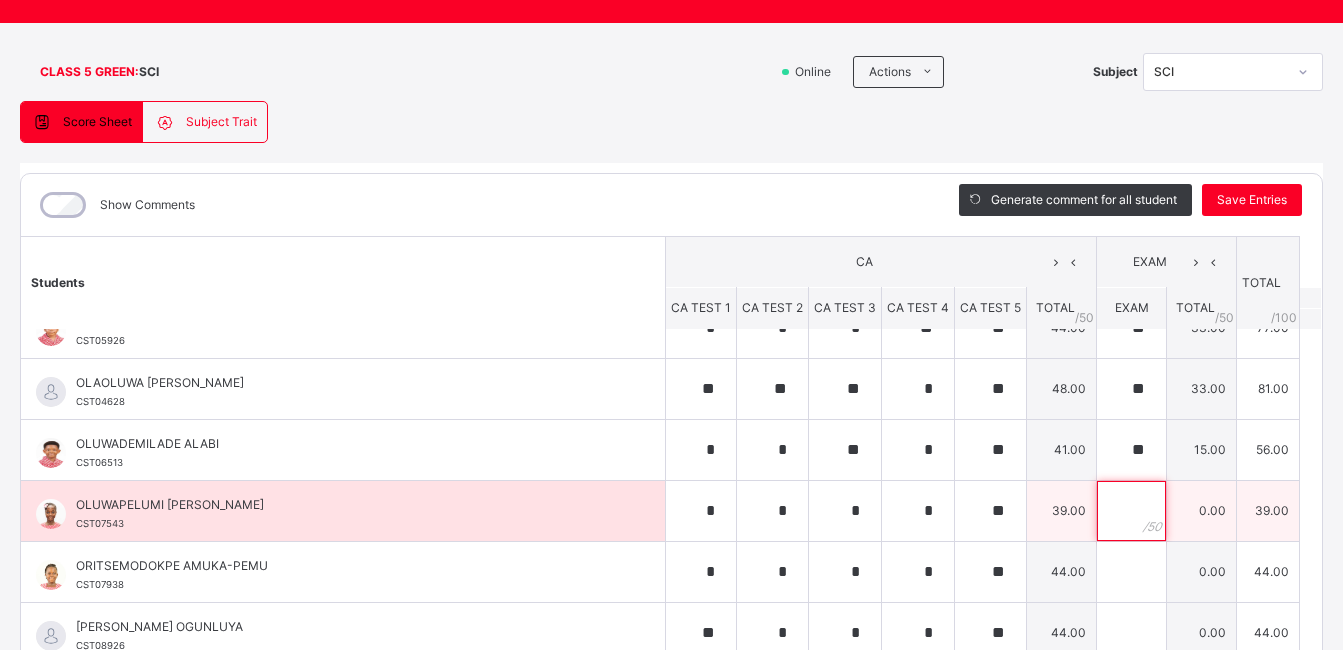 click at bounding box center [1131, 511] 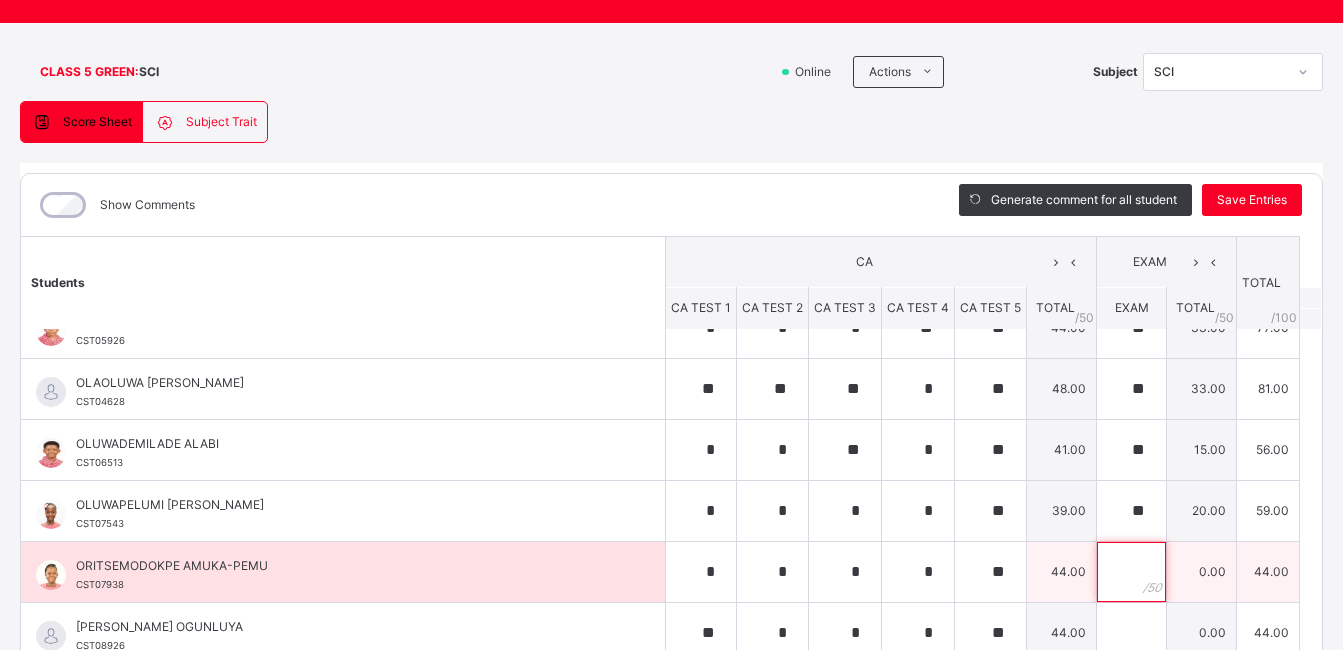 click at bounding box center (1131, 572) 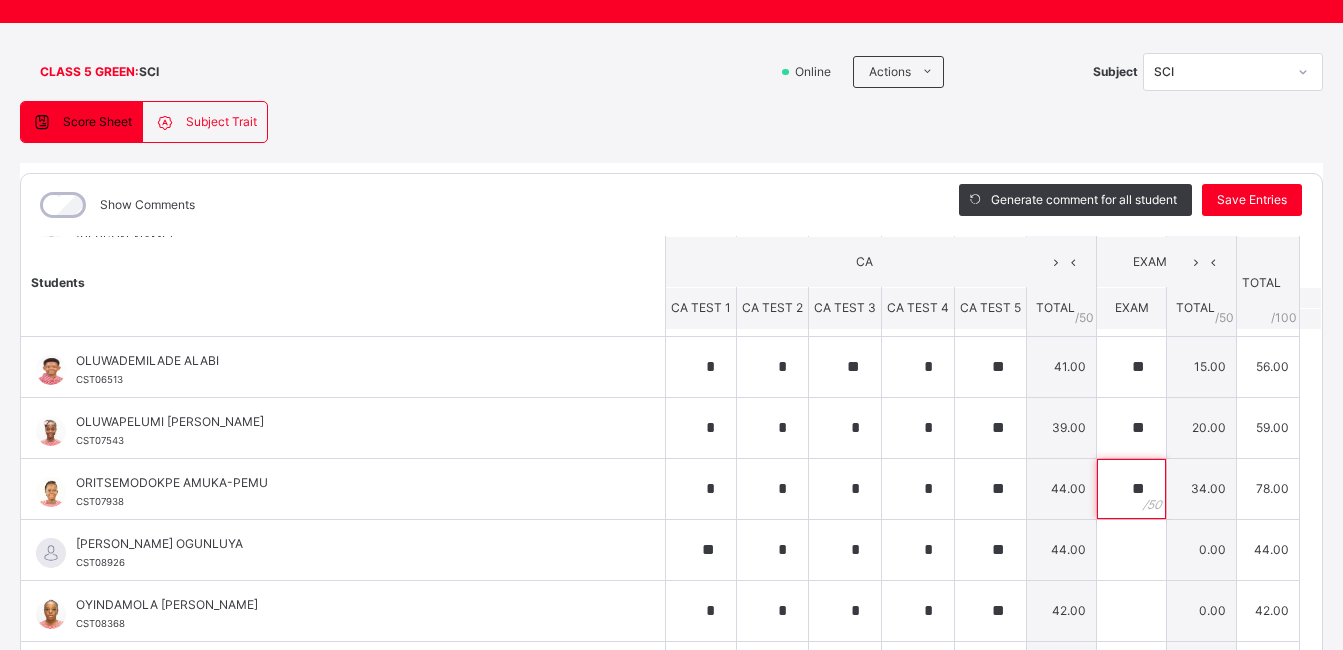 scroll, scrollTop: 806, scrollLeft: 0, axis: vertical 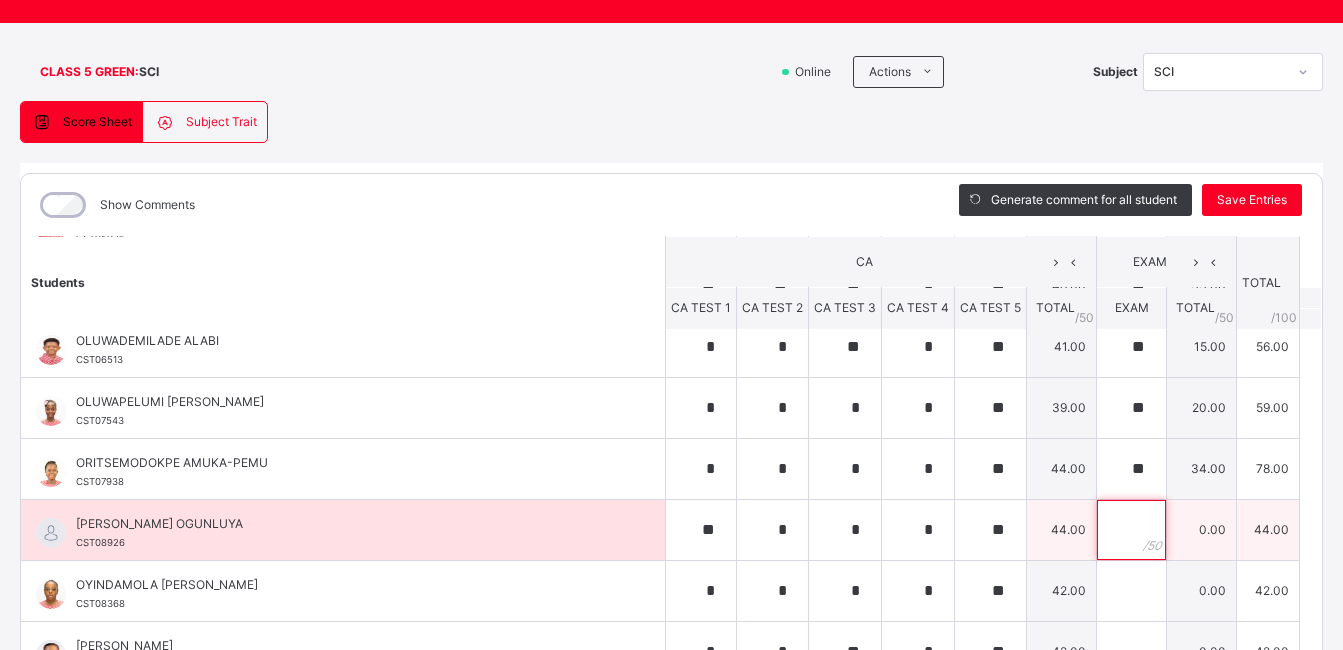 click at bounding box center [1131, 530] 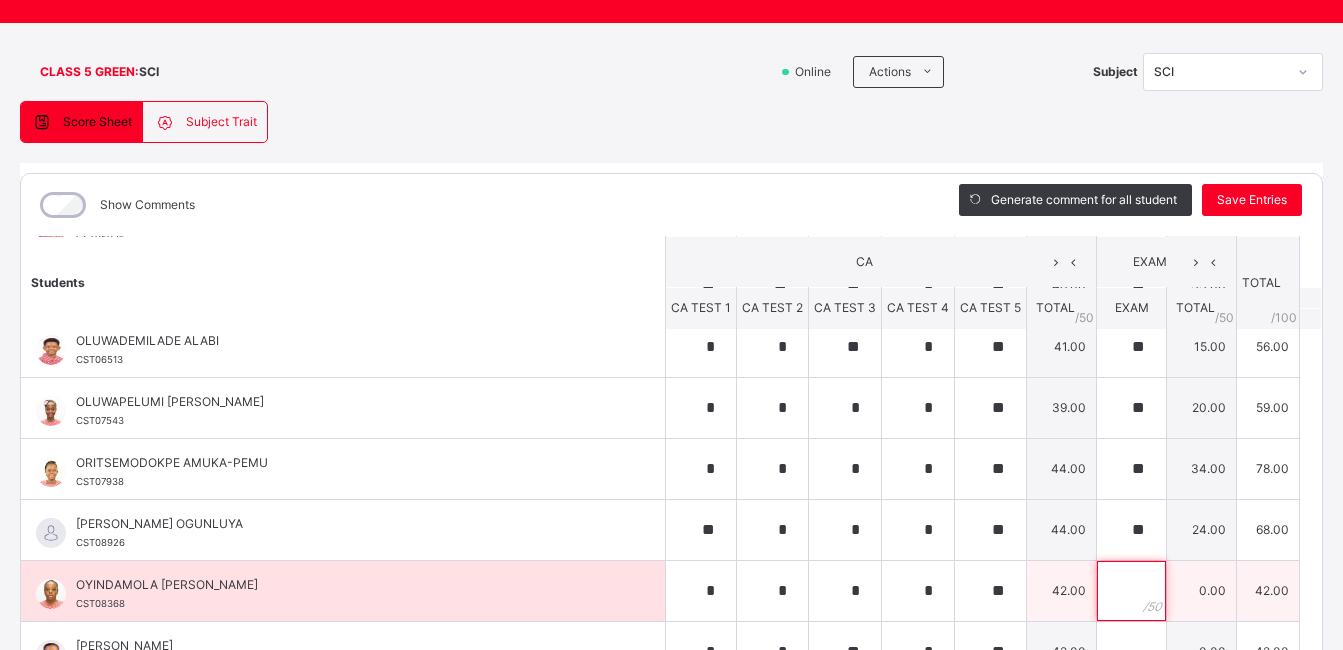 click at bounding box center (1131, 591) 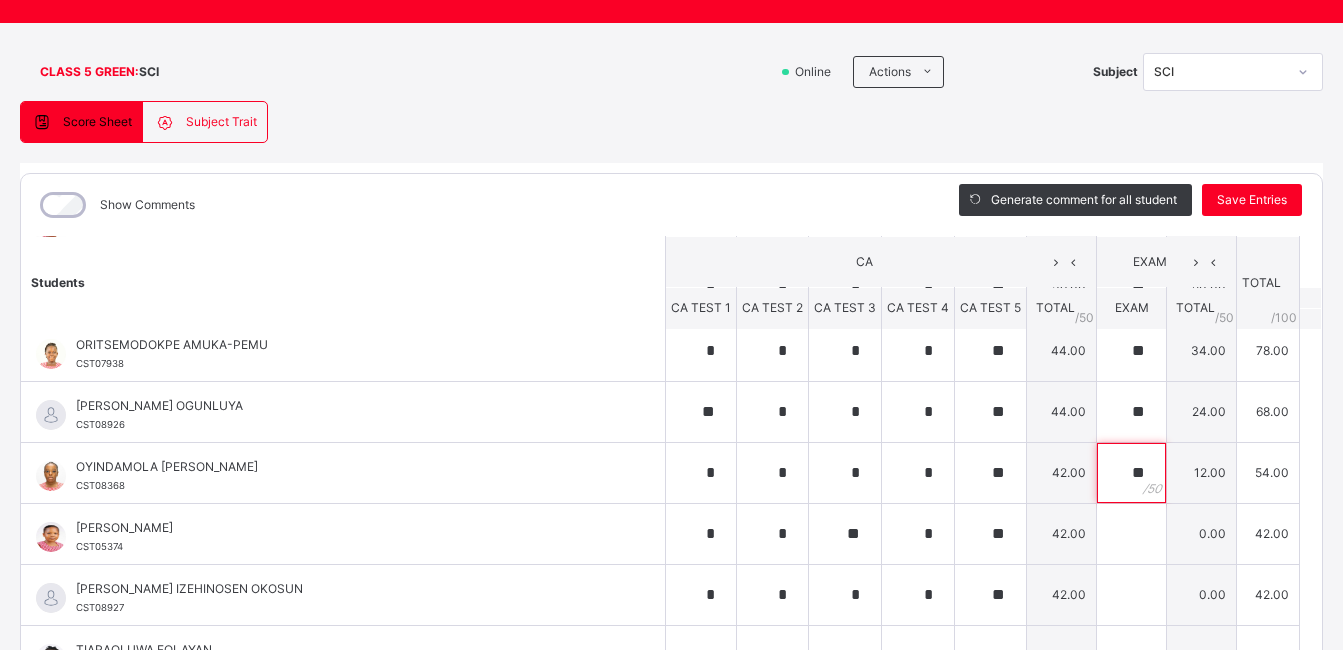 scroll, scrollTop: 928, scrollLeft: 0, axis: vertical 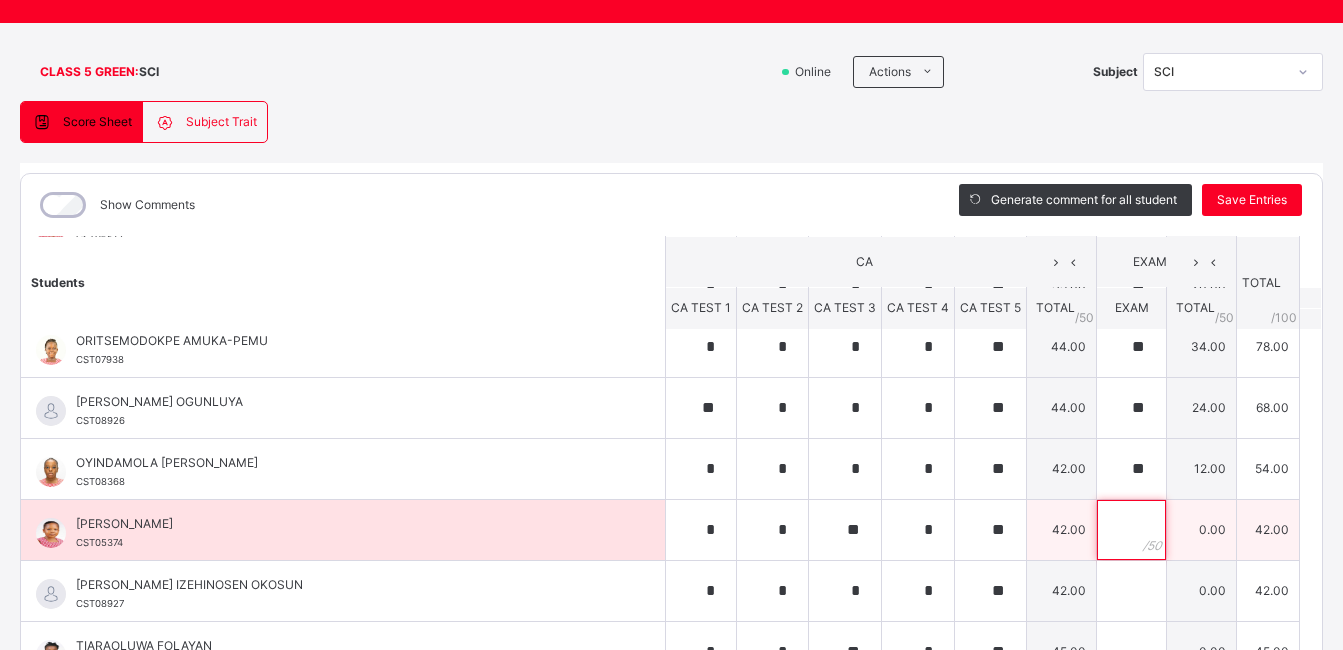 click at bounding box center [1131, 530] 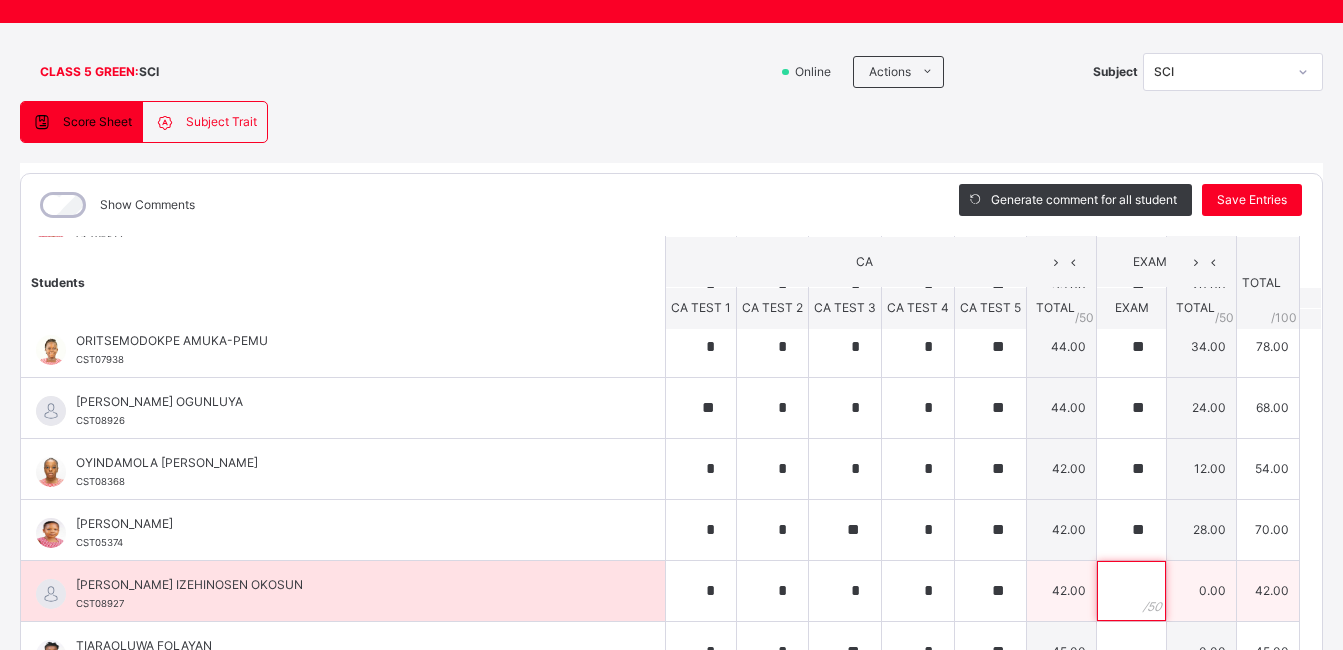 click at bounding box center (1131, 591) 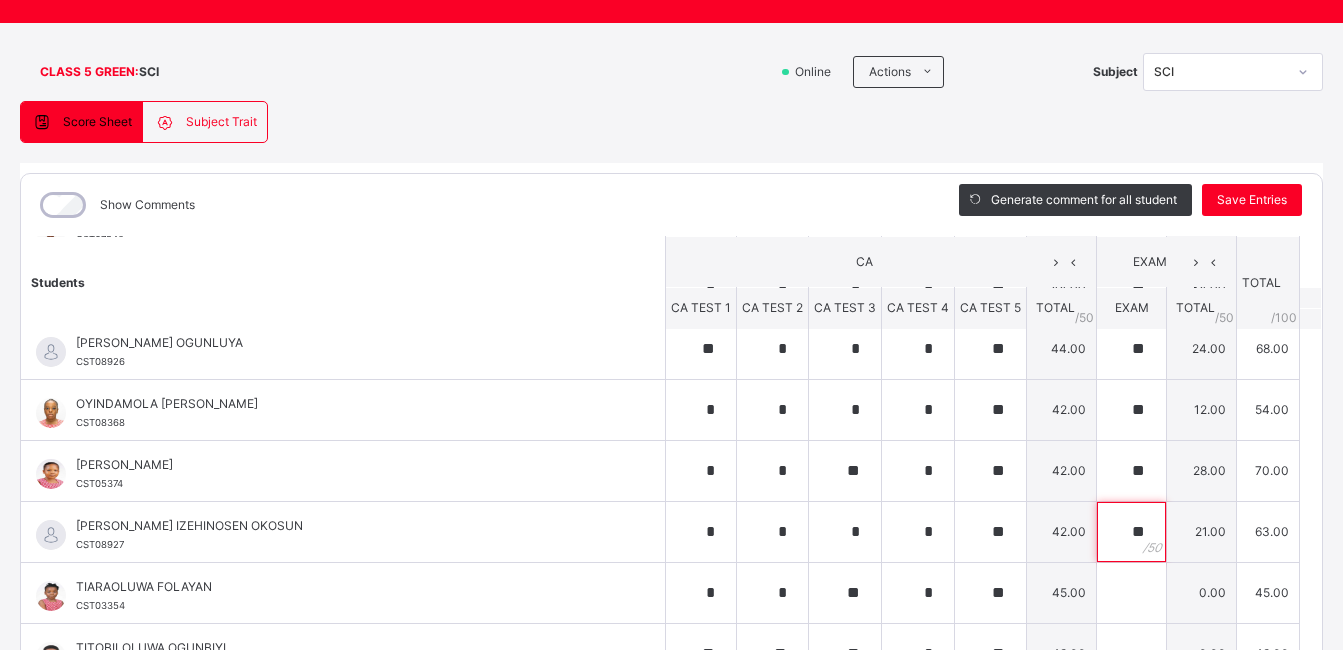 scroll, scrollTop: 997, scrollLeft: 0, axis: vertical 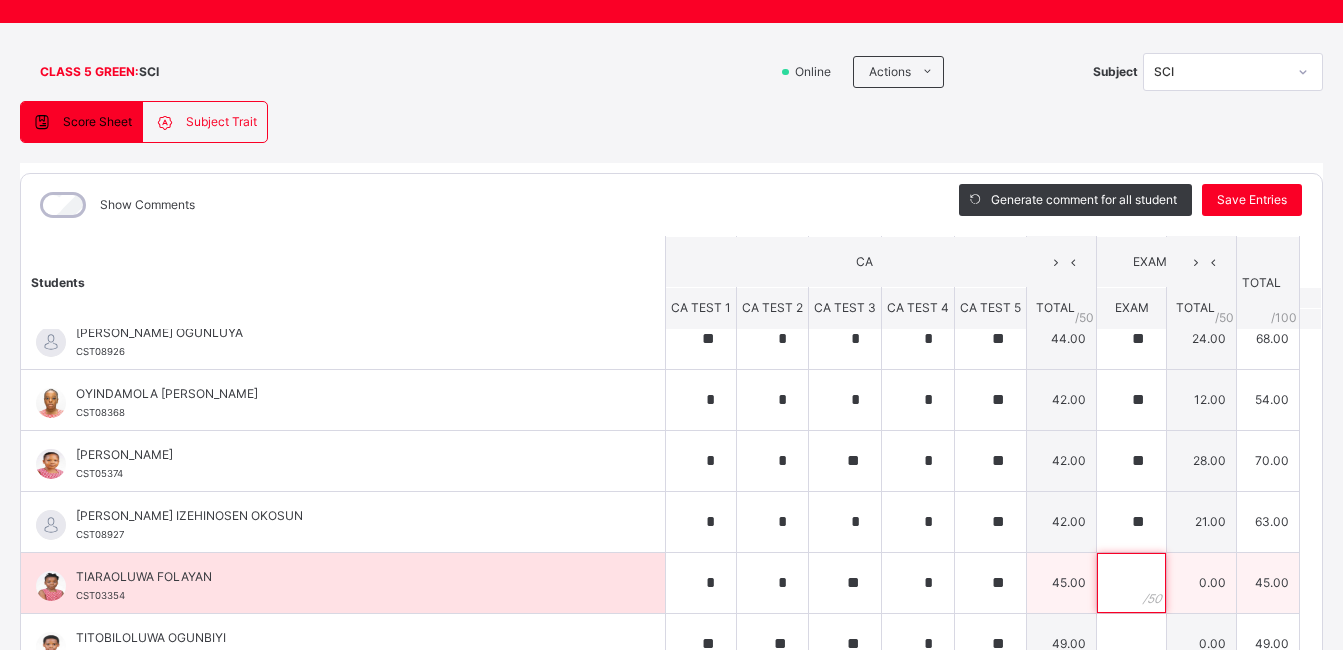 click at bounding box center (1131, 583) 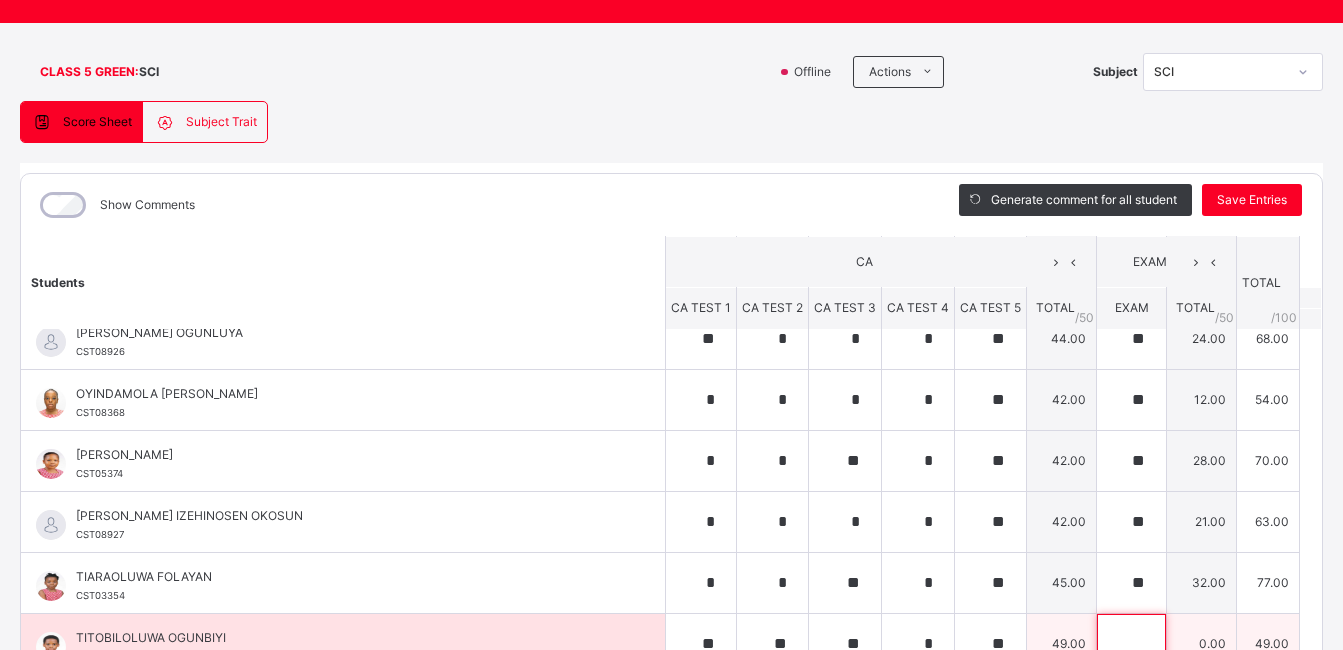 click at bounding box center [1131, 644] 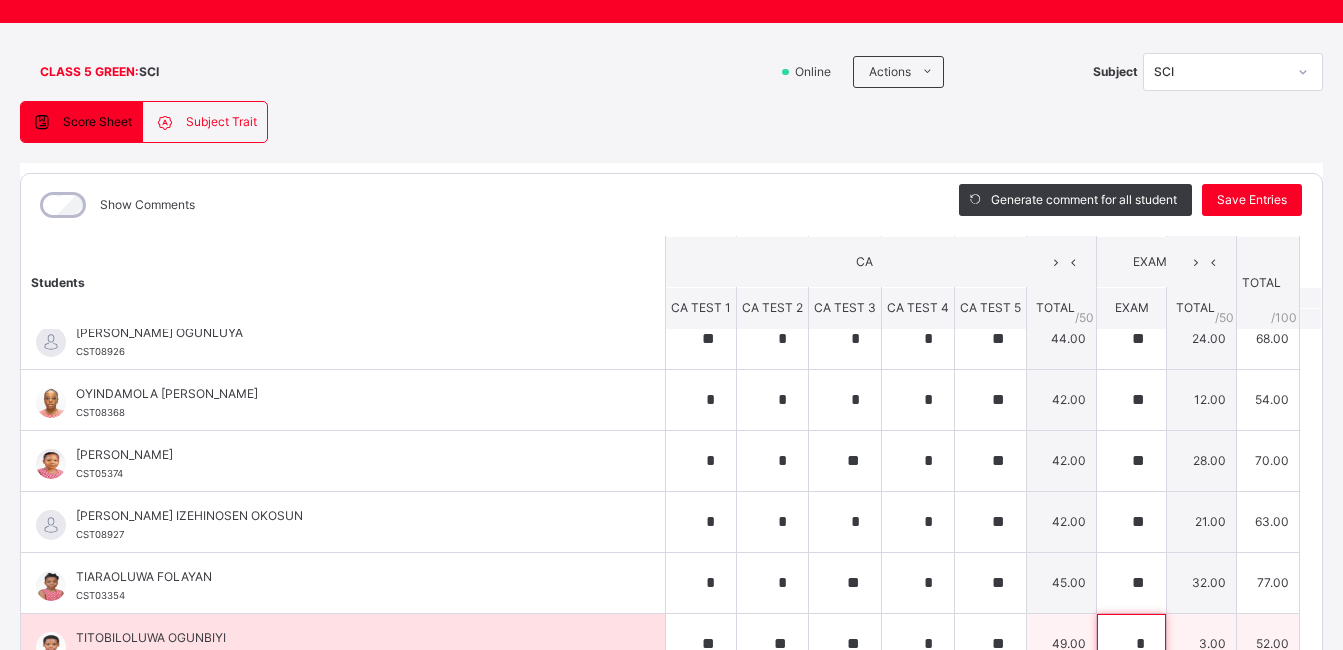 scroll, scrollTop: 98, scrollLeft: 0, axis: vertical 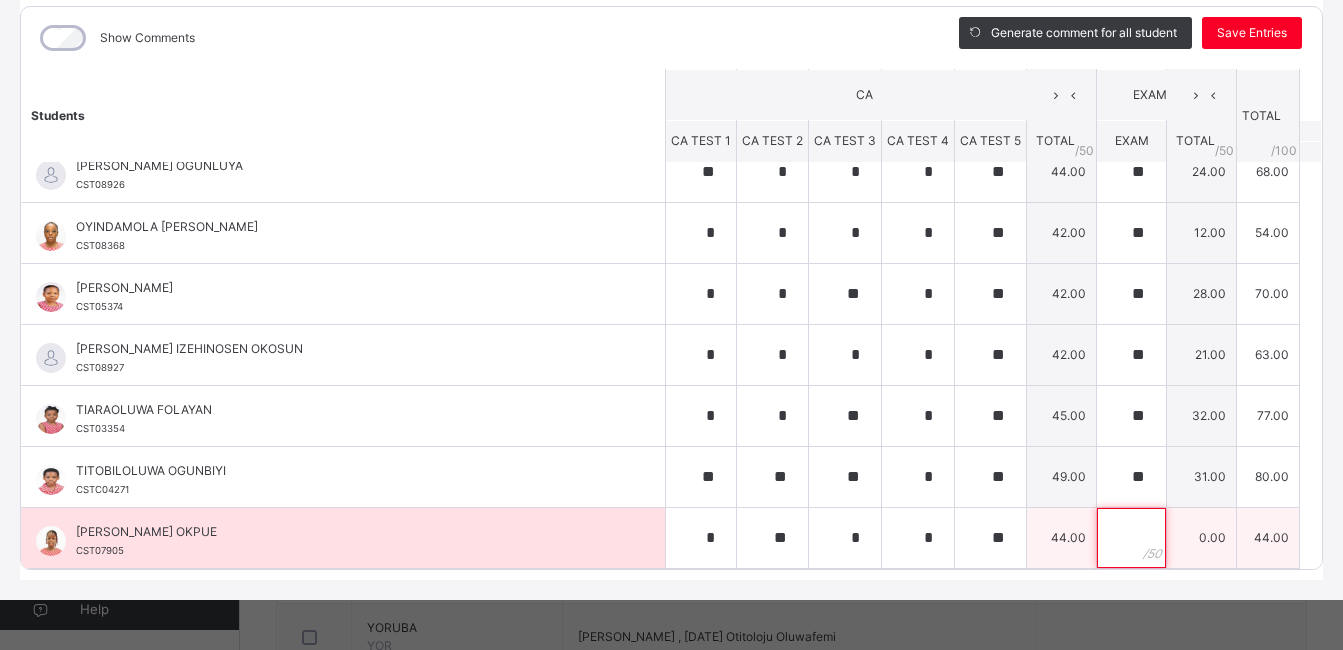 click at bounding box center [1131, 538] 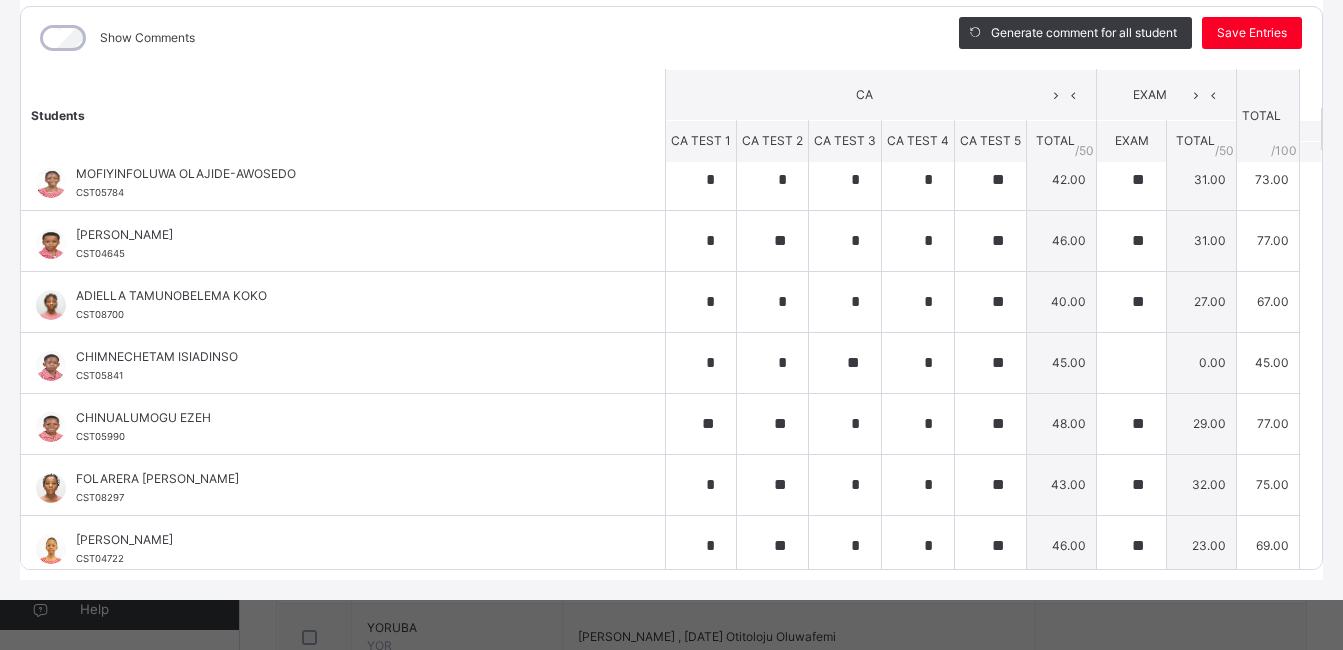 scroll, scrollTop: 0, scrollLeft: 0, axis: both 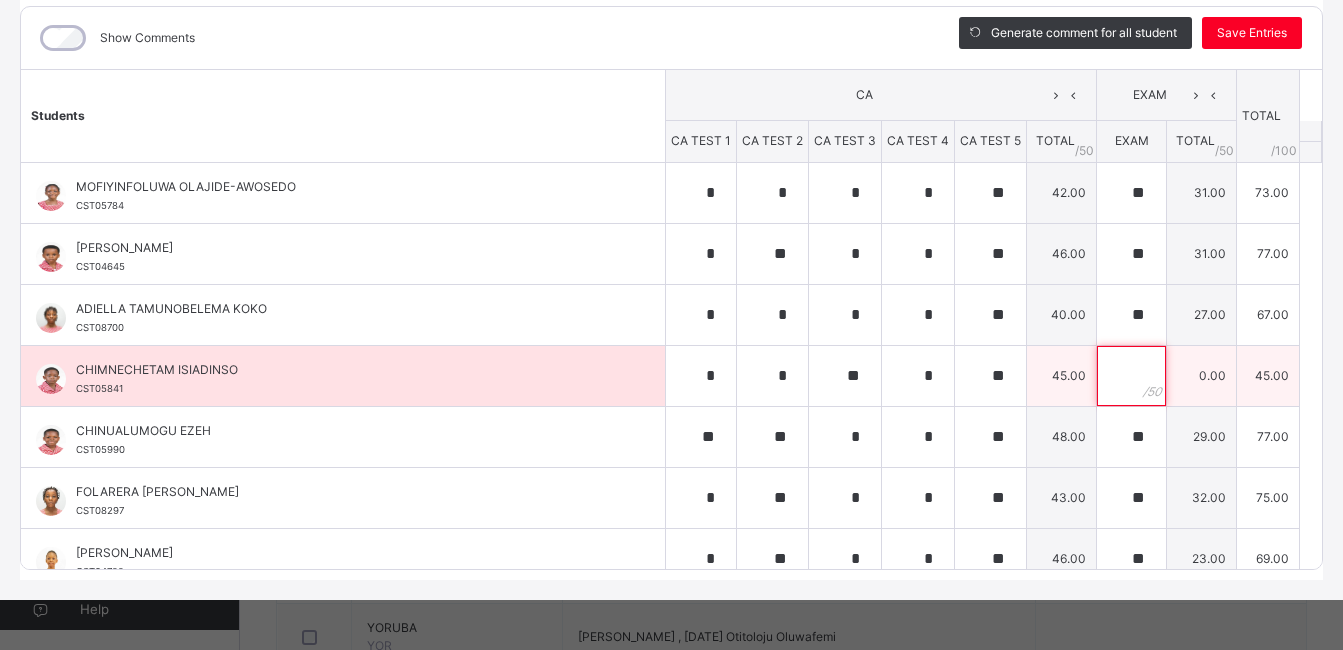 click at bounding box center (1131, 376) 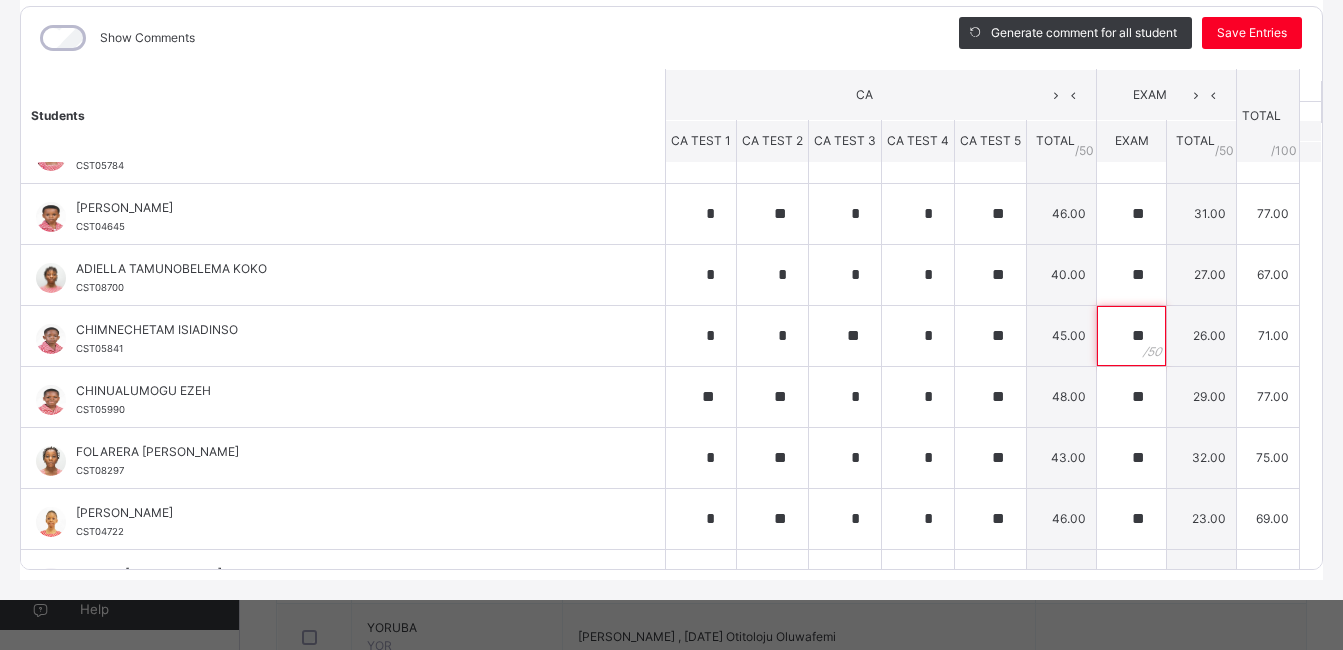 scroll, scrollTop: 0, scrollLeft: 0, axis: both 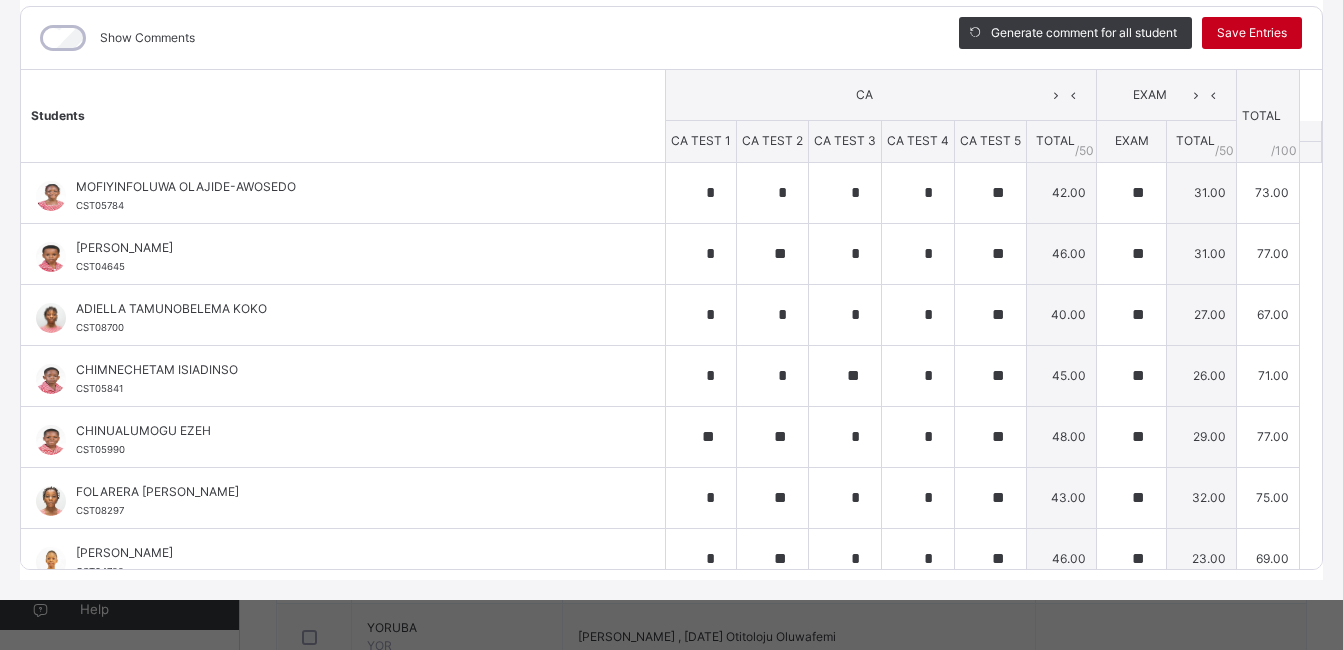 click on "Save Entries" at bounding box center [1252, 33] 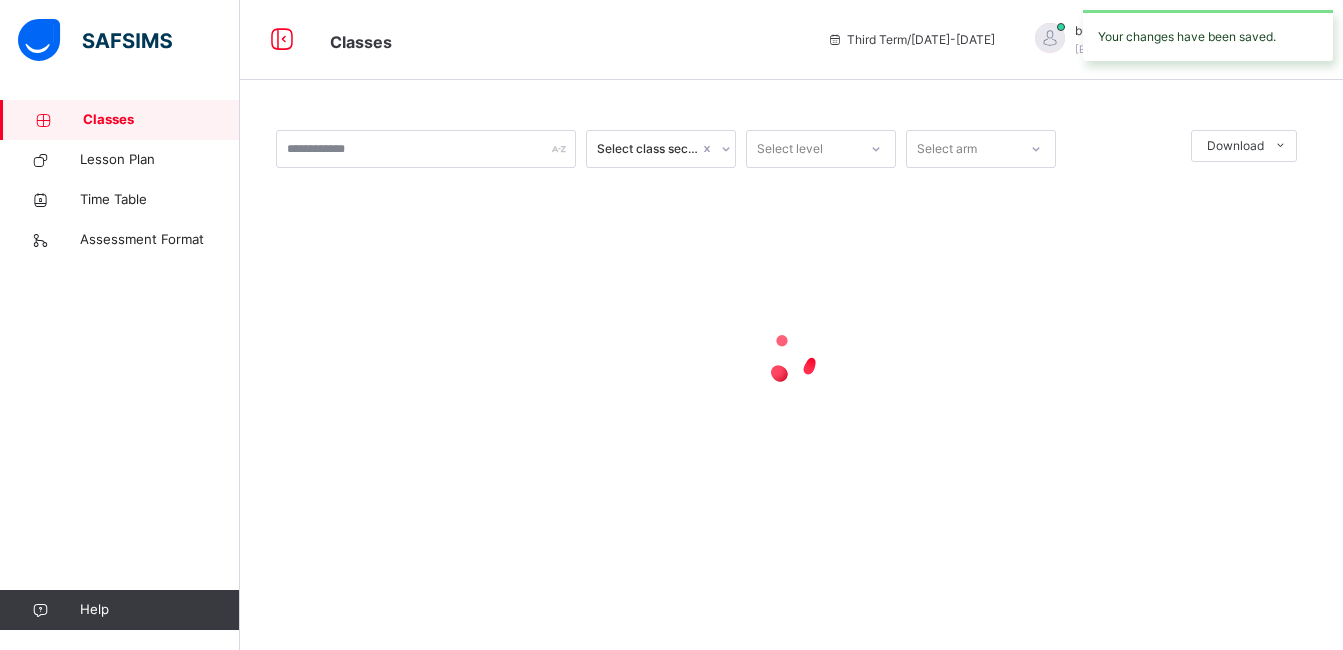 scroll, scrollTop: 0, scrollLeft: 0, axis: both 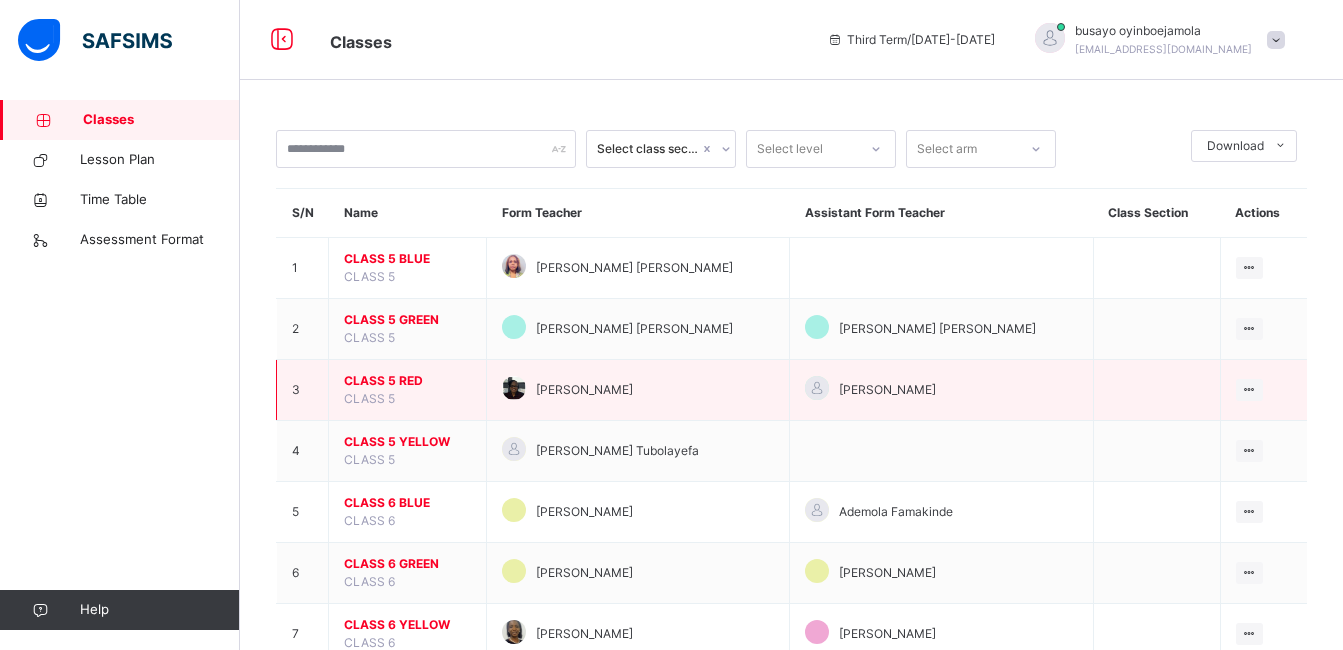 click on "CLASS 5   RED" at bounding box center [407, 381] 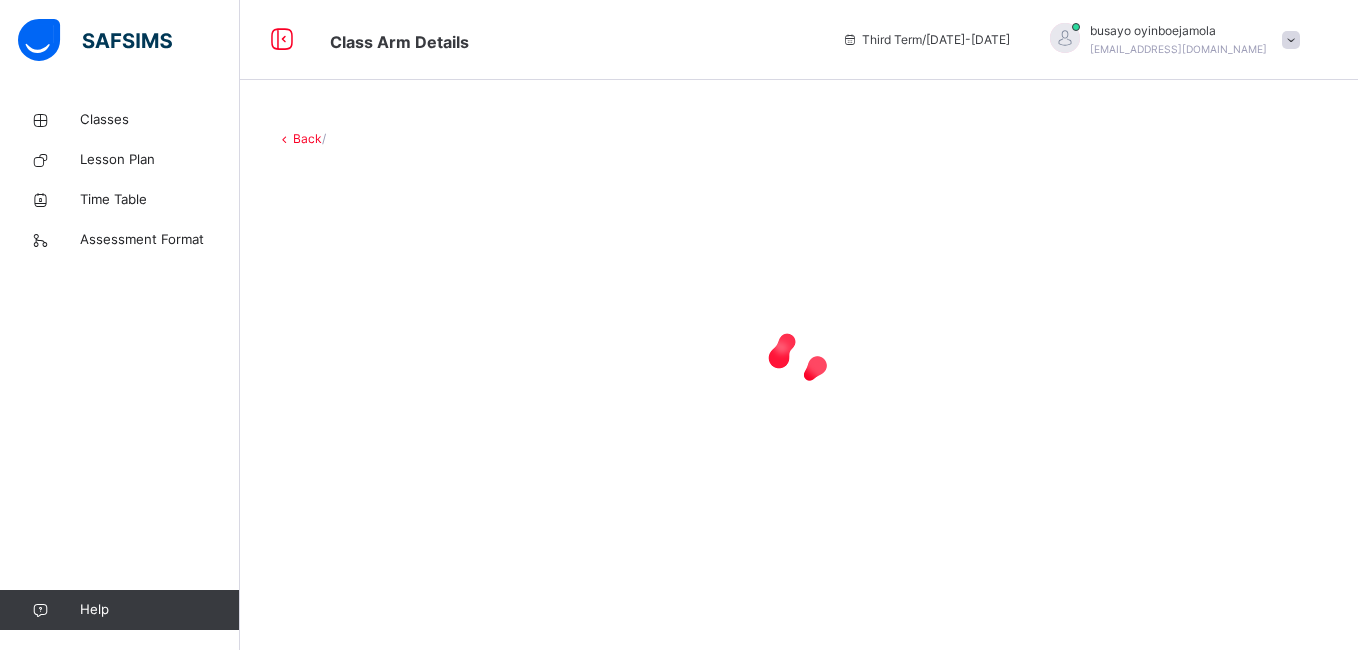click at bounding box center [799, 358] 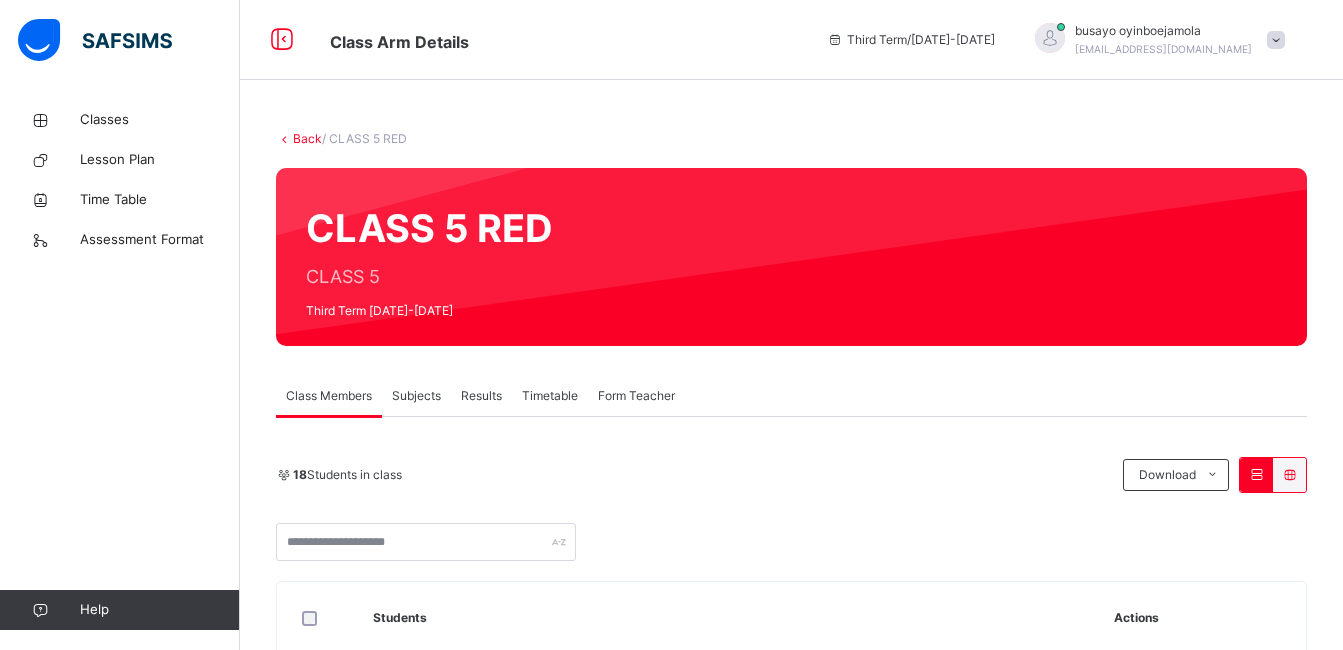 drag, startPoint x: 375, startPoint y: 387, endPoint x: 438, endPoint y: 394, distance: 63.387695 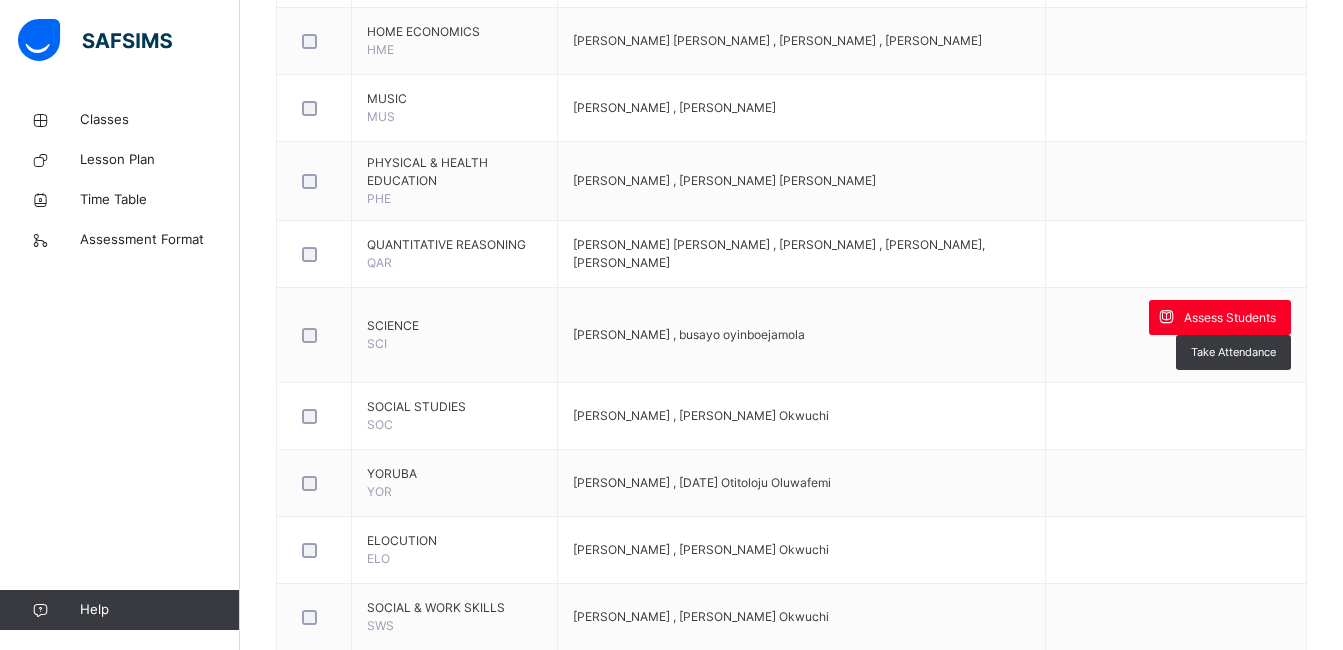 scroll, scrollTop: 760, scrollLeft: 0, axis: vertical 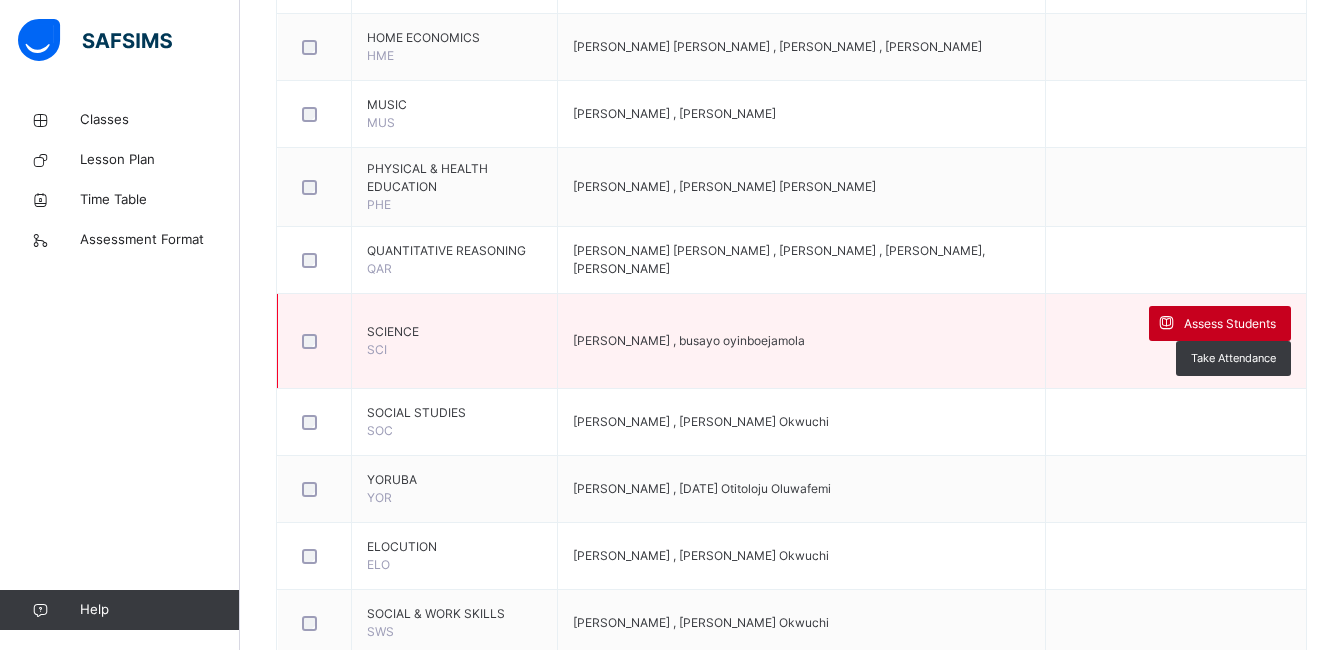 click on "Assess Students" at bounding box center (1230, 324) 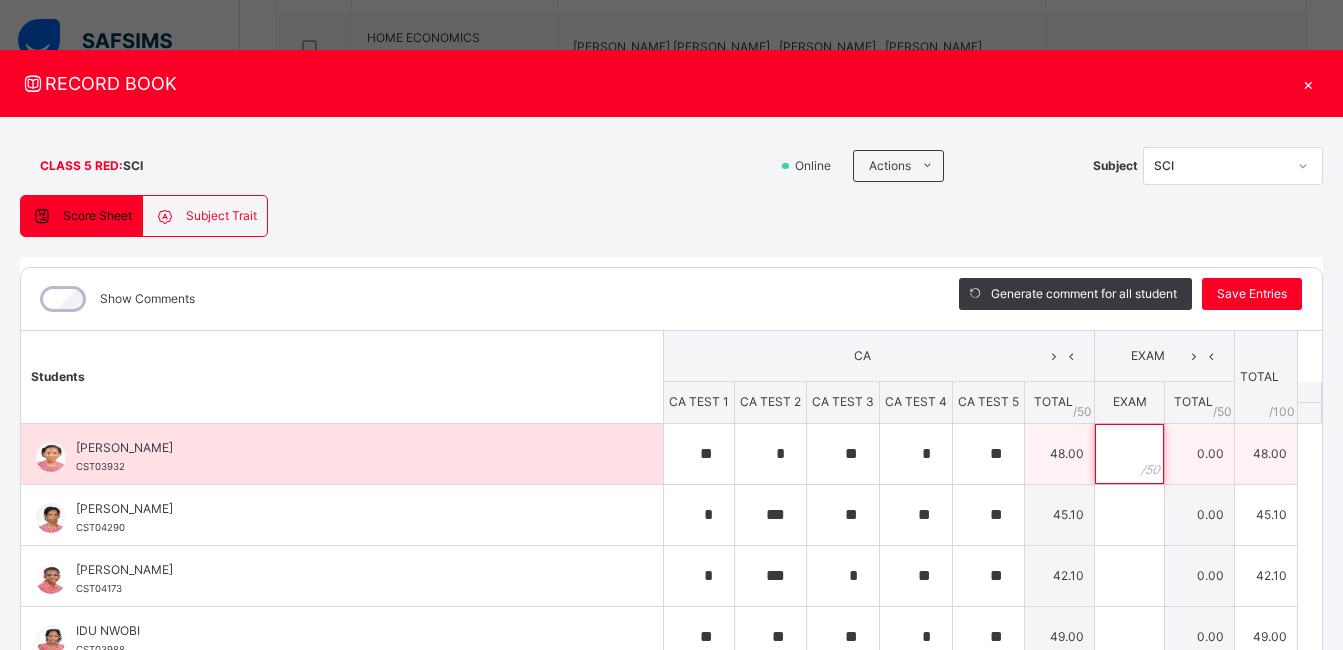 click at bounding box center [1129, 454] 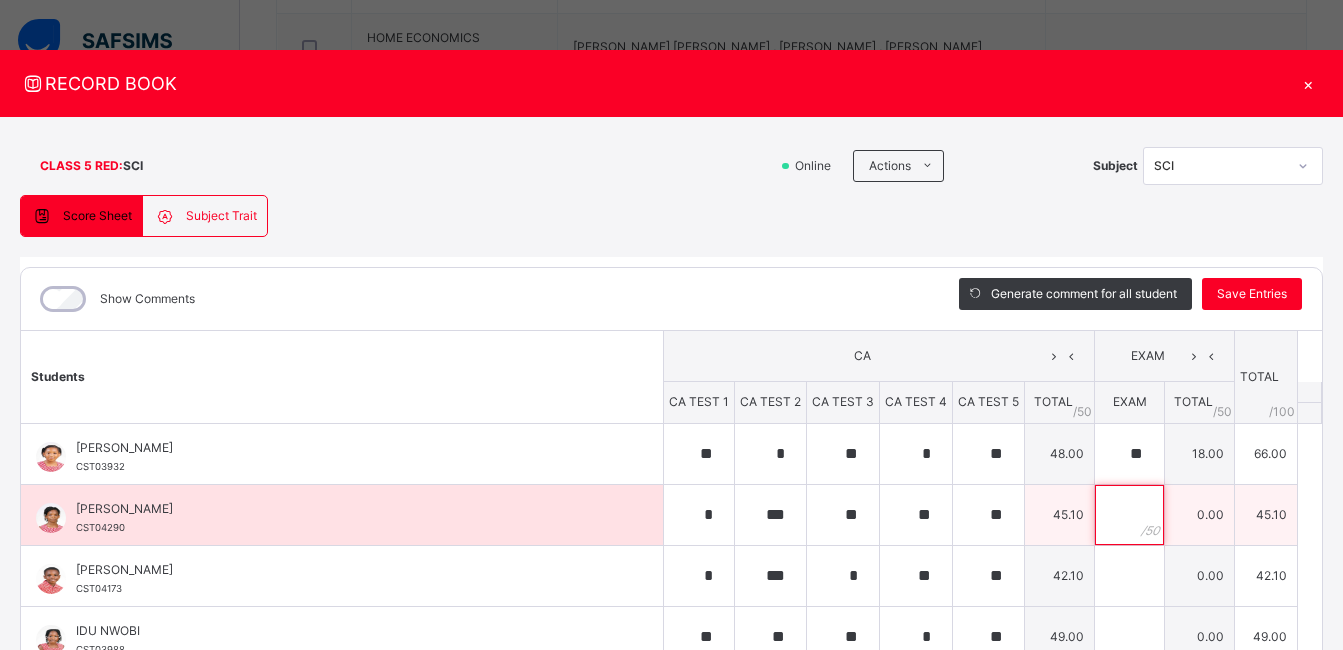 click at bounding box center [1129, 515] 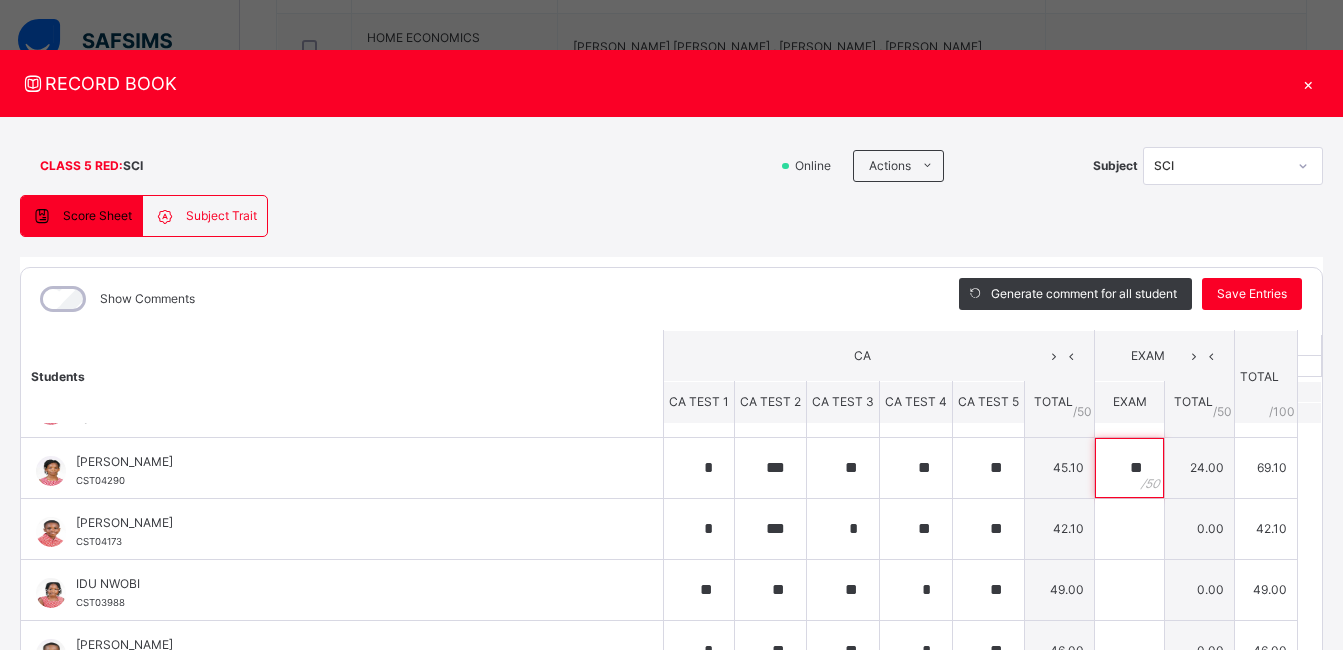 scroll, scrollTop: 52, scrollLeft: 0, axis: vertical 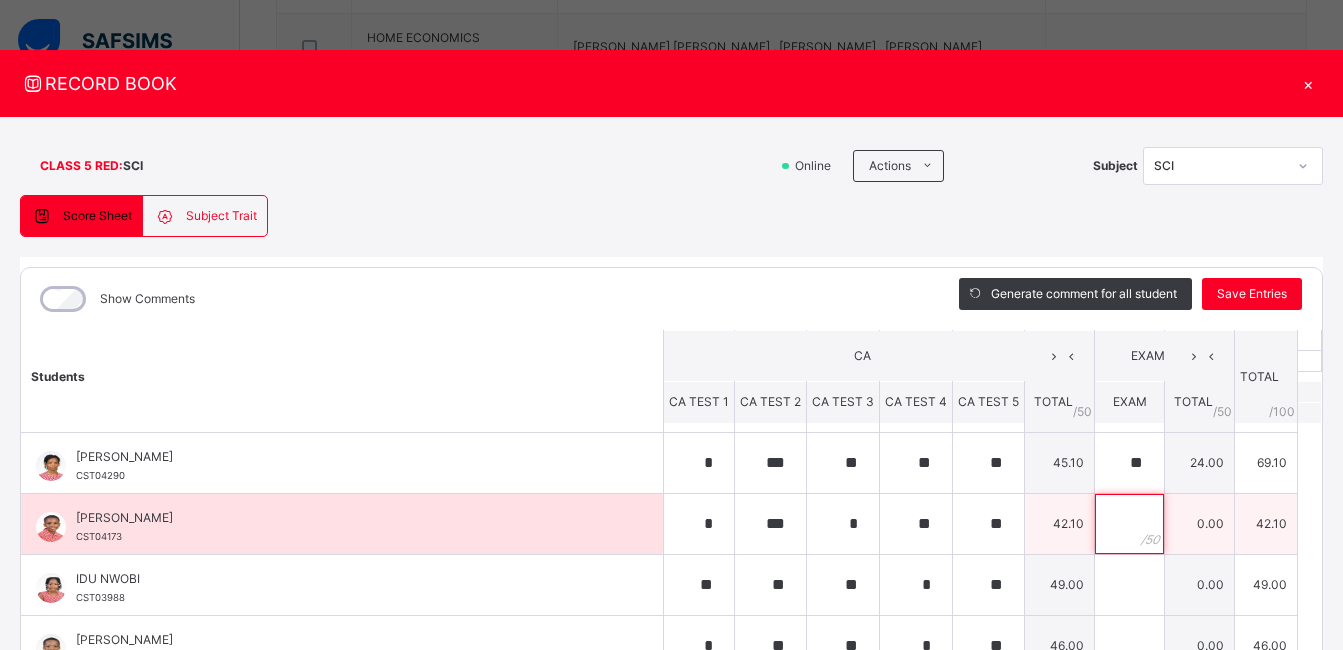 click at bounding box center [1129, 524] 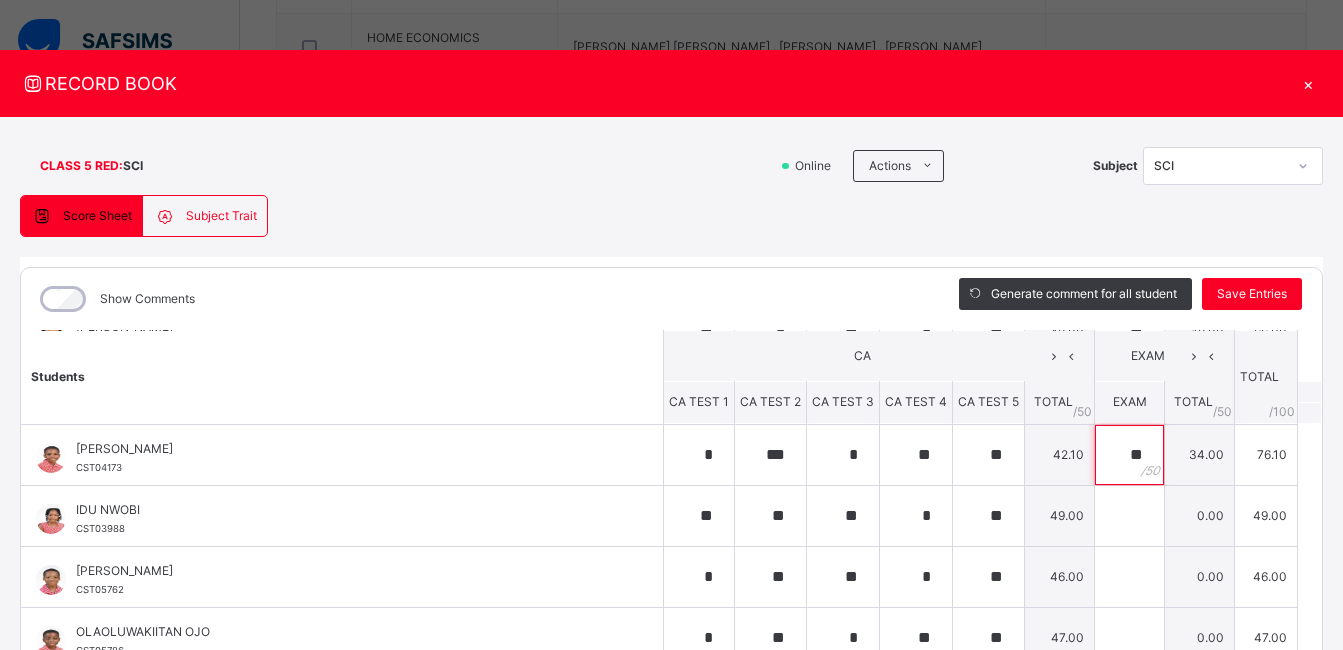 scroll, scrollTop: 144, scrollLeft: 0, axis: vertical 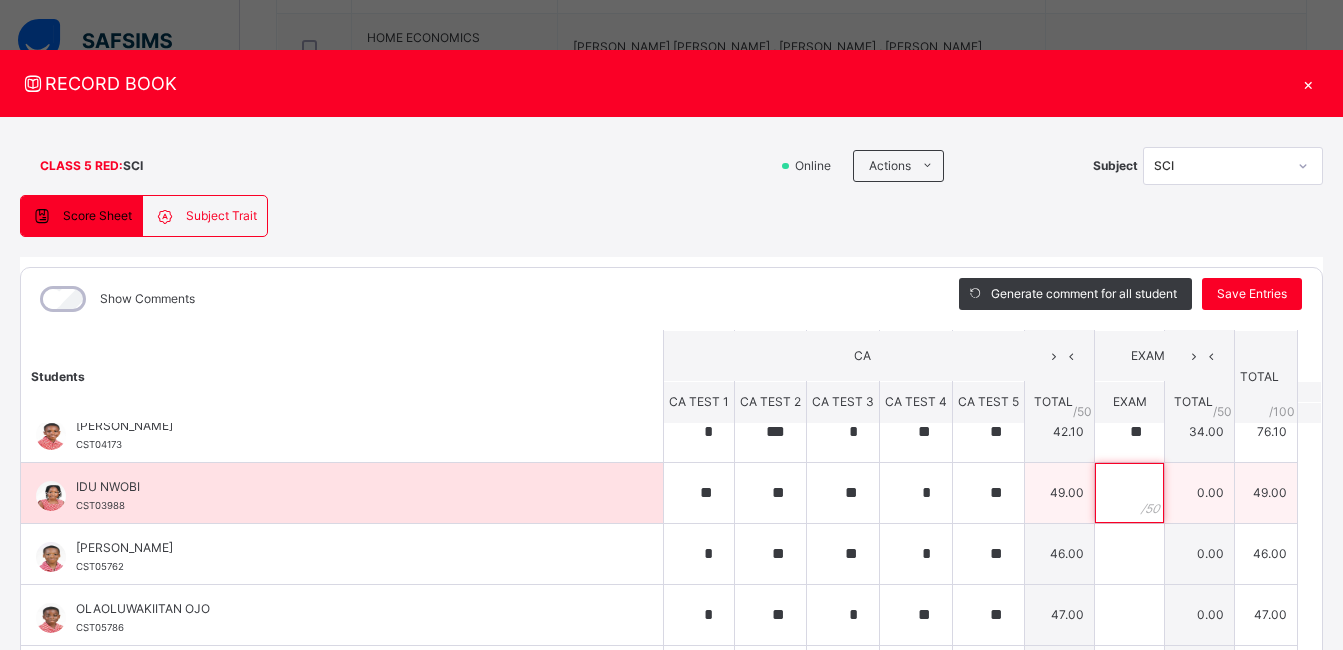 click at bounding box center [1129, 493] 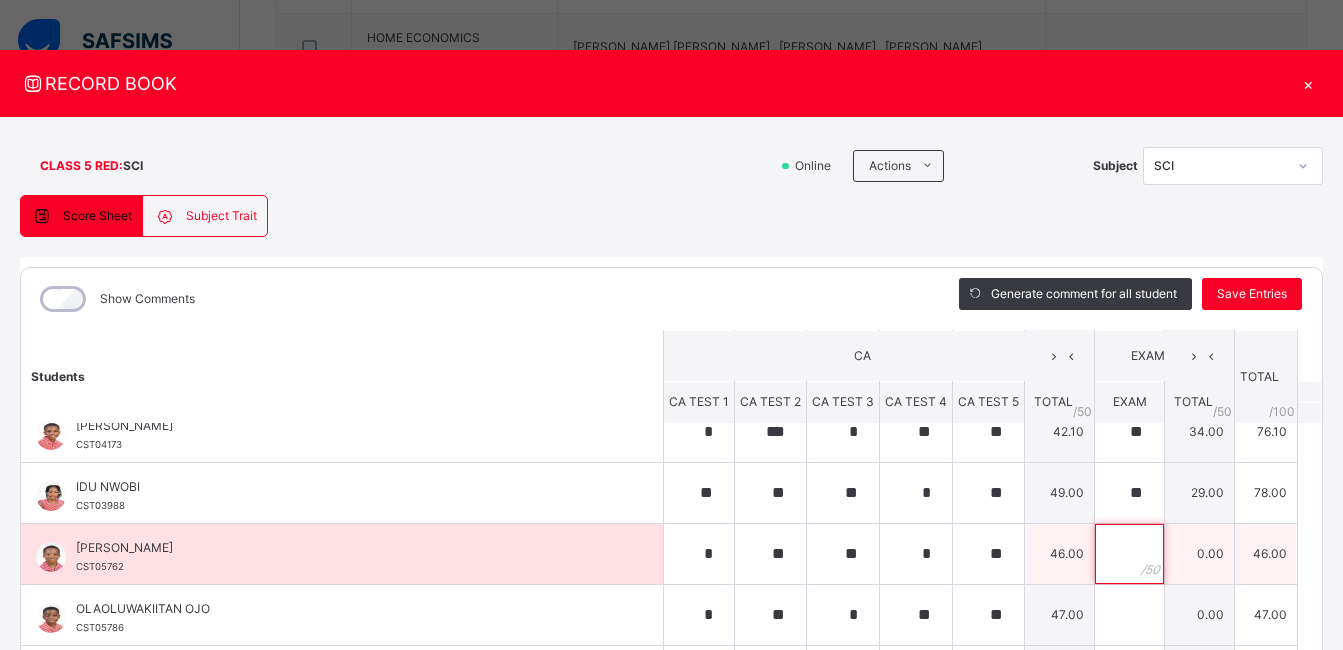 click at bounding box center [1129, 554] 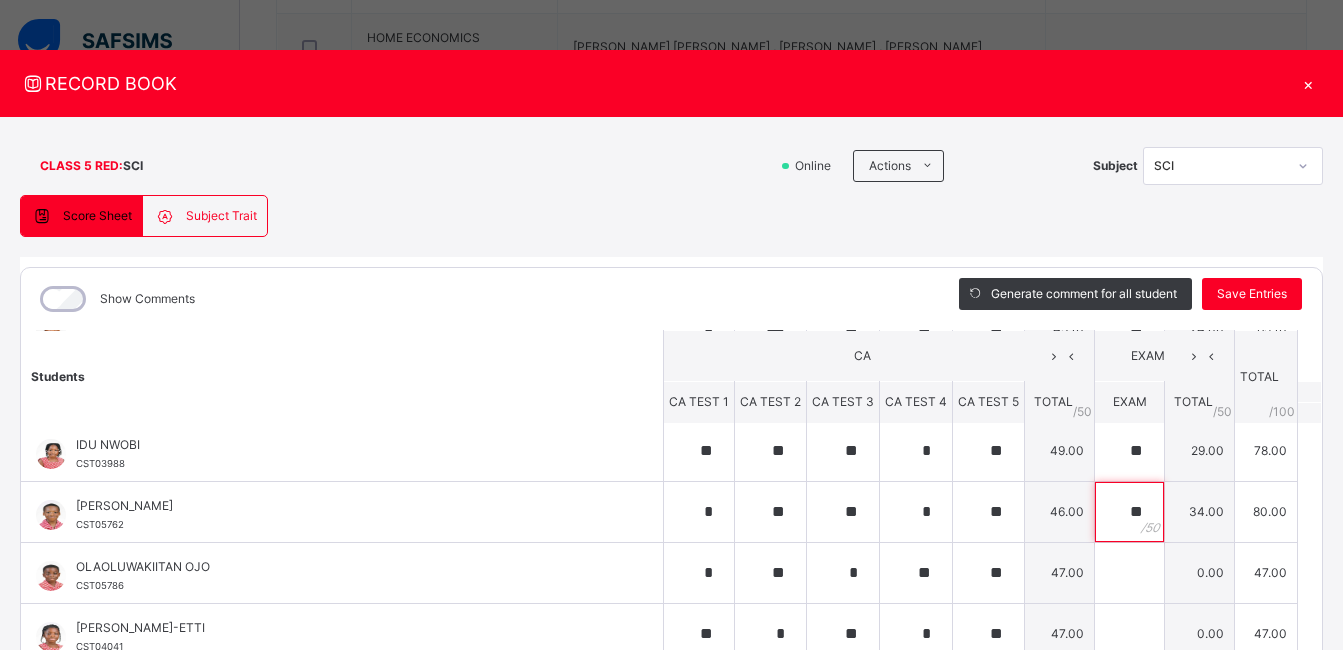 scroll, scrollTop: 212, scrollLeft: 0, axis: vertical 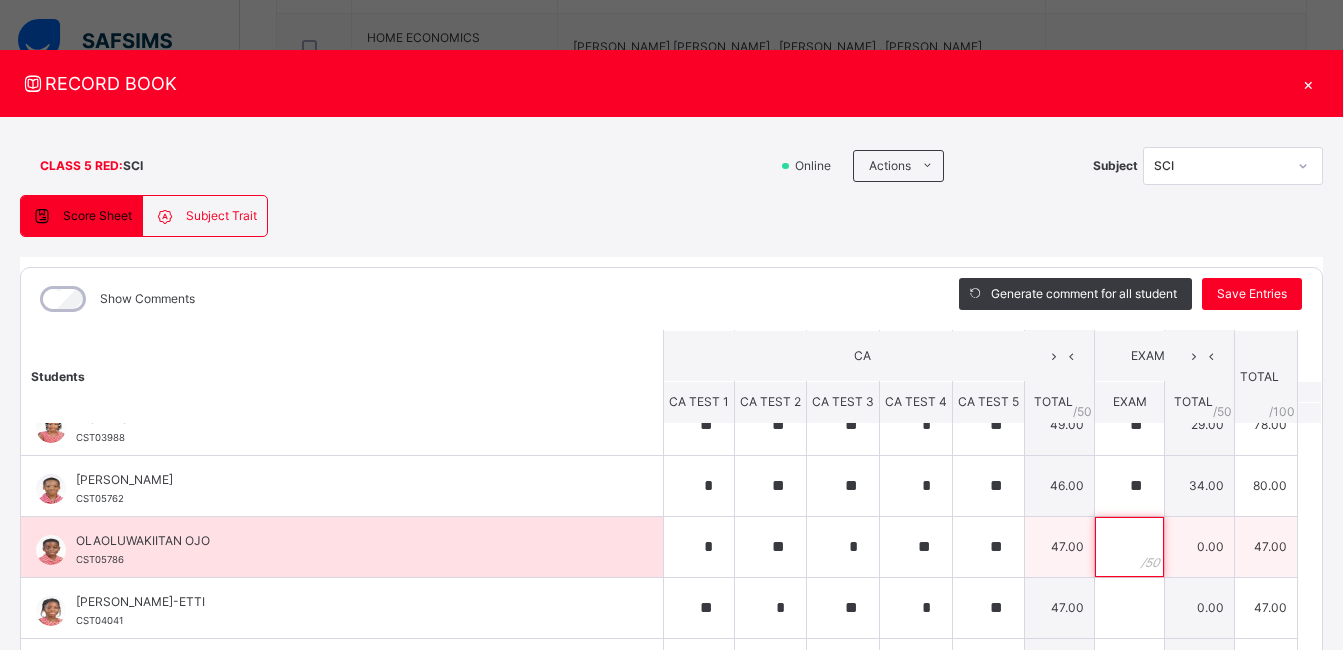 click at bounding box center [1129, 547] 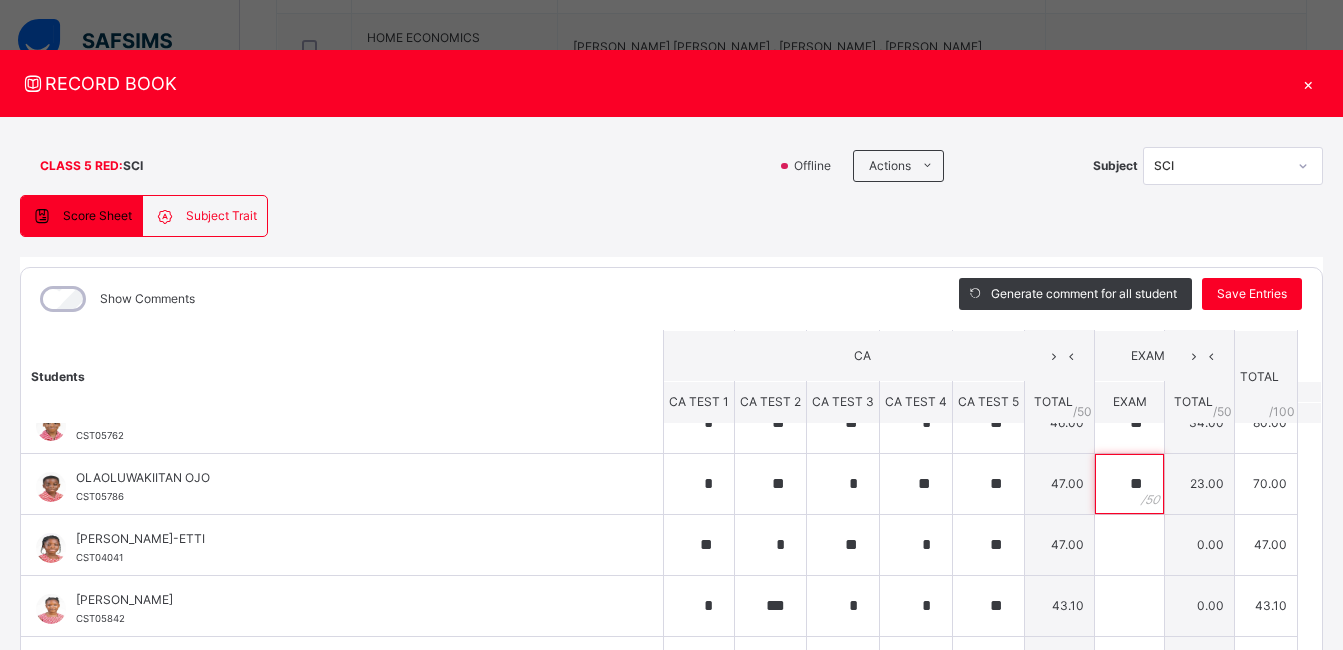 scroll, scrollTop: 280, scrollLeft: 0, axis: vertical 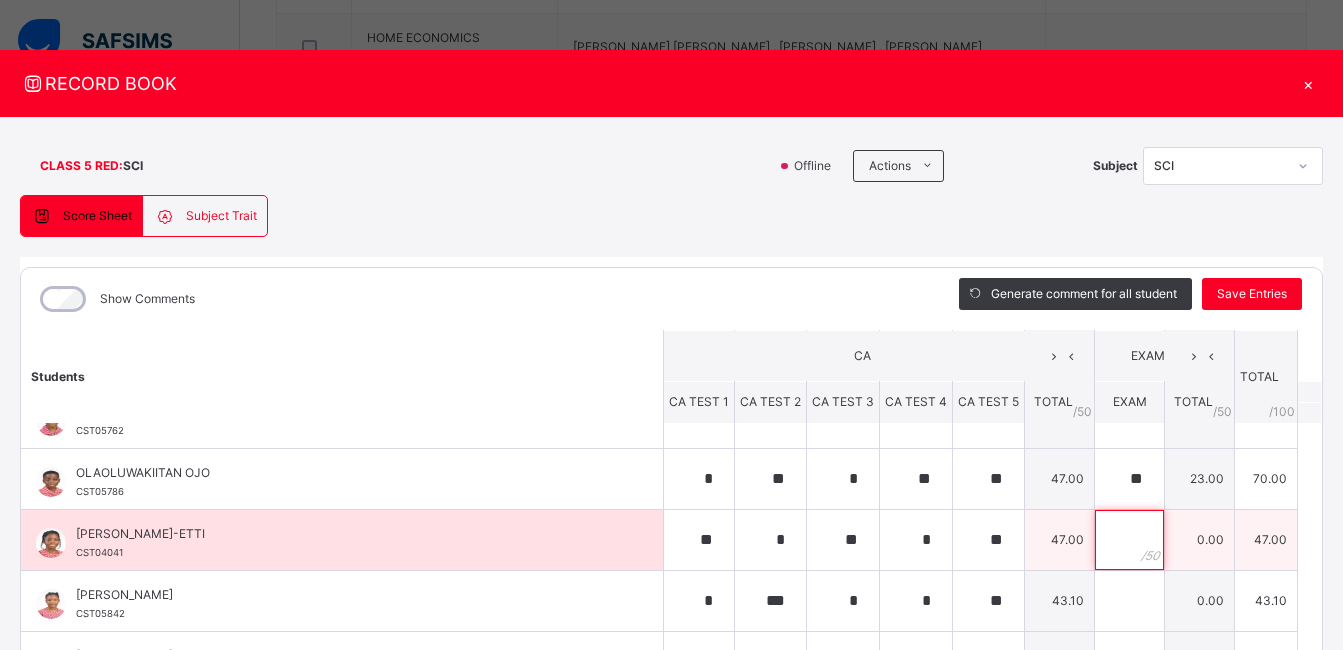 click at bounding box center [1129, 540] 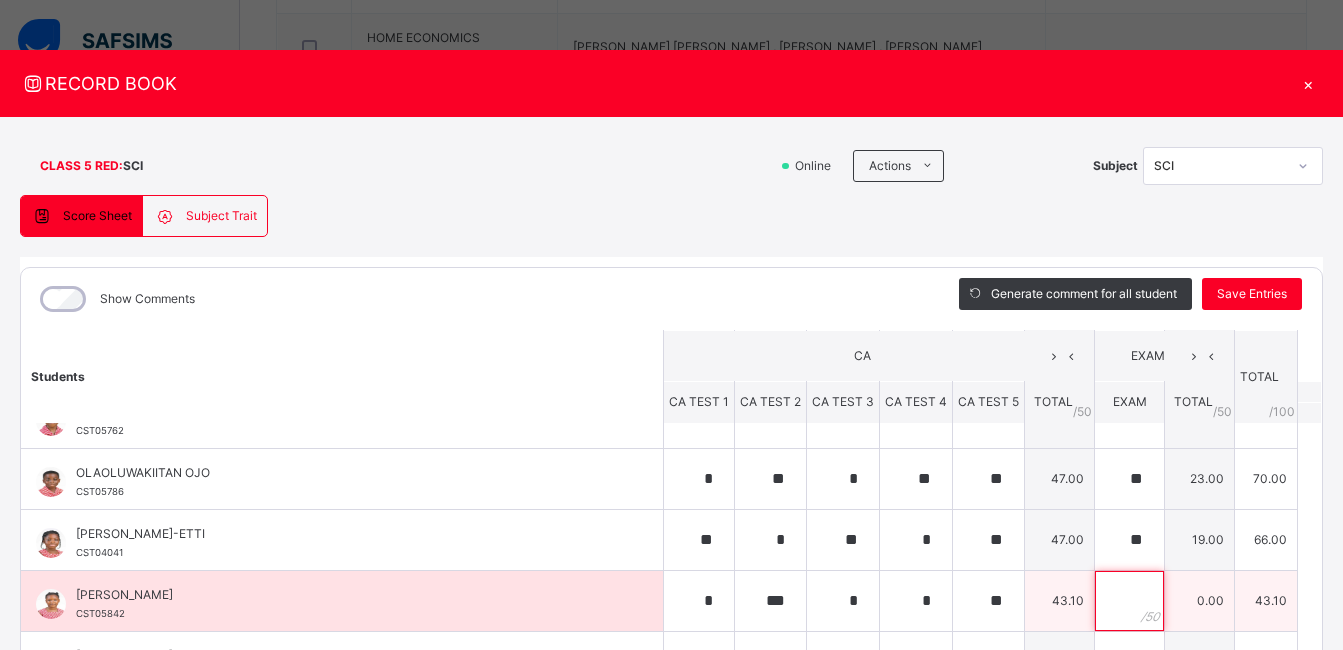 click at bounding box center [1129, 601] 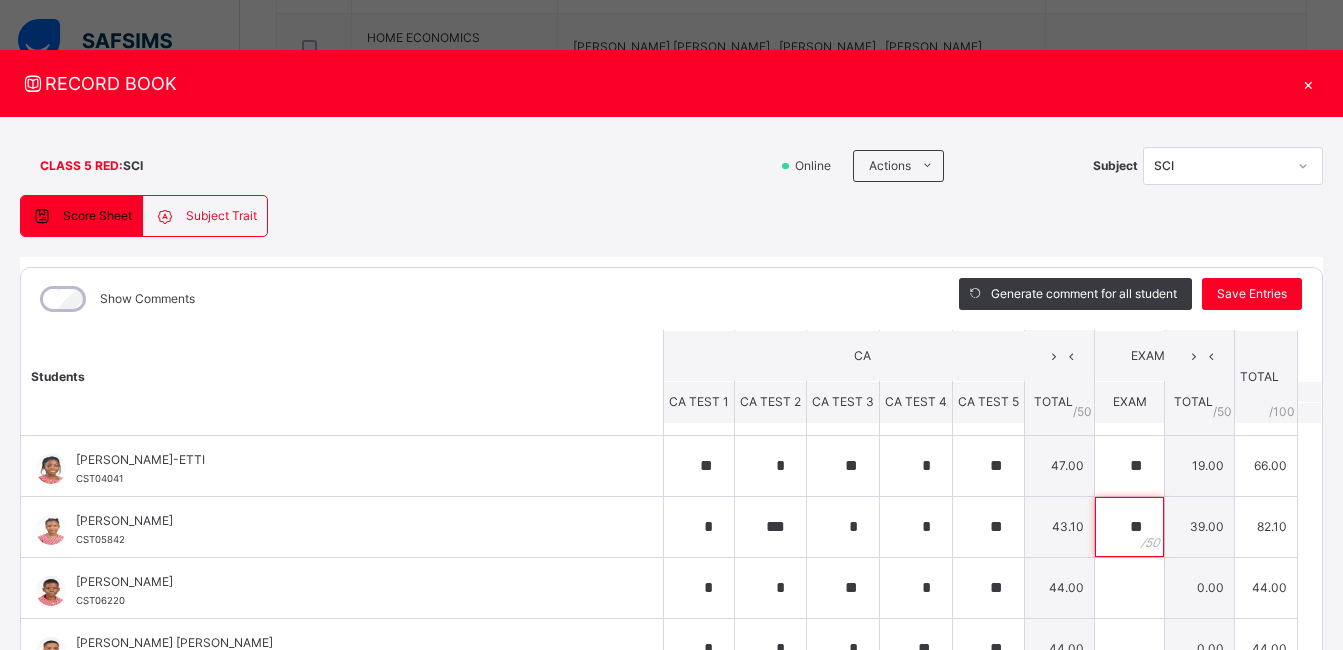 scroll, scrollTop: 383, scrollLeft: 0, axis: vertical 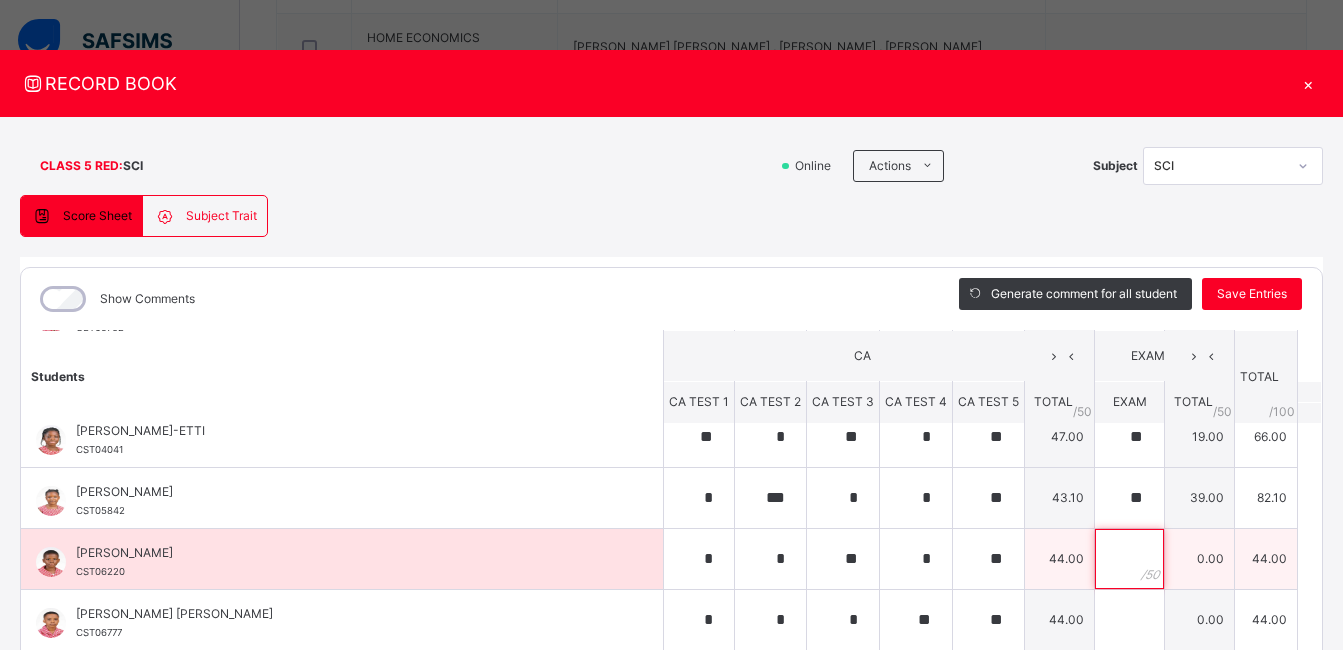 click at bounding box center (1129, 559) 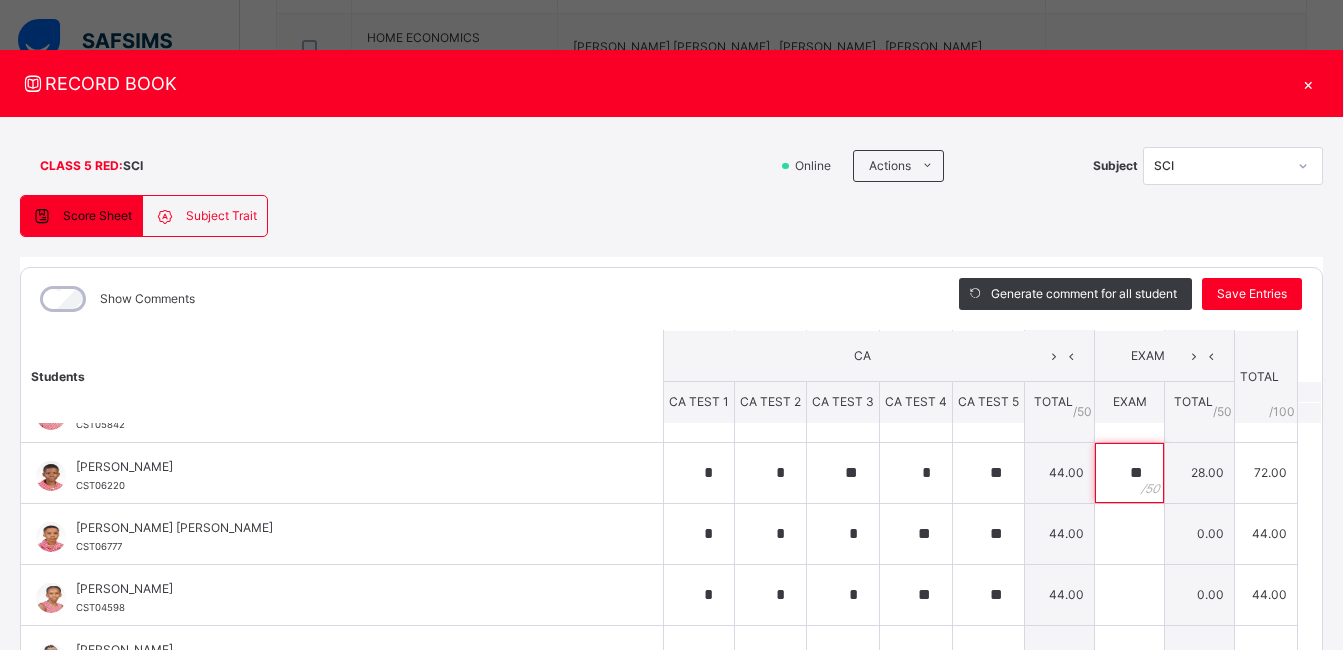 scroll, scrollTop: 480, scrollLeft: 0, axis: vertical 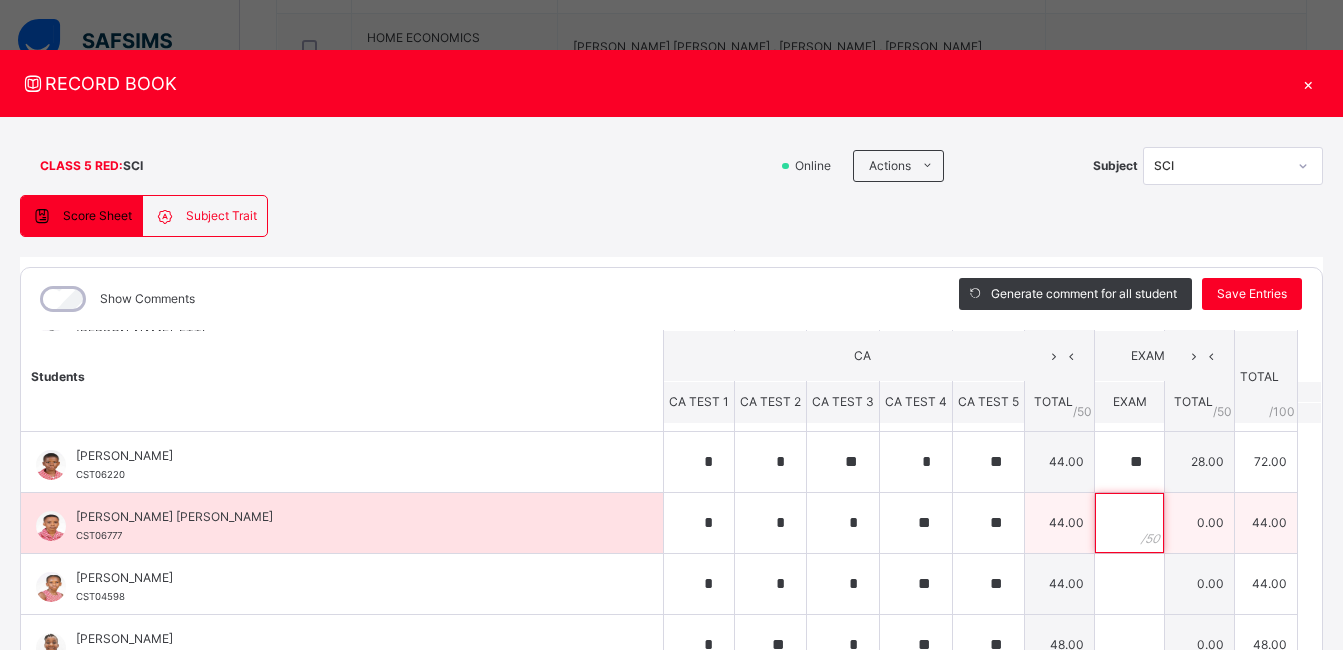 click at bounding box center (1129, 523) 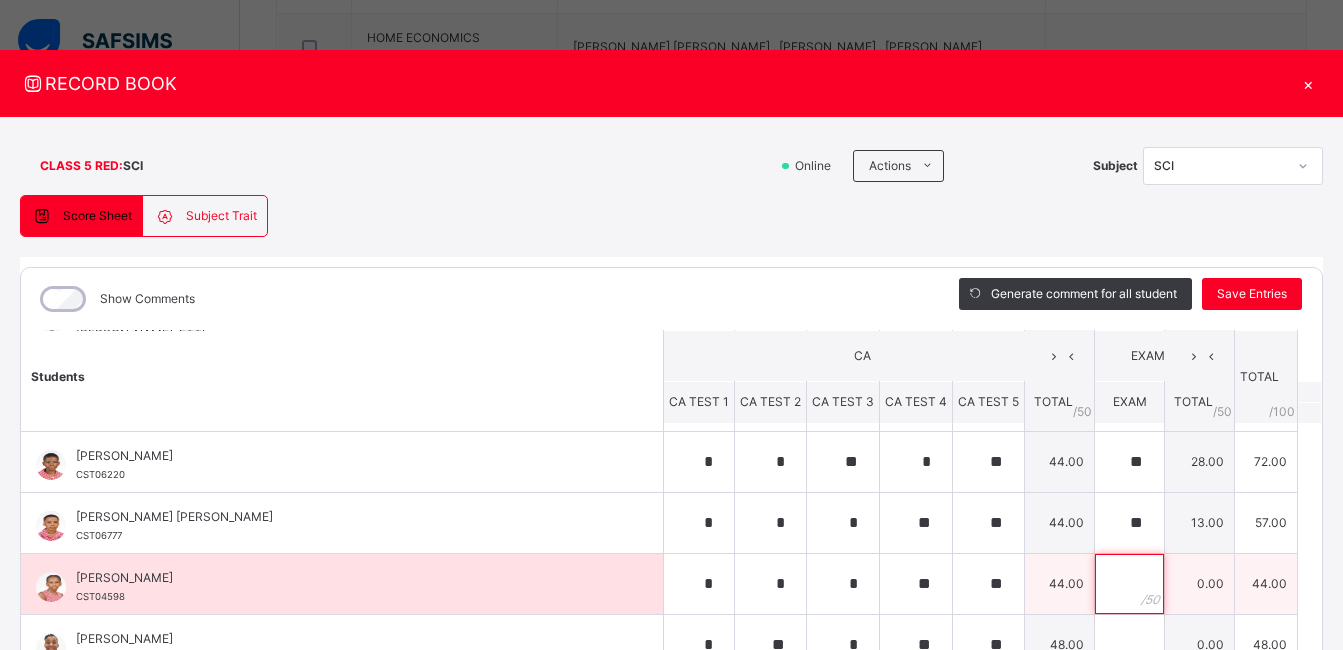 click at bounding box center (1129, 584) 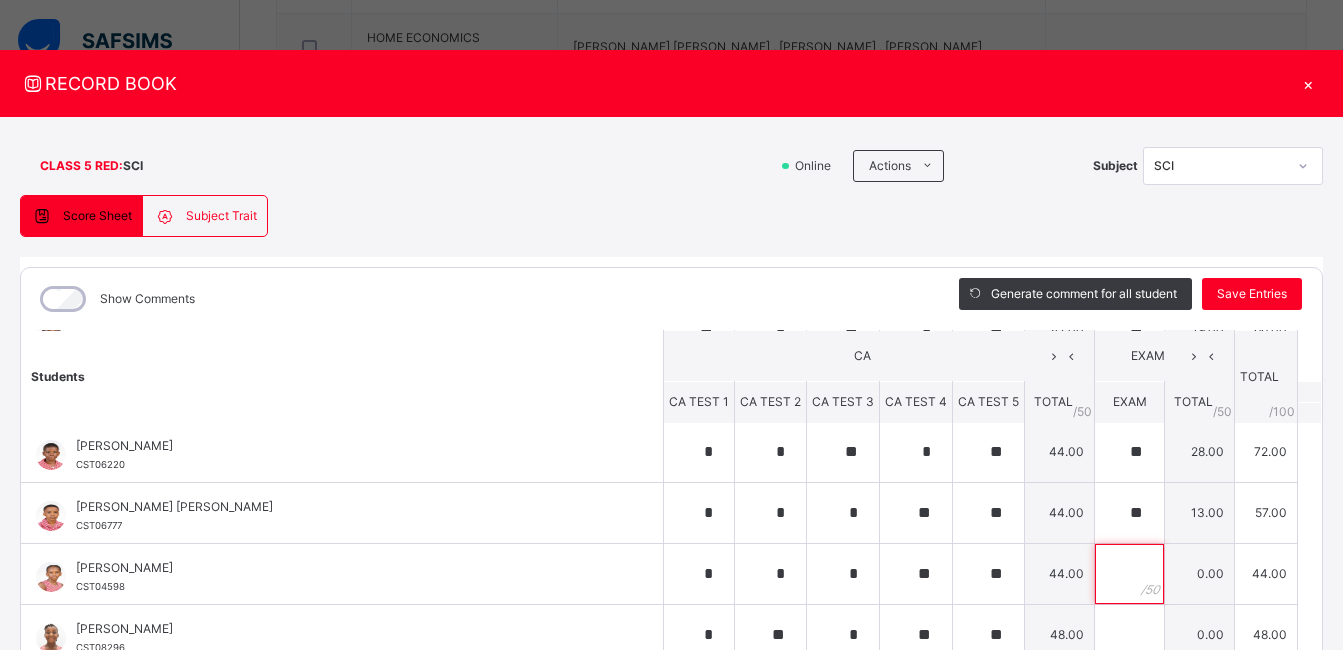 scroll, scrollTop: 498, scrollLeft: 0, axis: vertical 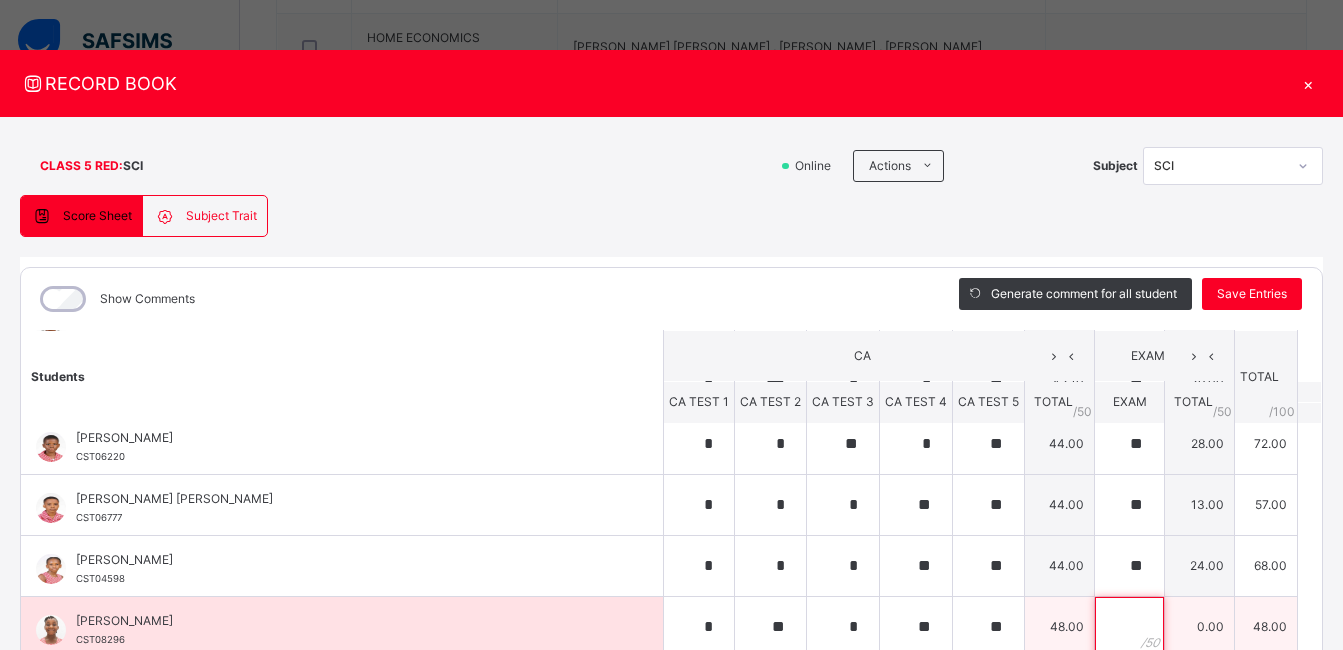 click at bounding box center [1129, 627] 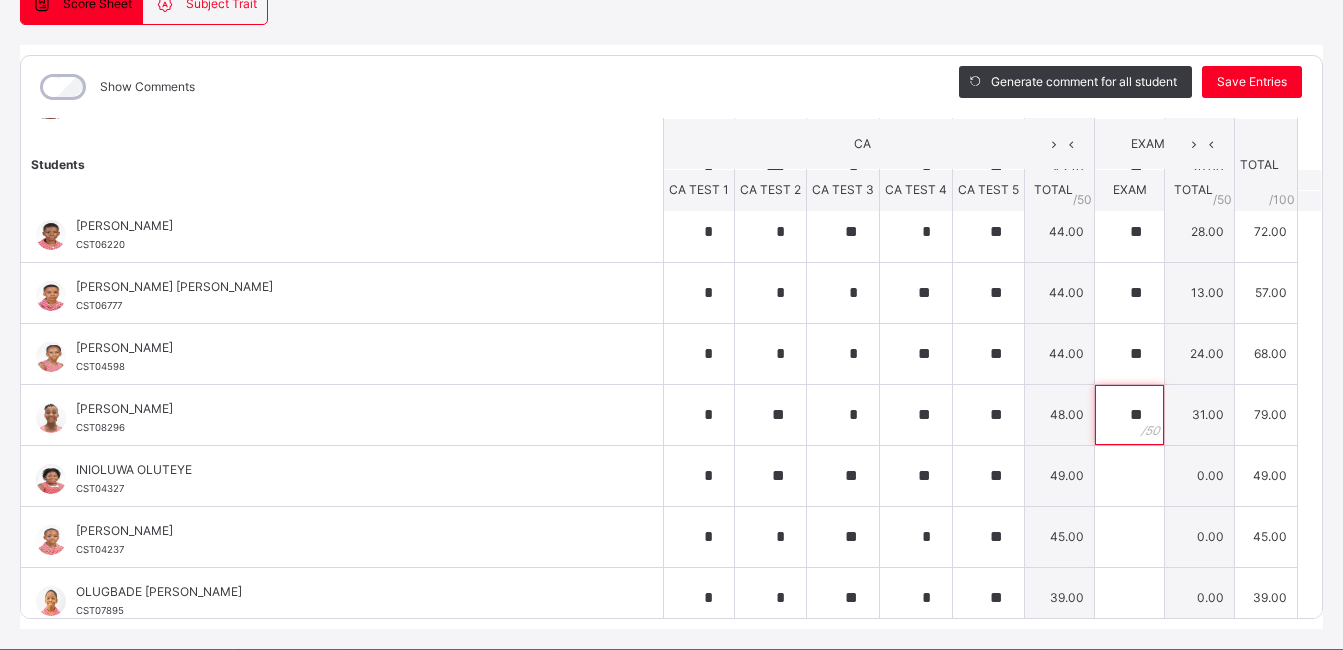 scroll, scrollTop: 253, scrollLeft: 0, axis: vertical 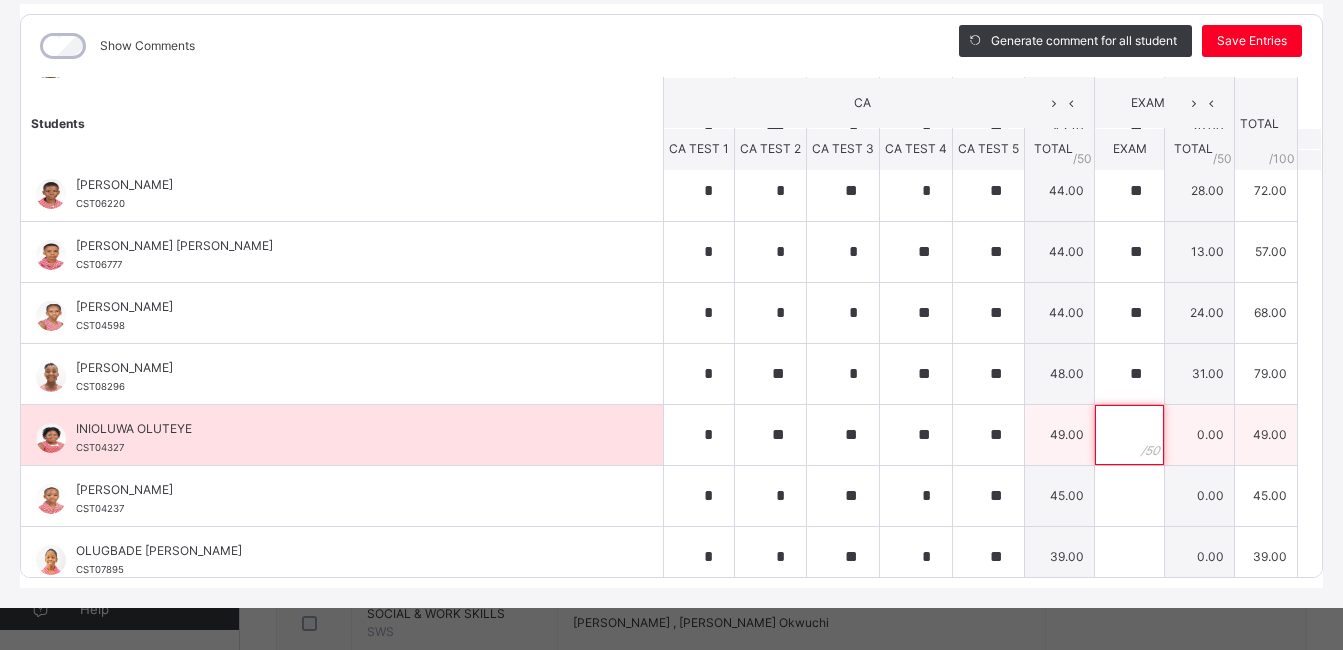 click at bounding box center (1129, 435) 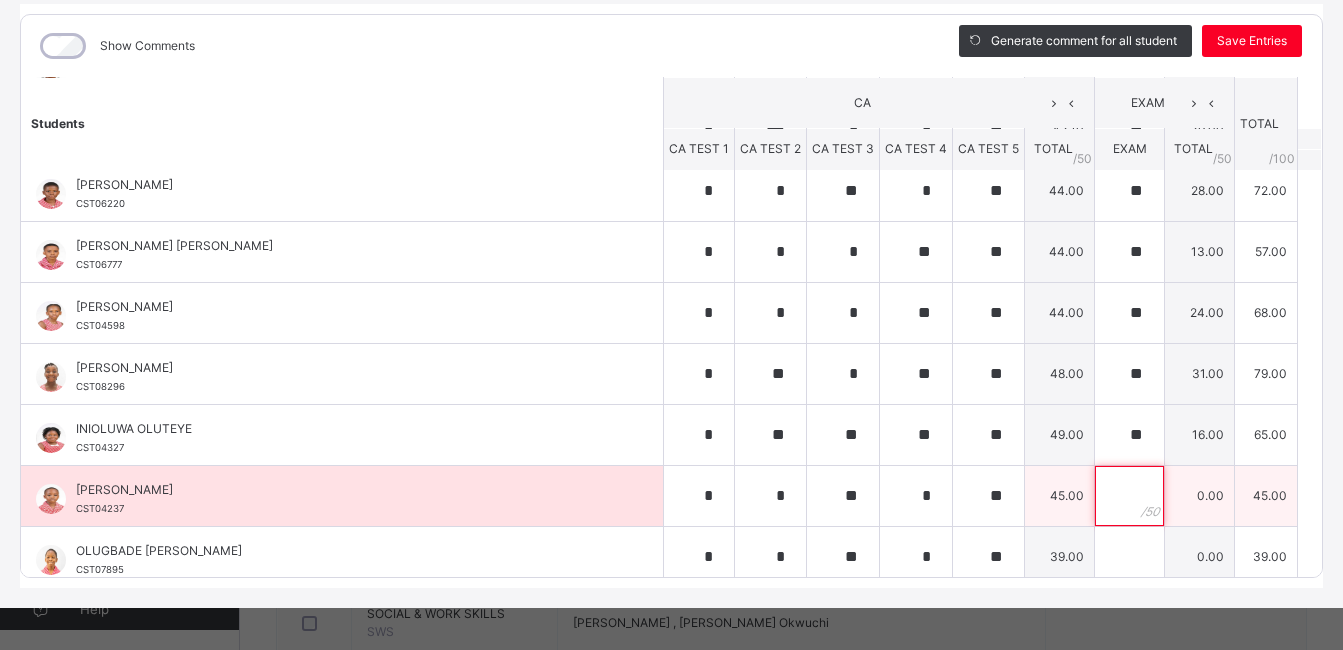 click at bounding box center (1129, 496) 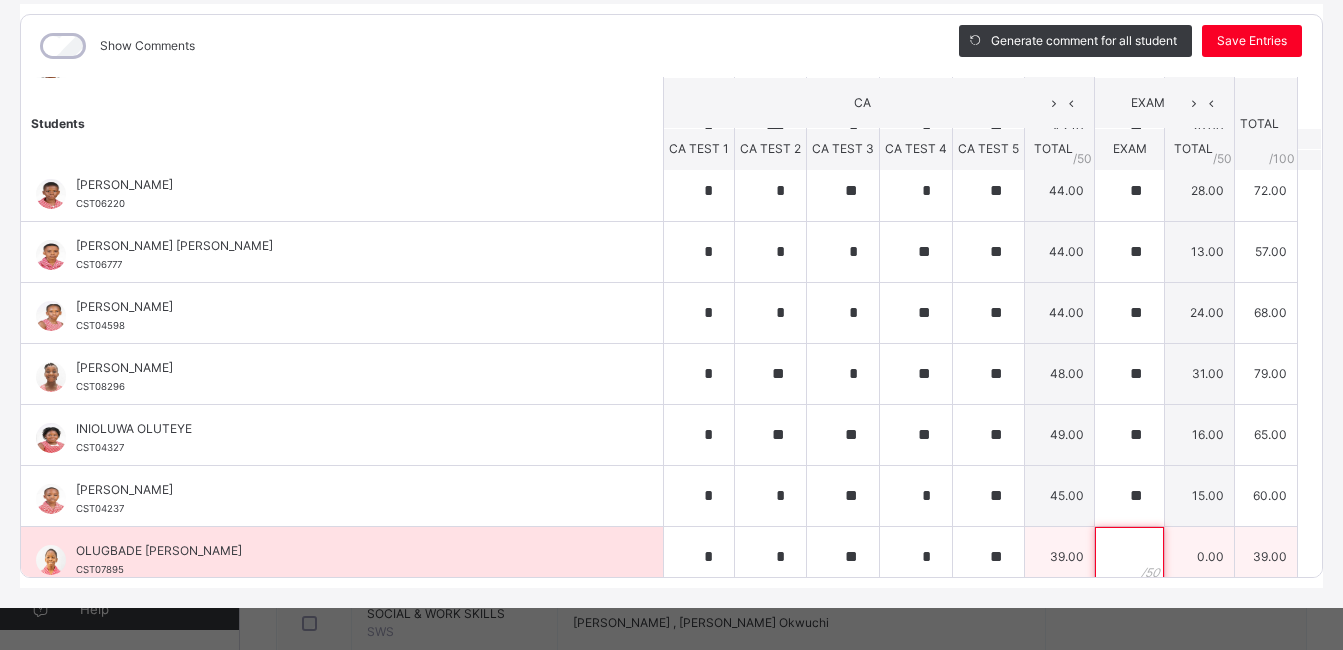 click at bounding box center (1129, 557) 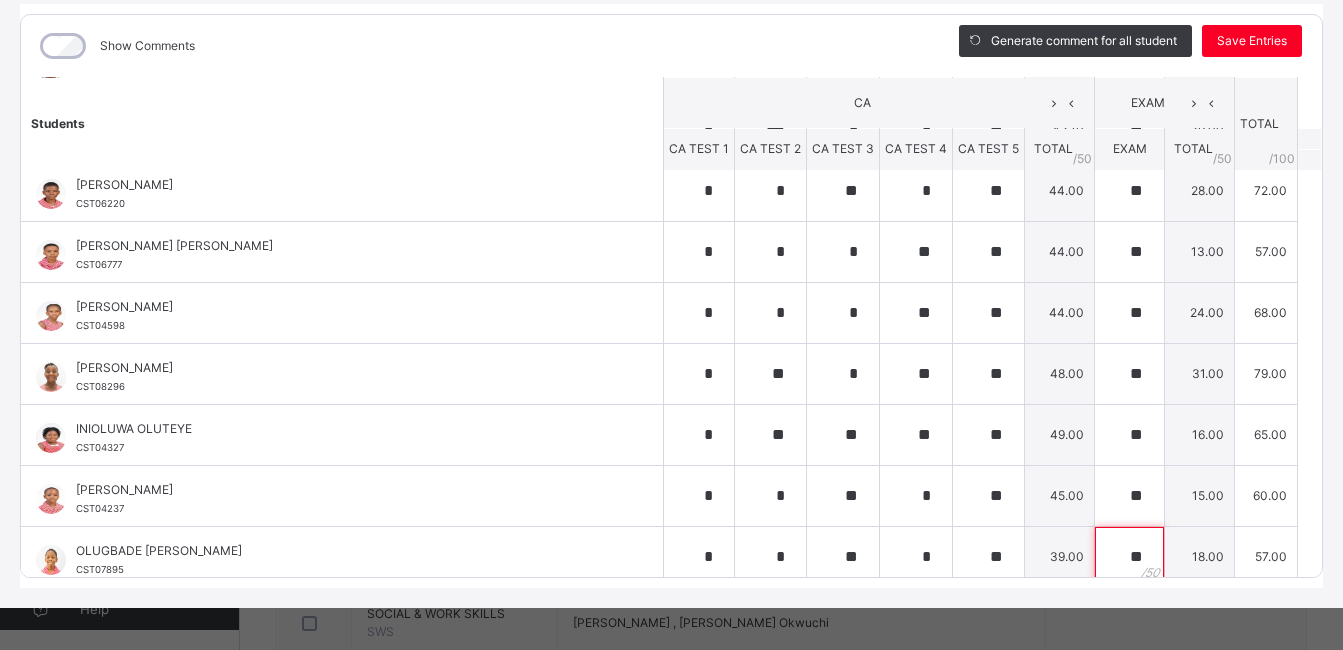 scroll, scrollTop: 191, scrollLeft: 0, axis: vertical 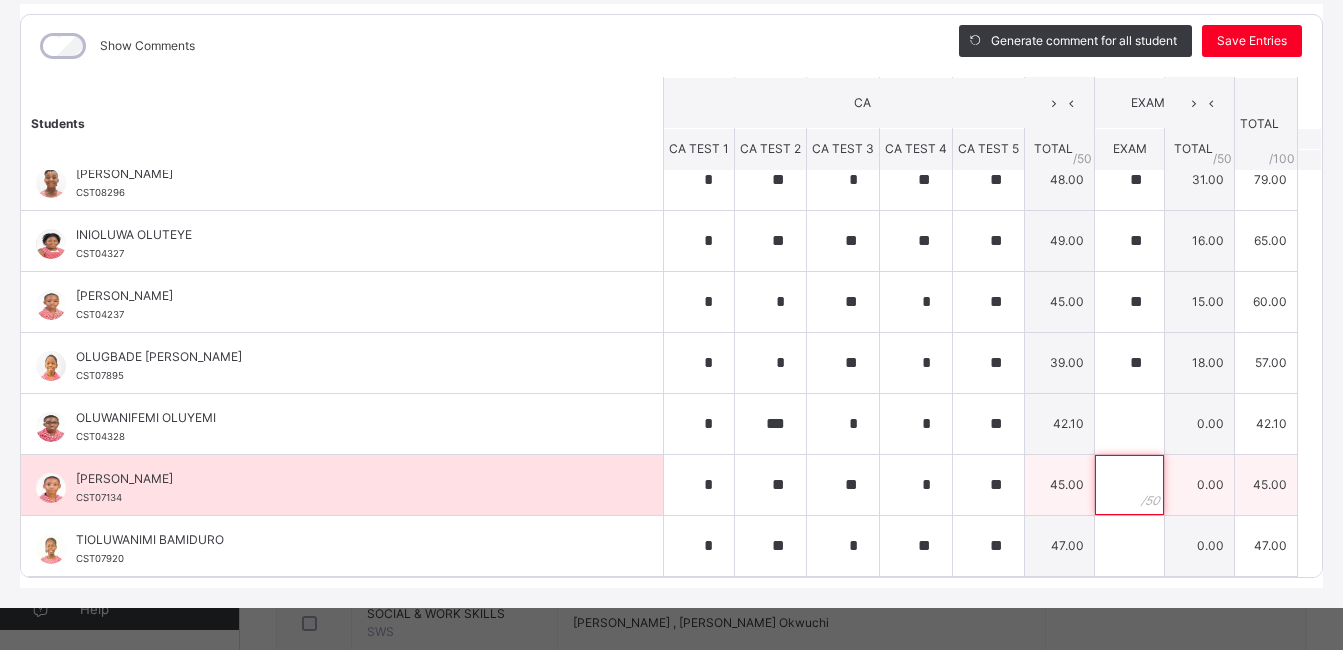 click at bounding box center [1129, 485] 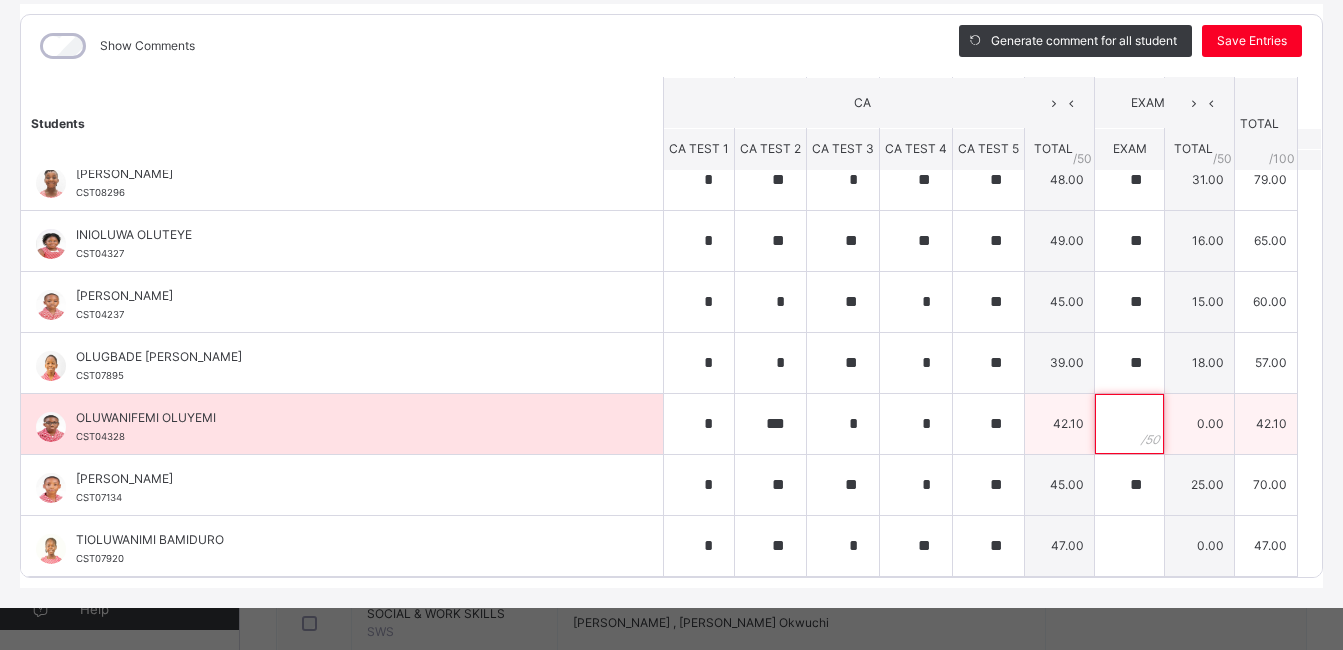 click at bounding box center (1129, 424) 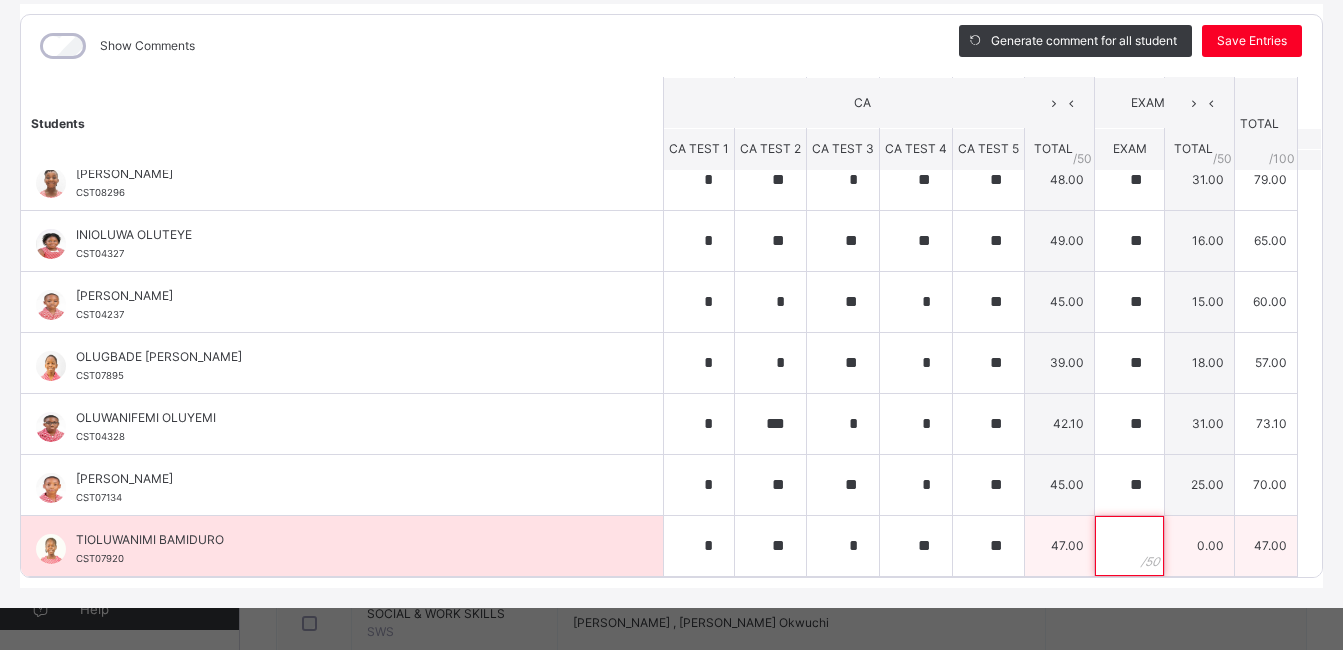 click at bounding box center [1129, 546] 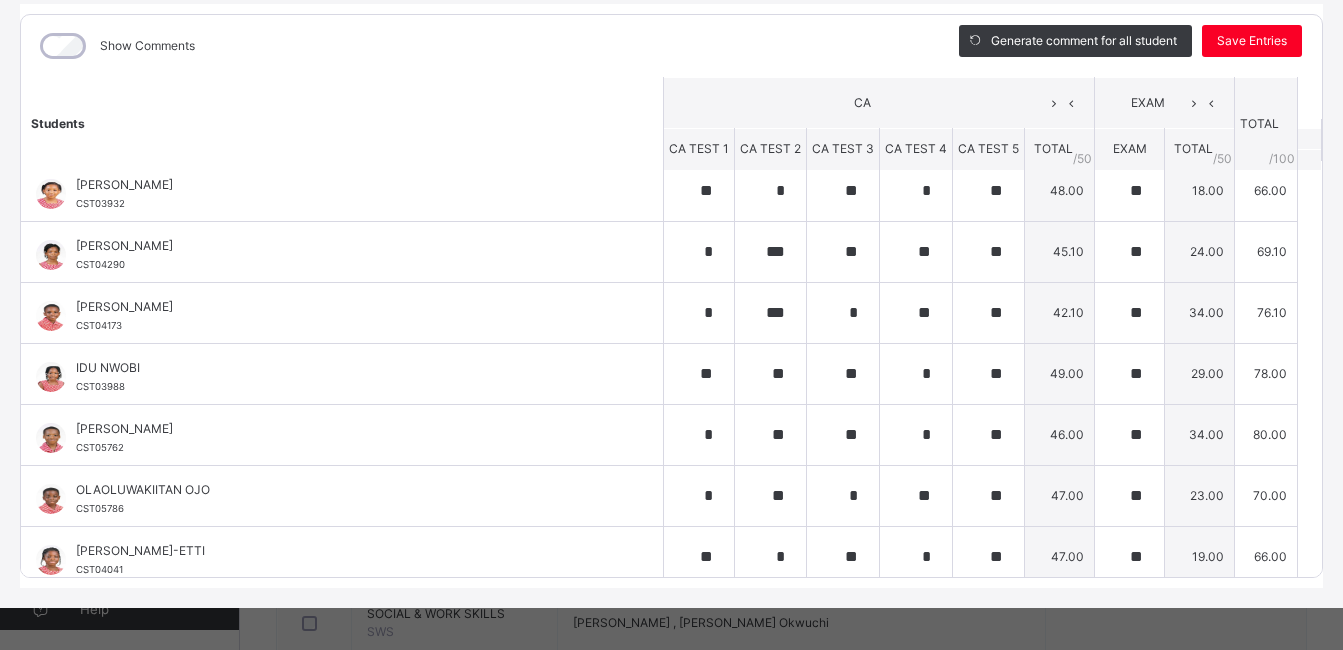 scroll, scrollTop: 0, scrollLeft: 0, axis: both 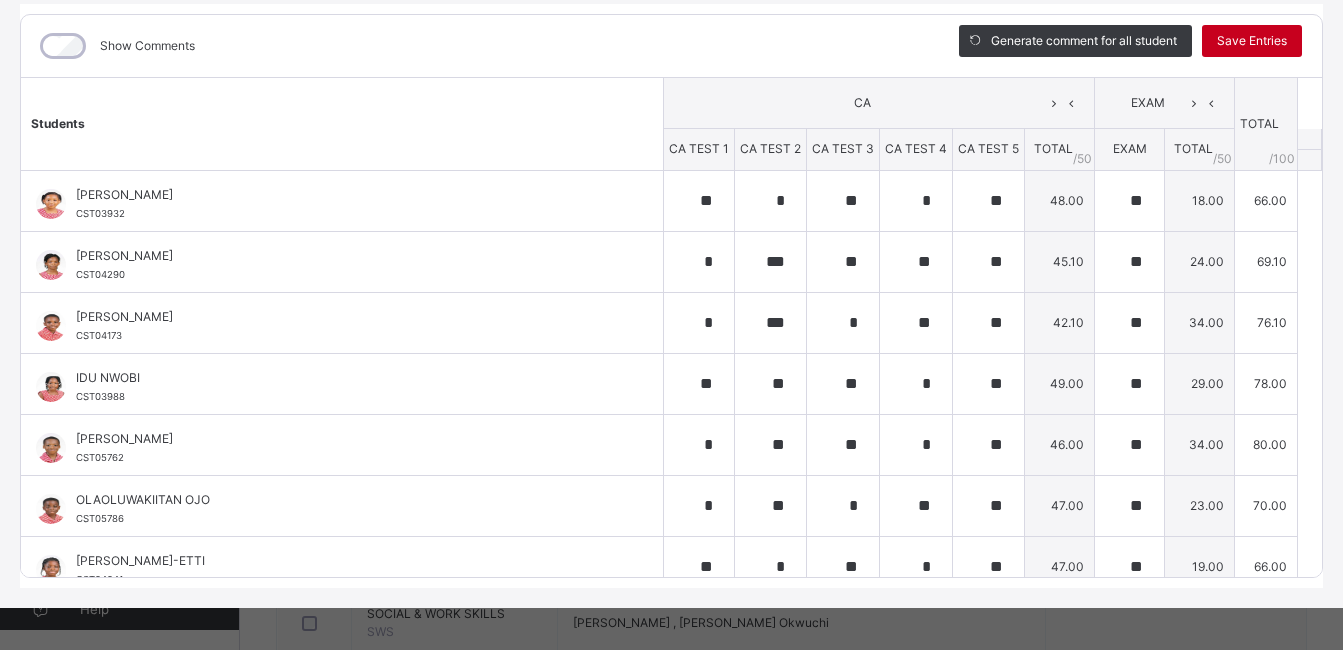 click on "Save Entries" at bounding box center [1252, 41] 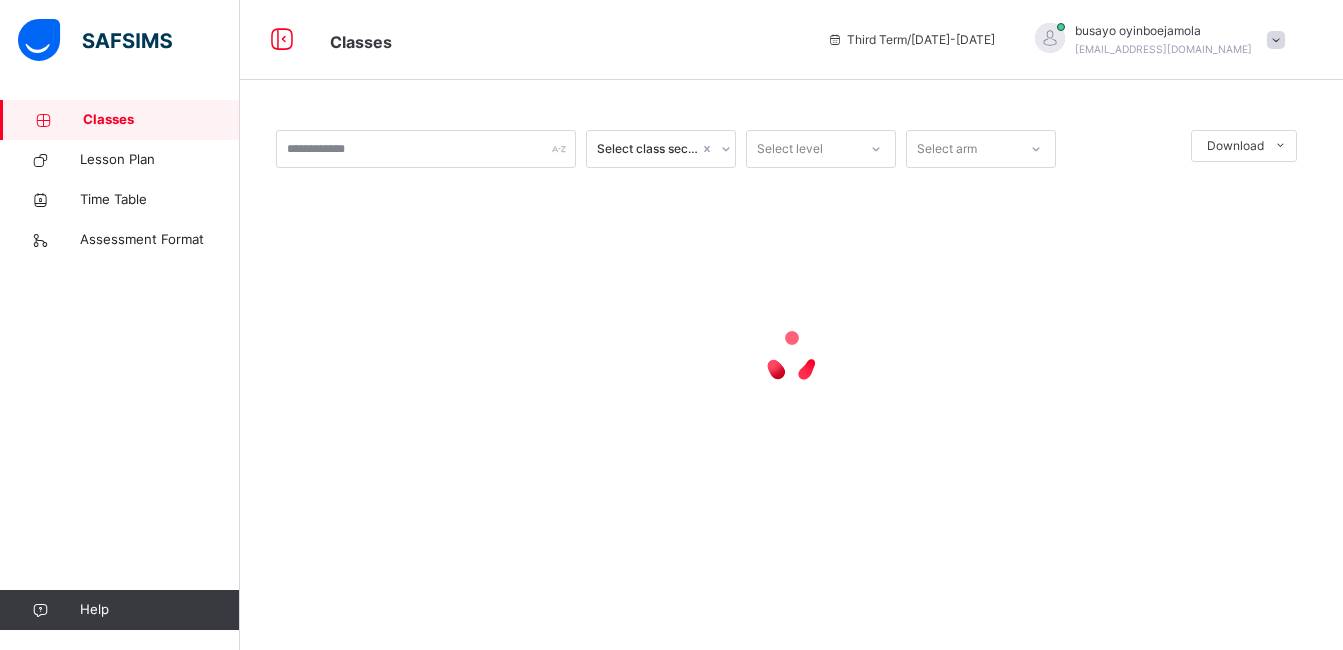 scroll, scrollTop: 0, scrollLeft: 0, axis: both 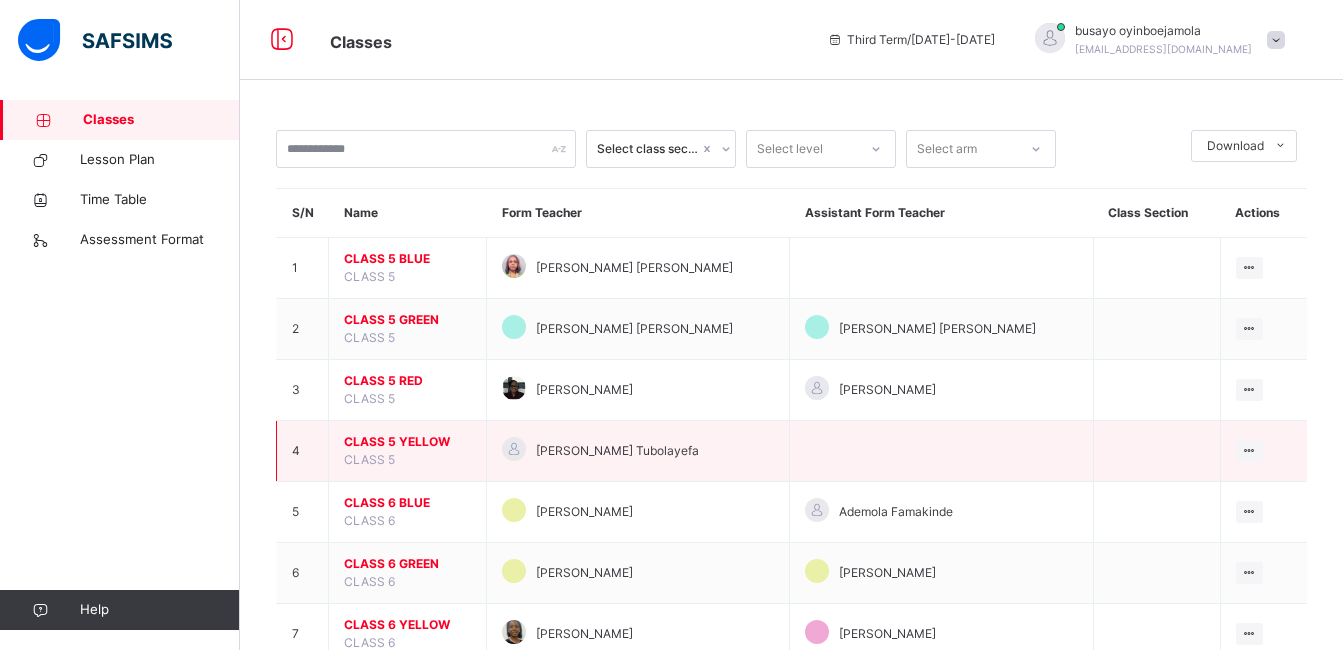 click on "CLASS 5   YELLOW   CLASS 5" at bounding box center [408, 451] 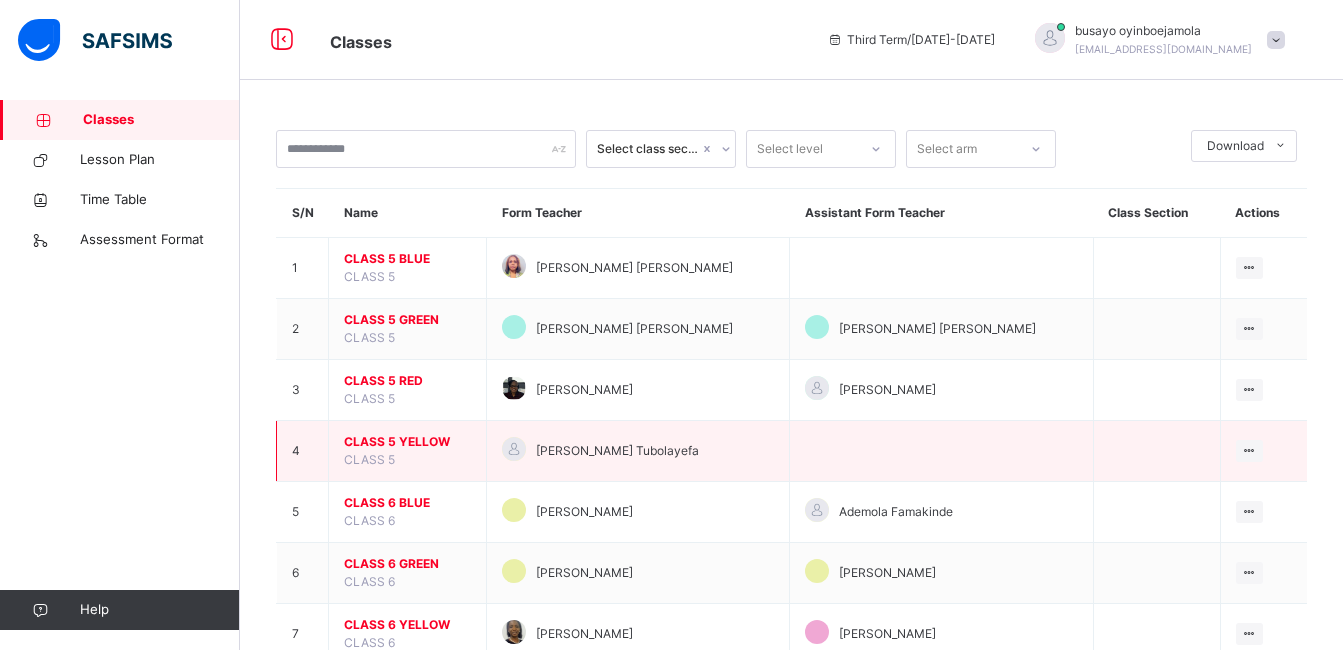 click on "CLASS 5   YELLOW" at bounding box center [407, 442] 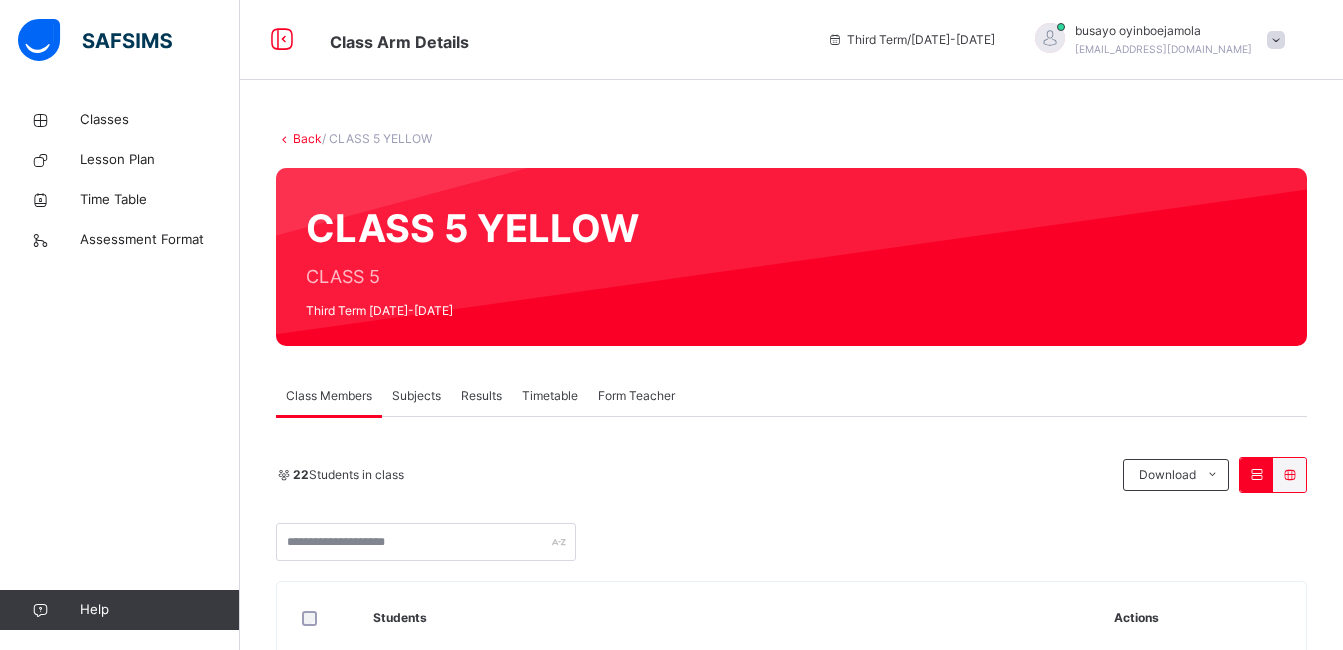 click on "Subjects" at bounding box center (416, 396) 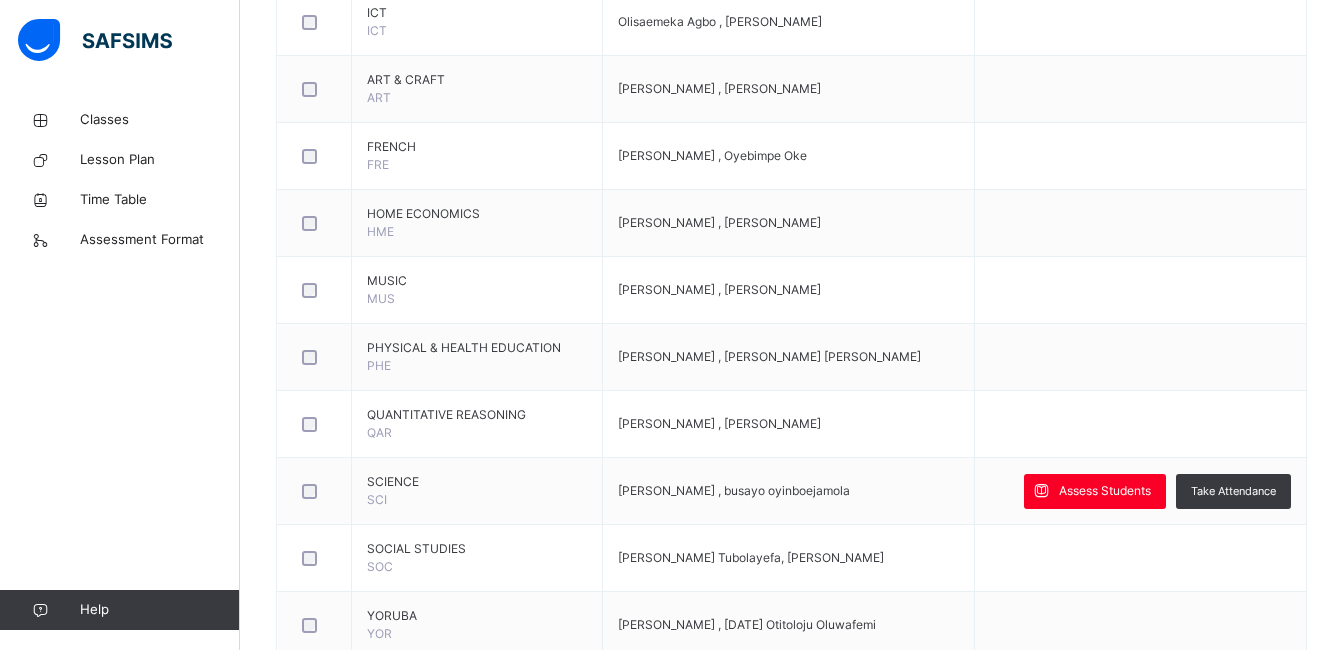 scroll, scrollTop: 593, scrollLeft: 0, axis: vertical 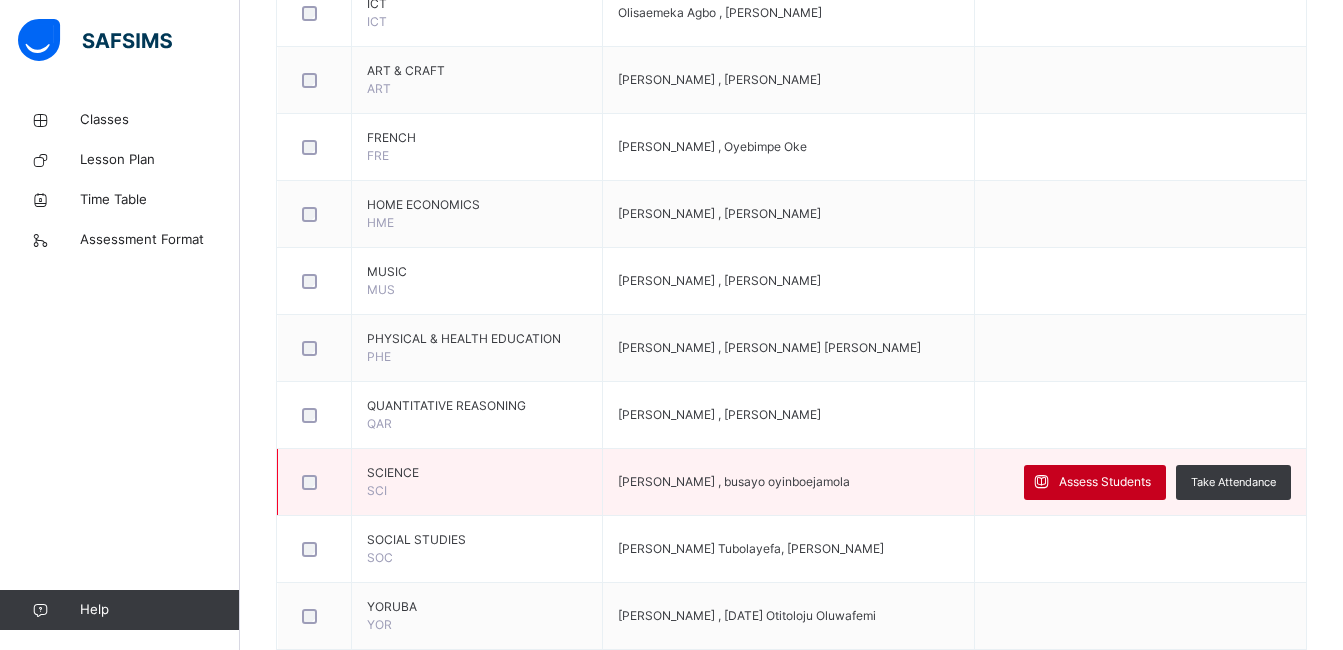 click on "Assess Students" at bounding box center (1095, 482) 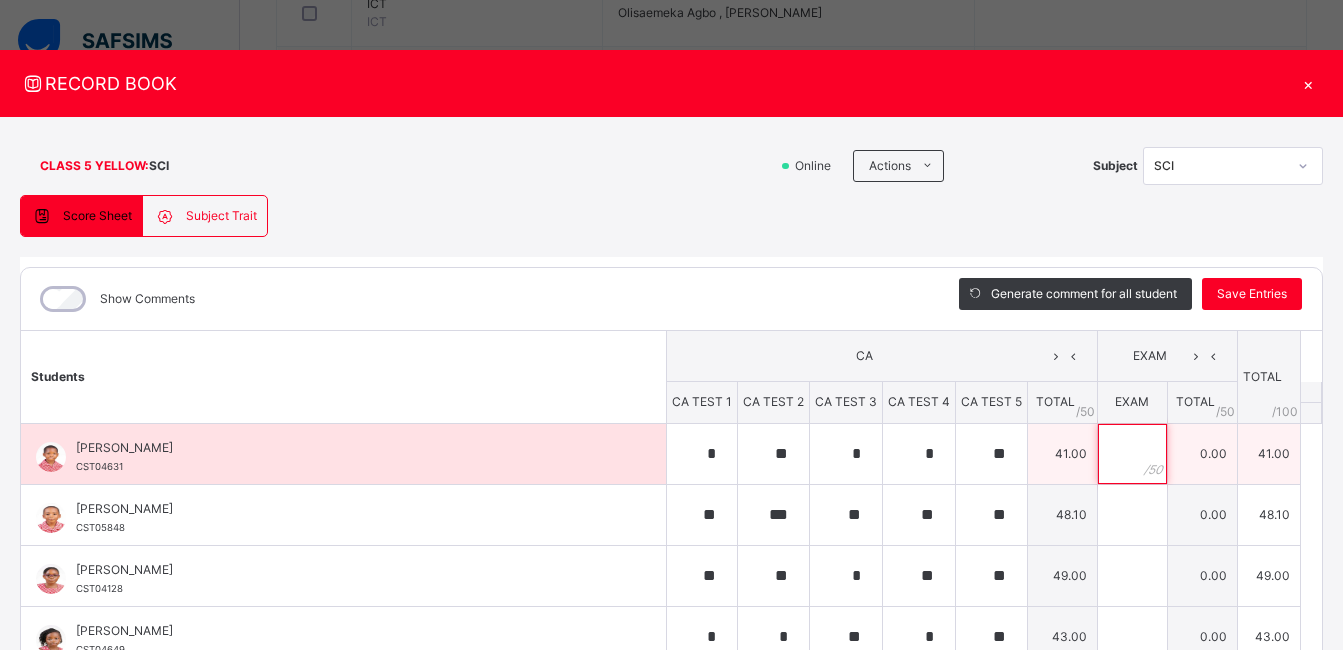 click at bounding box center (1132, 454) 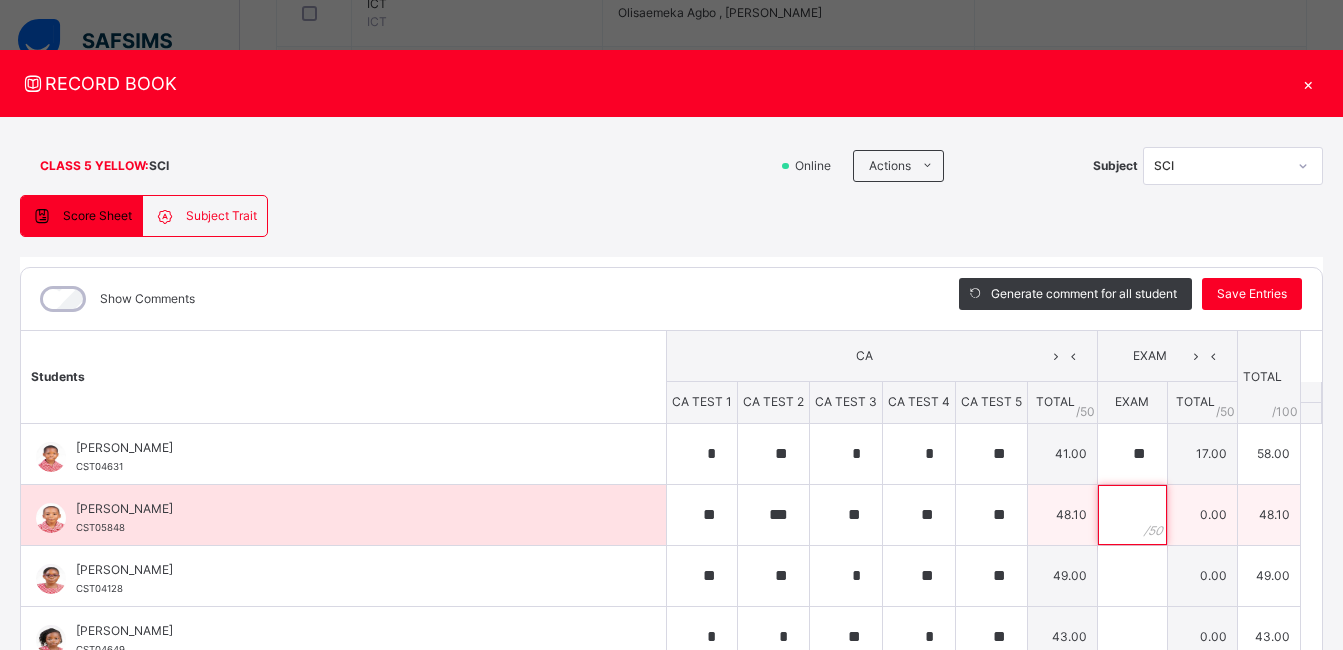click at bounding box center [1132, 515] 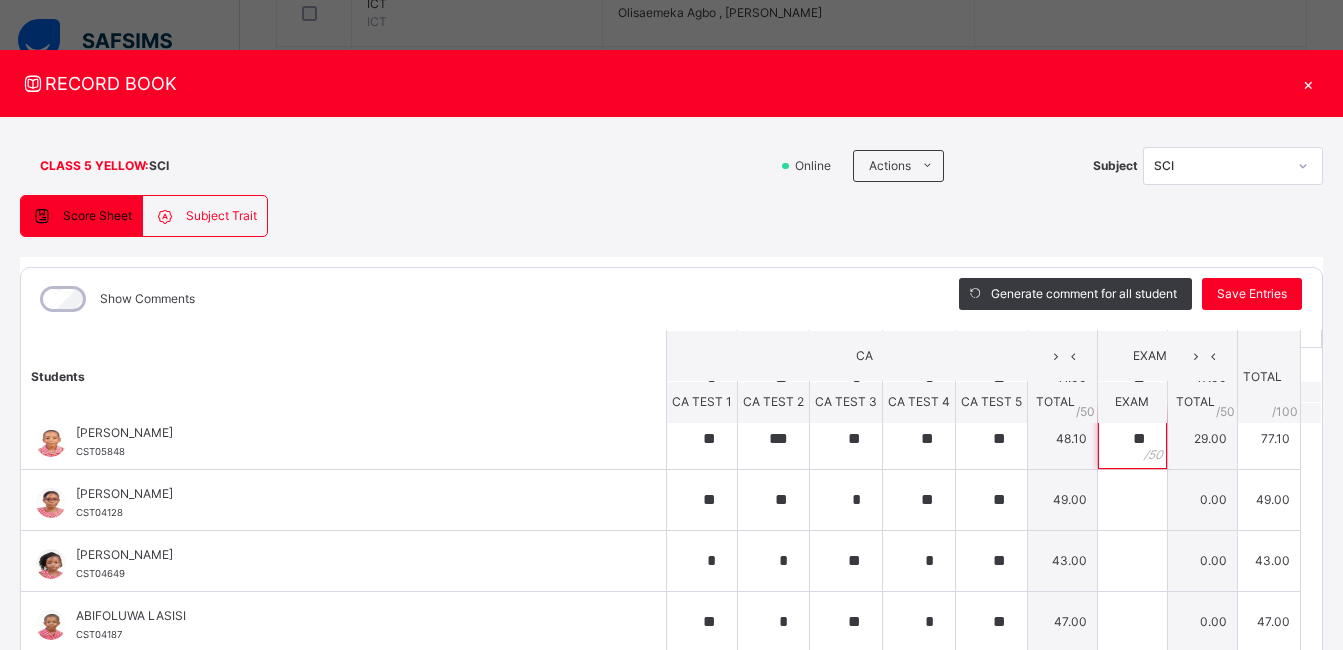 scroll, scrollTop: 92, scrollLeft: 0, axis: vertical 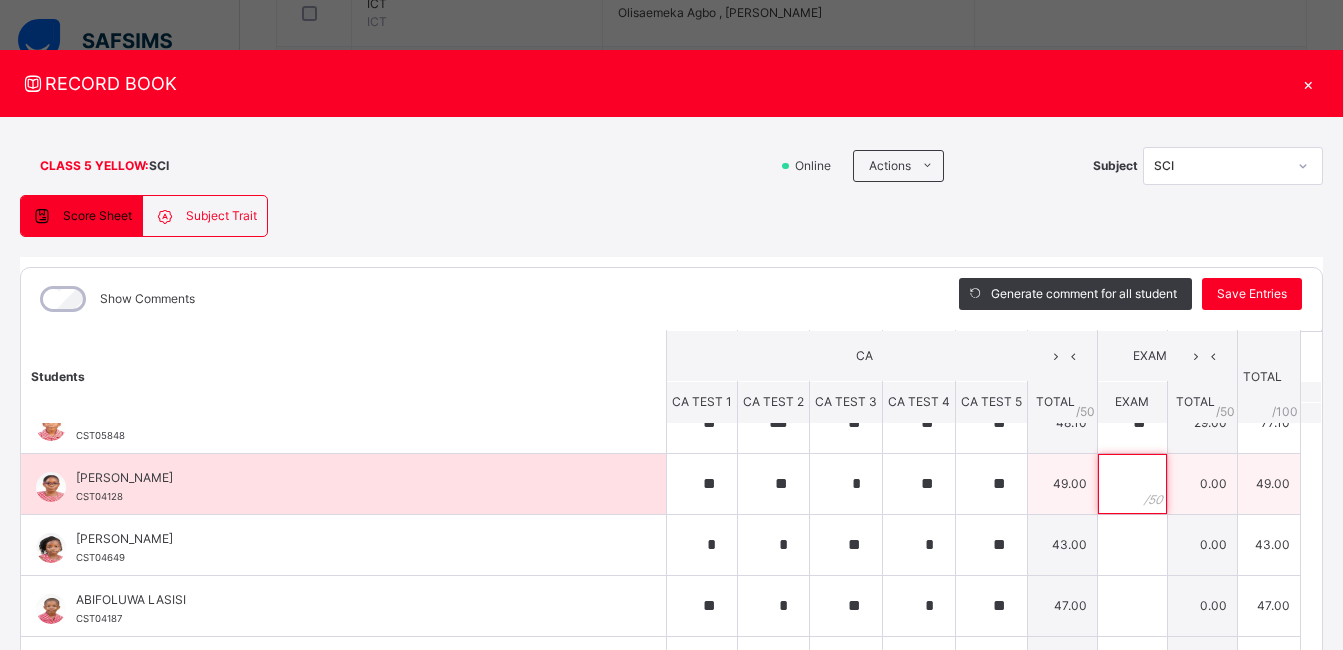 click at bounding box center (1132, 484) 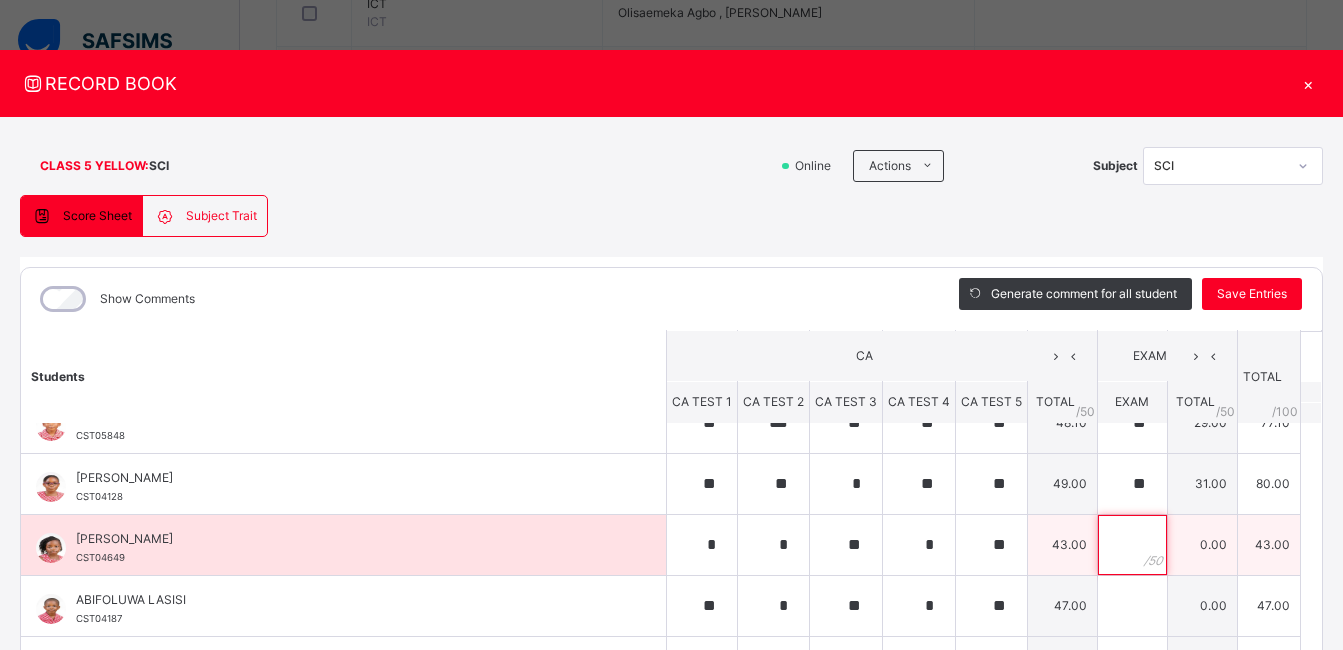 click at bounding box center [1132, 545] 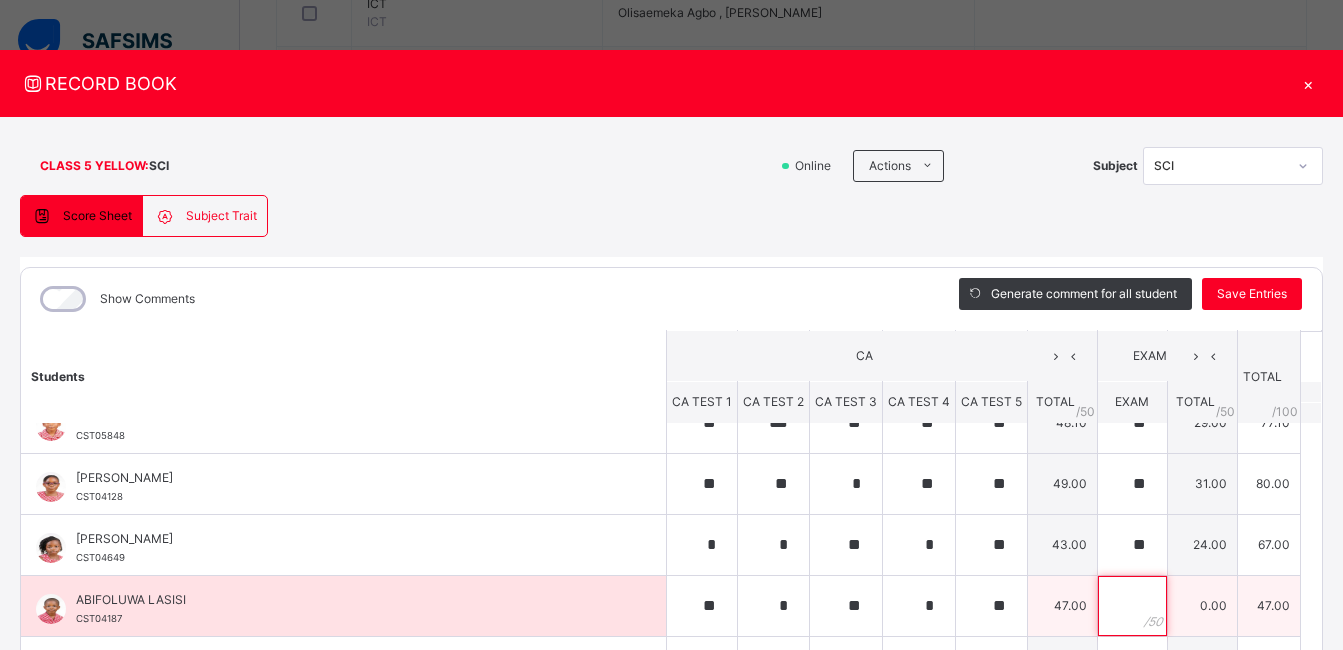 click at bounding box center (1132, 606) 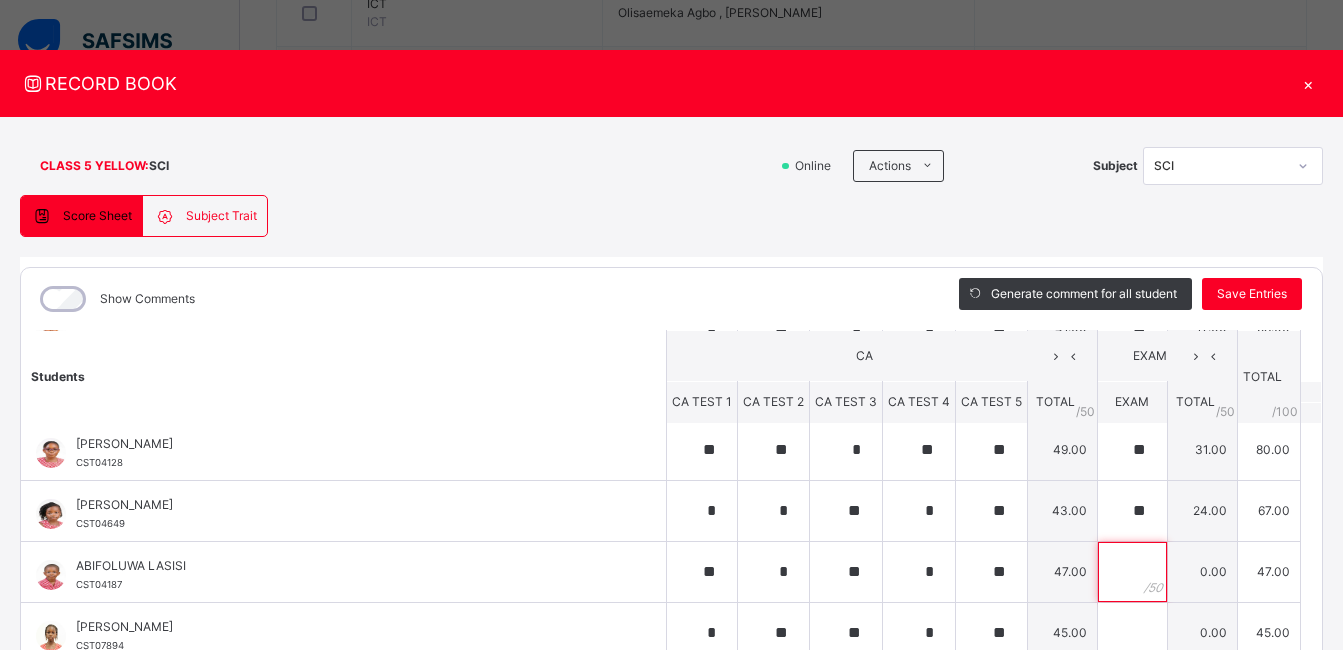scroll, scrollTop: 136, scrollLeft: 0, axis: vertical 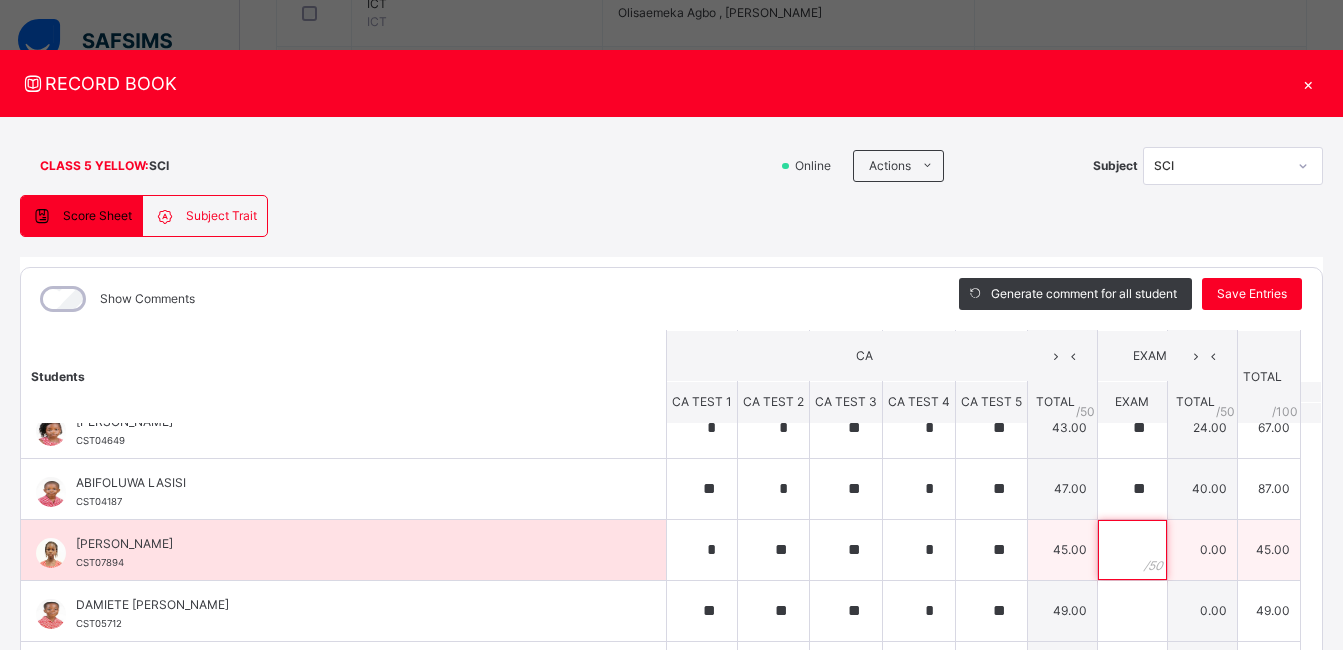click at bounding box center [1132, 550] 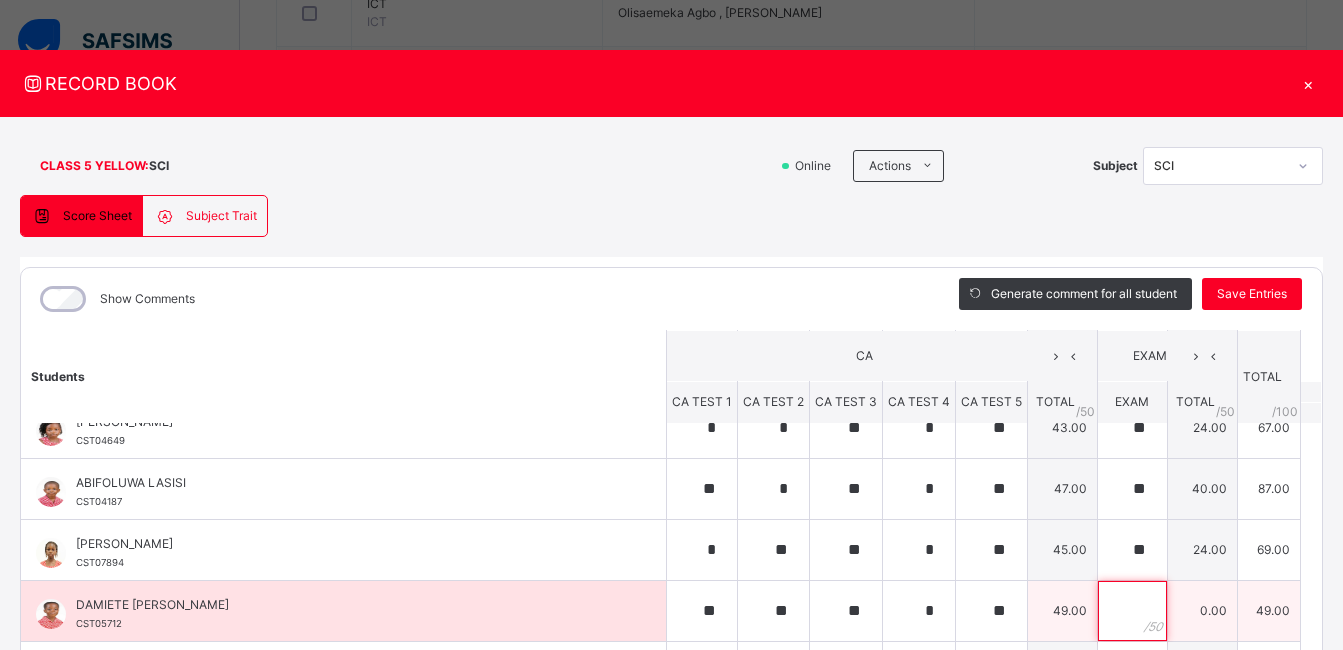 click at bounding box center (1132, 611) 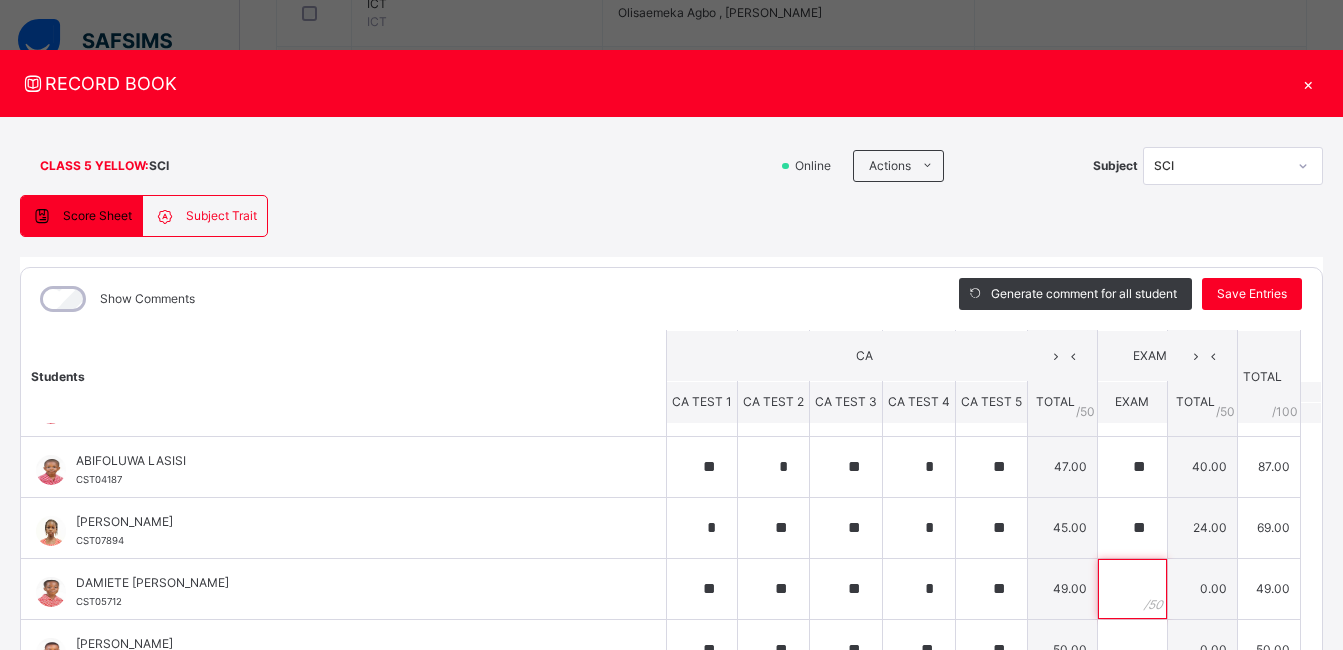 scroll, scrollTop: 247, scrollLeft: 0, axis: vertical 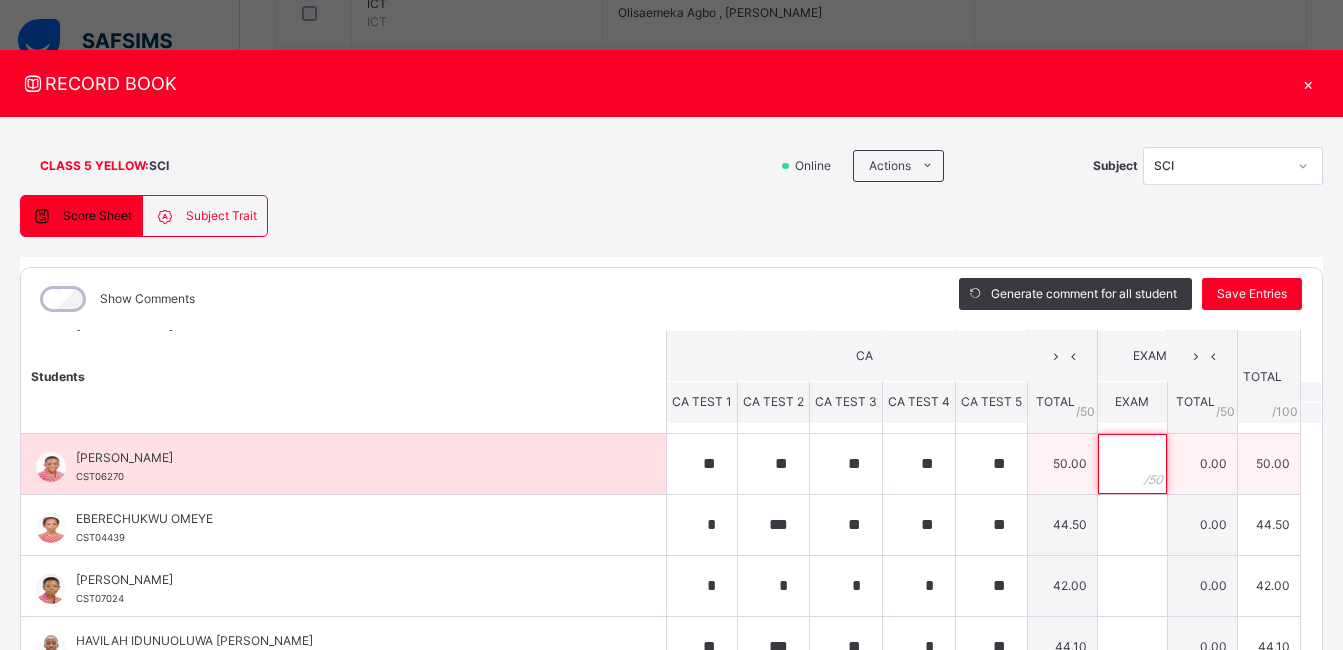 click at bounding box center [1132, 464] 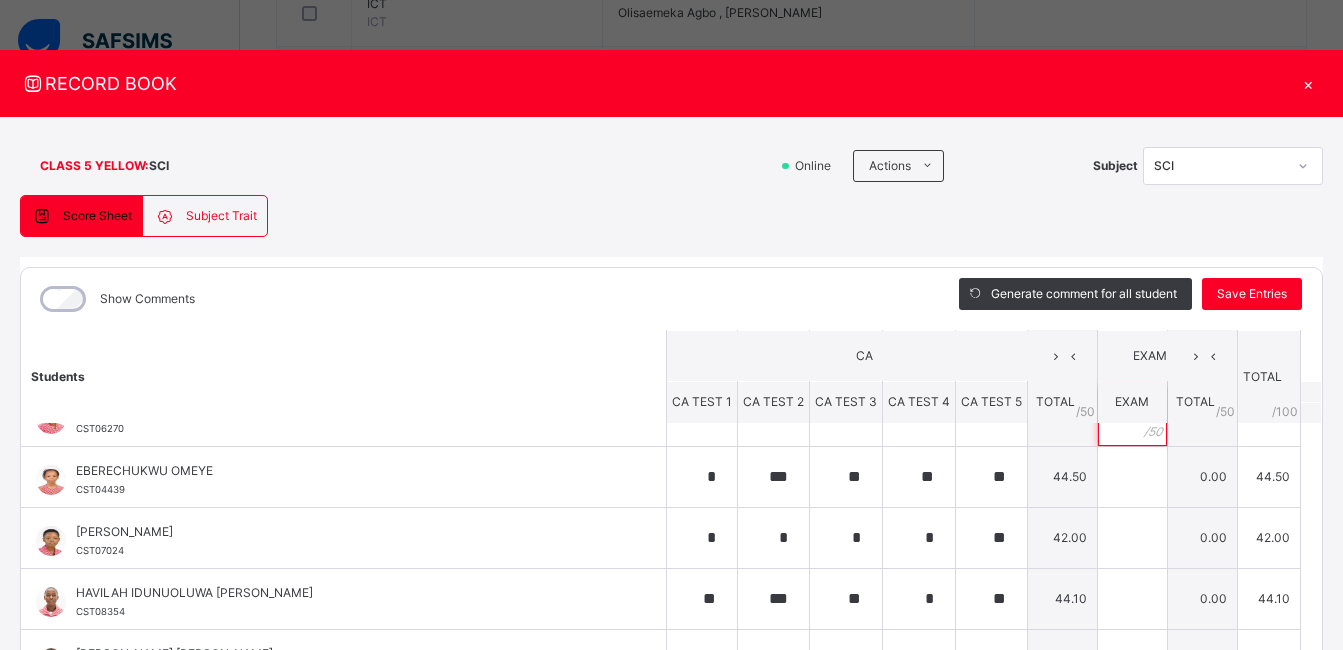 scroll, scrollTop: 462, scrollLeft: 0, axis: vertical 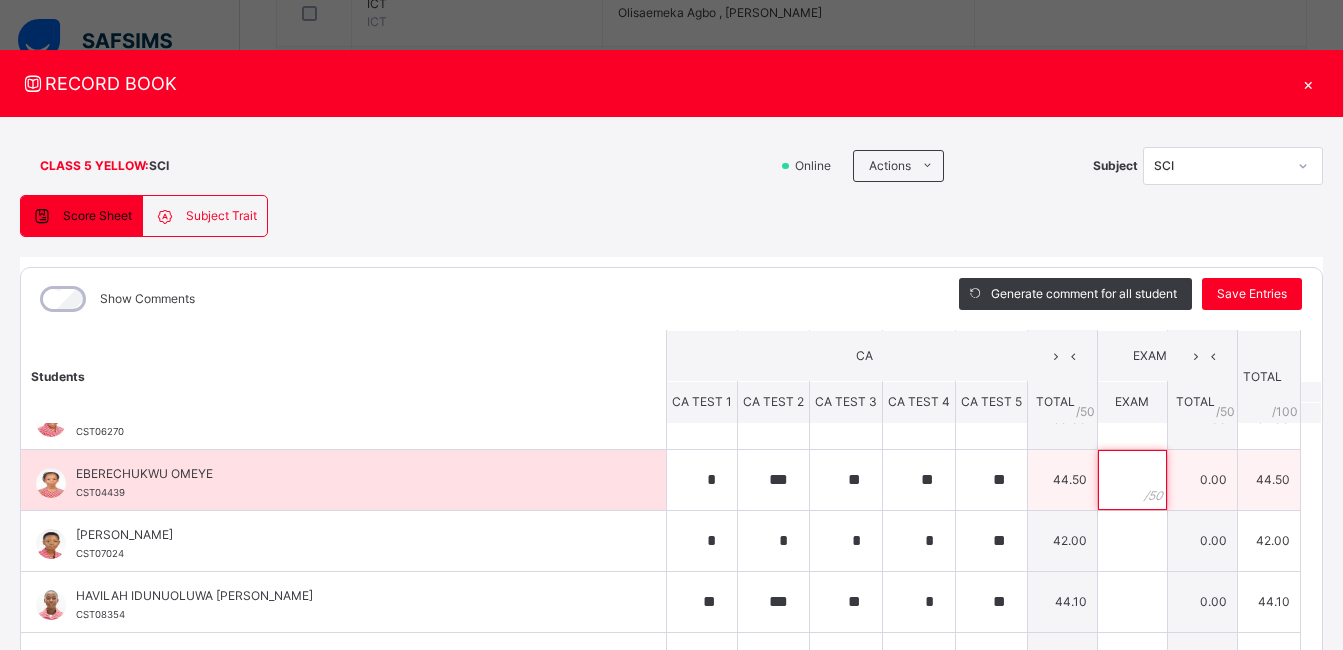 click at bounding box center (1132, 480) 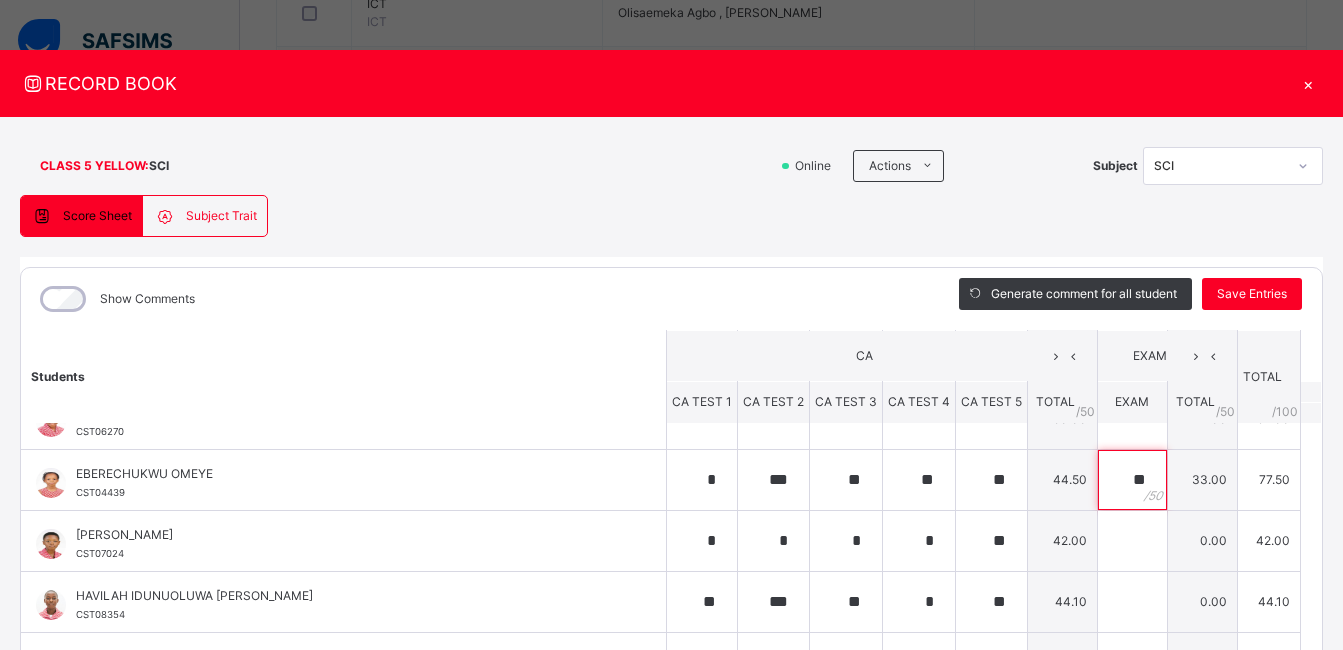scroll, scrollTop: 443, scrollLeft: 0, axis: vertical 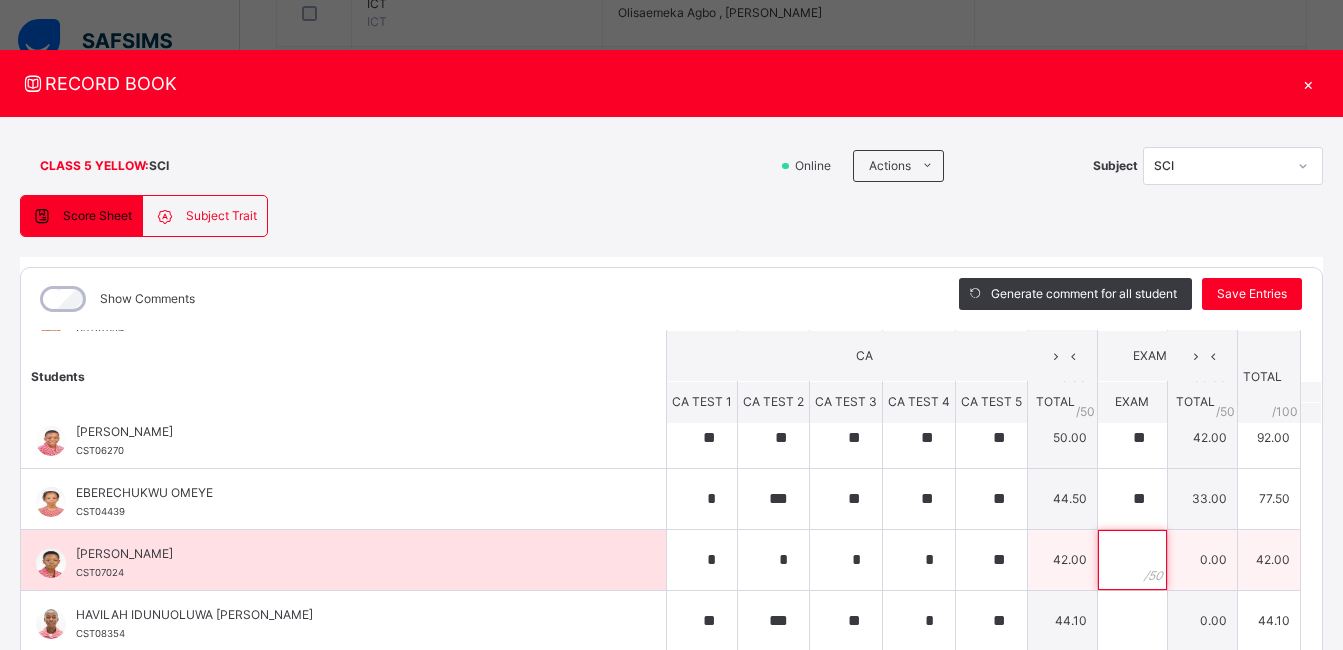 click at bounding box center (1132, 560) 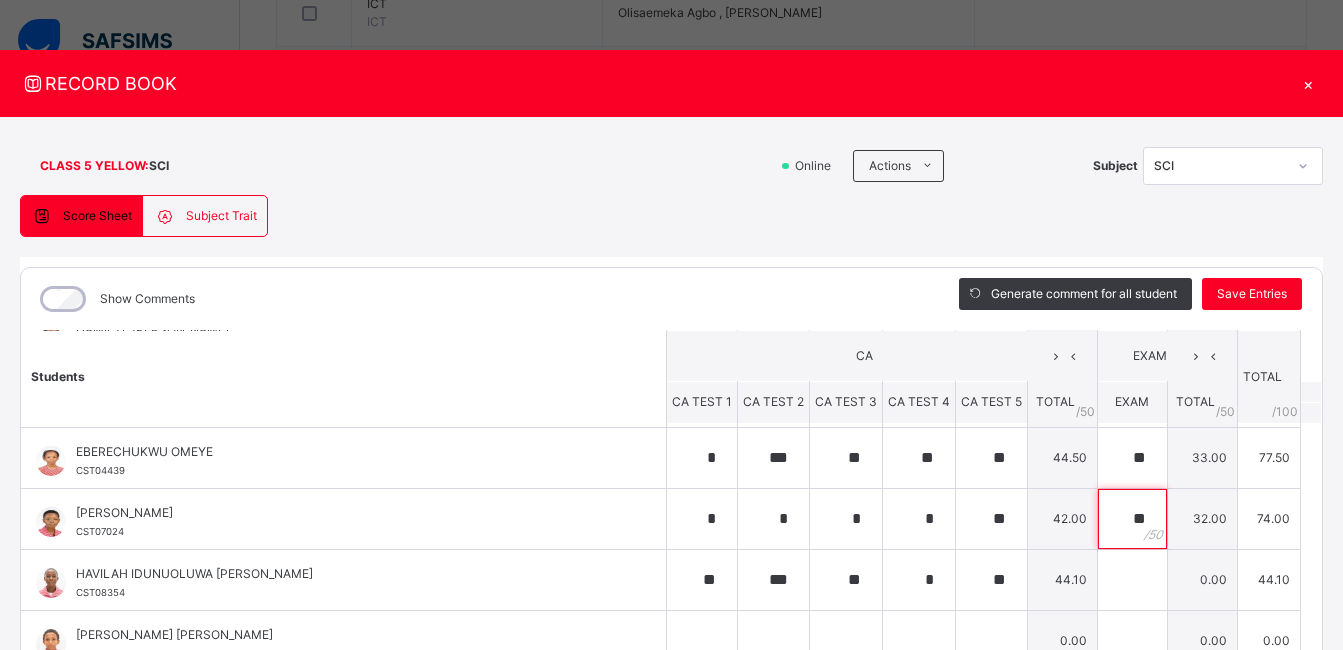 scroll, scrollTop: 553, scrollLeft: 0, axis: vertical 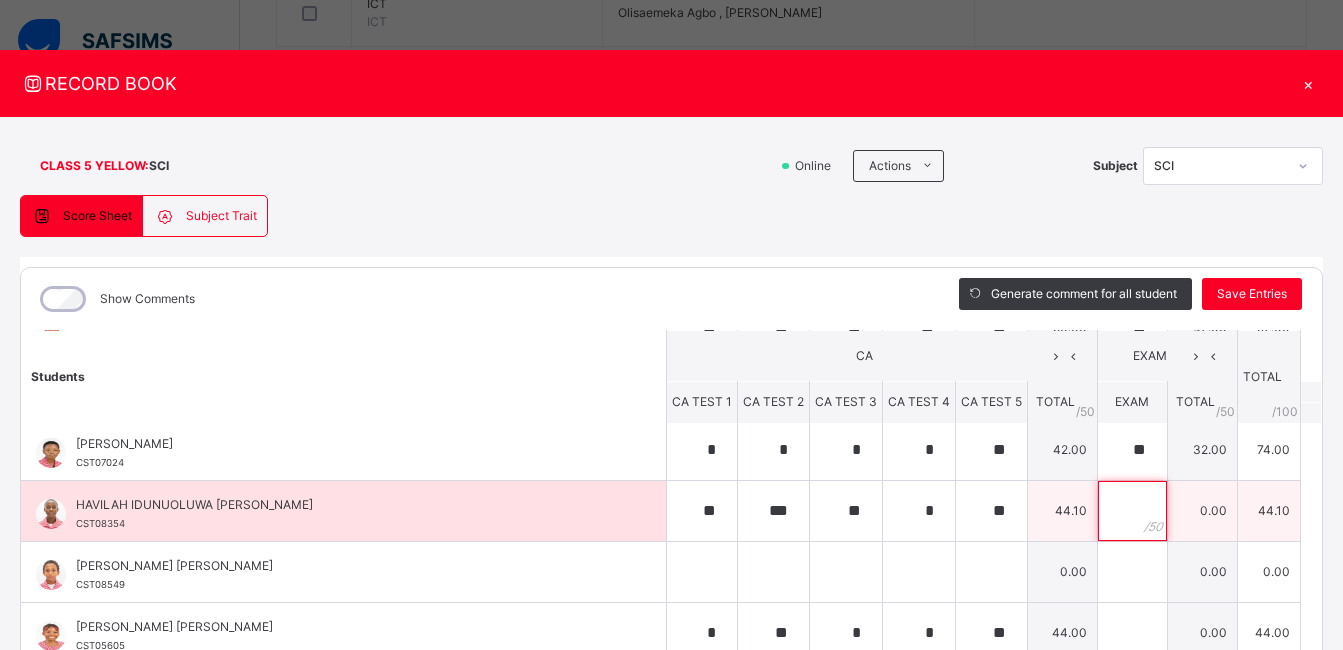 click at bounding box center [1132, 511] 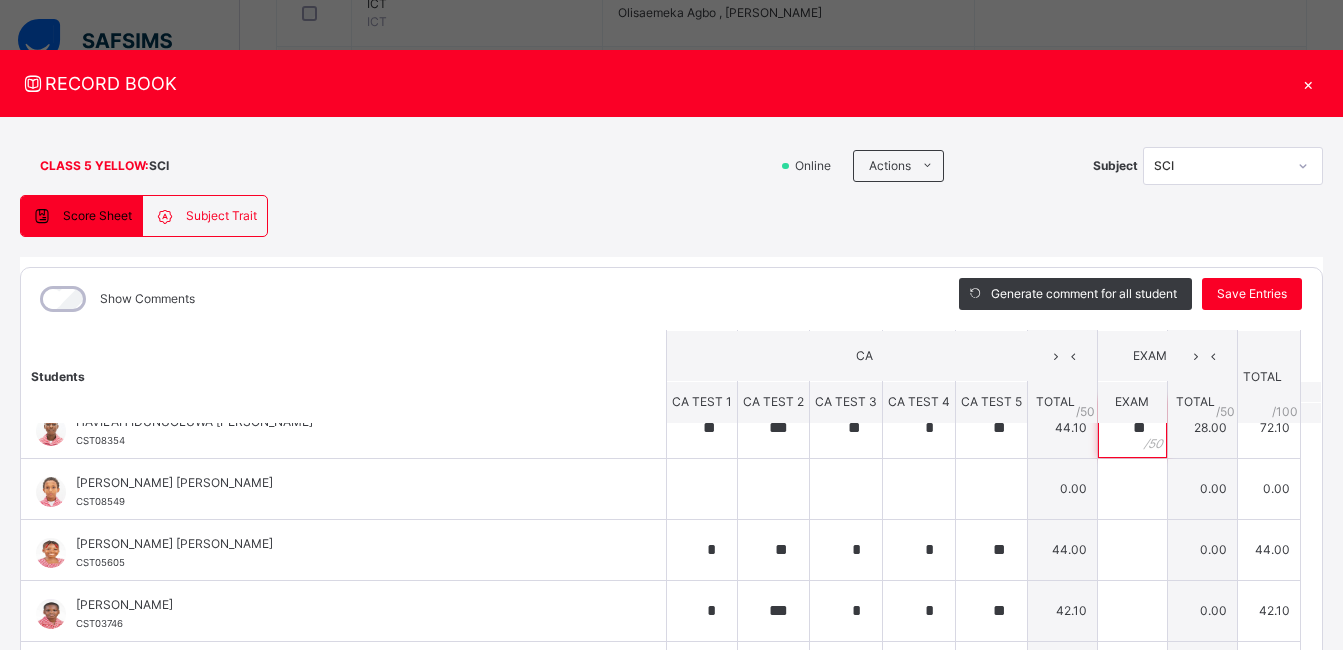 scroll, scrollTop: 648, scrollLeft: 0, axis: vertical 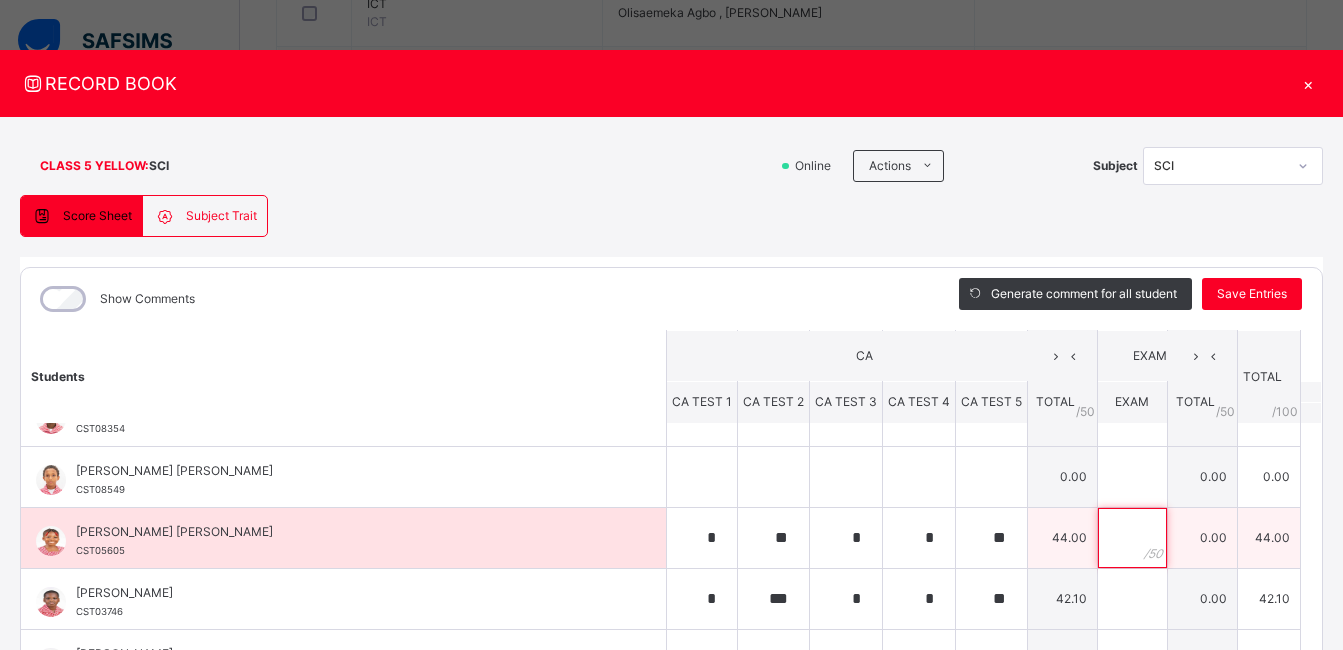 click at bounding box center [1132, 538] 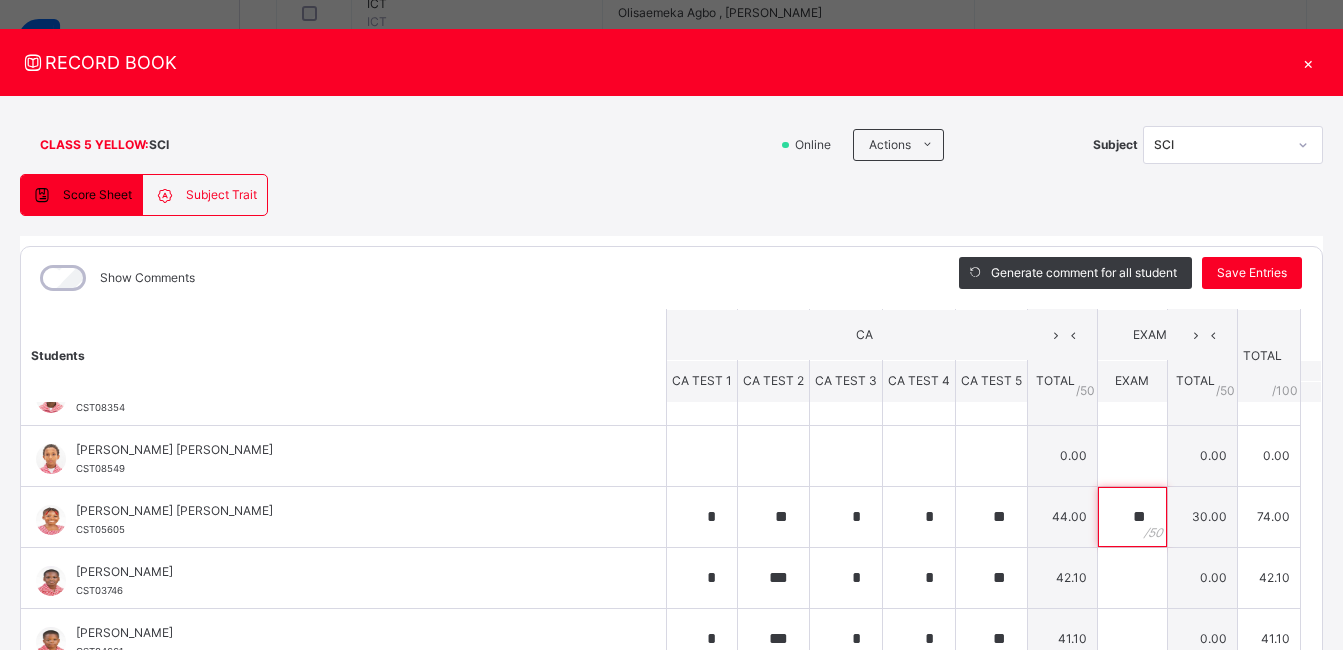scroll, scrollTop: 41, scrollLeft: 0, axis: vertical 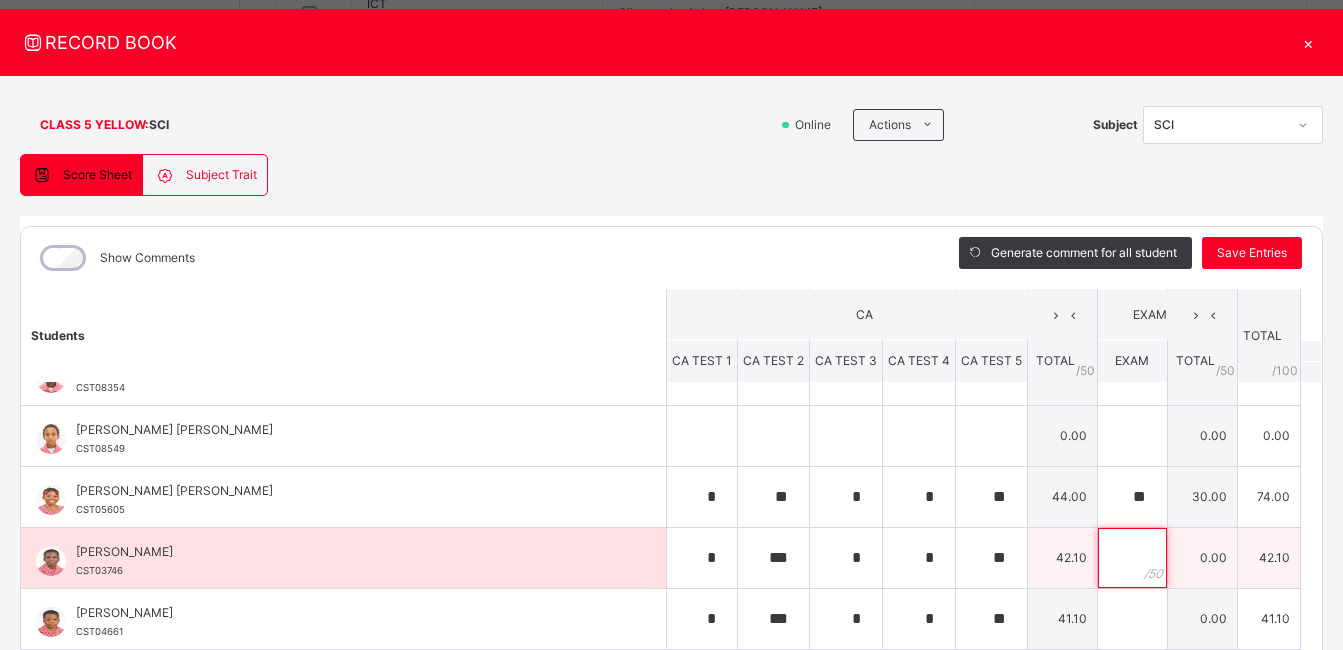 click at bounding box center [1132, 558] 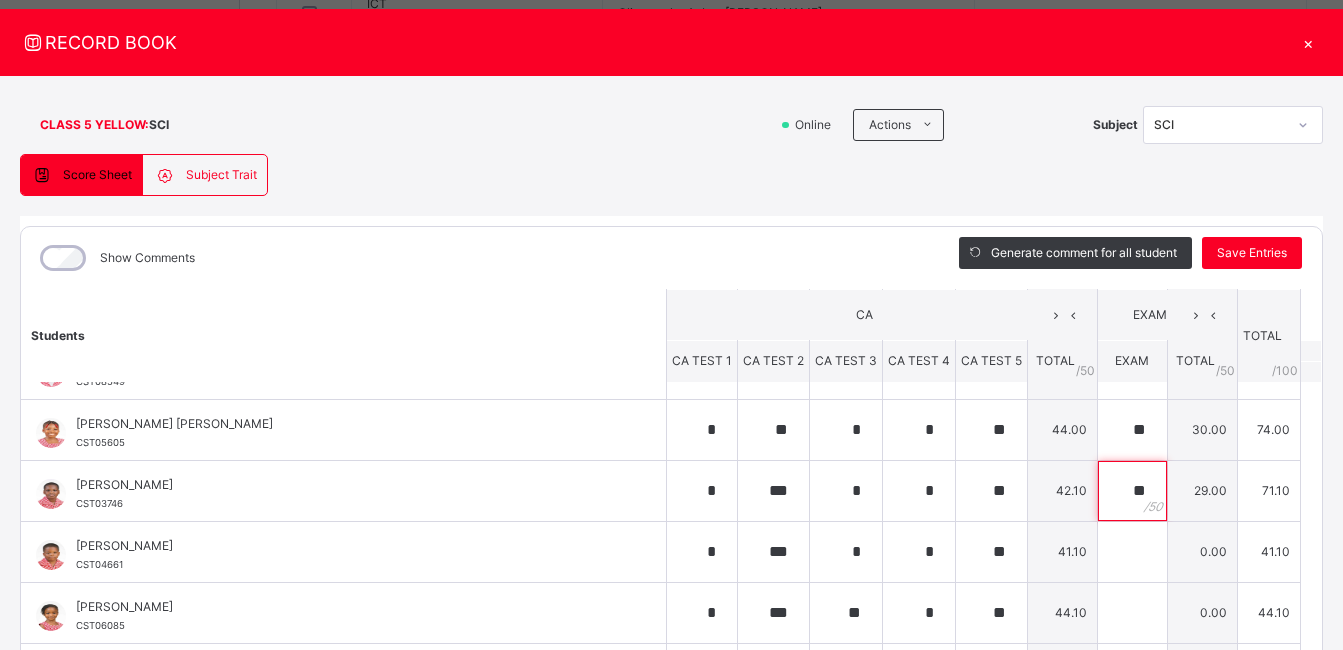 scroll, scrollTop: 746, scrollLeft: 0, axis: vertical 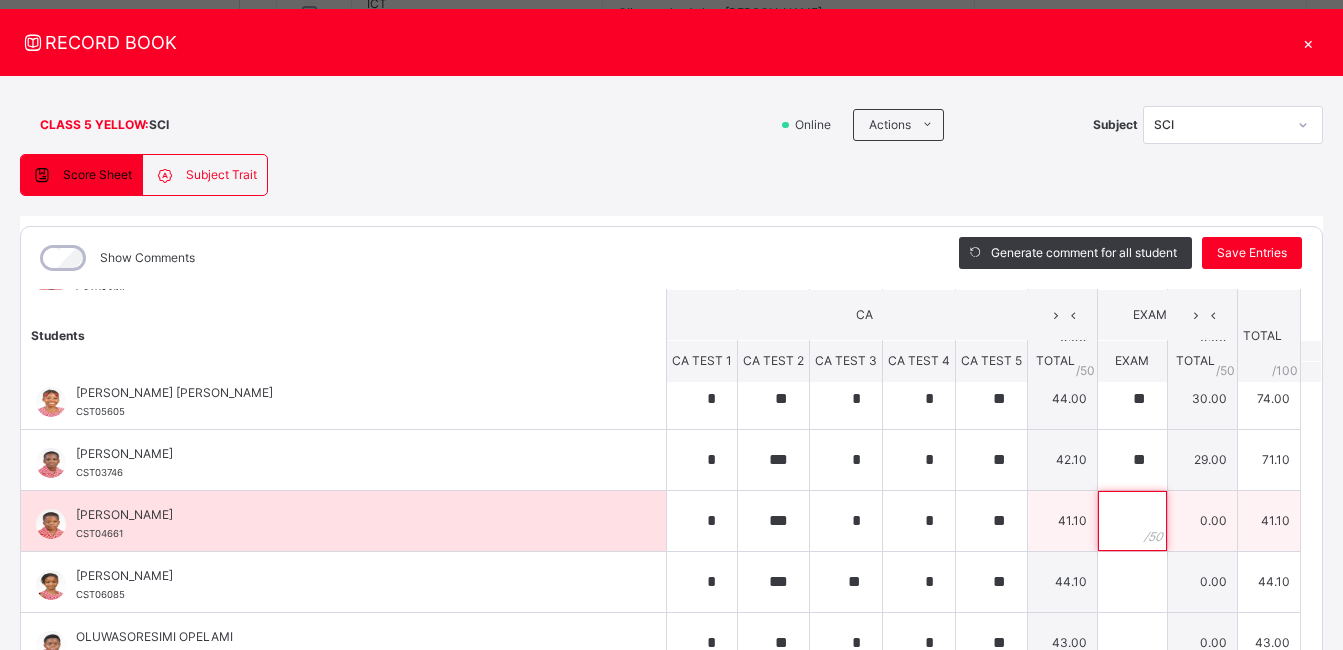 click at bounding box center [1132, 521] 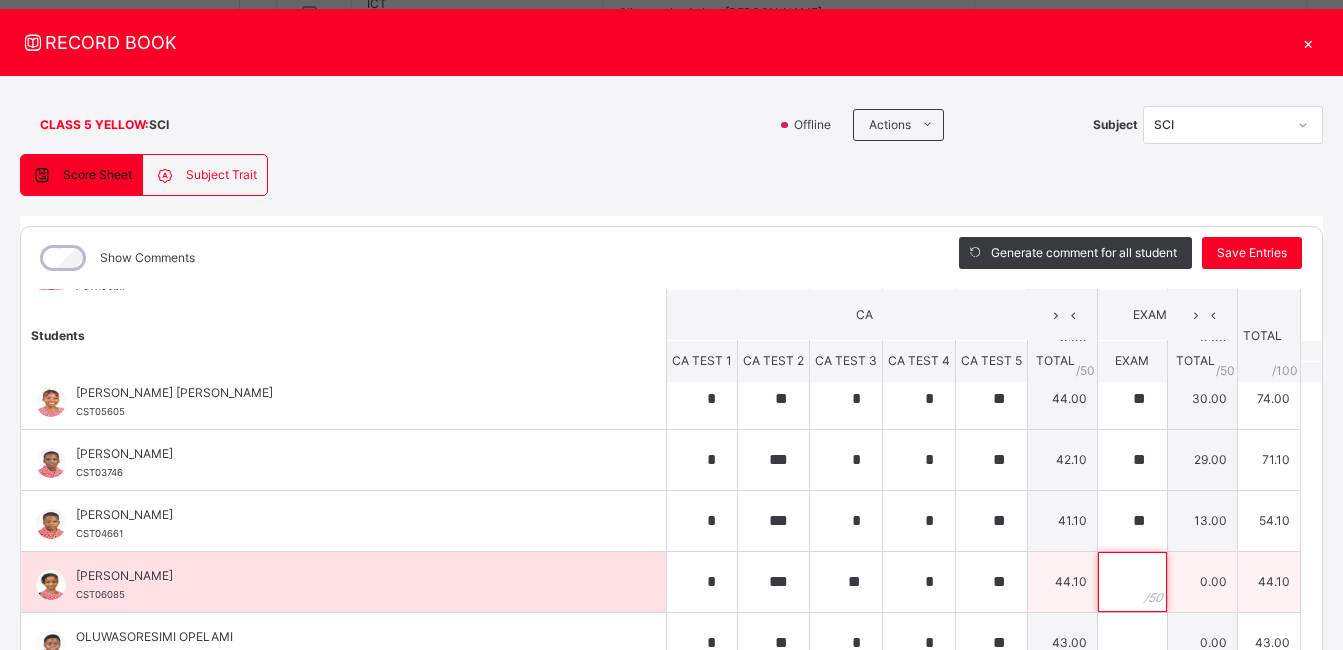 click at bounding box center (1132, 582) 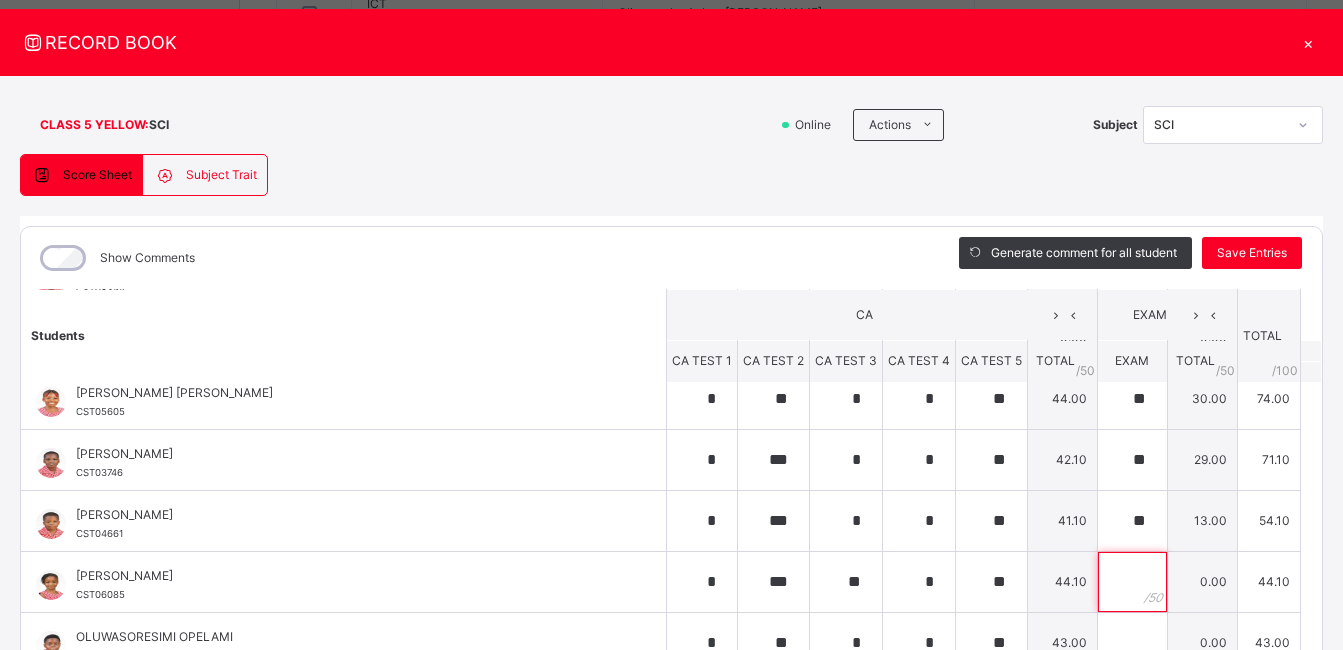 scroll, scrollTop: 828, scrollLeft: 0, axis: vertical 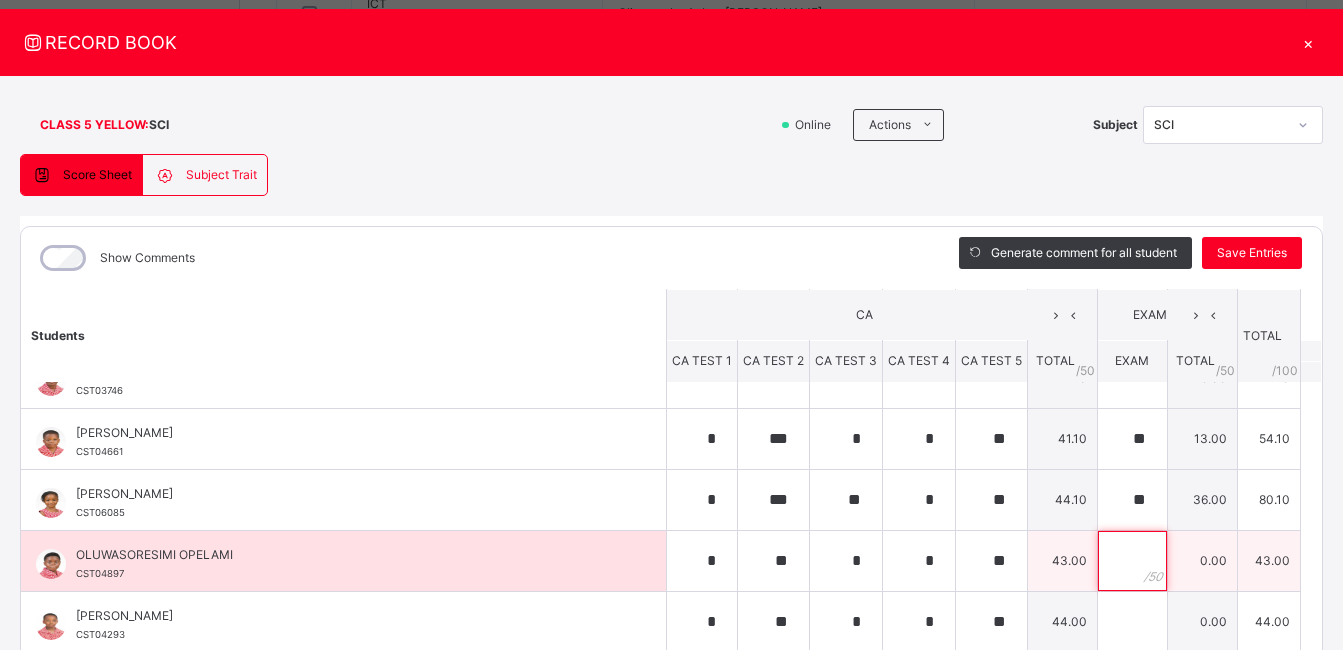 click at bounding box center [1132, 561] 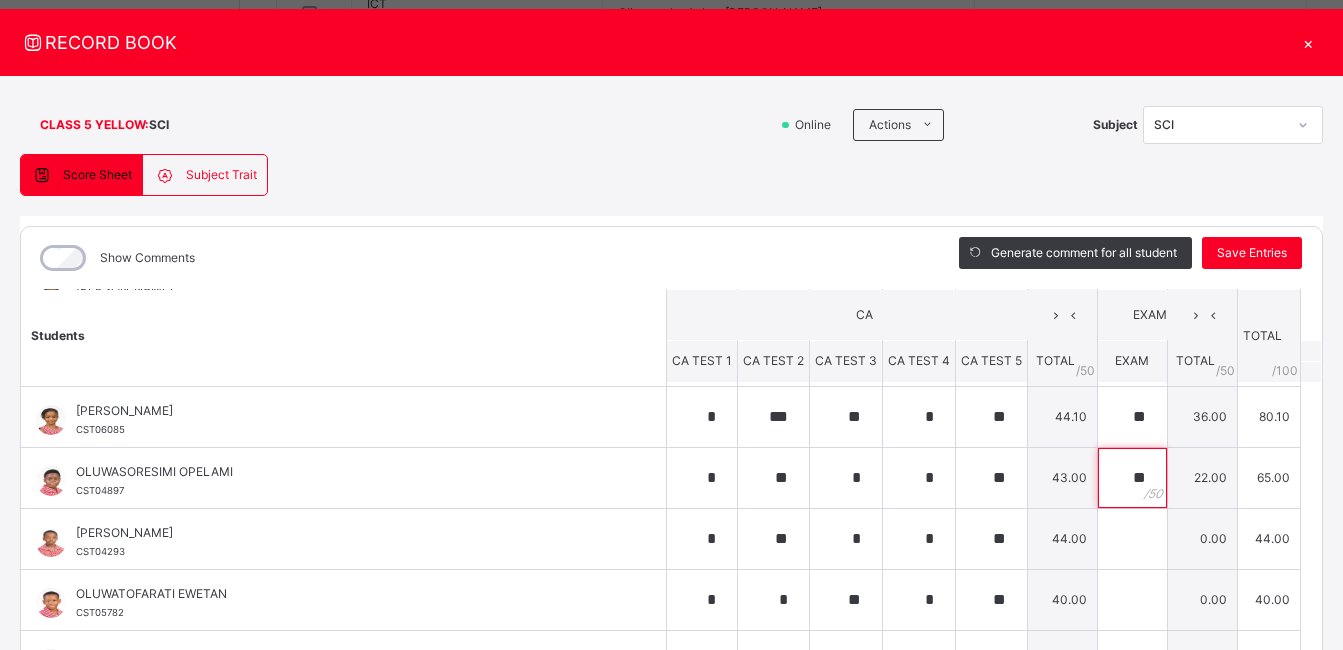 scroll, scrollTop: 927, scrollLeft: 0, axis: vertical 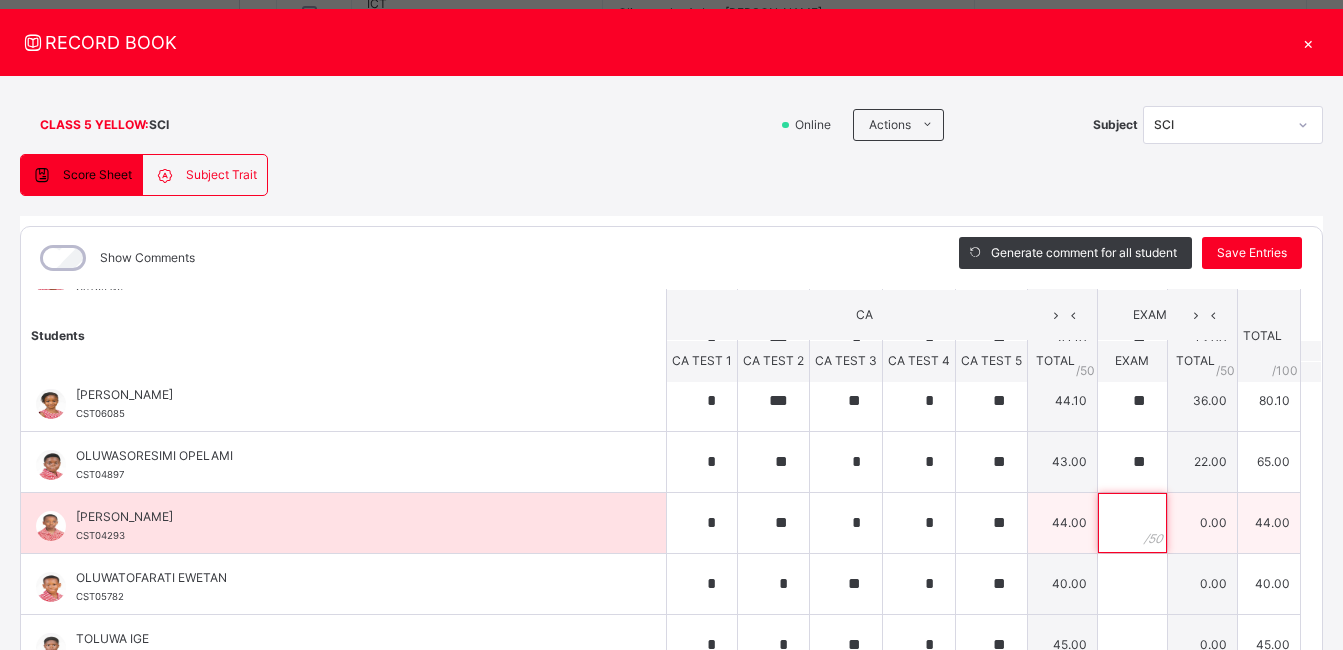 click at bounding box center [1132, 523] 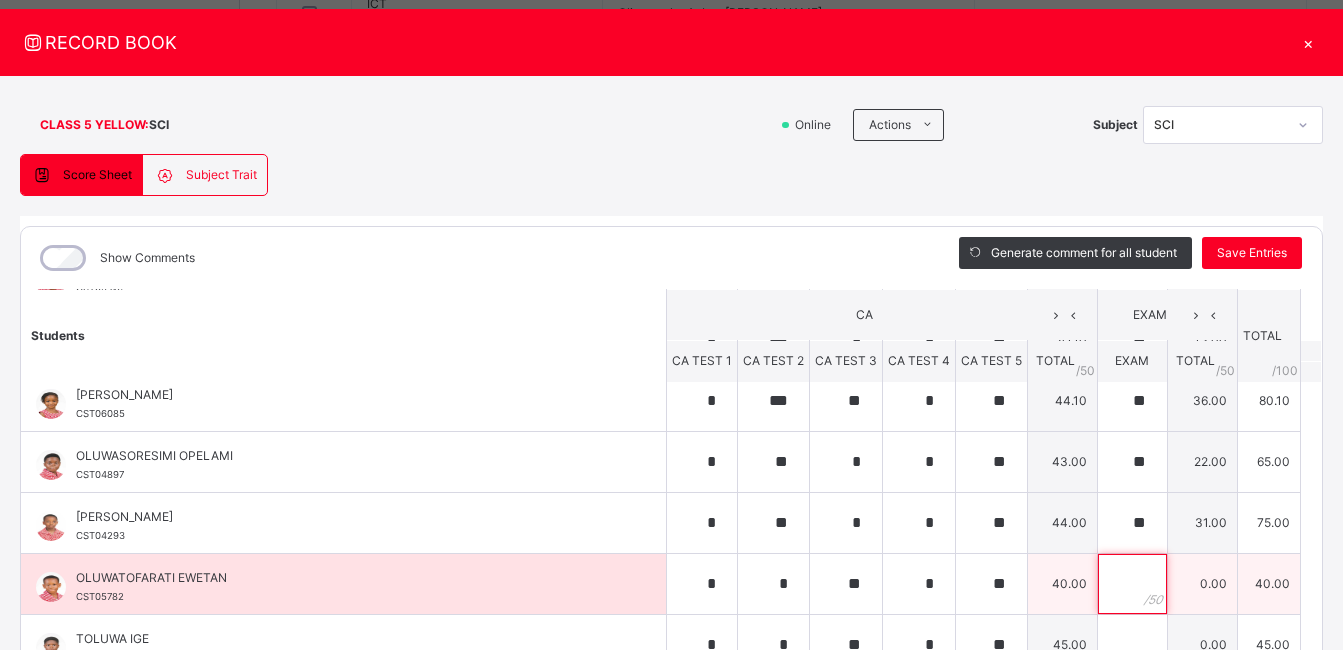 click at bounding box center [1132, 584] 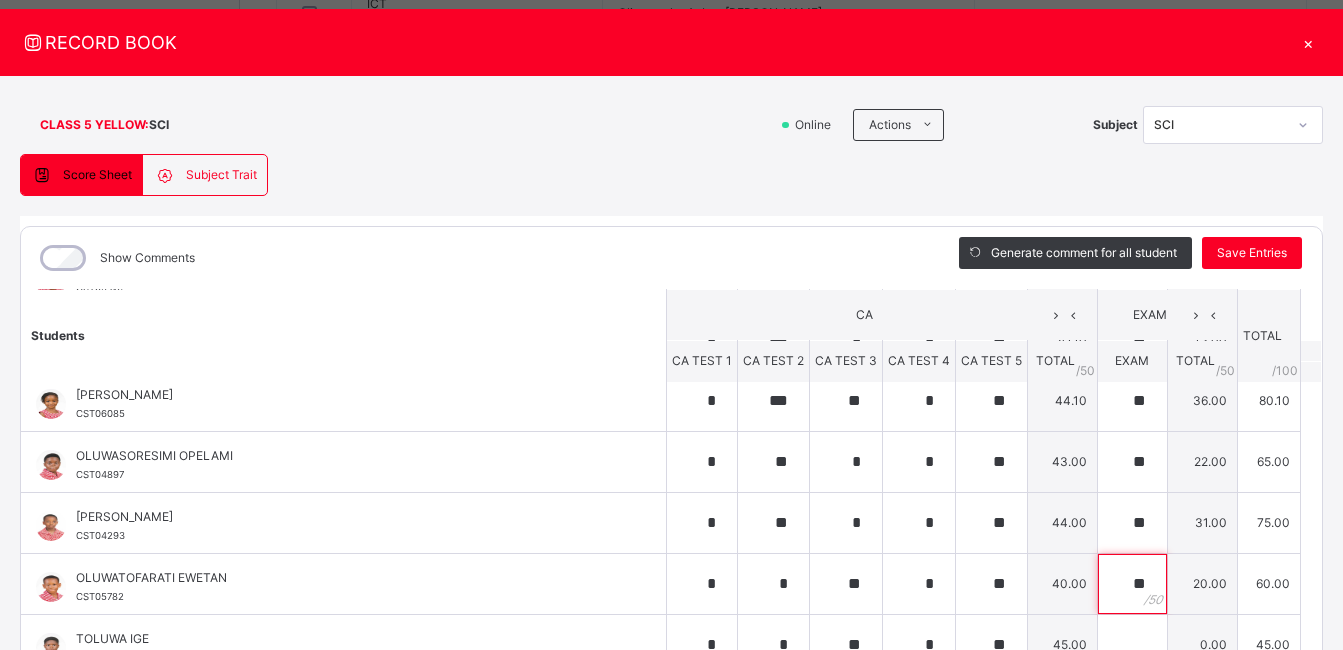 scroll, scrollTop: 1161, scrollLeft: 0, axis: vertical 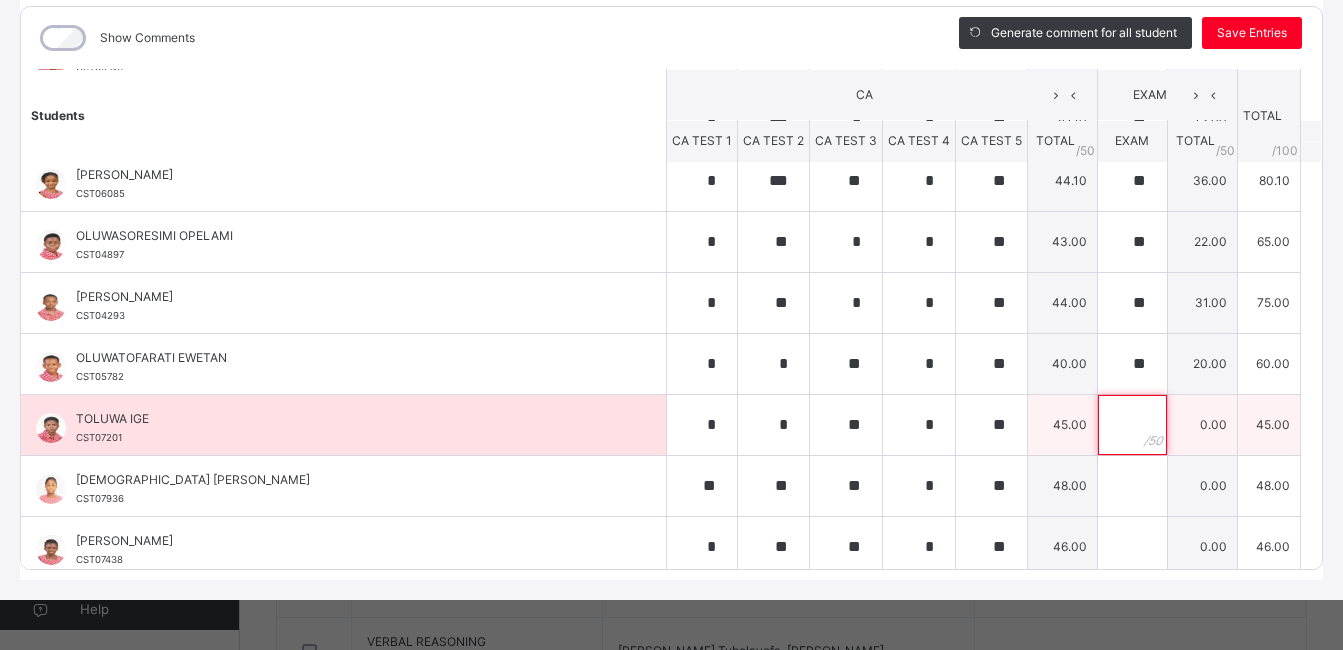 click at bounding box center [1132, 425] 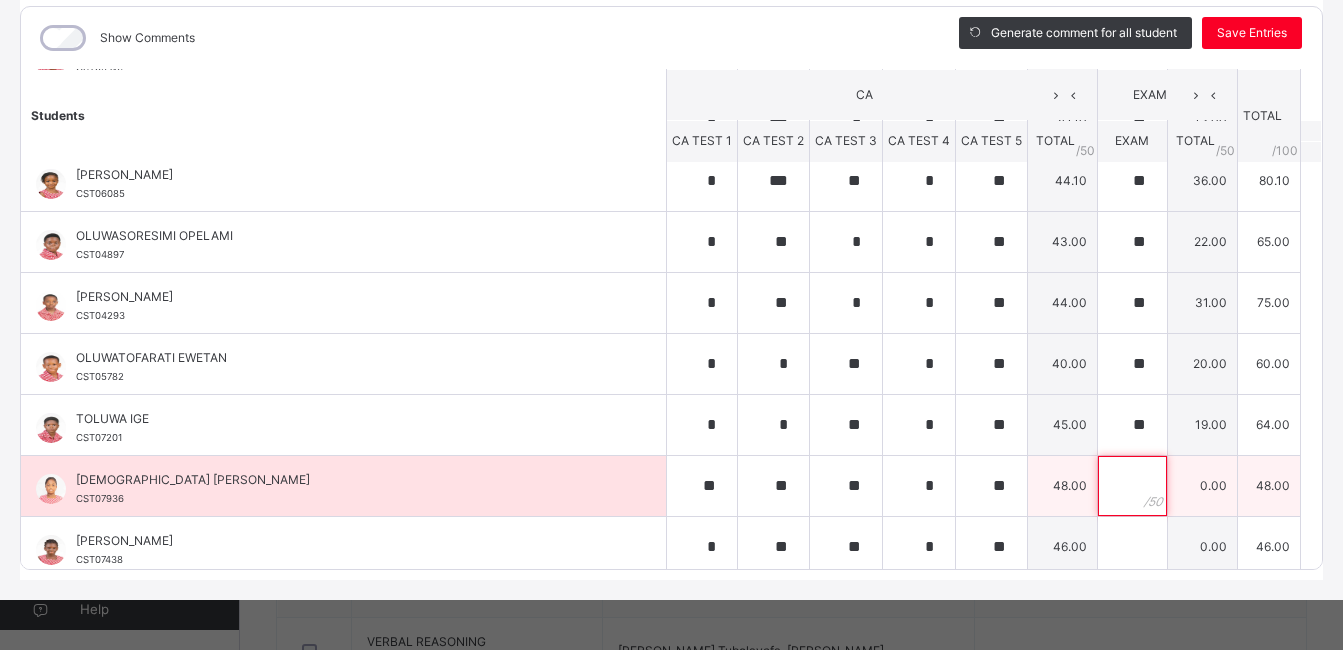 click at bounding box center (1132, 486) 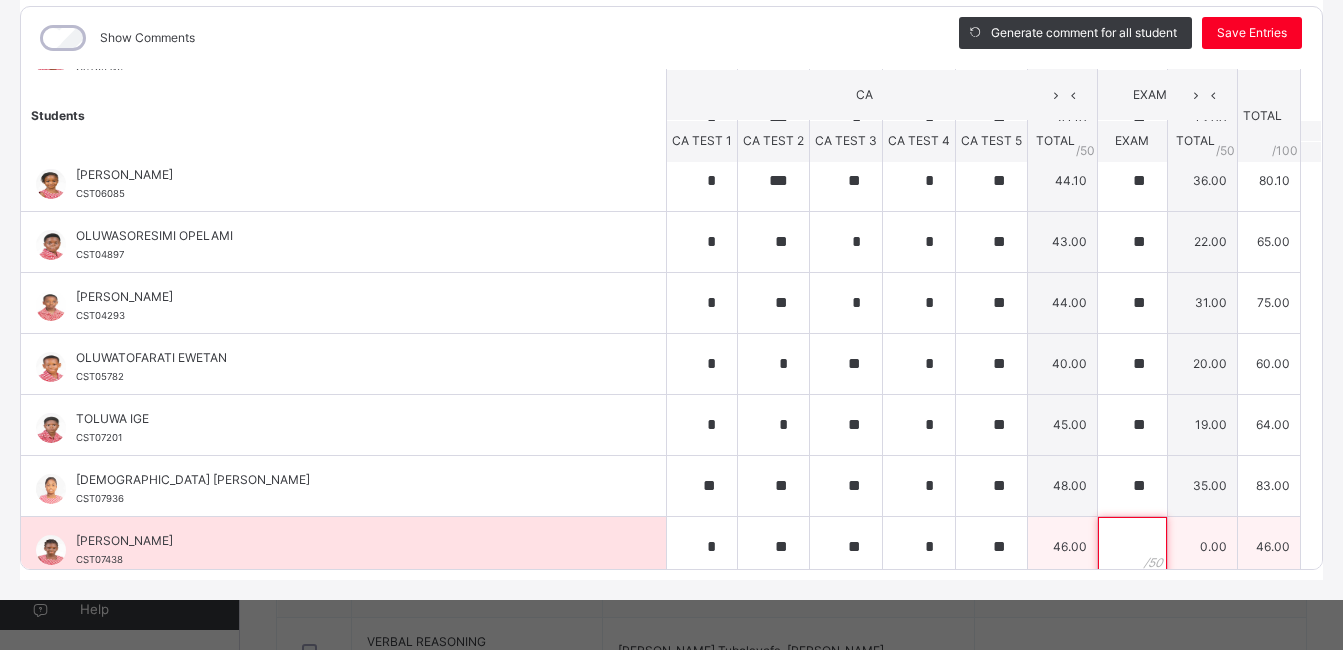 click at bounding box center [1132, 547] 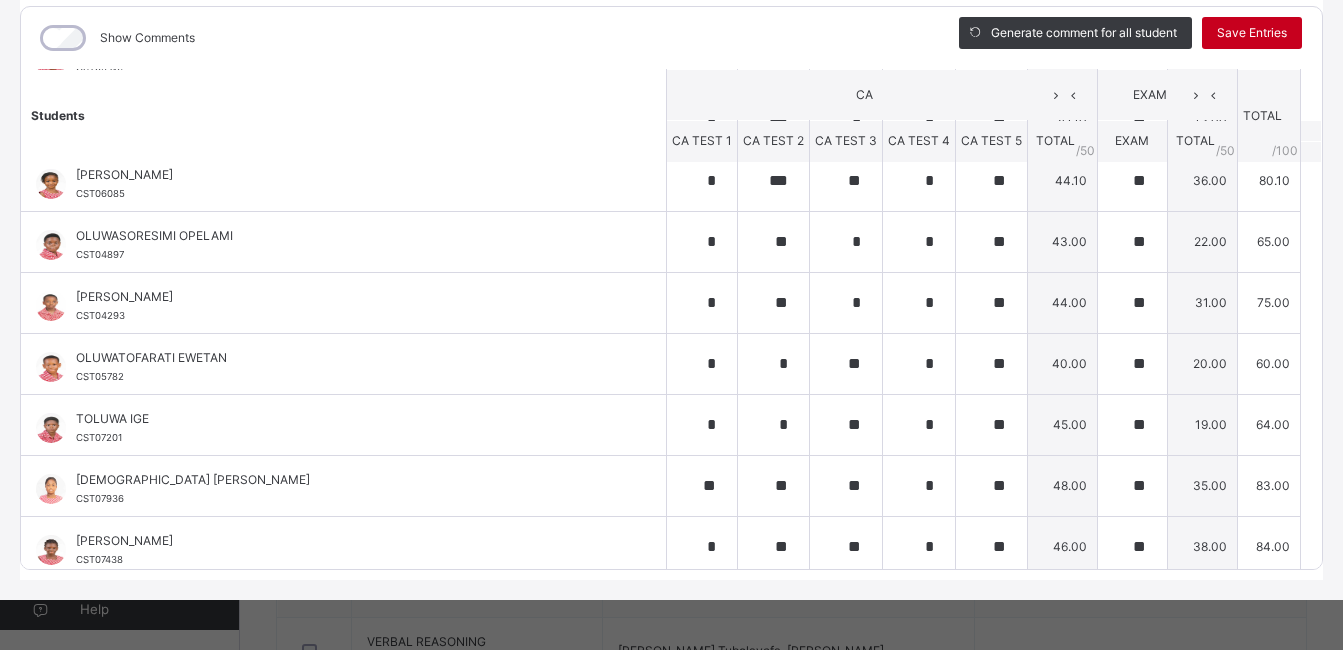 click on "Save Entries" at bounding box center (1252, 33) 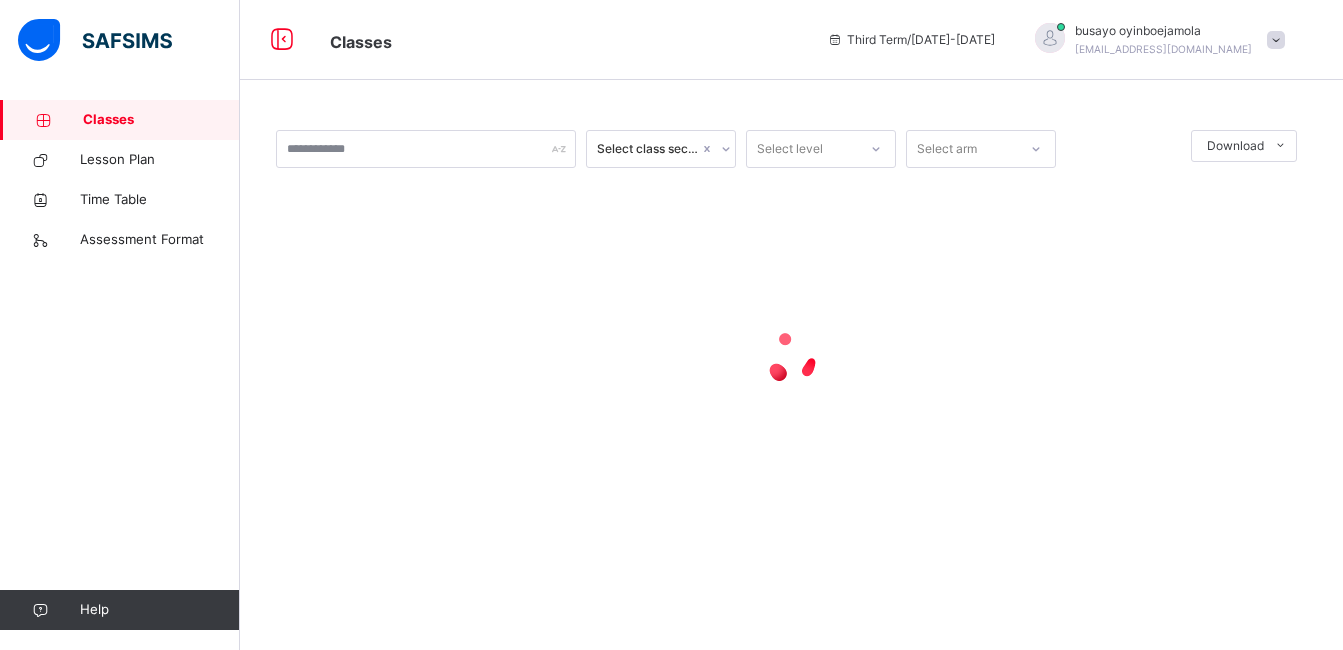 scroll, scrollTop: 0, scrollLeft: 0, axis: both 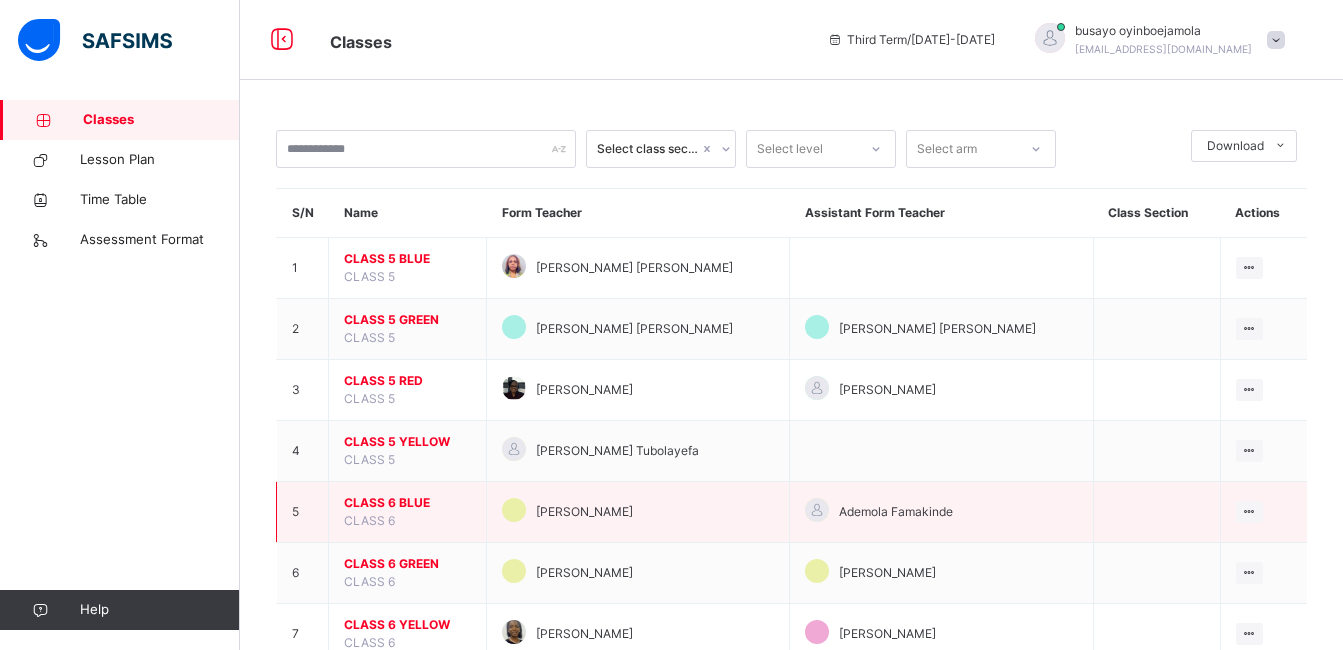 click on "CLASS 6   BLUE" at bounding box center (407, 503) 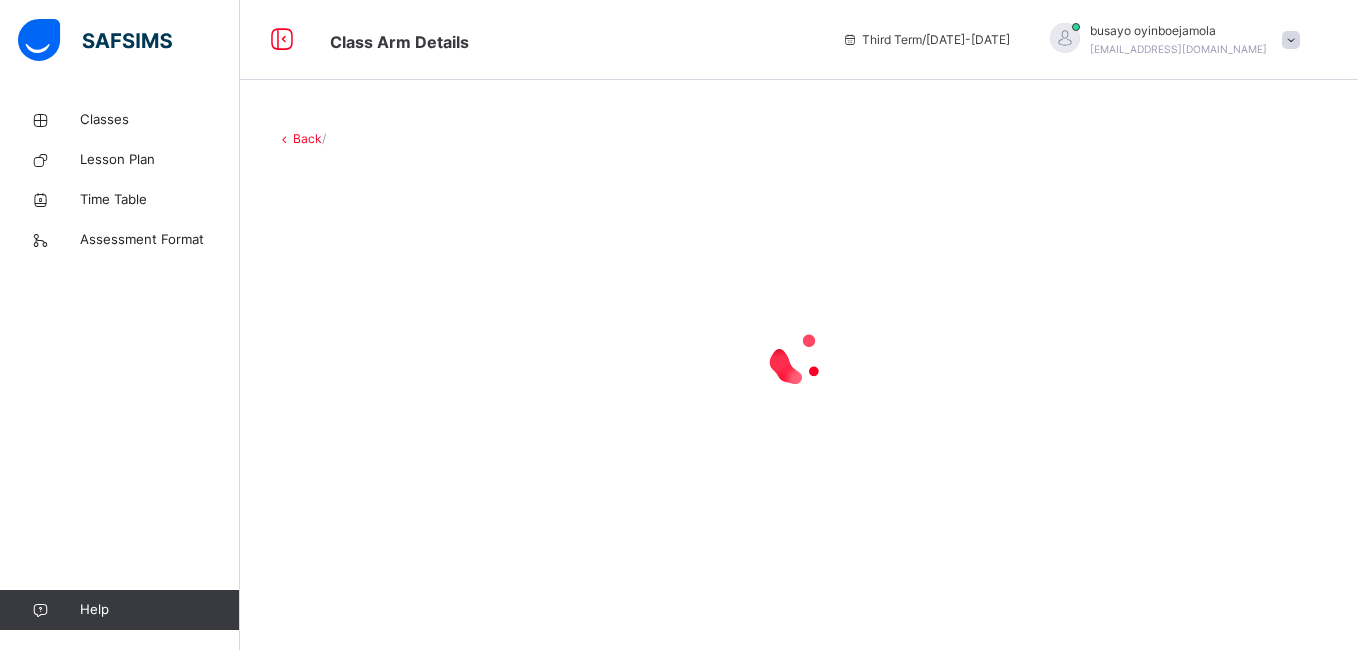 click at bounding box center (799, 358) 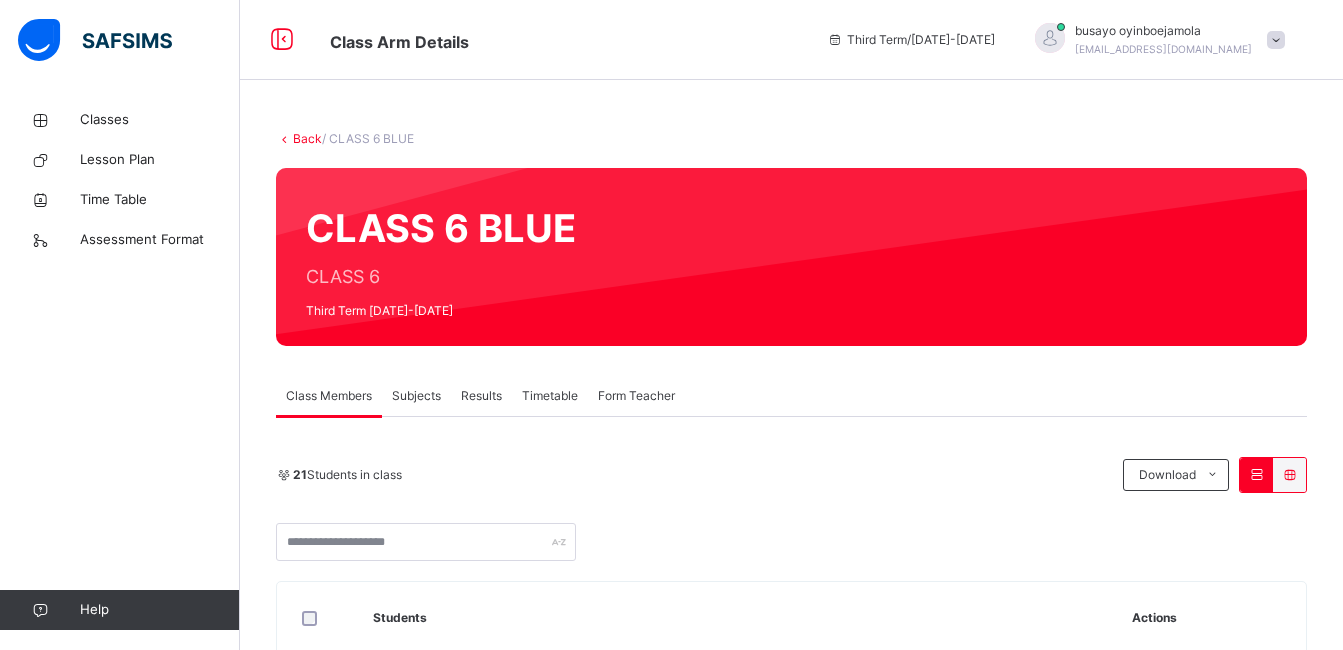 click on "Subjects" at bounding box center [416, 396] 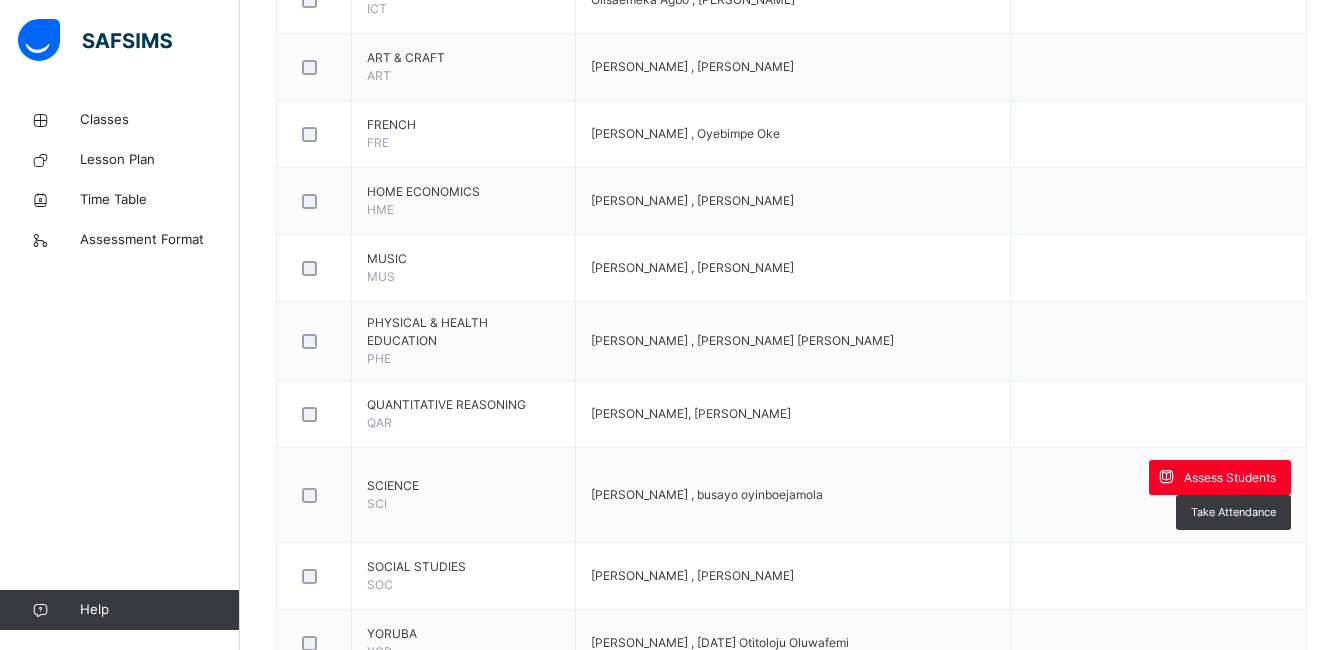 scroll, scrollTop: 621, scrollLeft: 0, axis: vertical 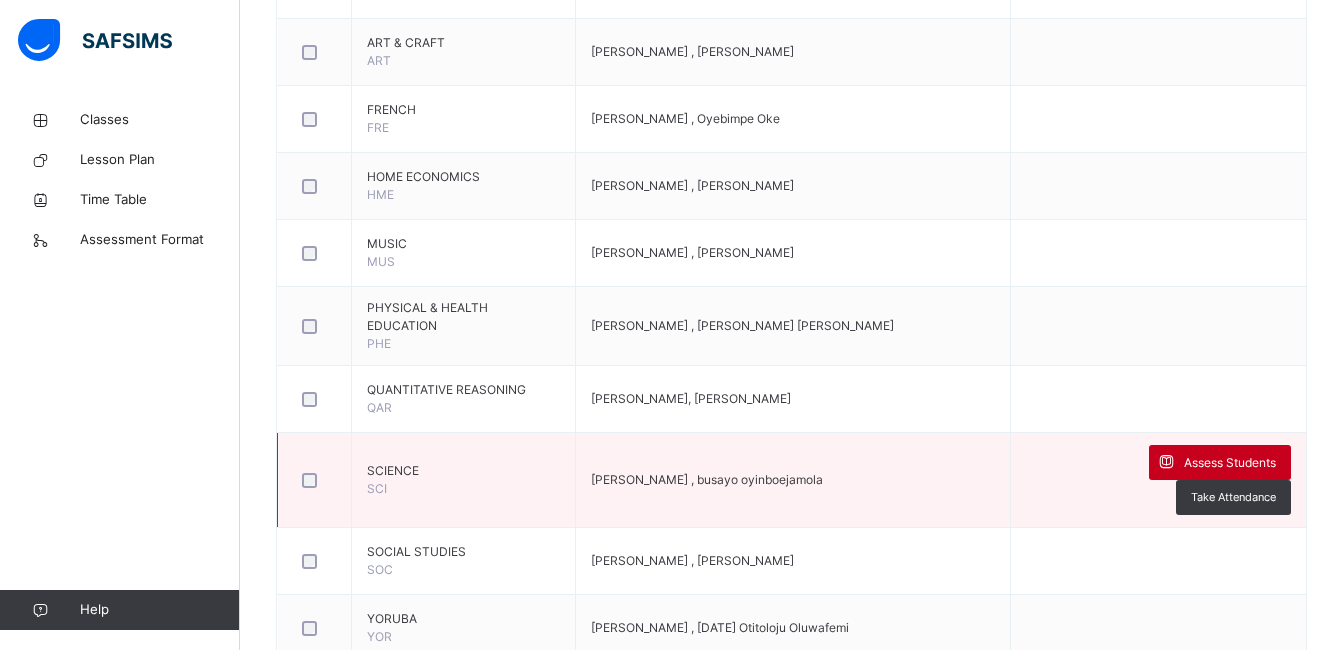 click on "Assess Students" at bounding box center [1230, 463] 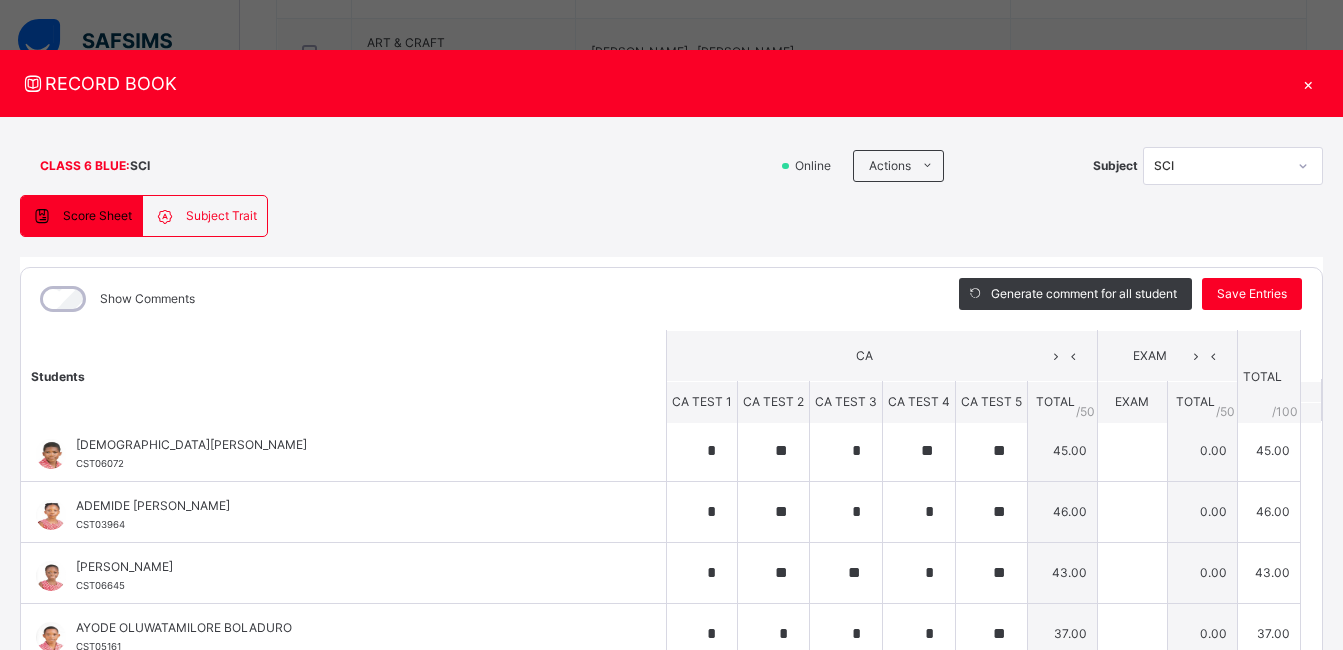 scroll, scrollTop: 0, scrollLeft: 0, axis: both 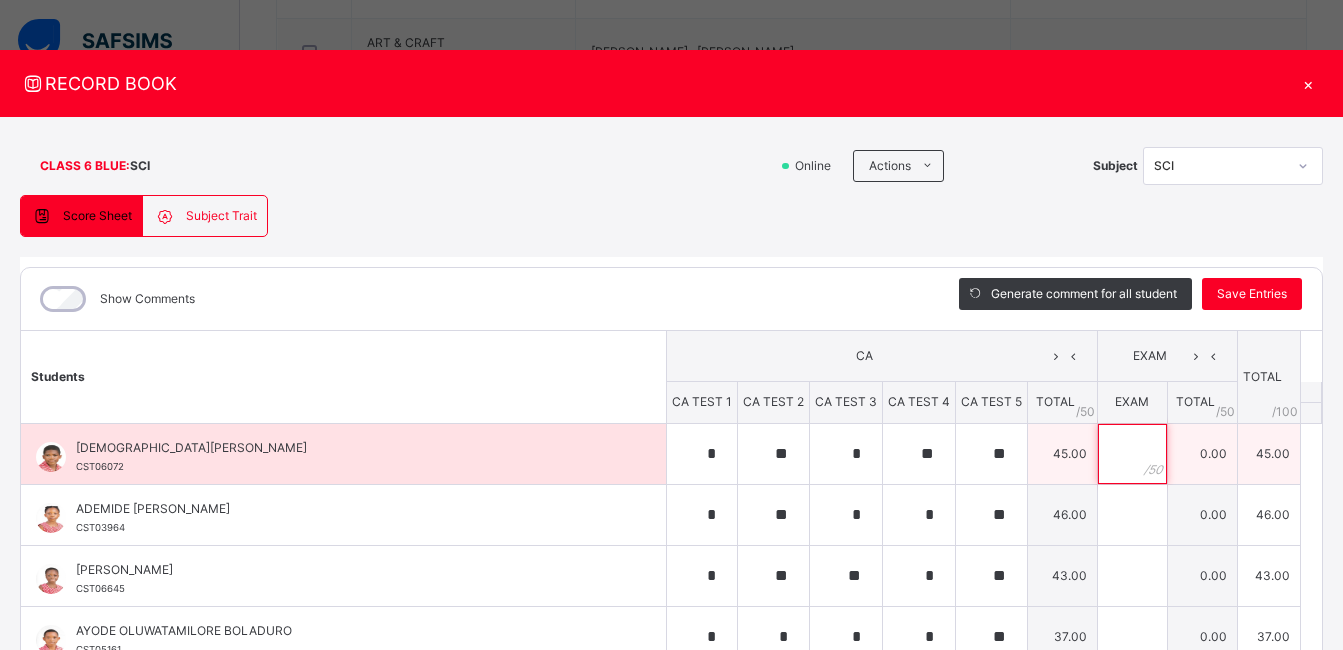 click at bounding box center (1132, 454) 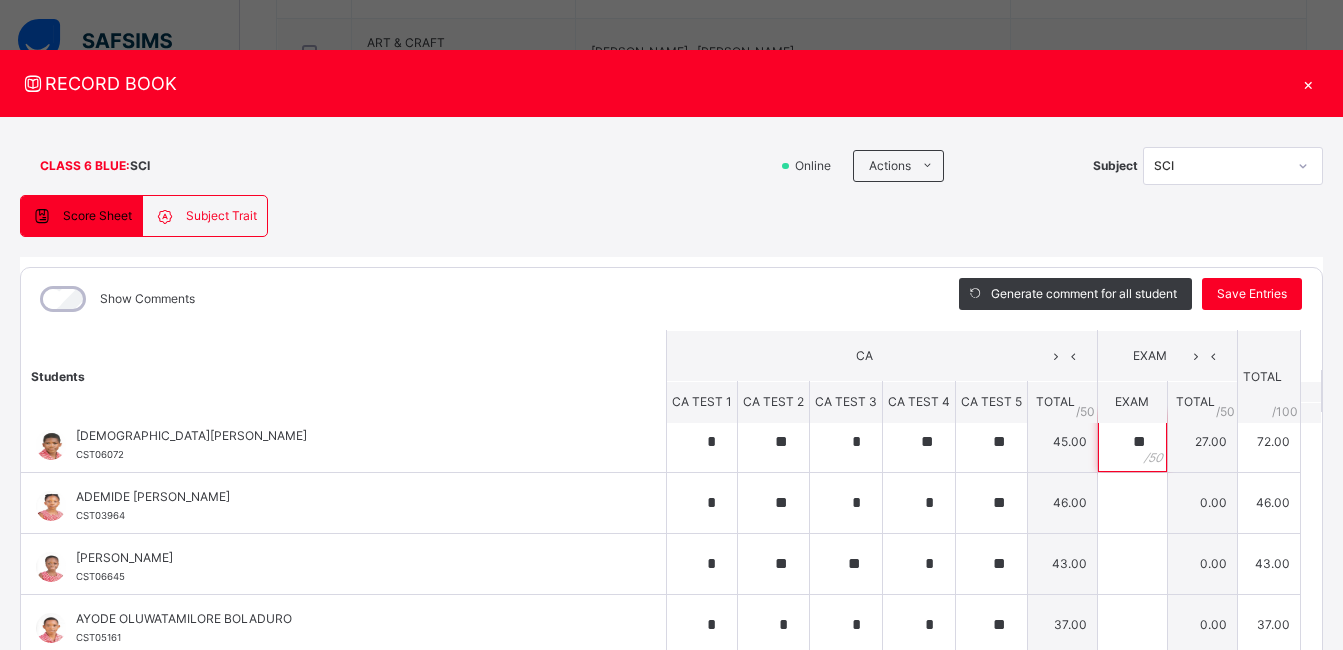 scroll, scrollTop: 18, scrollLeft: 0, axis: vertical 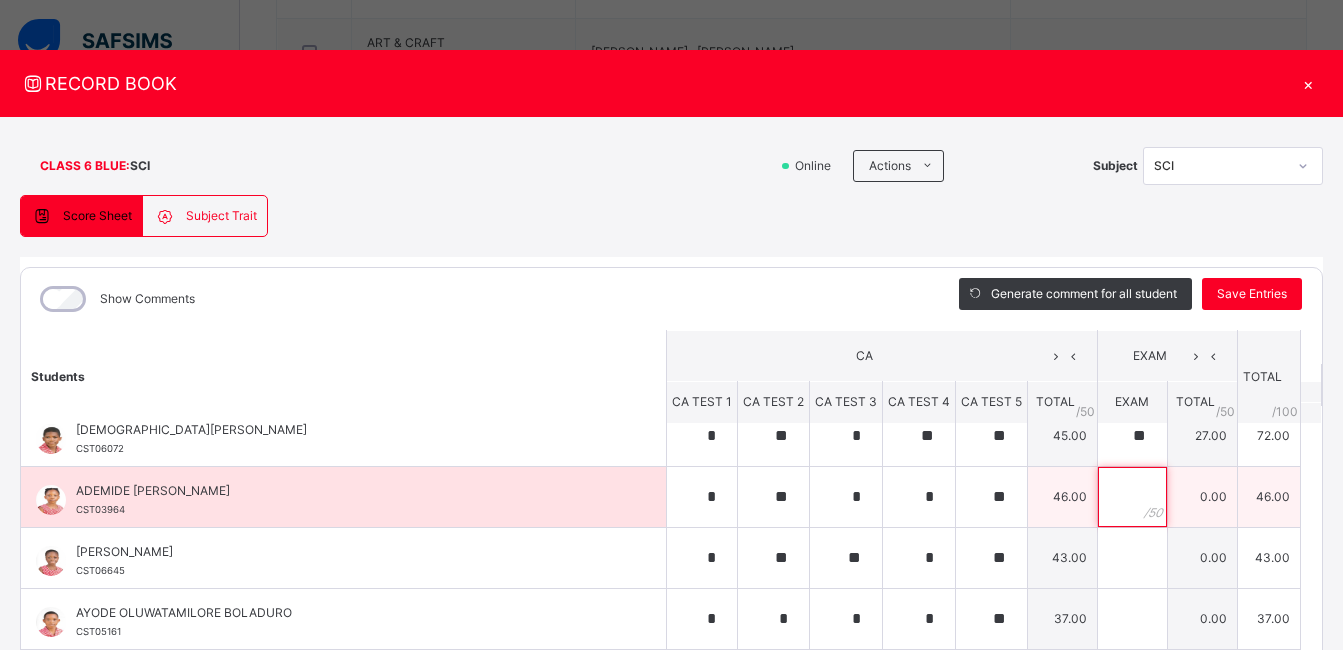 click at bounding box center (1132, 497) 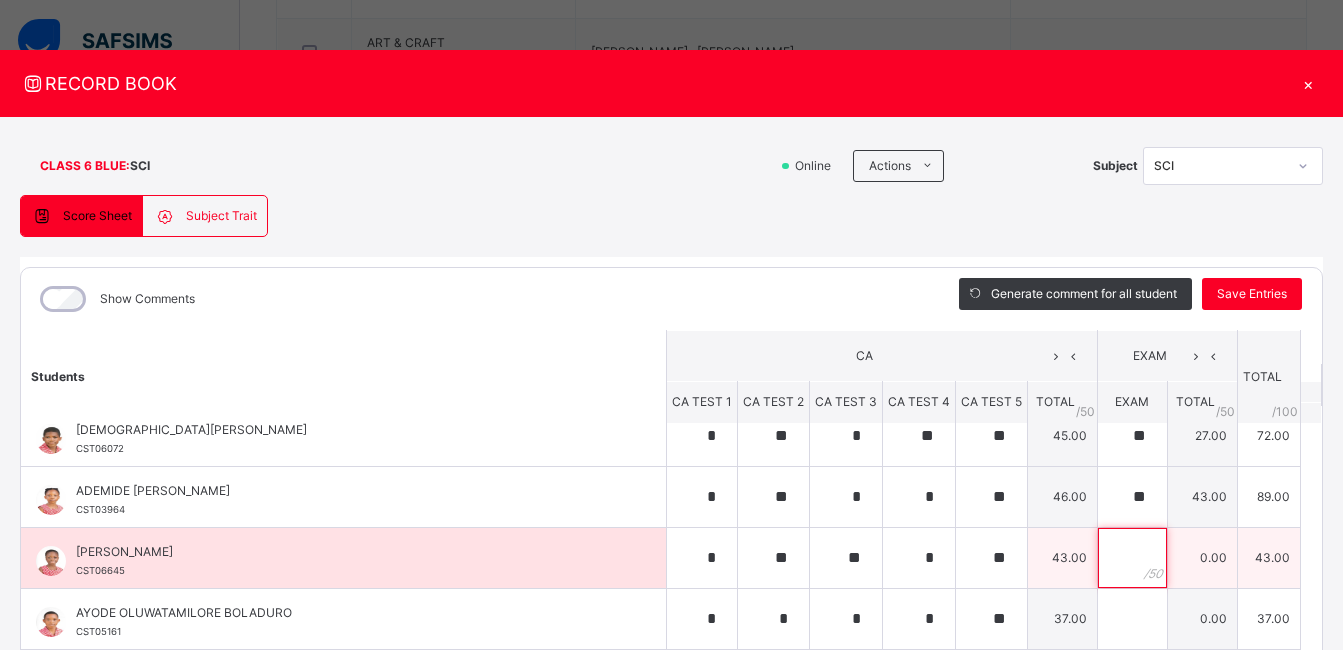 click at bounding box center [1132, 558] 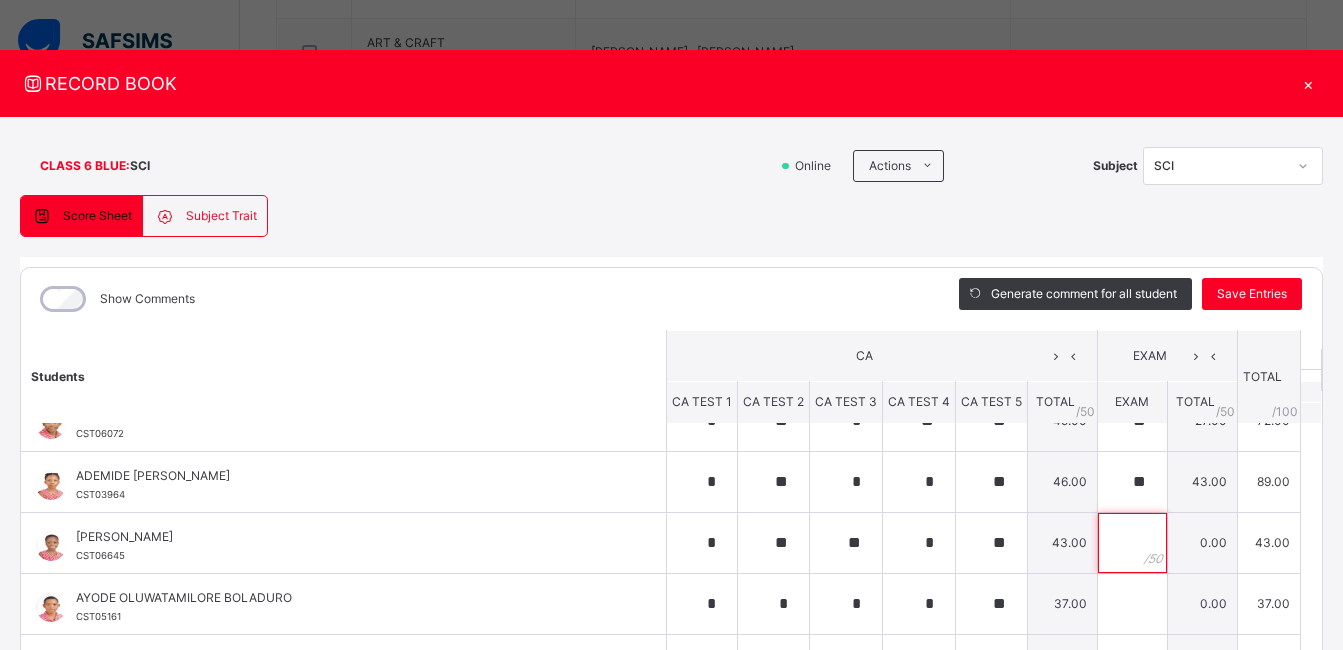 scroll, scrollTop: 39, scrollLeft: 0, axis: vertical 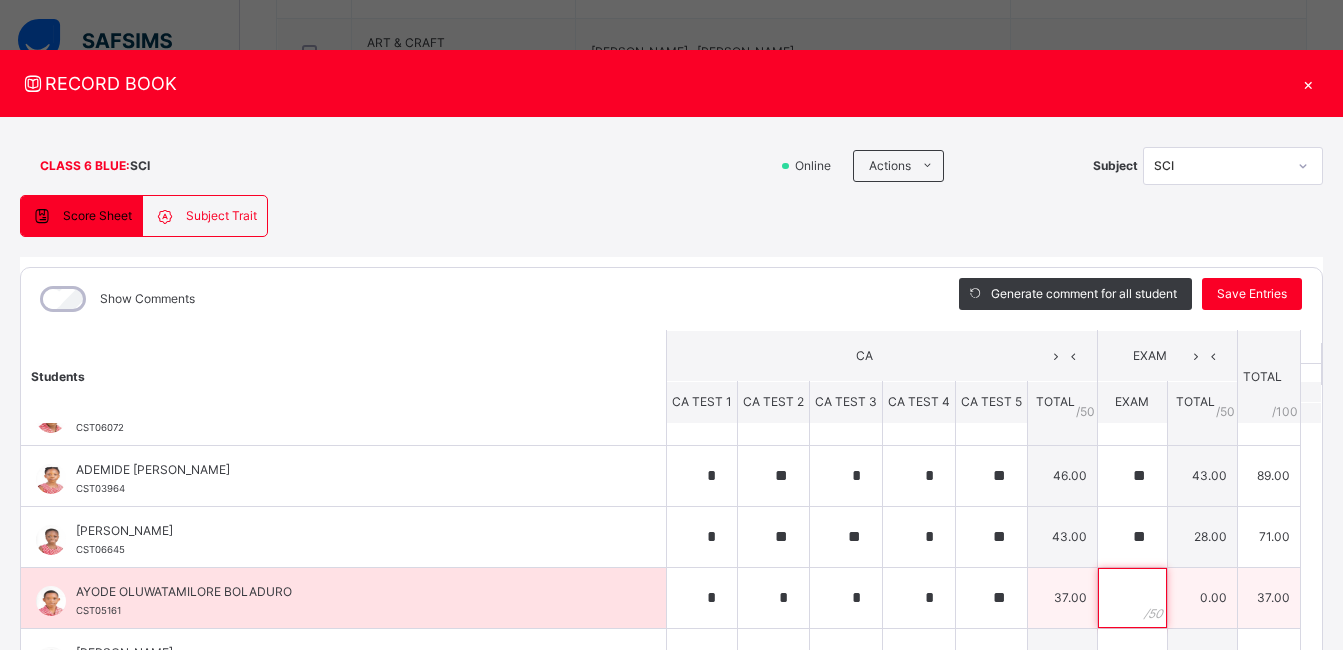 click at bounding box center [1132, 598] 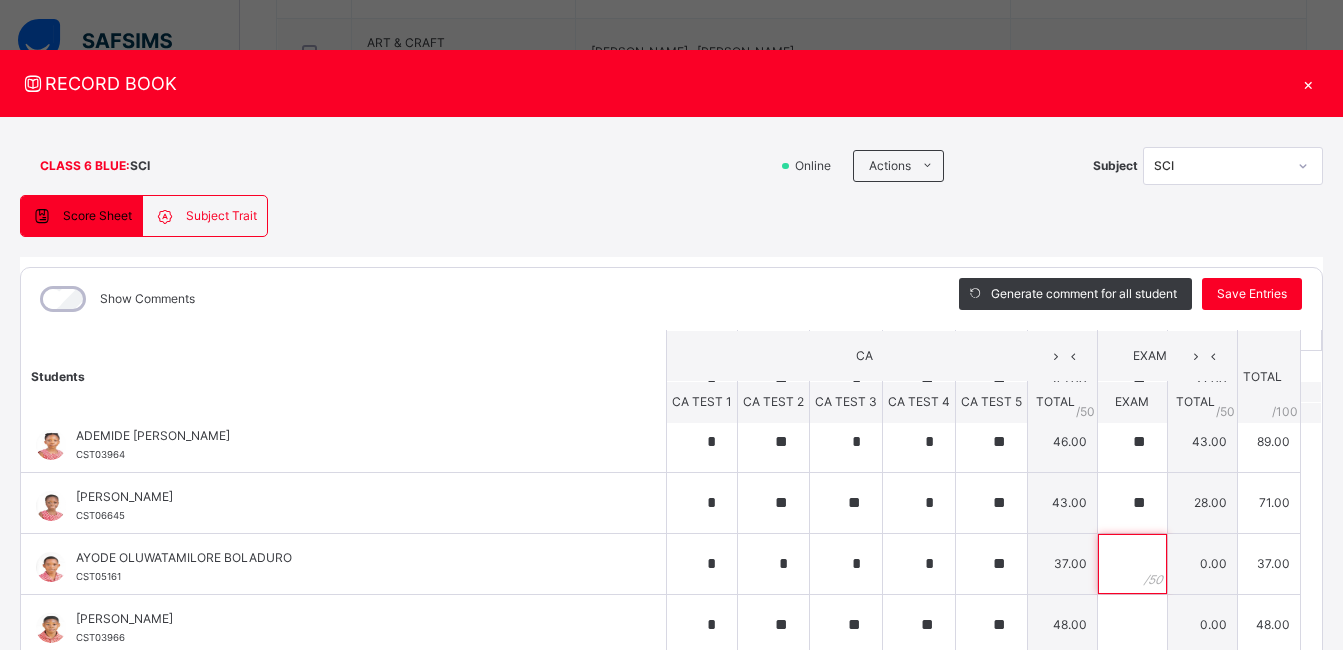 scroll, scrollTop: 79, scrollLeft: 0, axis: vertical 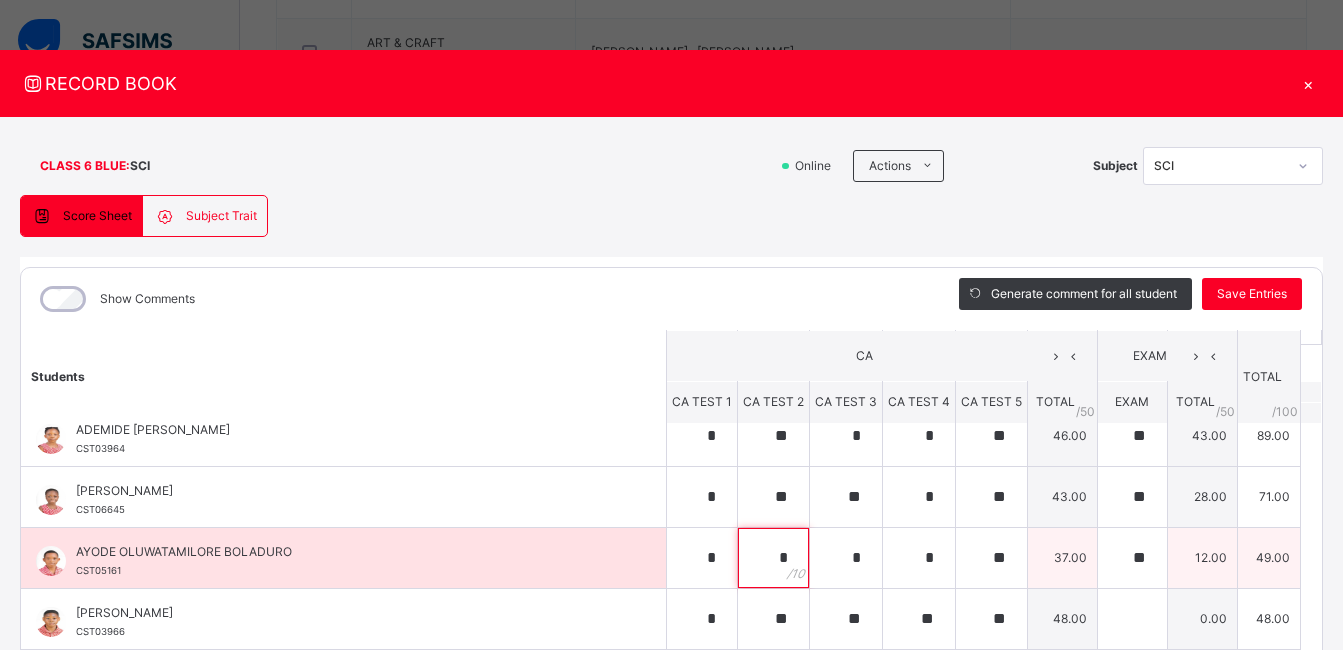 click on "*" at bounding box center (773, 558) 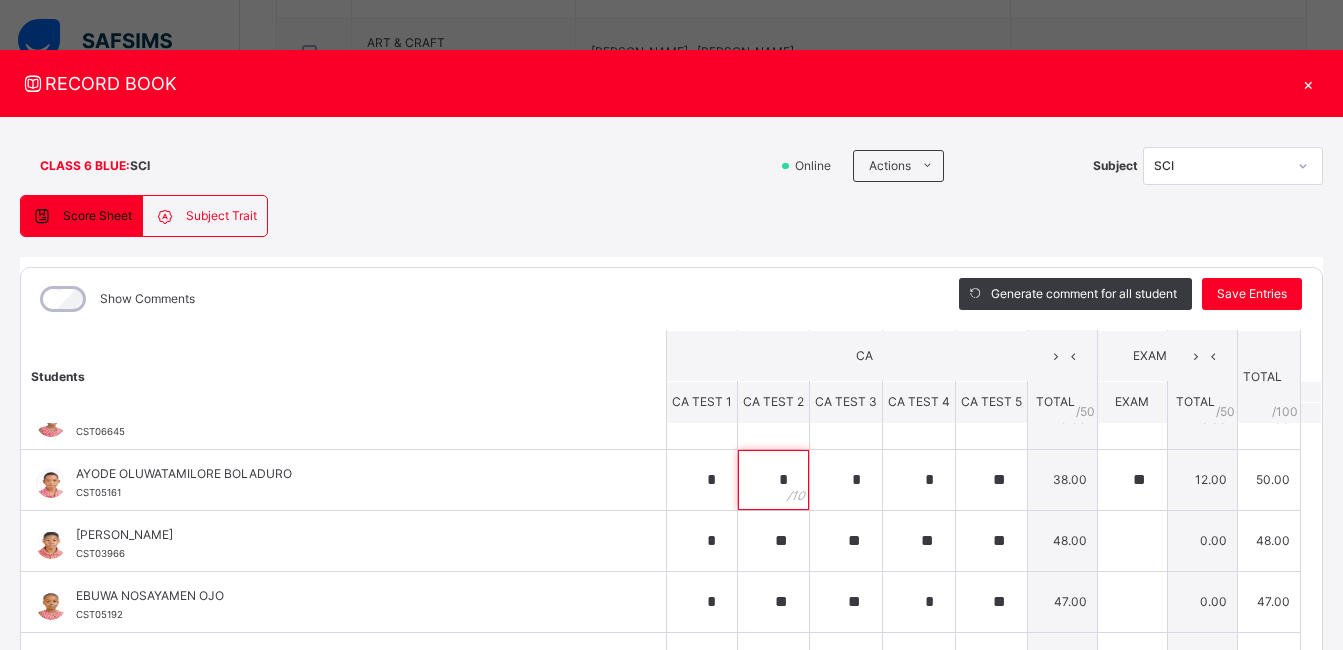 scroll, scrollTop: 163, scrollLeft: 0, axis: vertical 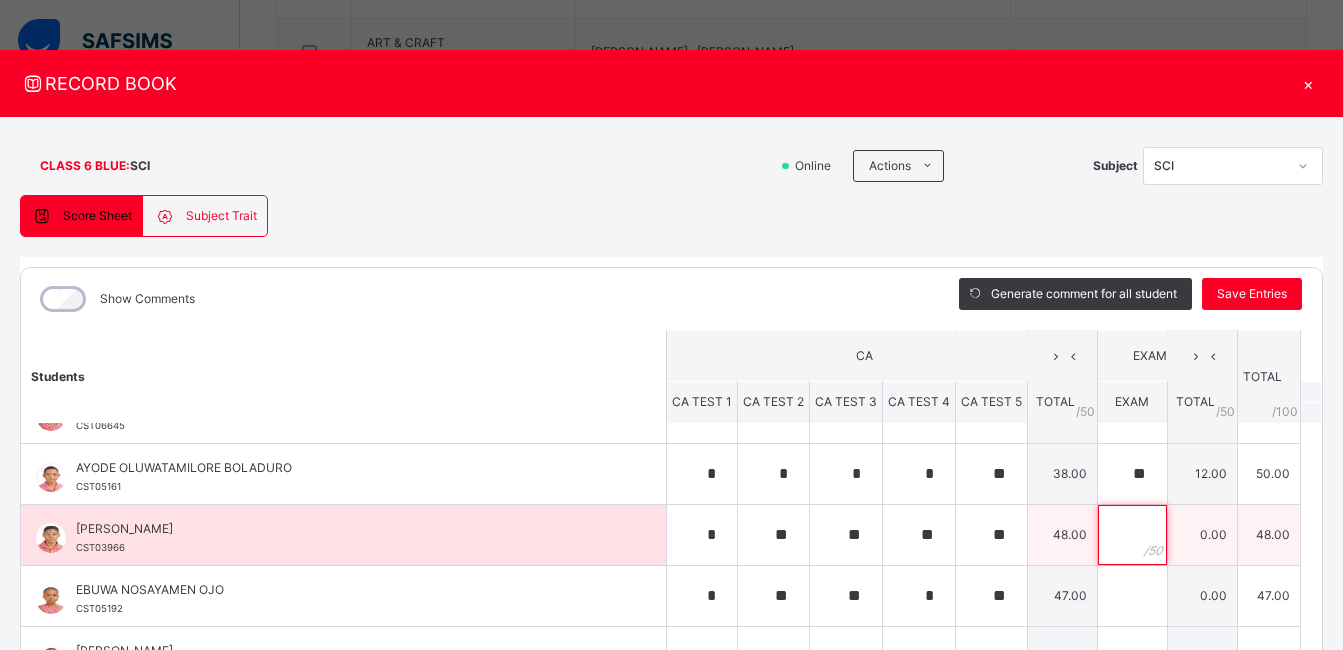 click at bounding box center [1132, 535] 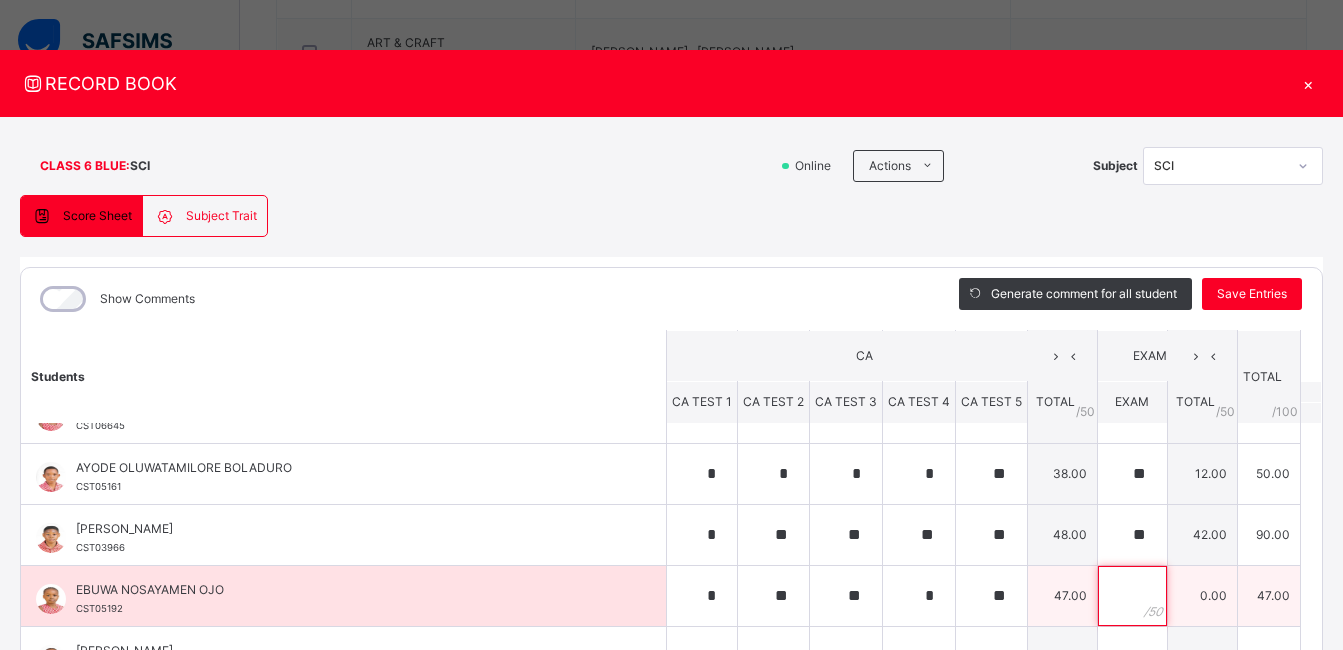 click at bounding box center [1132, 596] 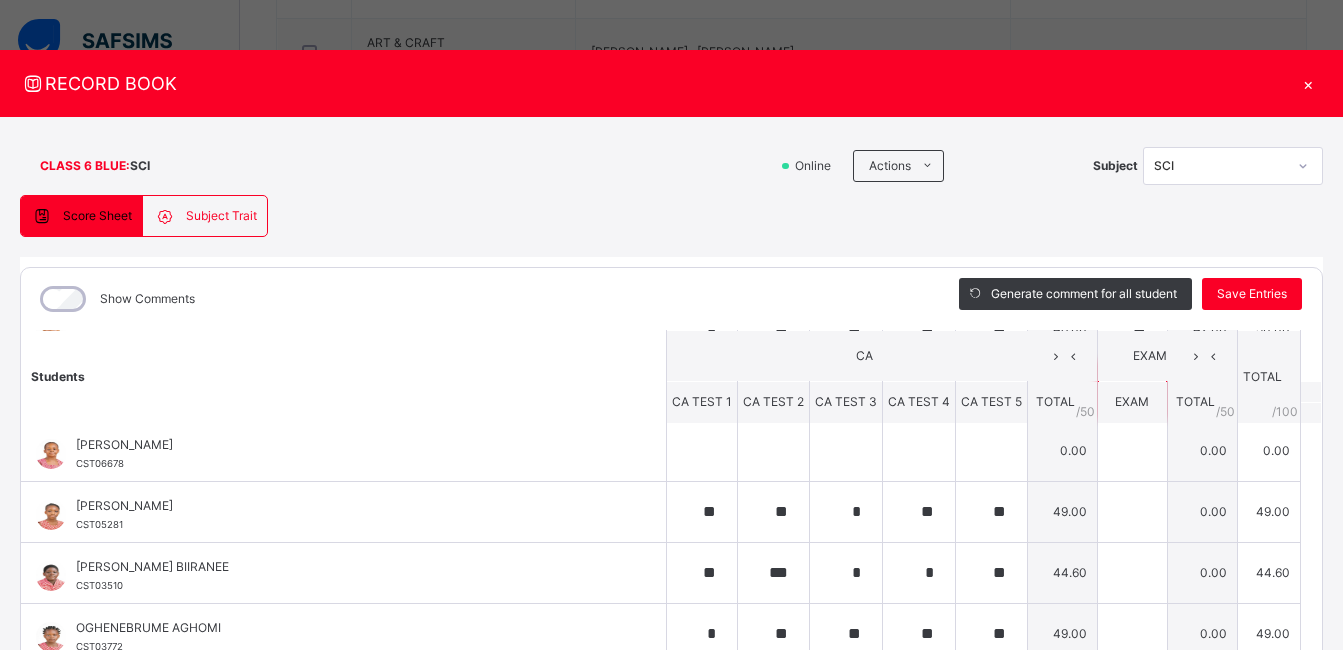 scroll, scrollTop: 372, scrollLeft: 0, axis: vertical 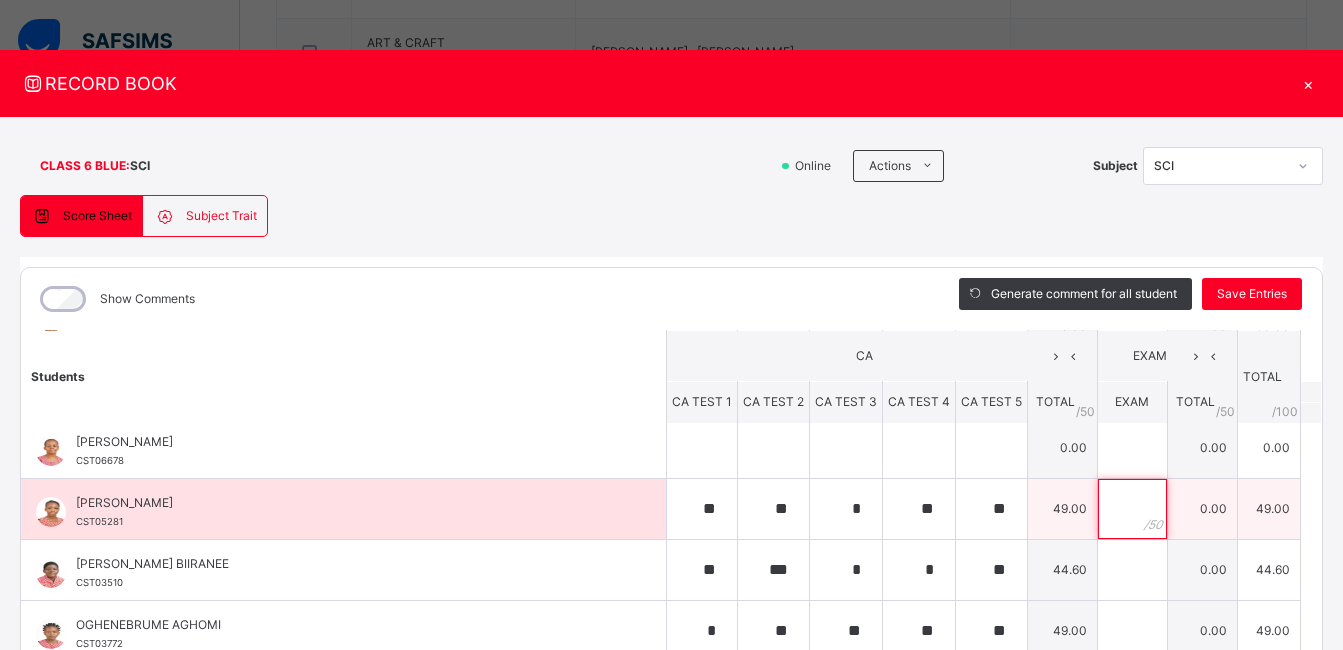click at bounding box center (1132, 509) 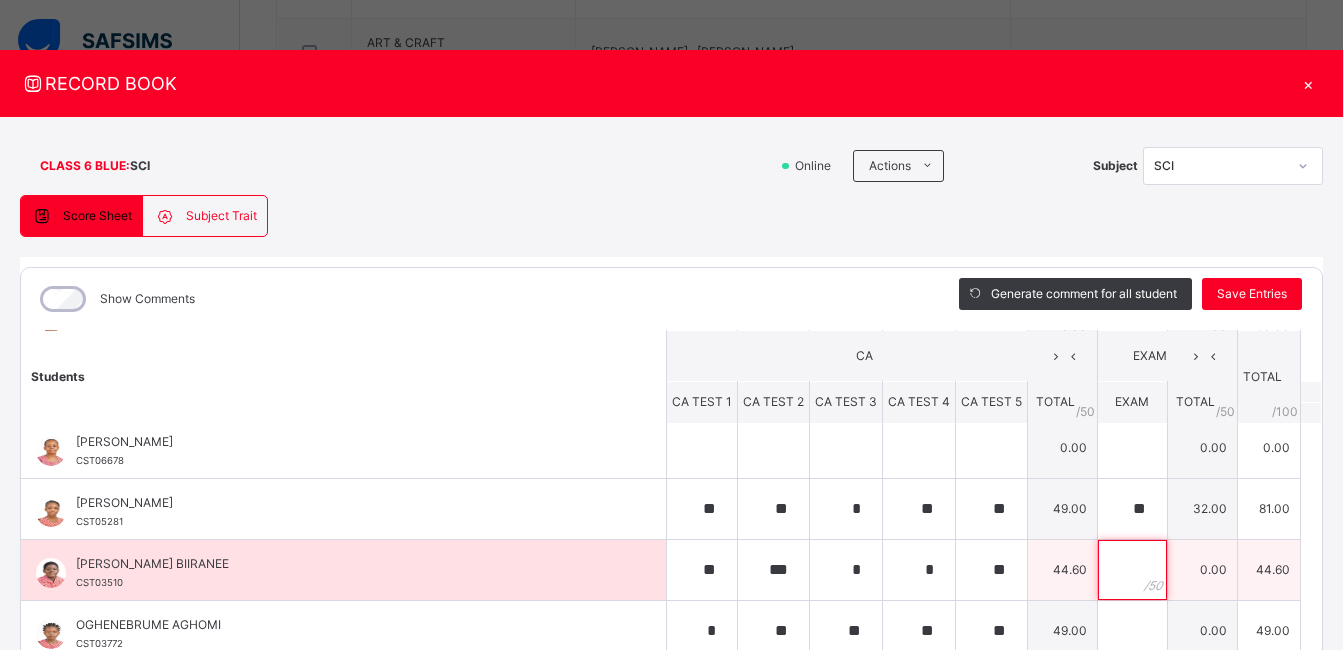 click at bounding box center [1132, 570] 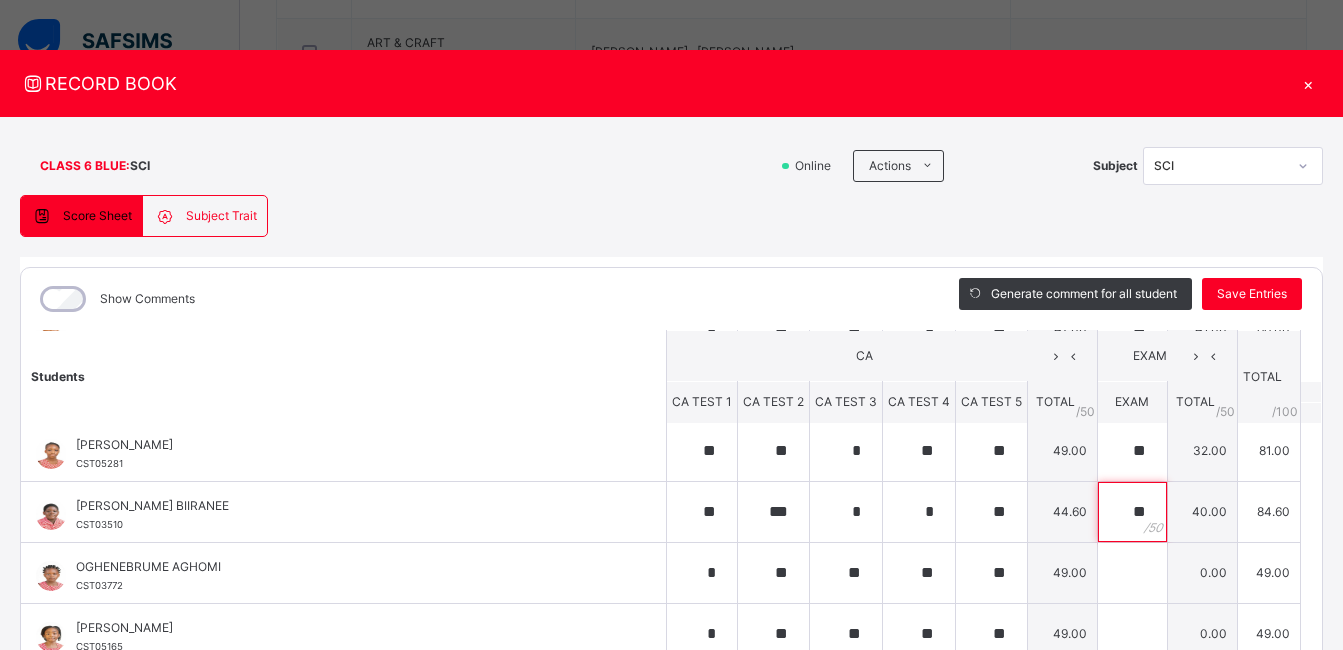 scroll, scrollTop: 460, scrollLeft: 0, axis: vertical 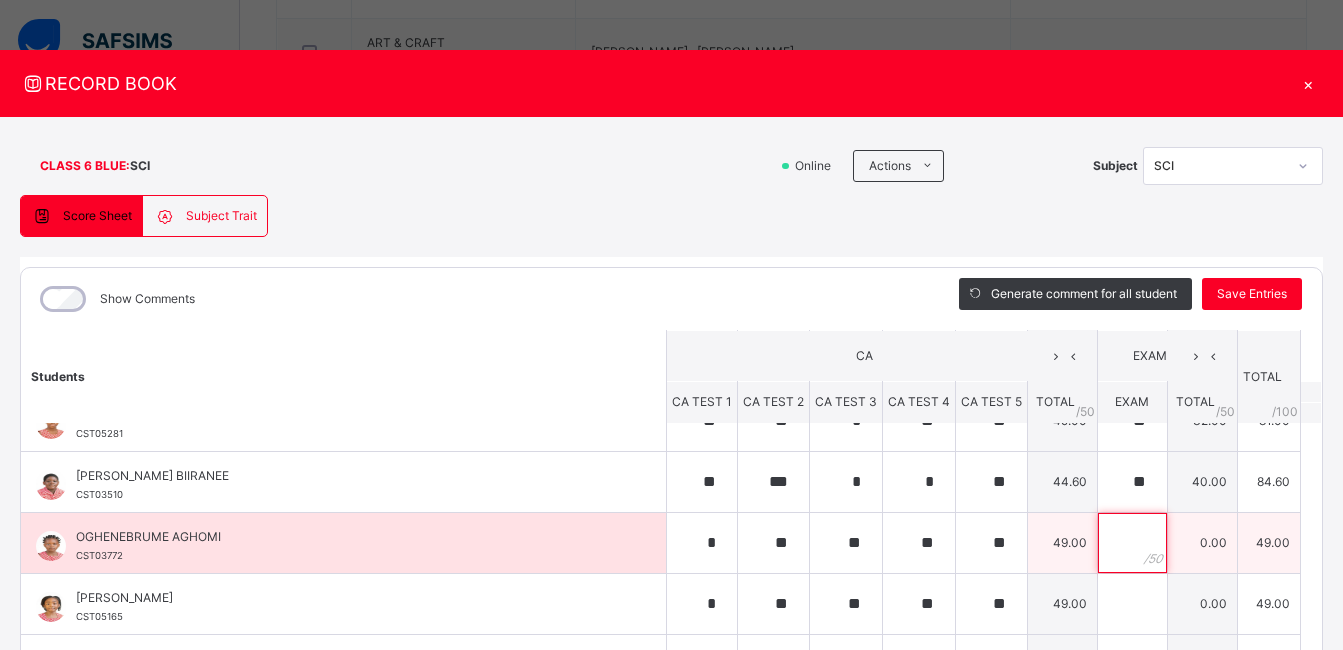 click at bounding box center (1132, 543) 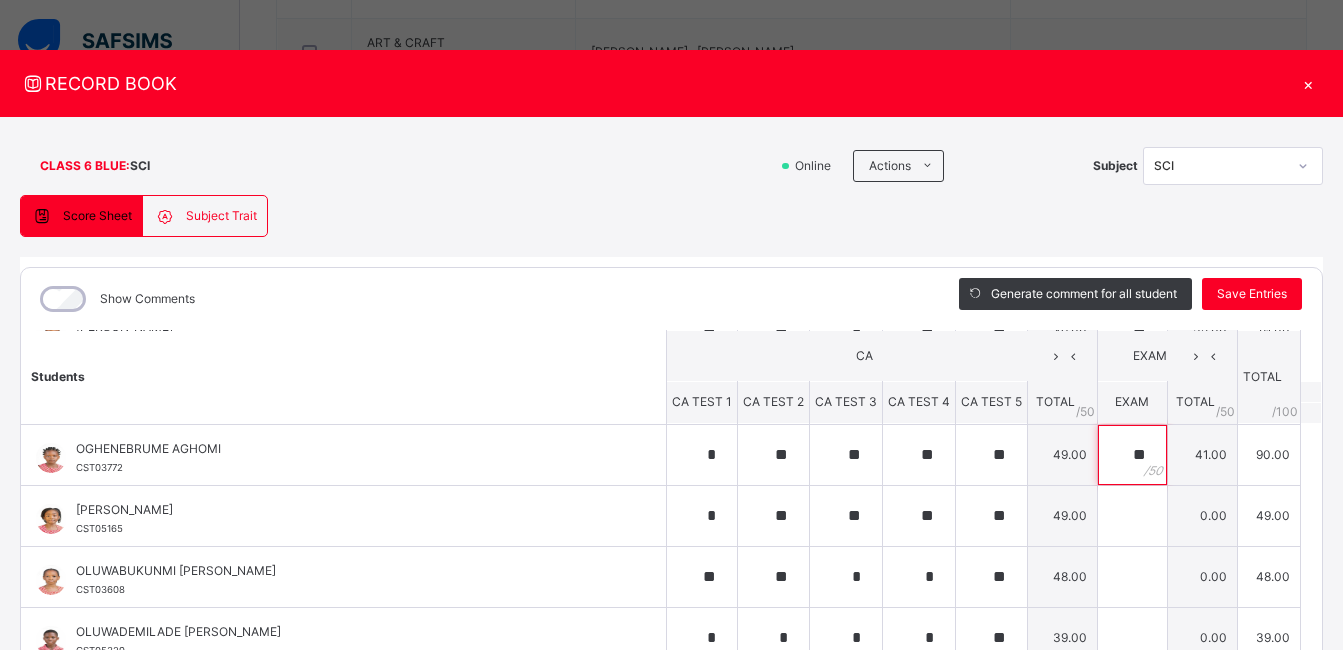 scroll, scrollTop: 551, scrollLeft: 0, axis: vertical 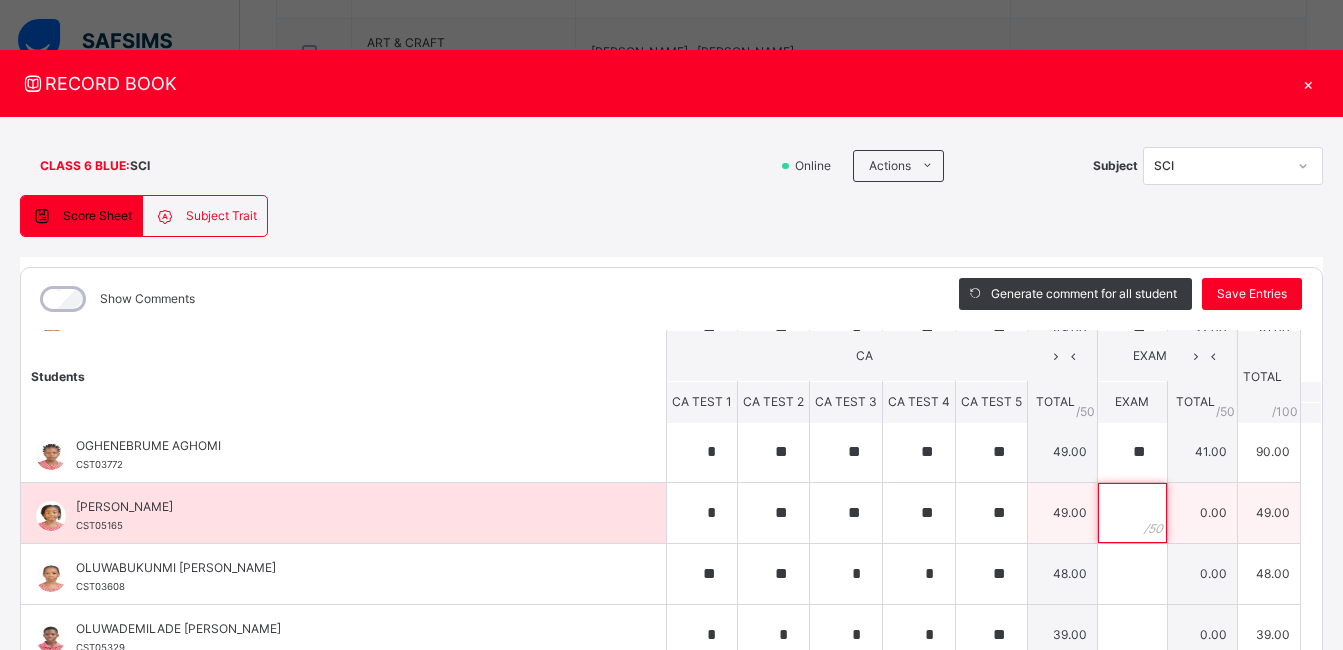 click at bounding box center (1132, 513) 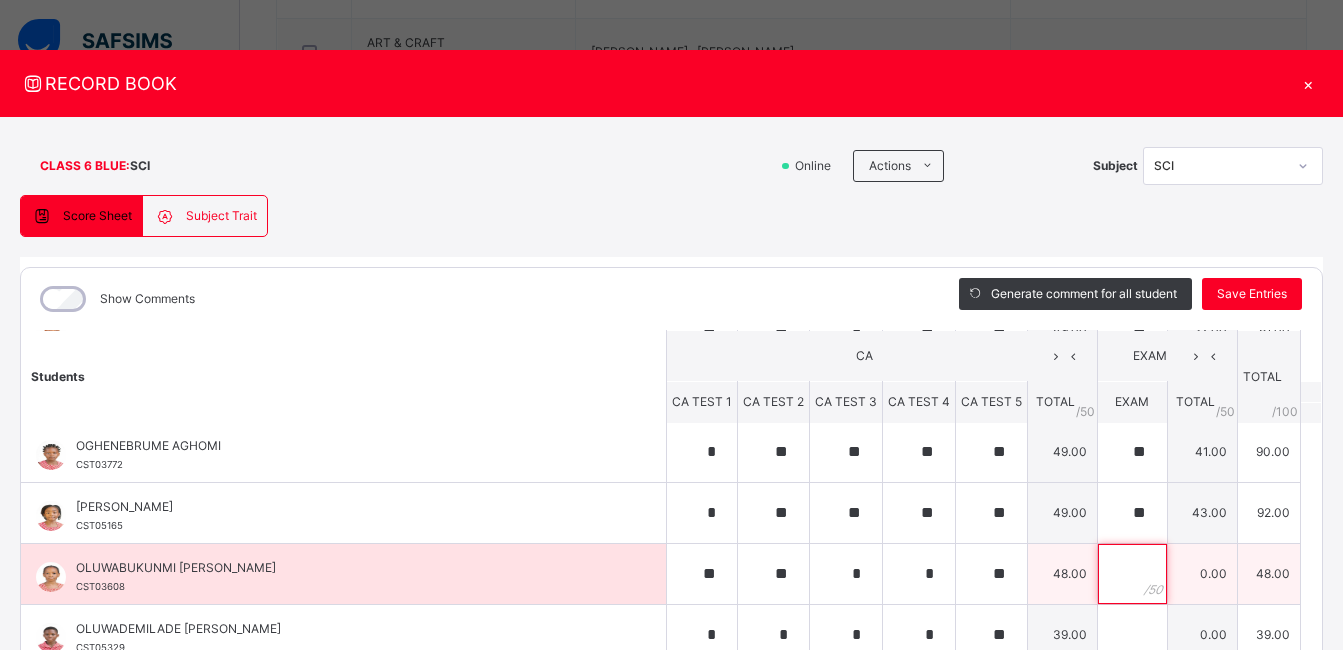 click at bounding box center [1132, 574] 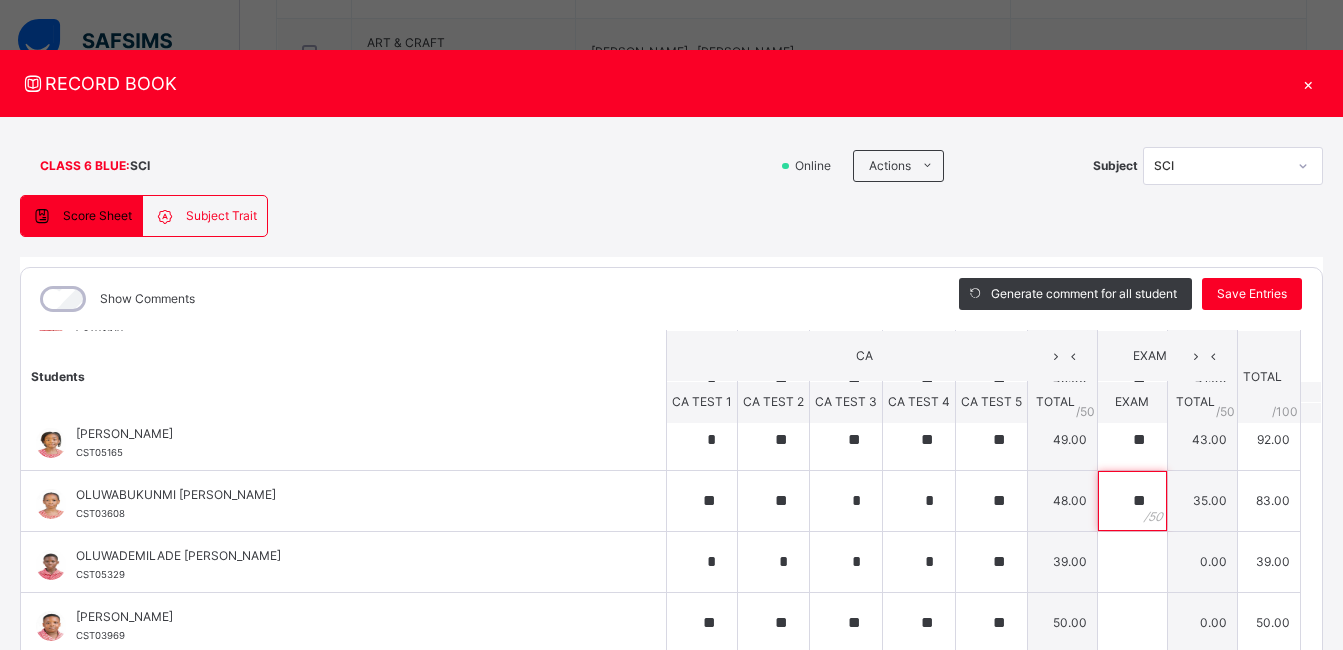 scroll, scrollTop: 663, scrollLeft: 0, axis: vertical 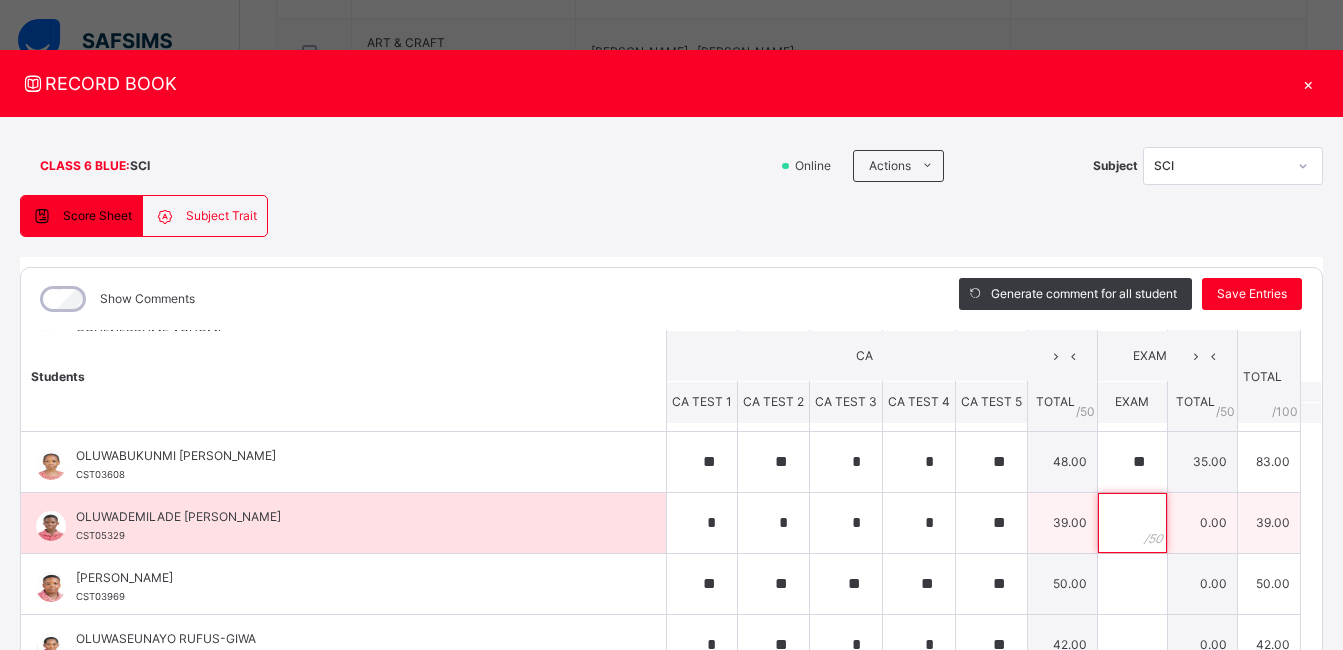 click at bounding box center (1132, 523) 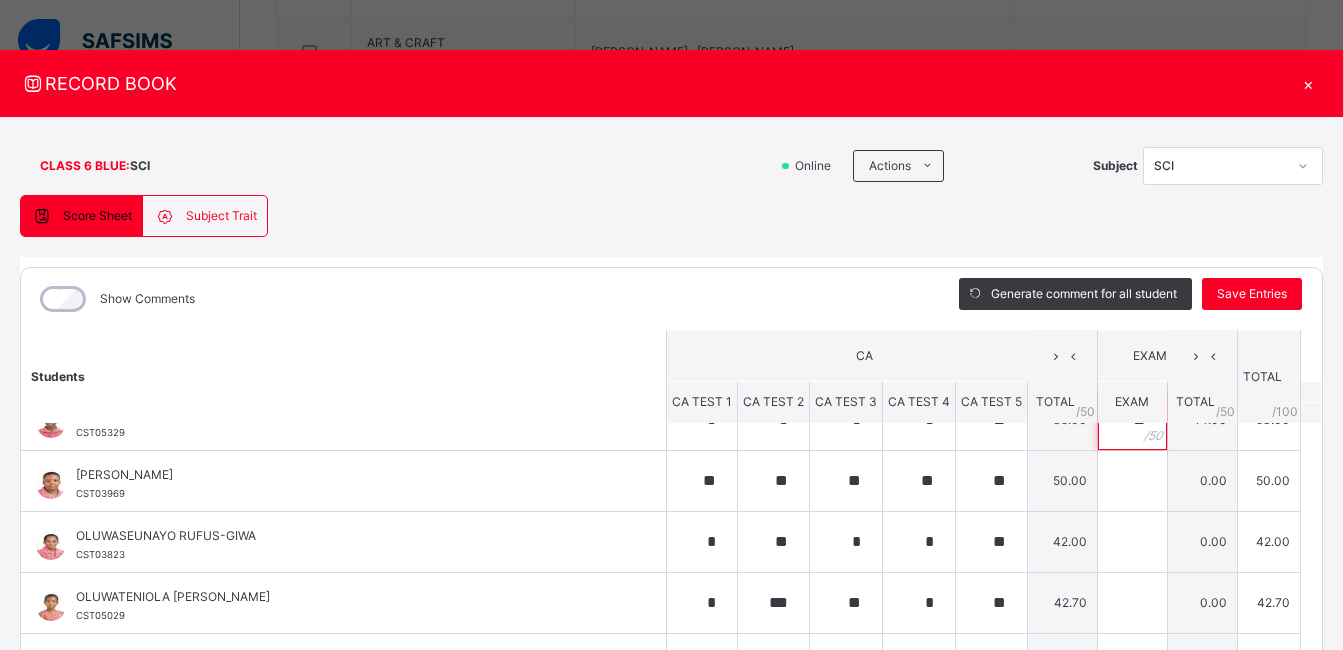 scroll, scrollTop: 775, scrollLeft: 0, axis: vertical 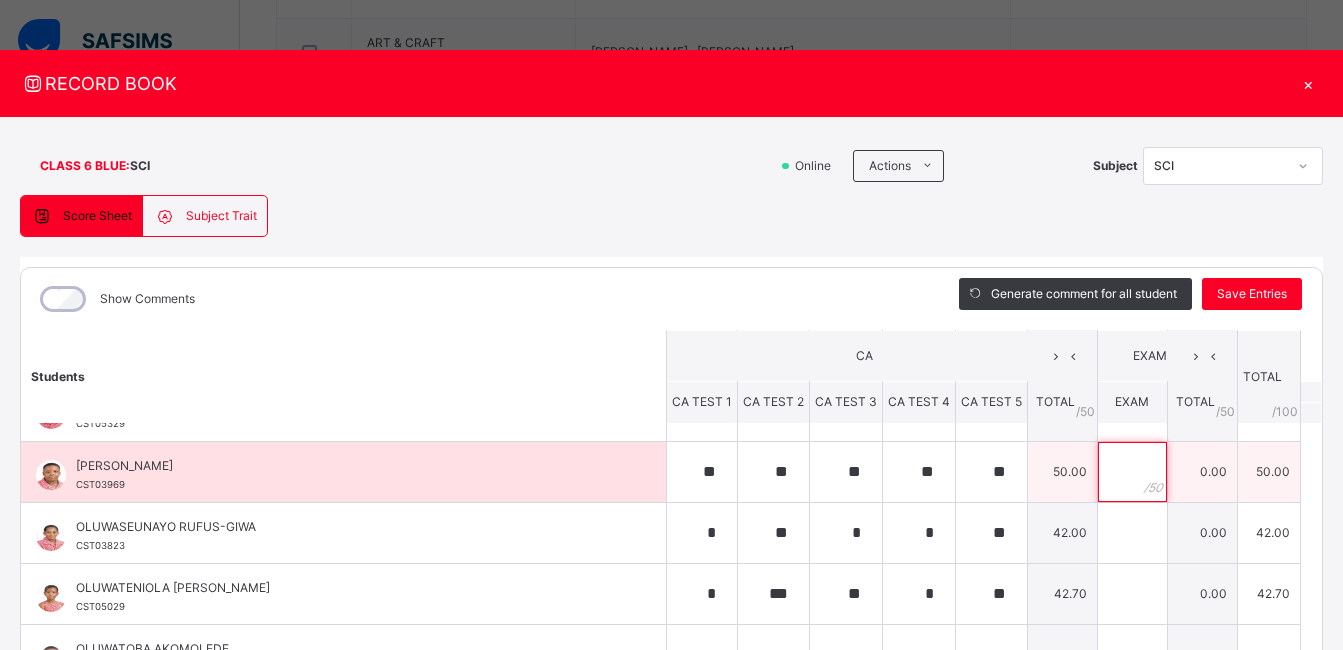 click at bounding box center [1132, 472] 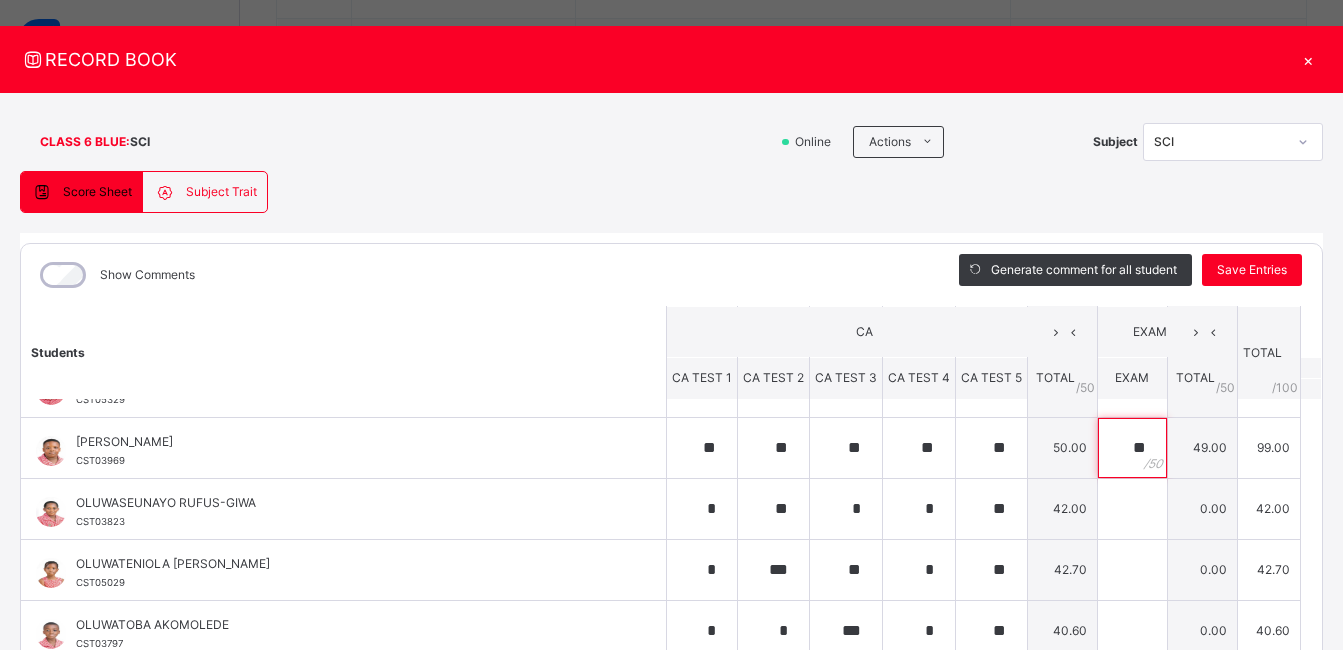 scroll, scrollTop: 40, scrollLeft: 0, axis: vertical 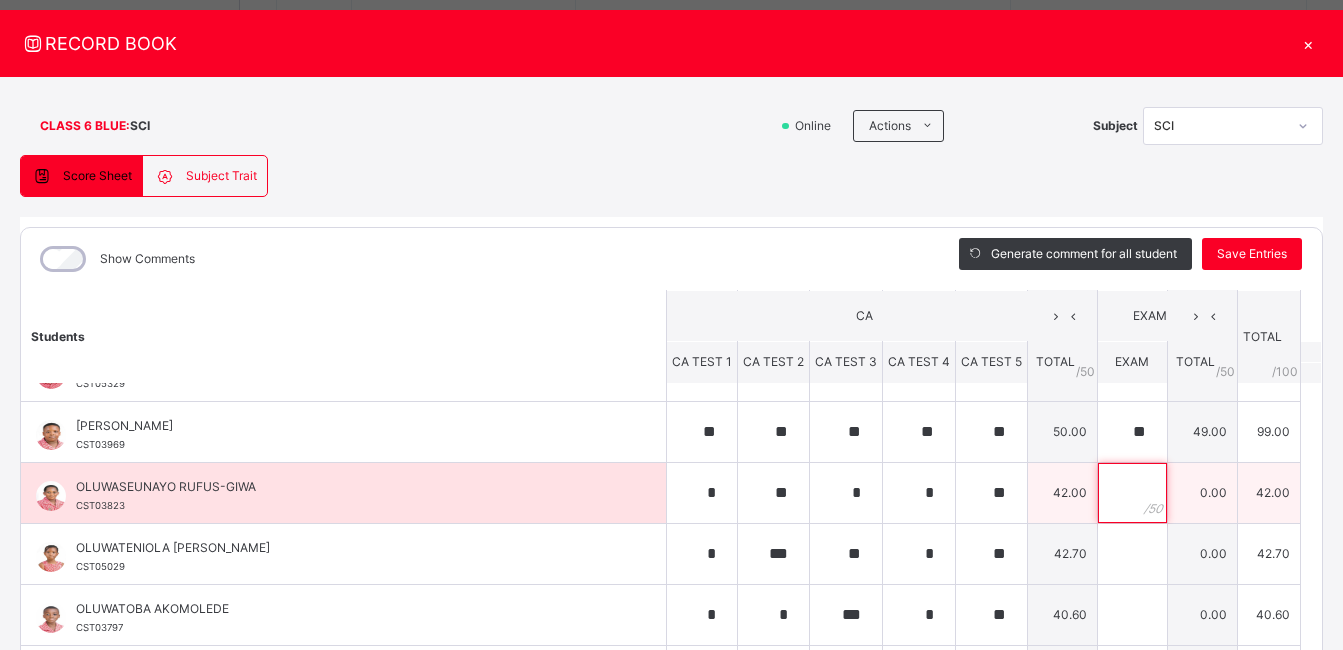 click at bounding box center (1132, 493) 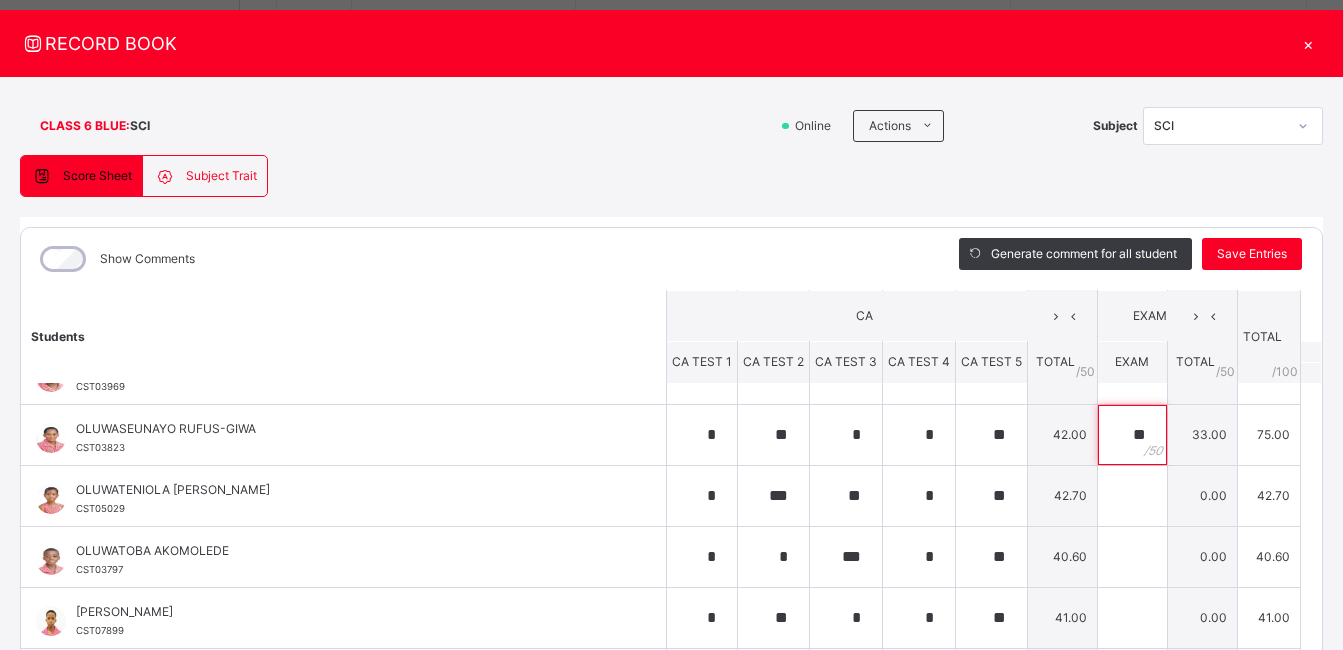 scroll, scrollTop: 857, scrollLeft: 0, axis: vertical 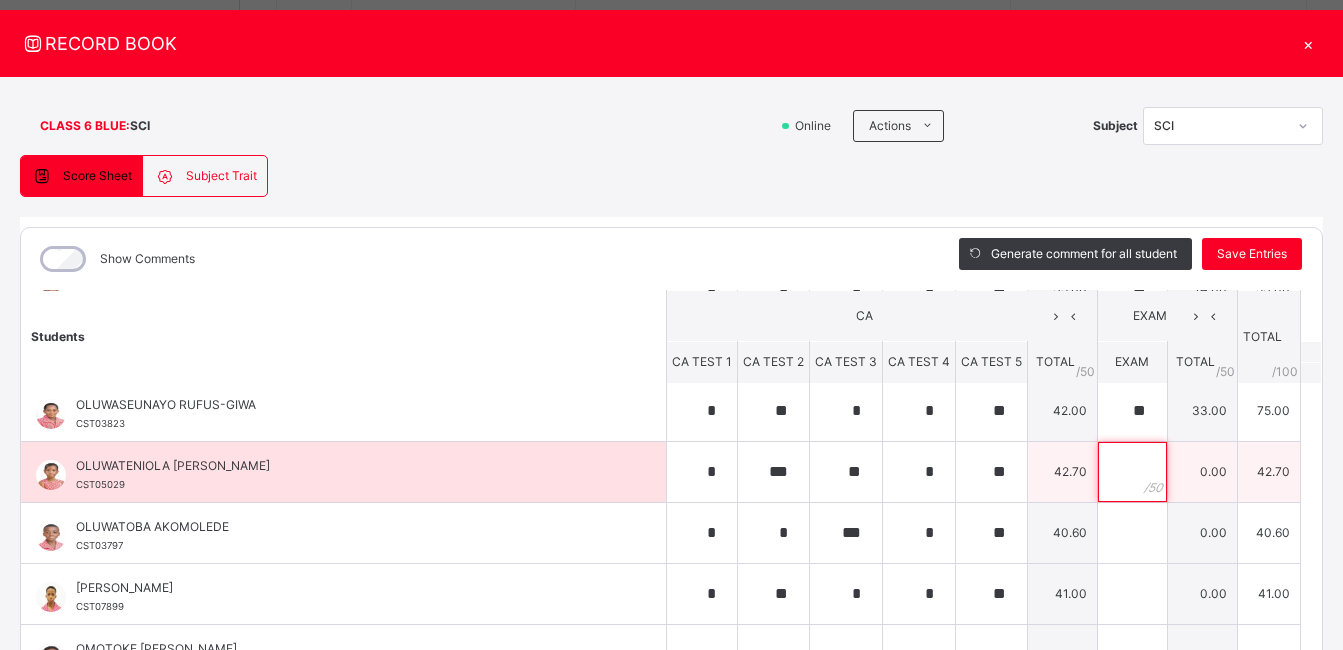 click at bounding box center [1132, 472] 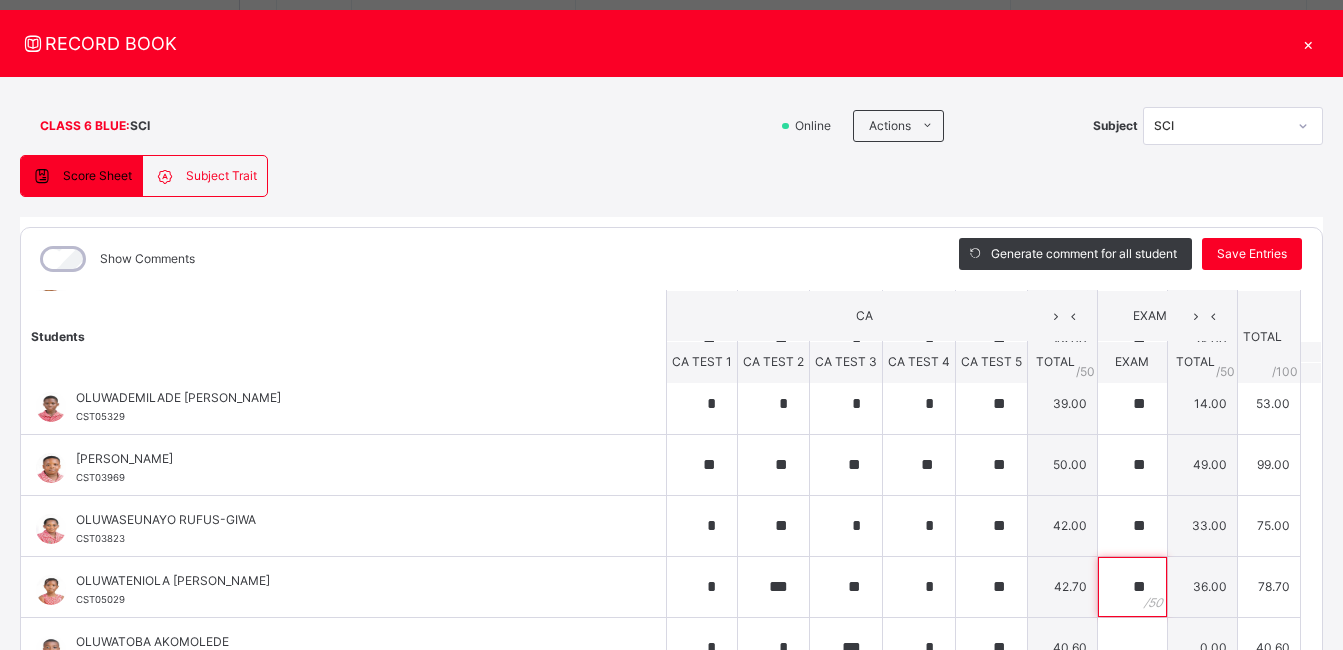 scroll, scrollTop: 875, scrollLeft: 0, axis: vertical 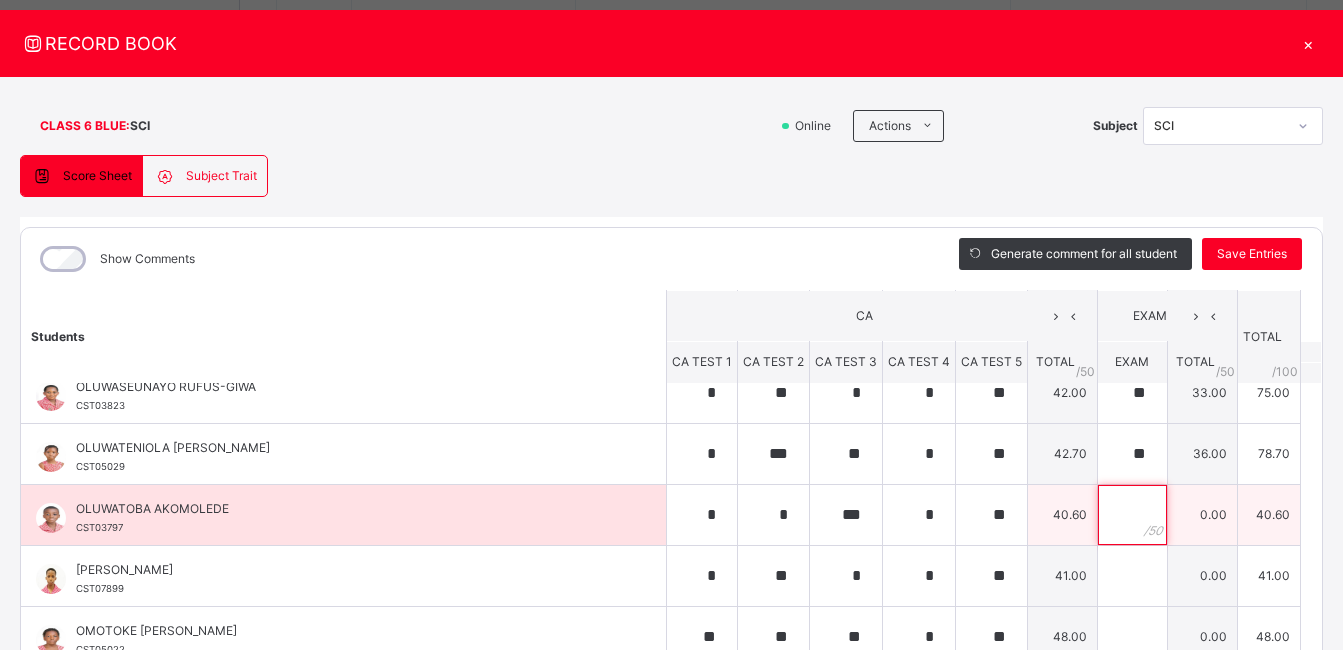 click at bounding box center [1132, 515] 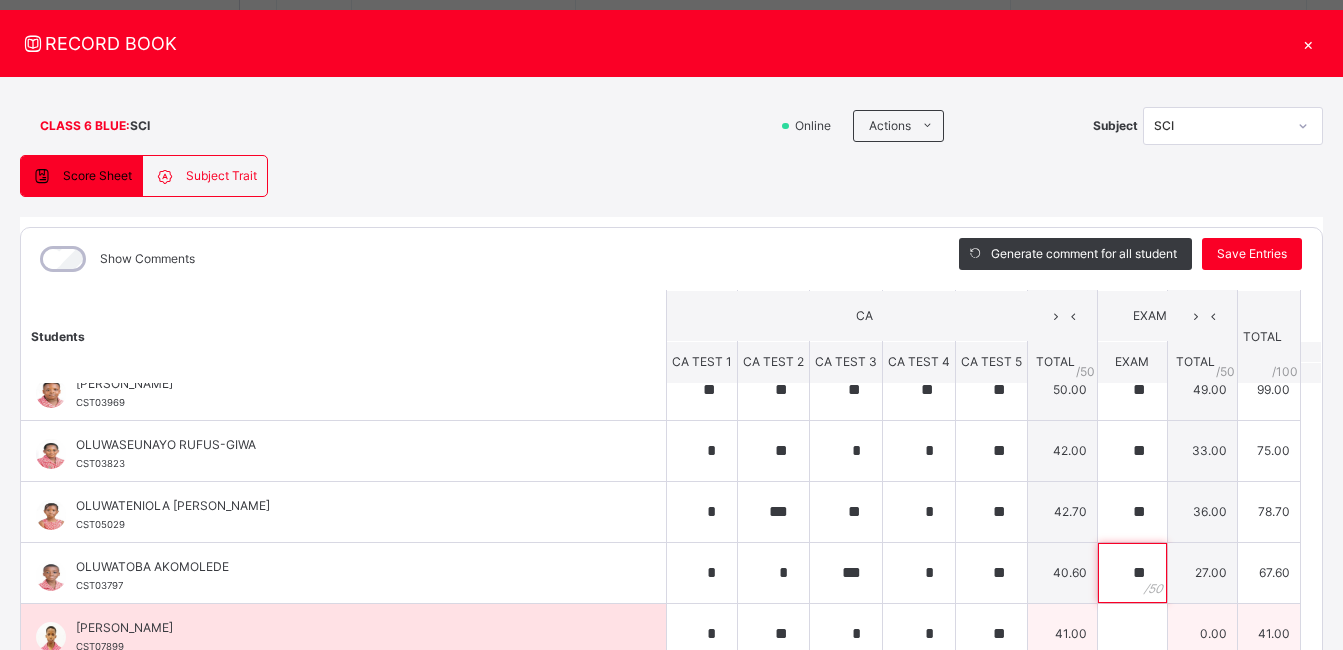scroll, scrollTop: 811, scrollLeft: 0, axis: vertical 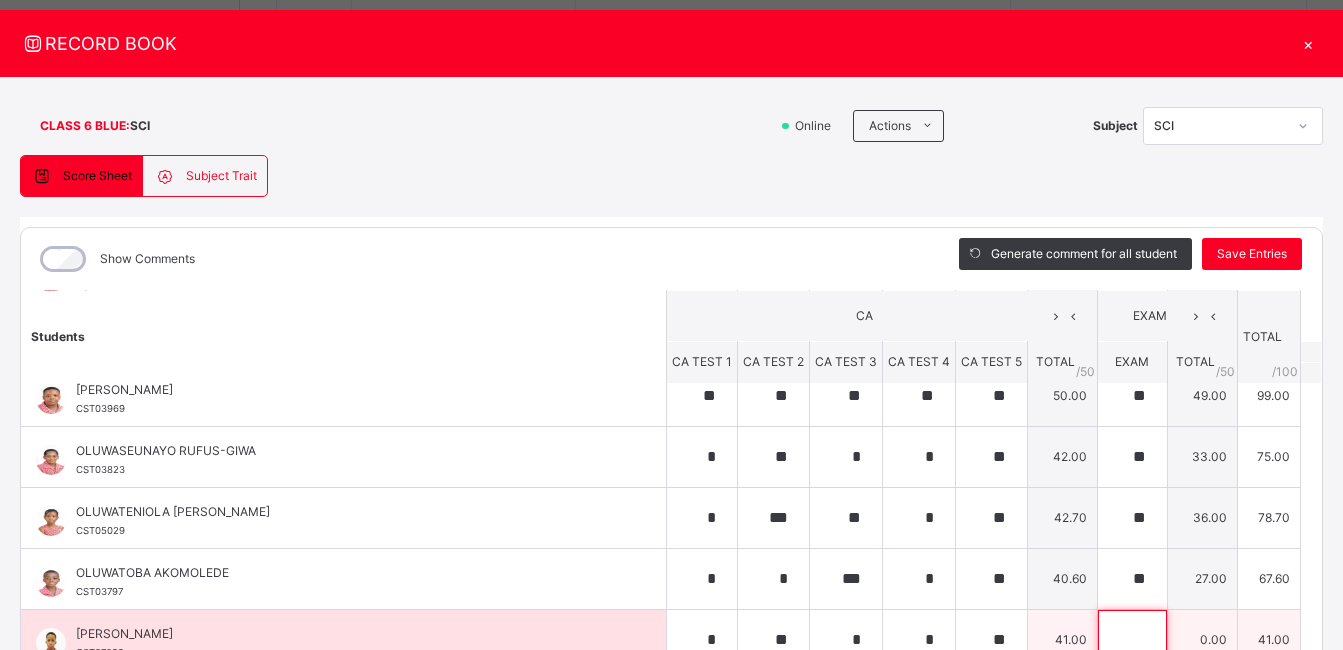 click at bounding box center (1132, 640) 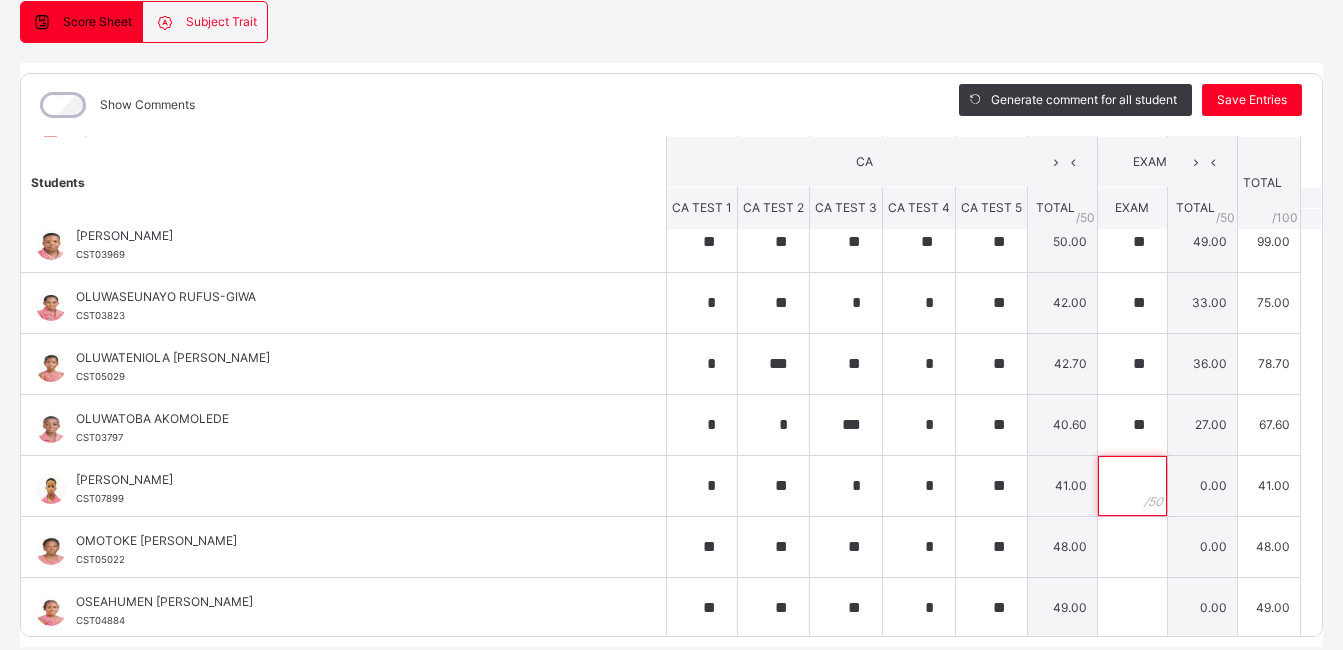 scroll, scrollTop: 261, scrollLeft: 0, axis: vertical 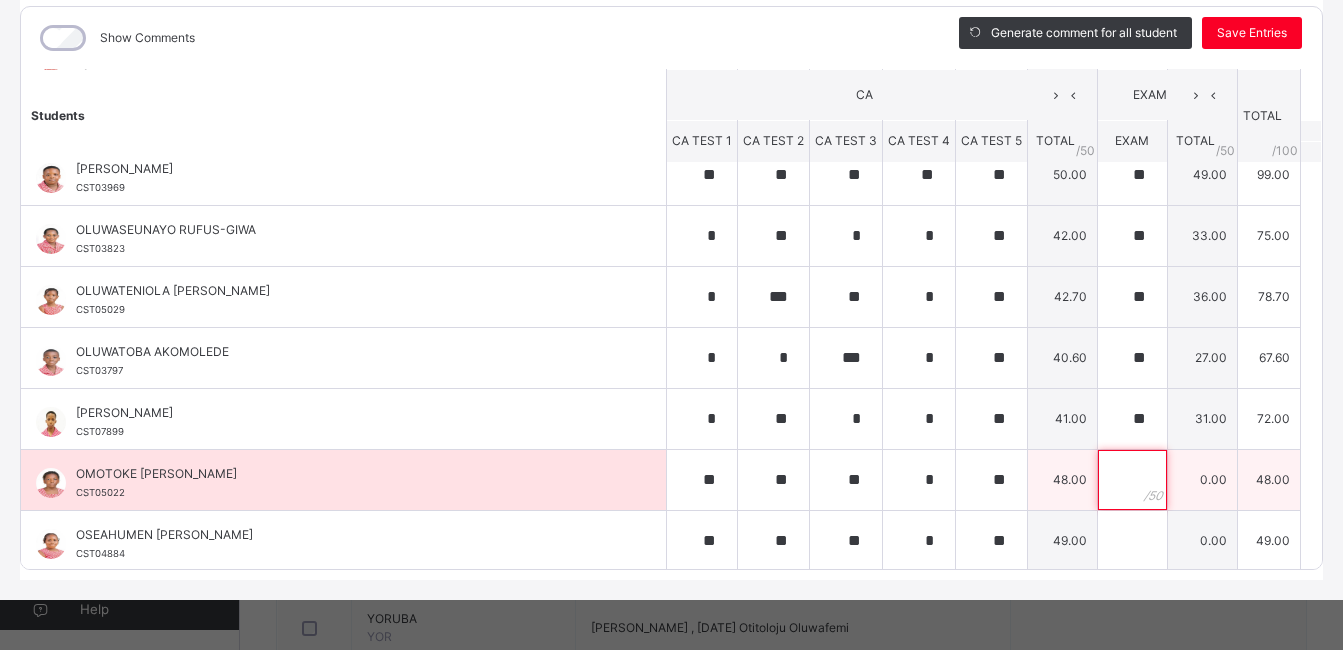 click at bounding box center [1132, 480] 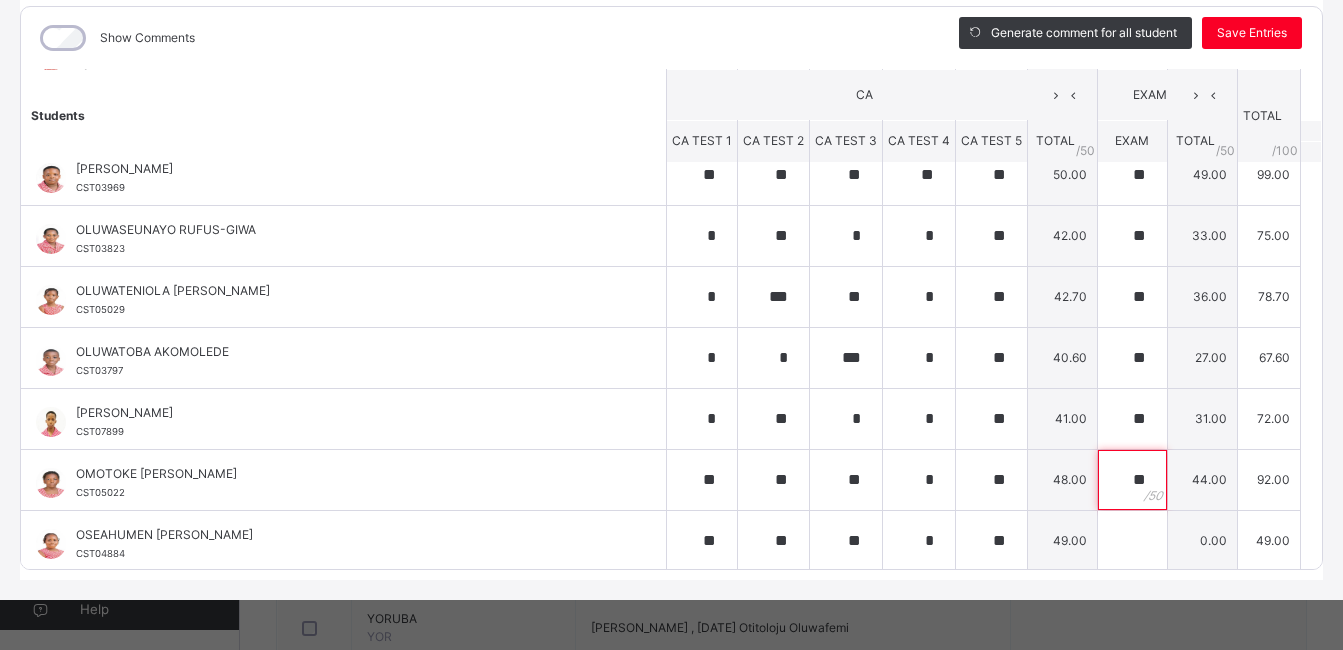 scroll, scrollTop: 875, scrollLeft: 0, axis: vertical 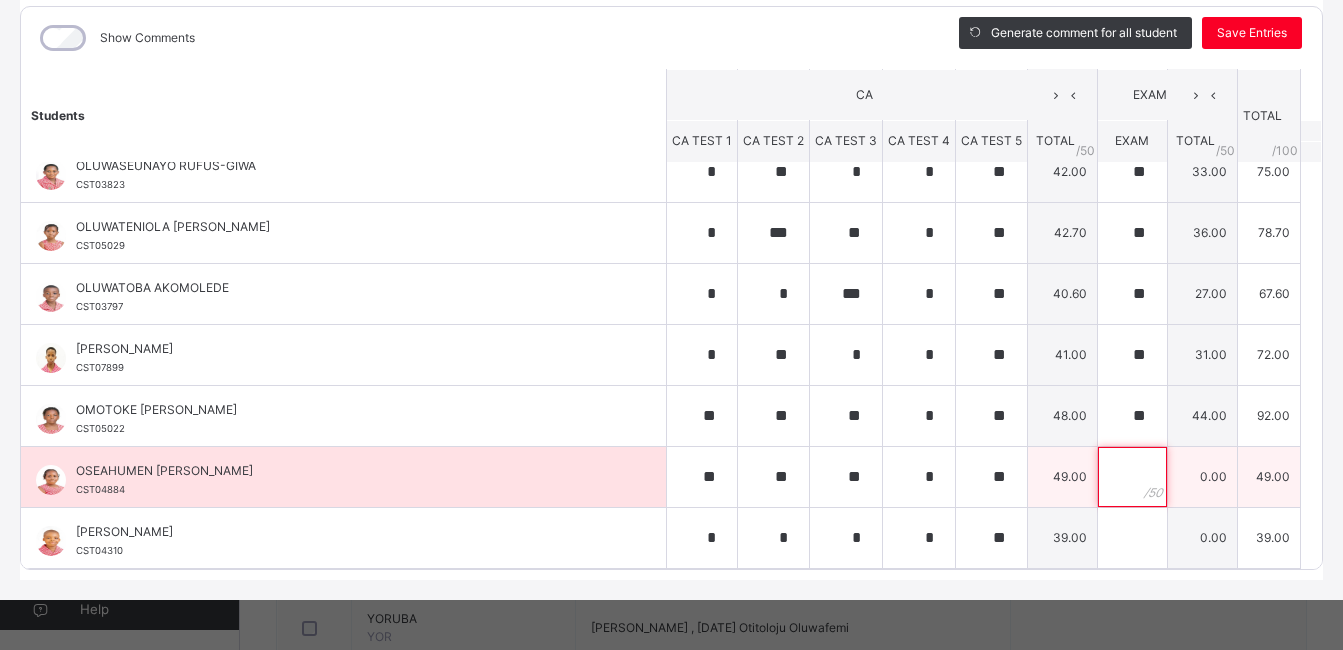 click at bounding box center (1132, 477) 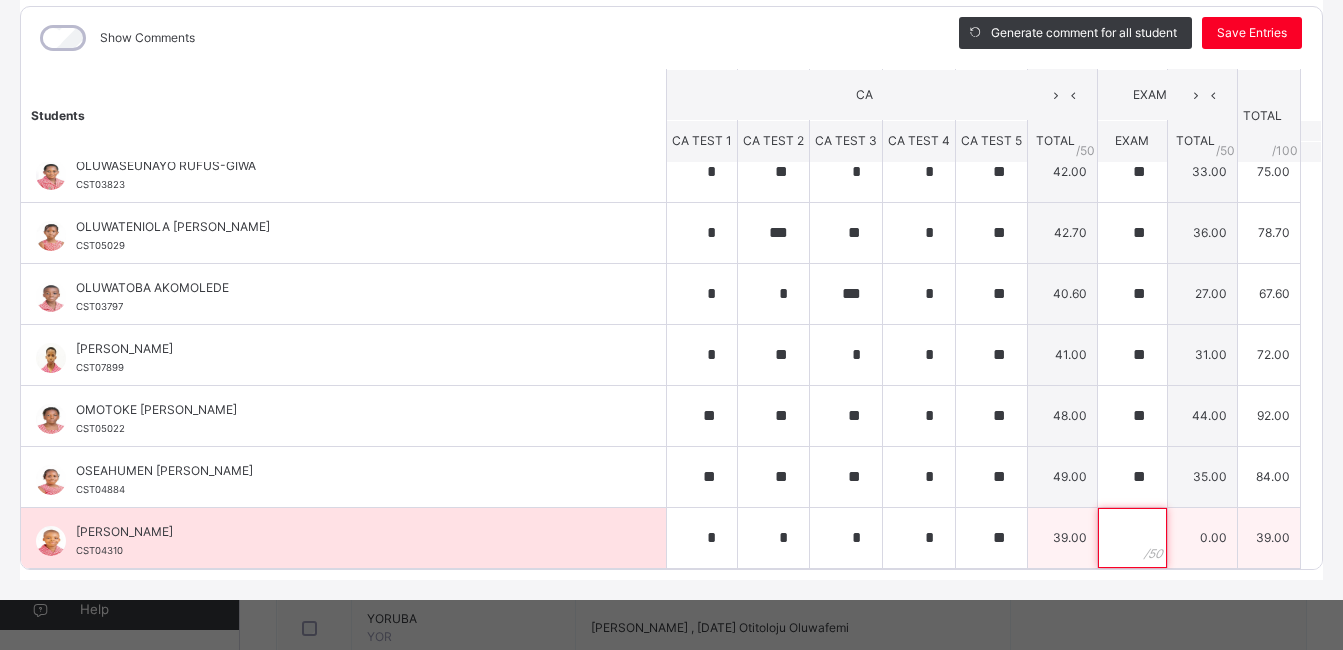 click at bounding box center (1132, 538) 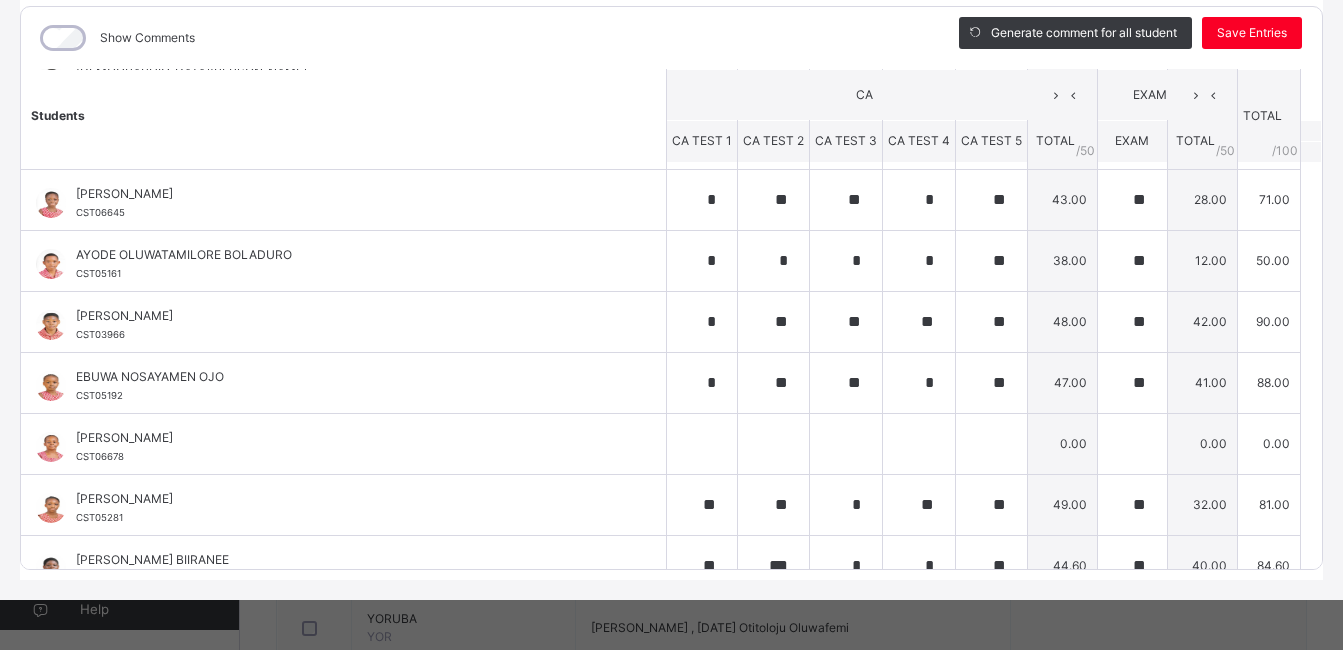 scroll, scrollTop: 0, scrollLeft: 0, axis: both 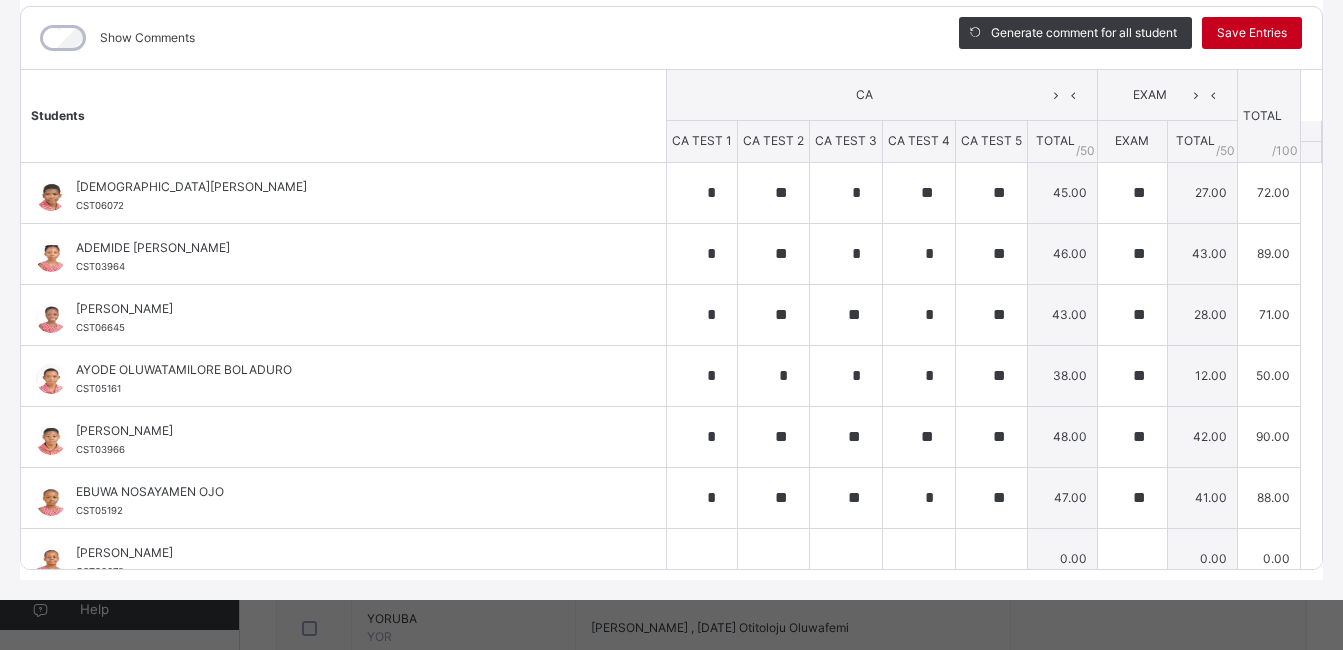 click on "Save Entries" at bounding box center (1252, 33) 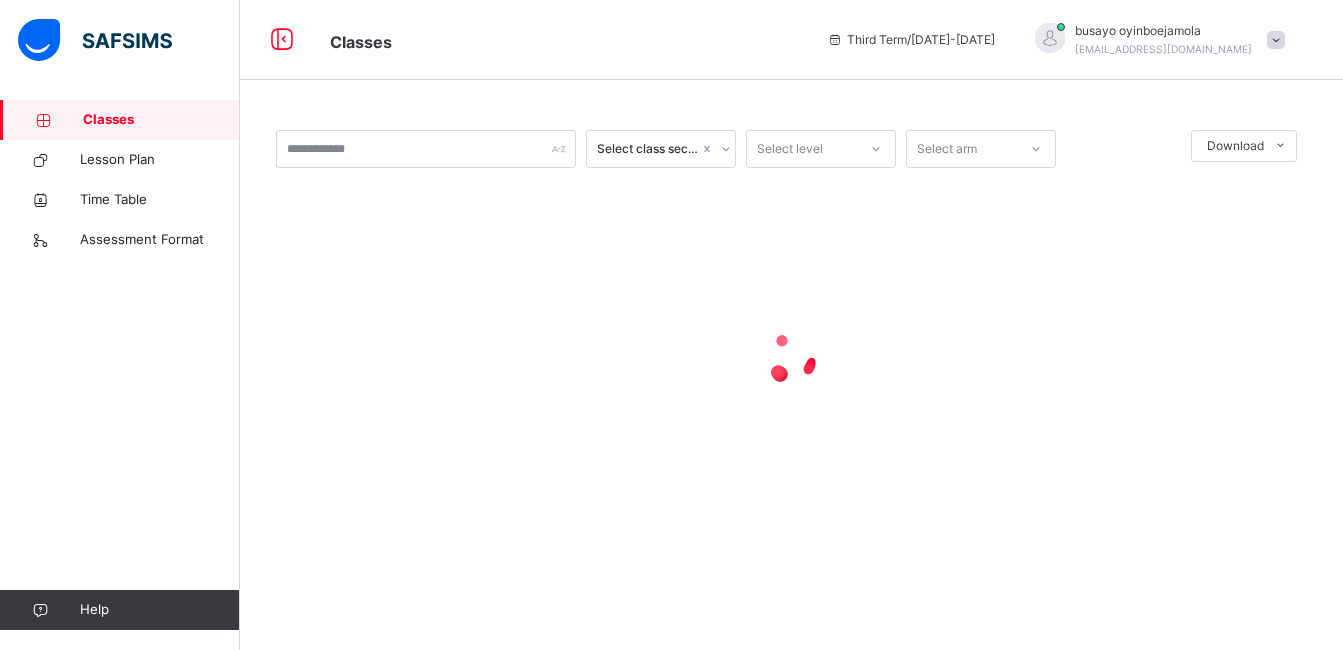 scroll, scrollTop: 0, scrollLeft: 0, axis: both 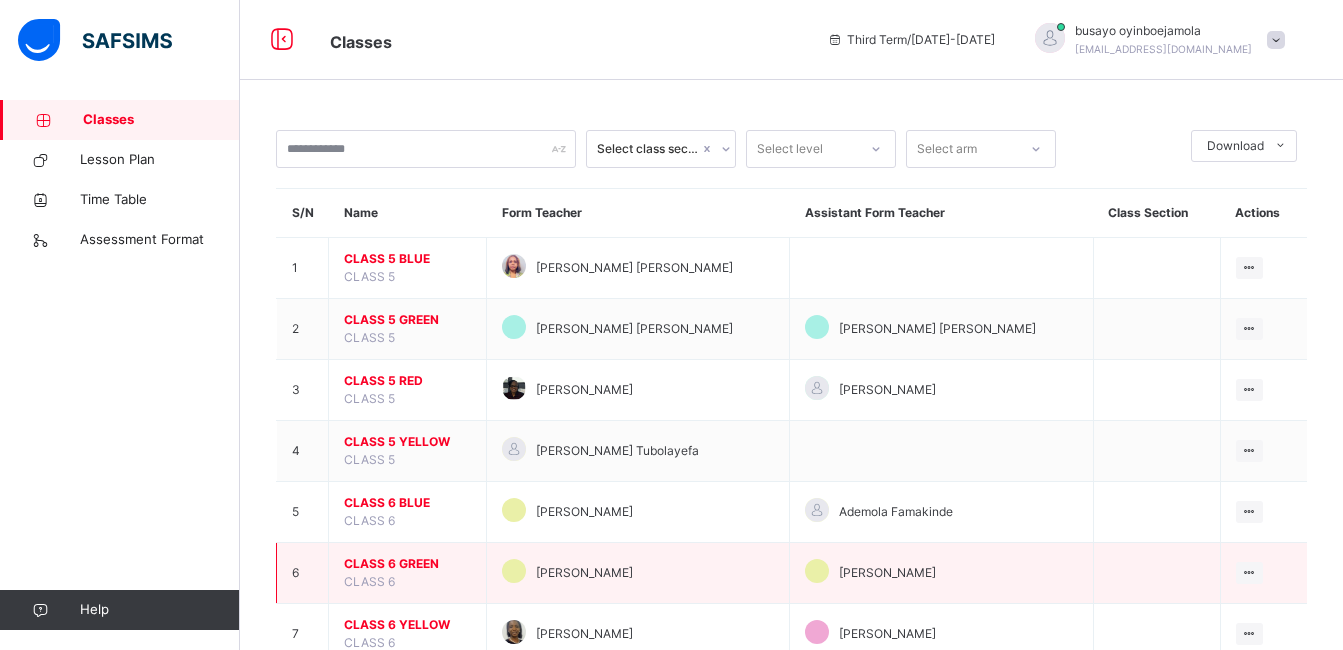 click on "CLASS 6   GREEN" at bounding box center (407, 564) 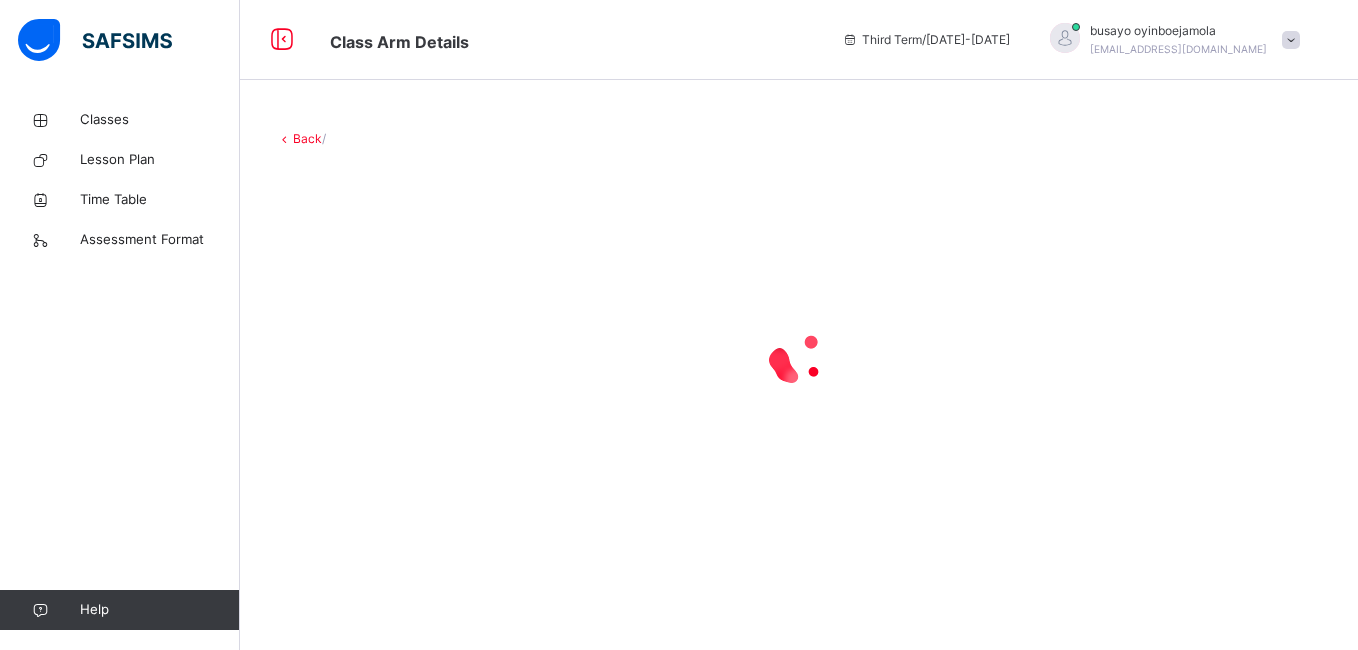 click on "Back  /" at bounding box center [799, 339] 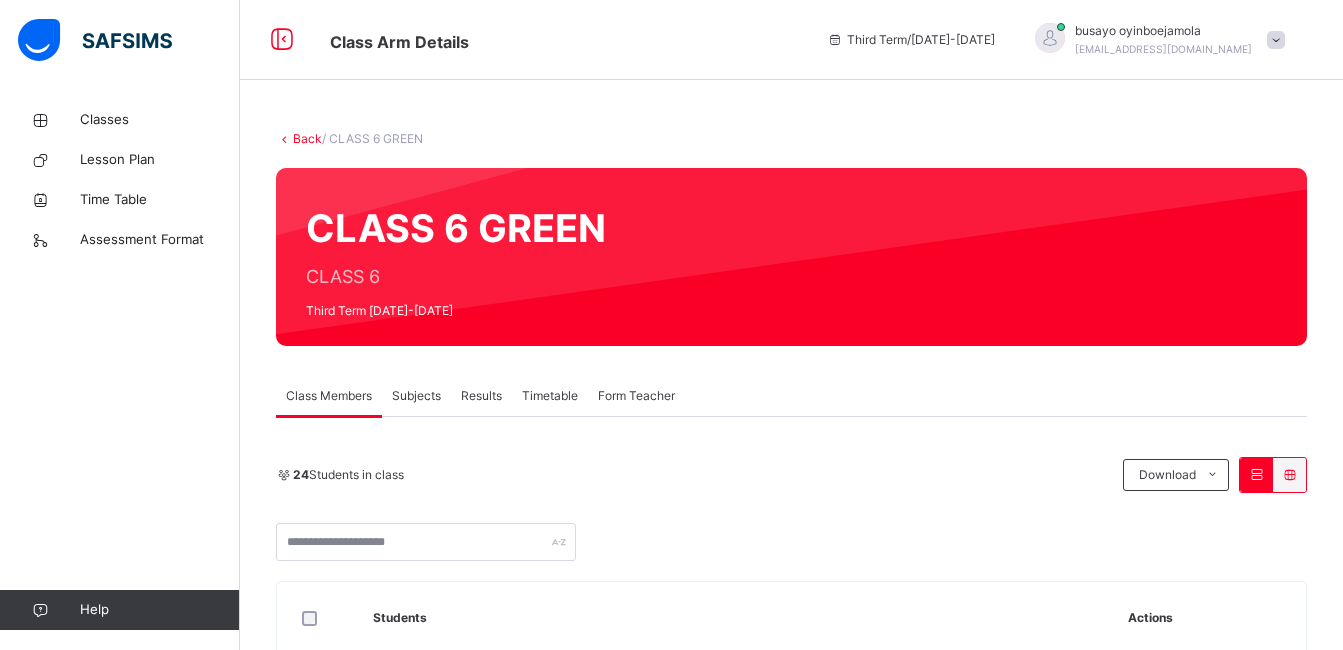 click on "24  Students in class Download Pdf Report Excel Report Corona School Ikoyi Date: 15th Jul 2025, 1:30:53 pm Class Members Class:  CLASS 6 GREEN Total no. of Students:  24 Term:  Third Term Session:  2024-2025 S/NO Admission No. Last Name First Name Other Name 1 CST06269 WILLIAMS  FREDRICK 2 CST06073 DISU  MALIK 3 CST04369 ALALADE ADEGOKE JASON 4 CST04297 OGBETUO BAWO OKE 5 CST05925 NWAMARA  CHIEDOZIE 6 CST04988 AGIM CHIEMEZIE CYPRIAN 7 CST03789 UKPABI CHINWE NNENA OLUNNA 8 CST08701 NNEBEDUM  CHIZARA VALERIE 9 CST05099 EZIGBO CHUBA OWEN 10 CST03604 EKHAIFO DANIELLE 11 CST05111 ABDULLAHI DERRICK UGBEDEOJO 12 CST06552 ONEYA DOMINIC  13 CST03485 TOLULOPE EMMANUELLA 14 CST03827 GEORGE-CHIMA IFUNANYA  15 CST07544   ONIGBANJO JESUTOFUNMI JAYDEN 16 CST06924 CHIJIOKE KAMSIYOCHUKWU CHARLENE 17 CST03499 BIIRANEE MICHELLE ZINABARI 18 CST05863 SEUNADEDAMOLA  MOLAYO 19 CST05206 IDRIS-MUSA MUSA 20 CST05359 MARTINS OLUWADEMILADE OLUWAJEMINIPE 21 CST04119 OTUN OLUWAFOLAKEMI ZURIEL 22 CST03416 OLUYINKA OLUWAPEMISIRE OMOWONUOLA" at bounding box center [791, 1370] 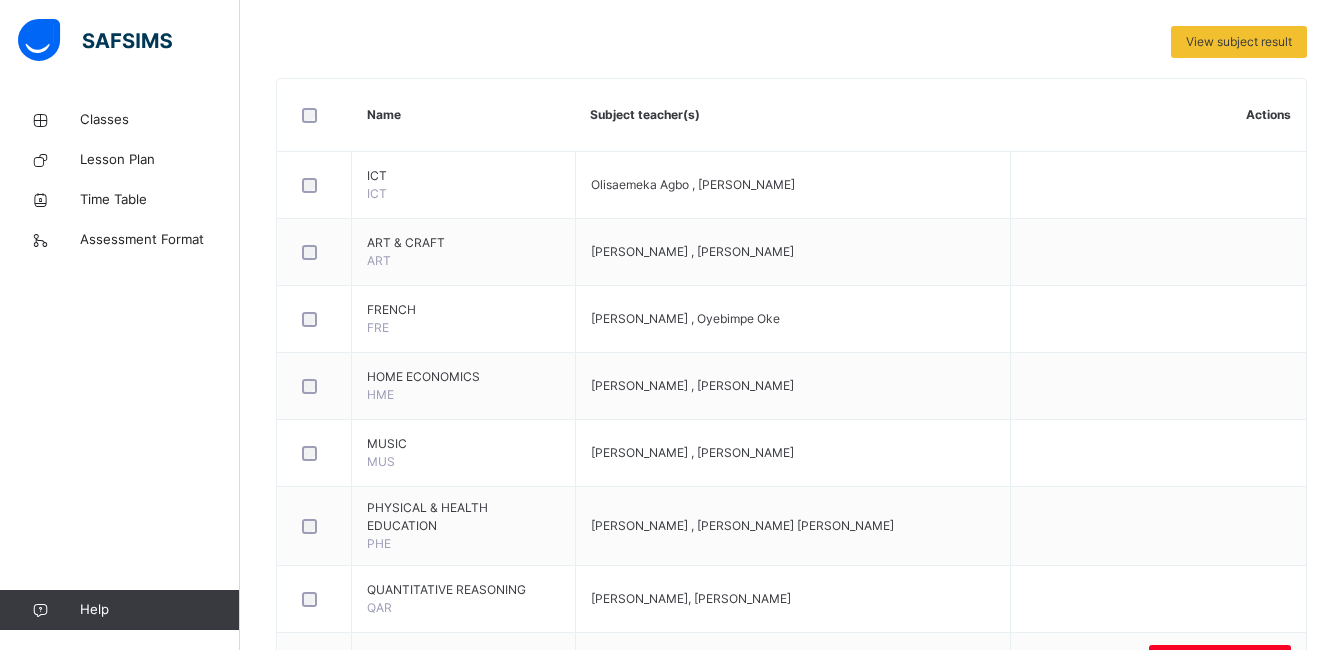 scroll, scrollTop: 581, scrollLeft: 0, axis: vertical 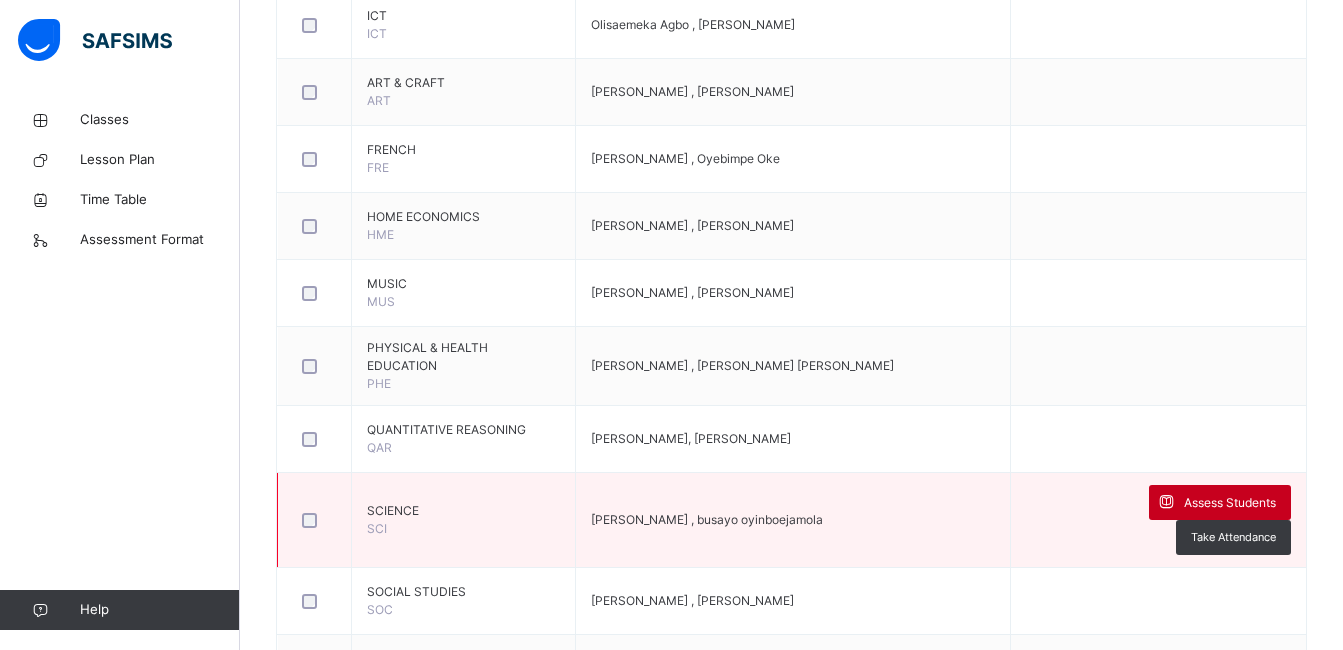 click on "Assess Students" at bounding box center [1230, 503] 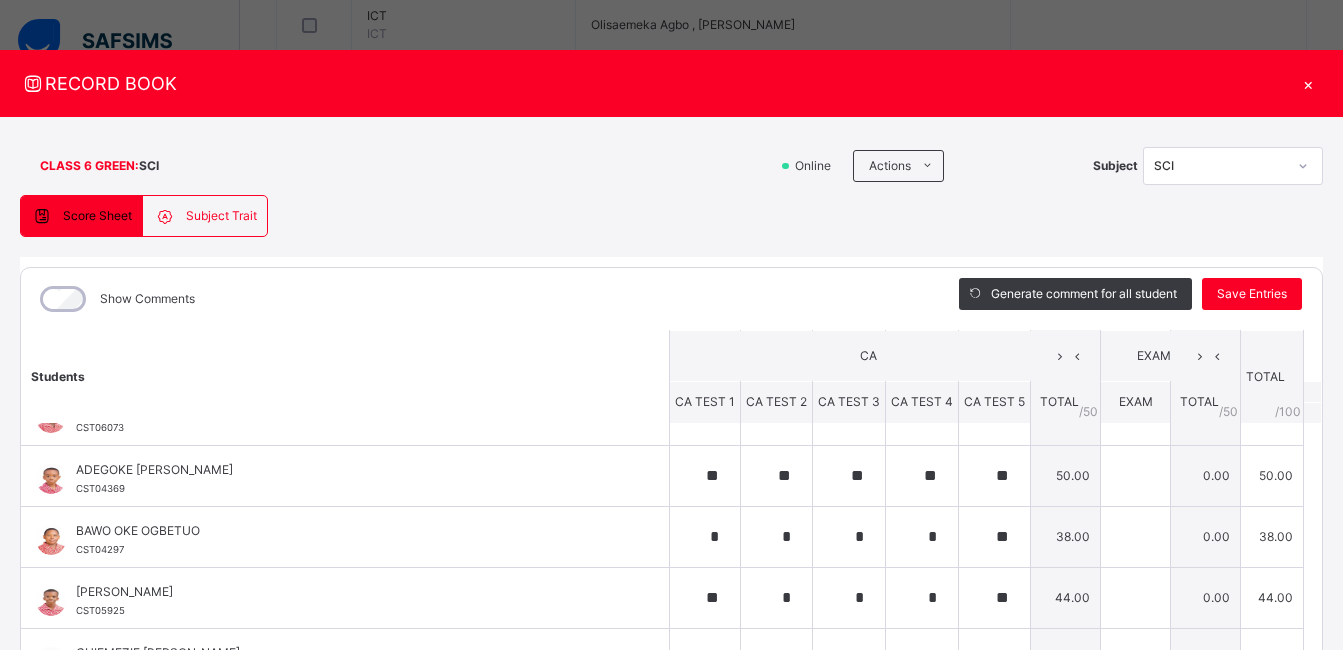 scroll, scrollTop: 0, scrollLeft: 0, axis: both 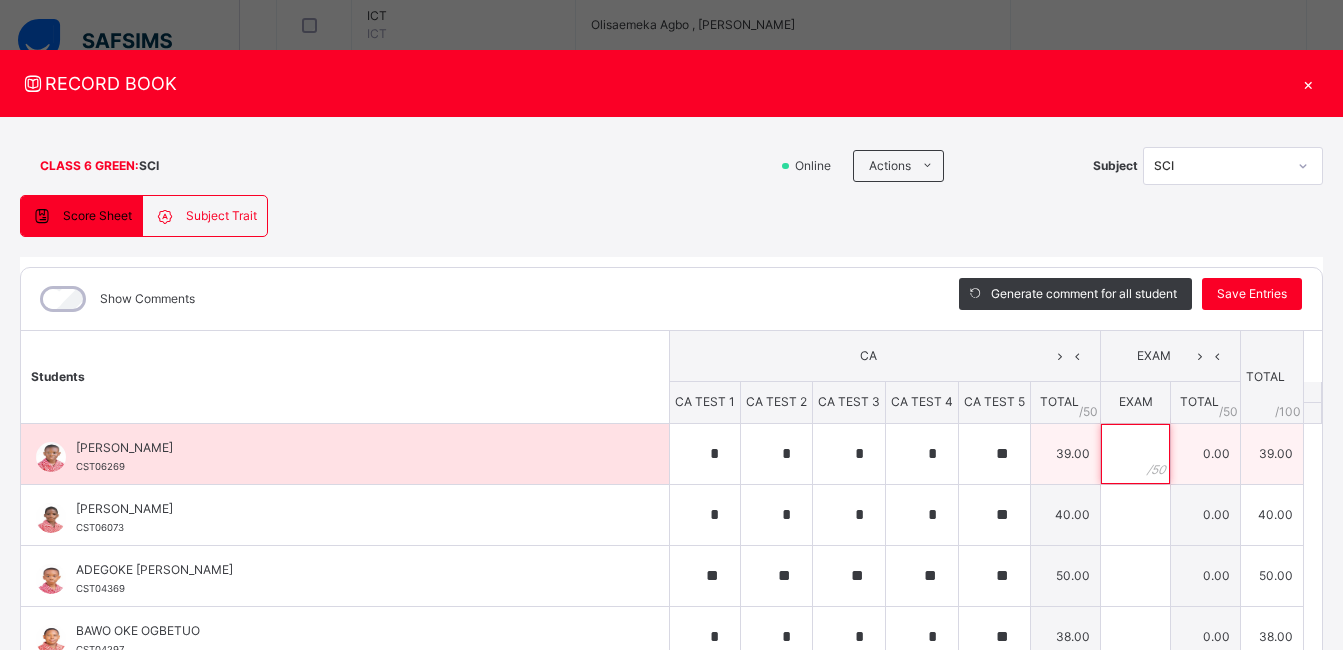 click at bounding box center (1135, 454) 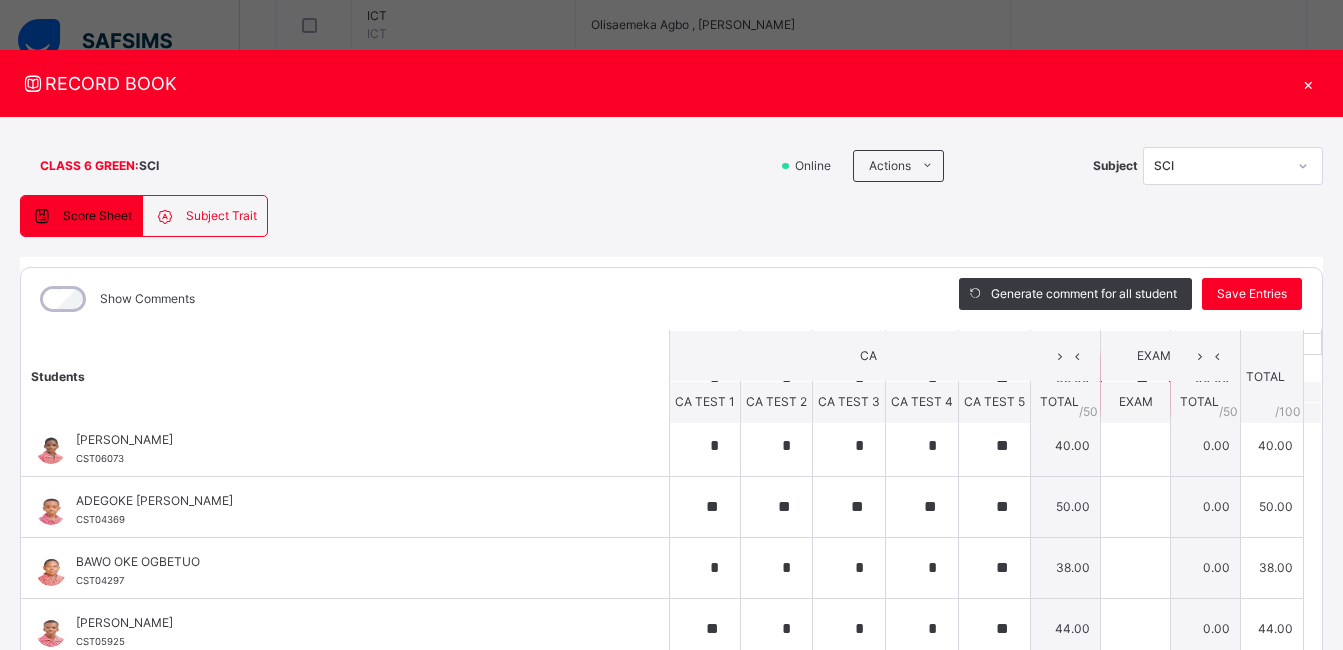 scroll, scrollTop: 72, scrollLeft: 0, axis: vertical 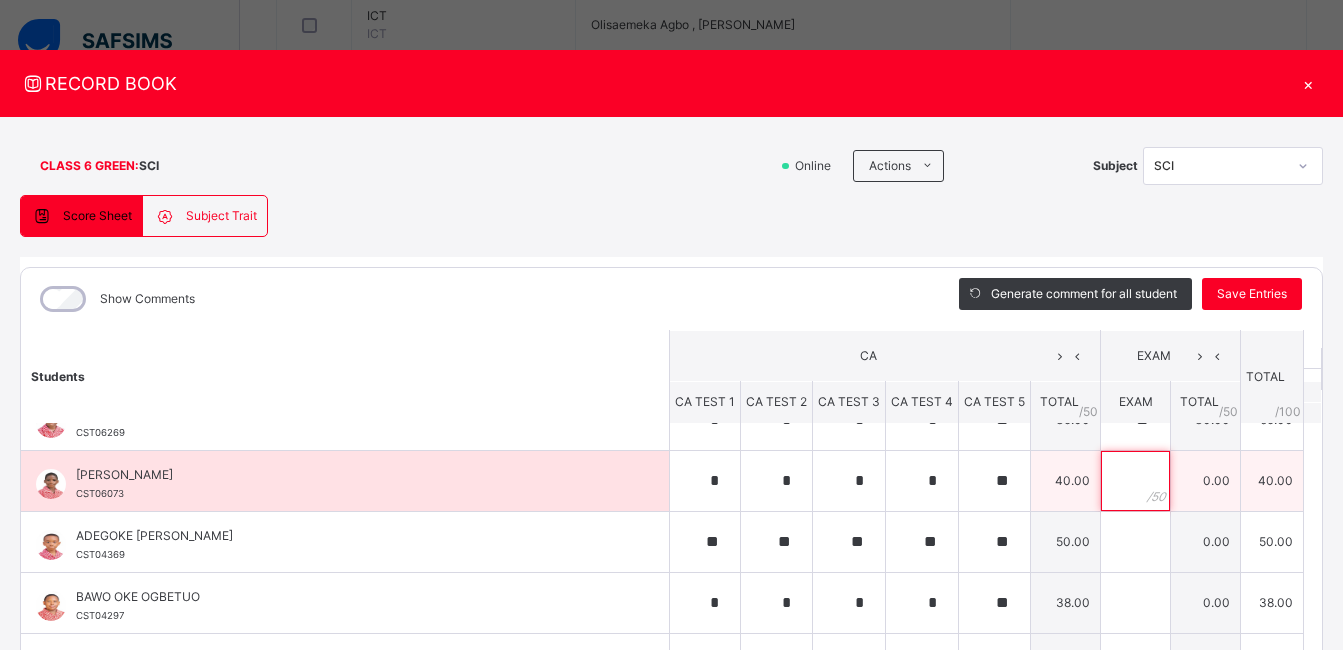 click at bounding box center [1135, 481] 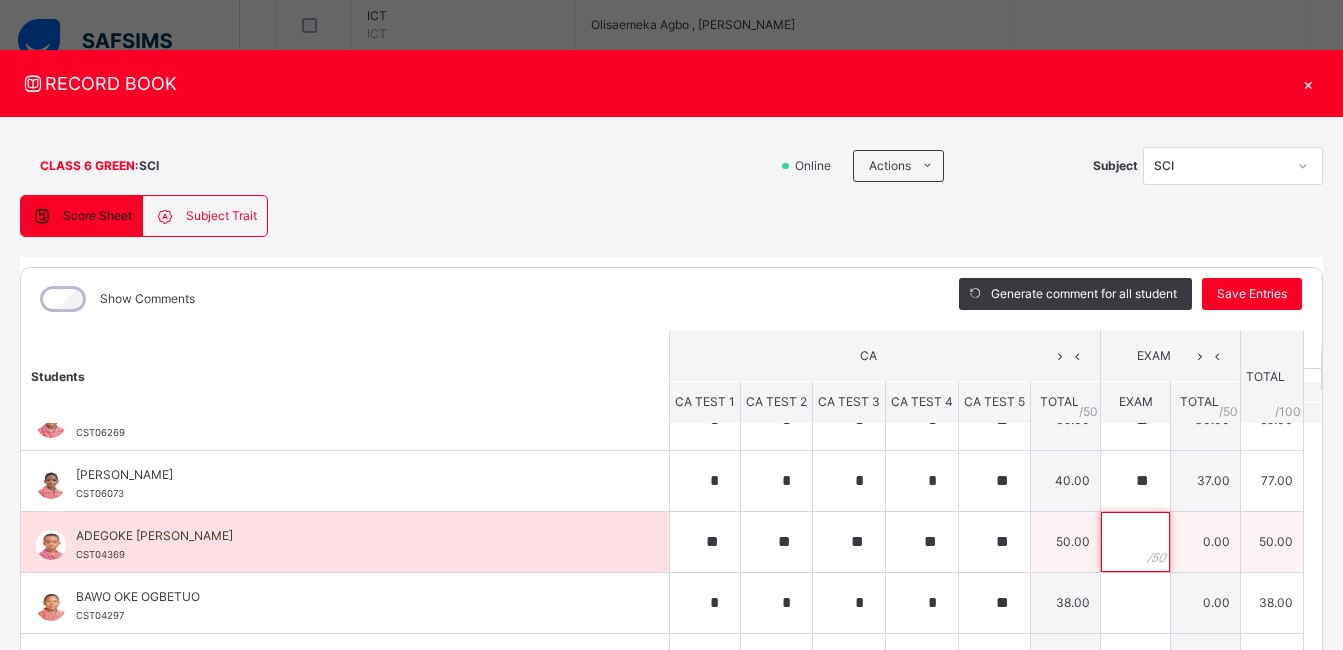 click at bounding box center (1135, 542) 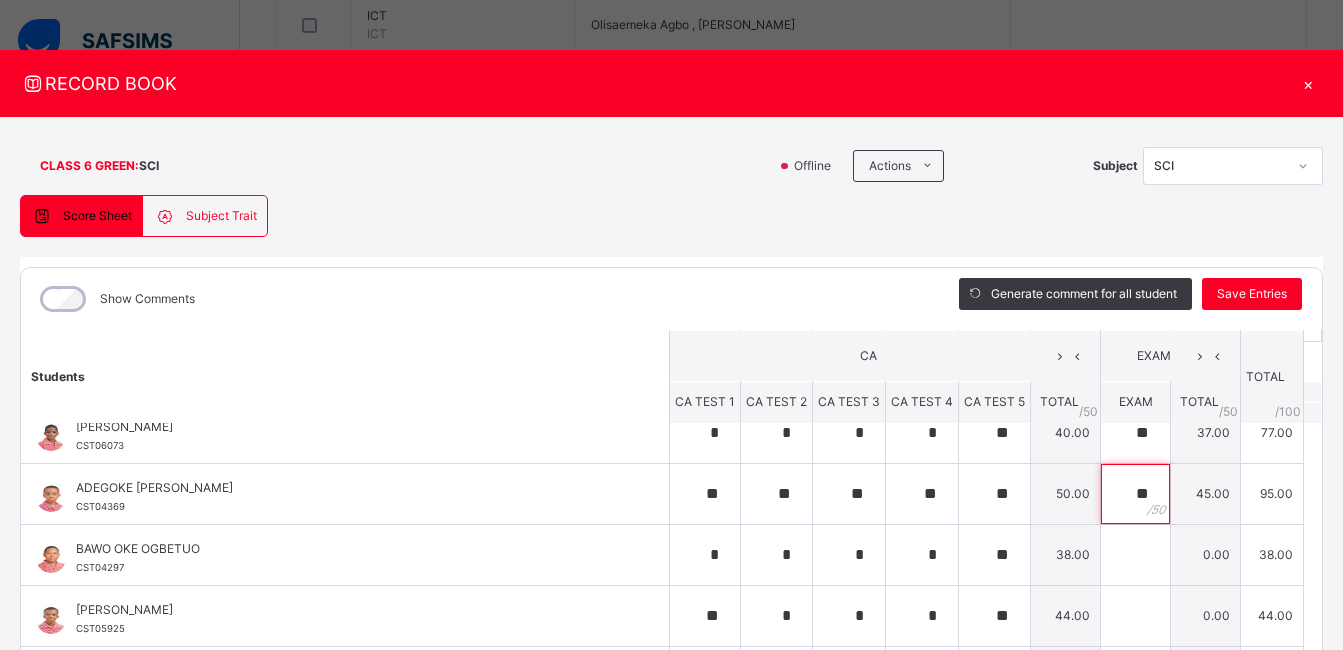 scroll, scrollTop: 89, scrollLeft: 0, axis: vertical 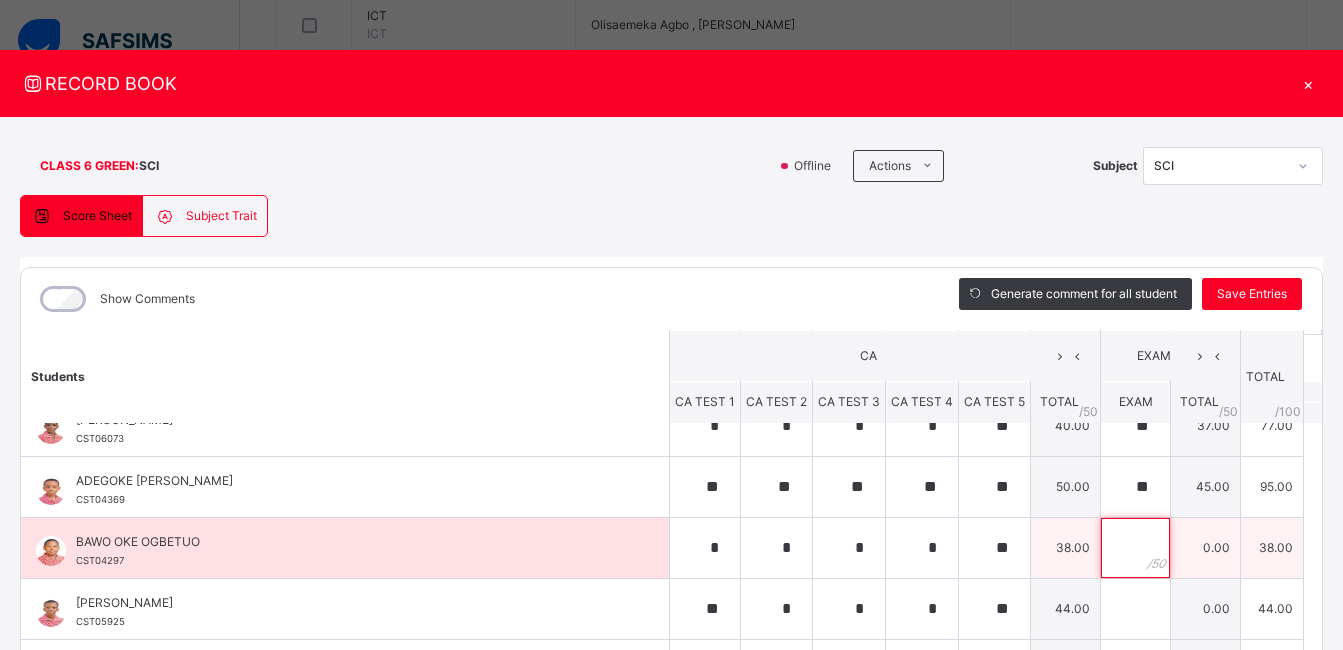 click at bounding box center (1135, 548) 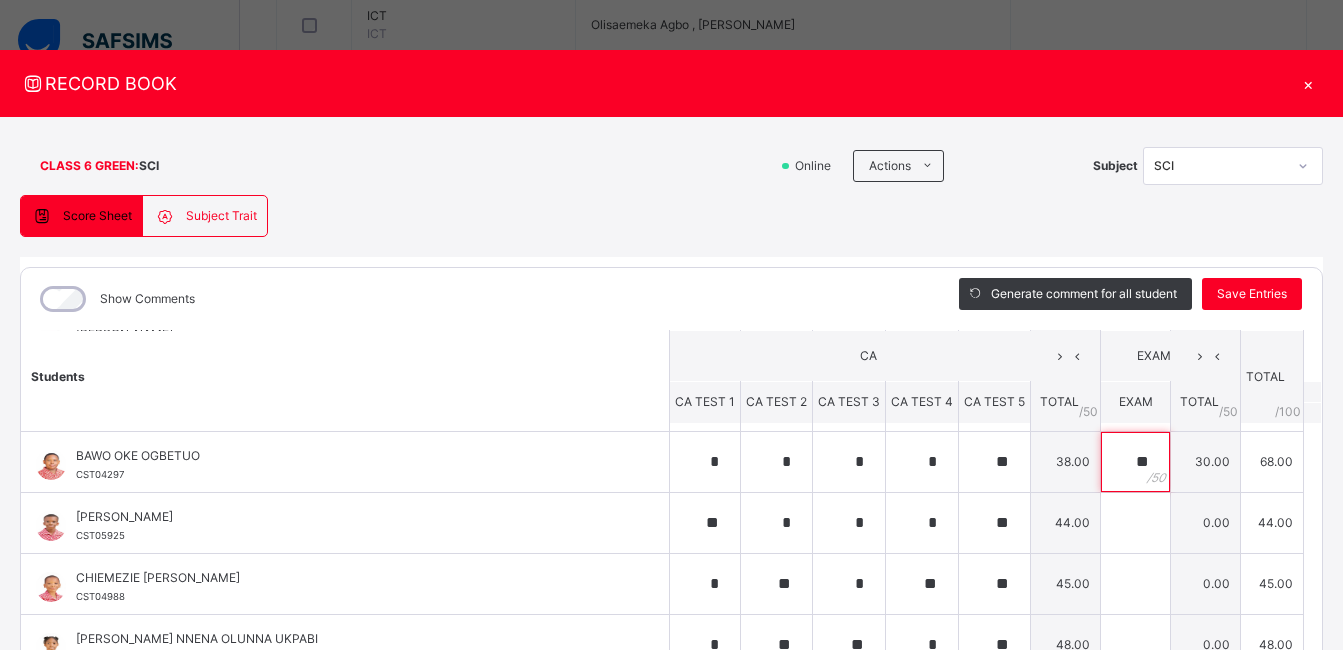 scroll, scrollTop: 196, scrollLeft: 0, axis: vertical 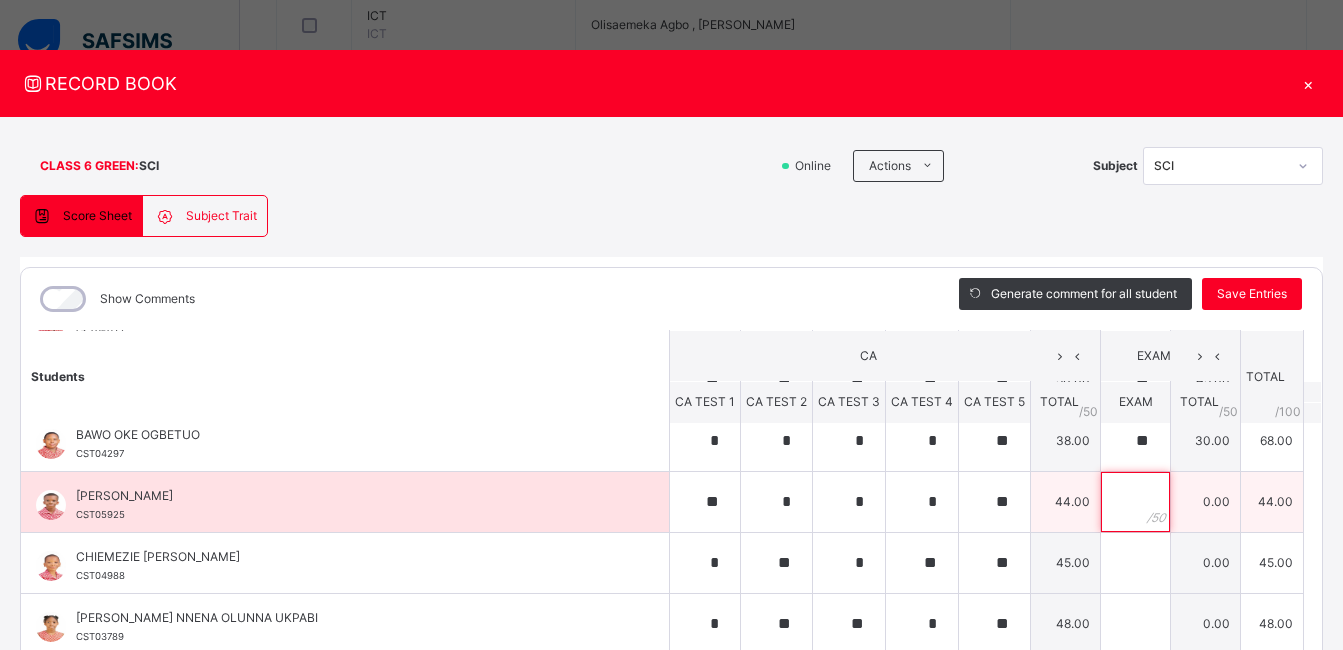 click at bounding box center (1135, 502) 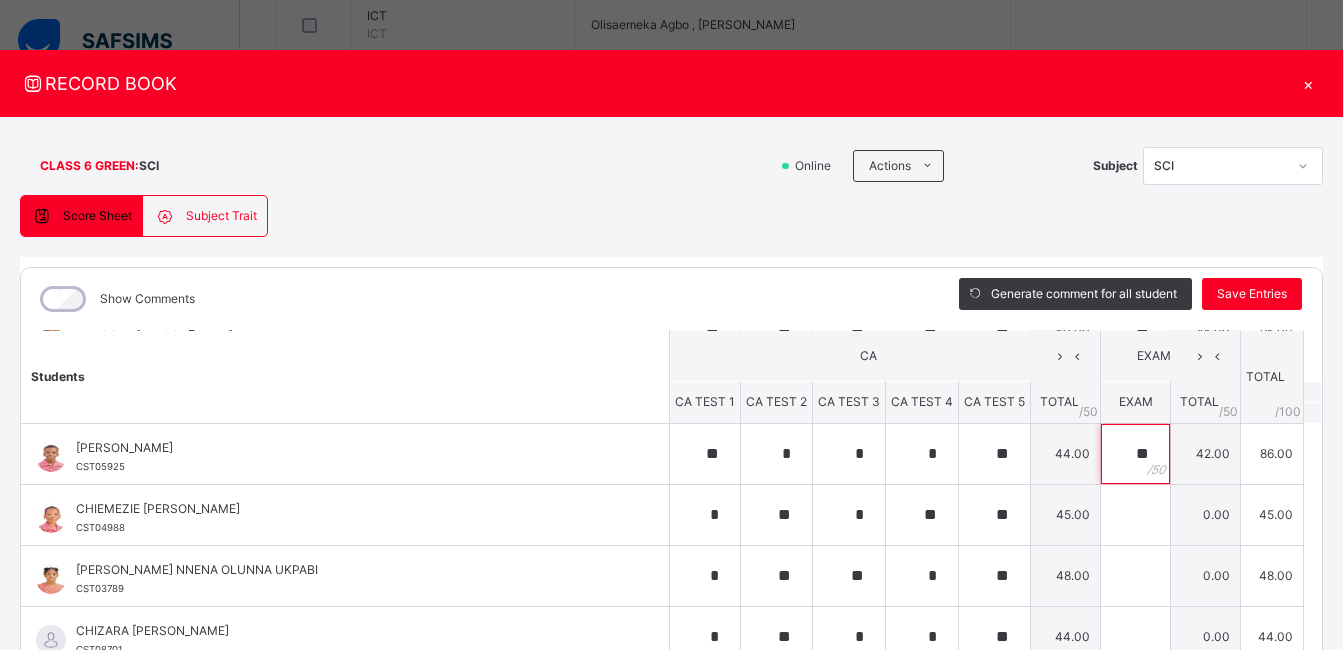 scroll, scrollTop: 247, scrollLeft: 0, axis: vertical 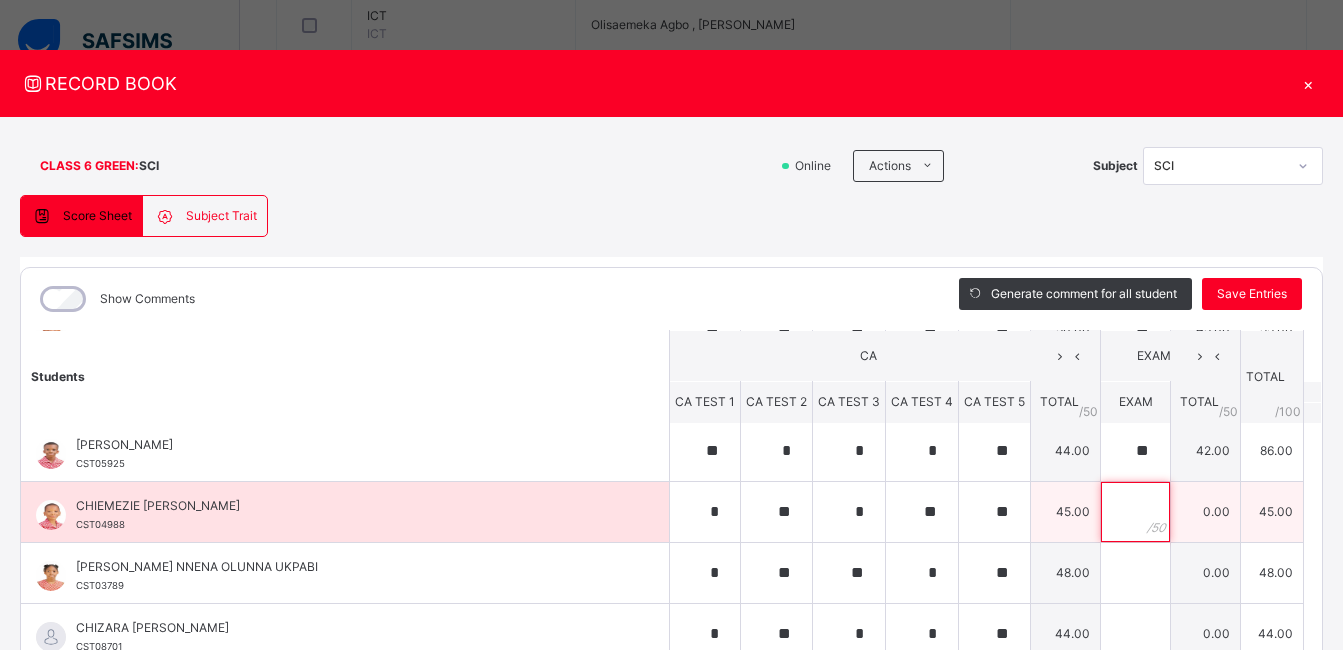 click at bounding box center (1135, 512) 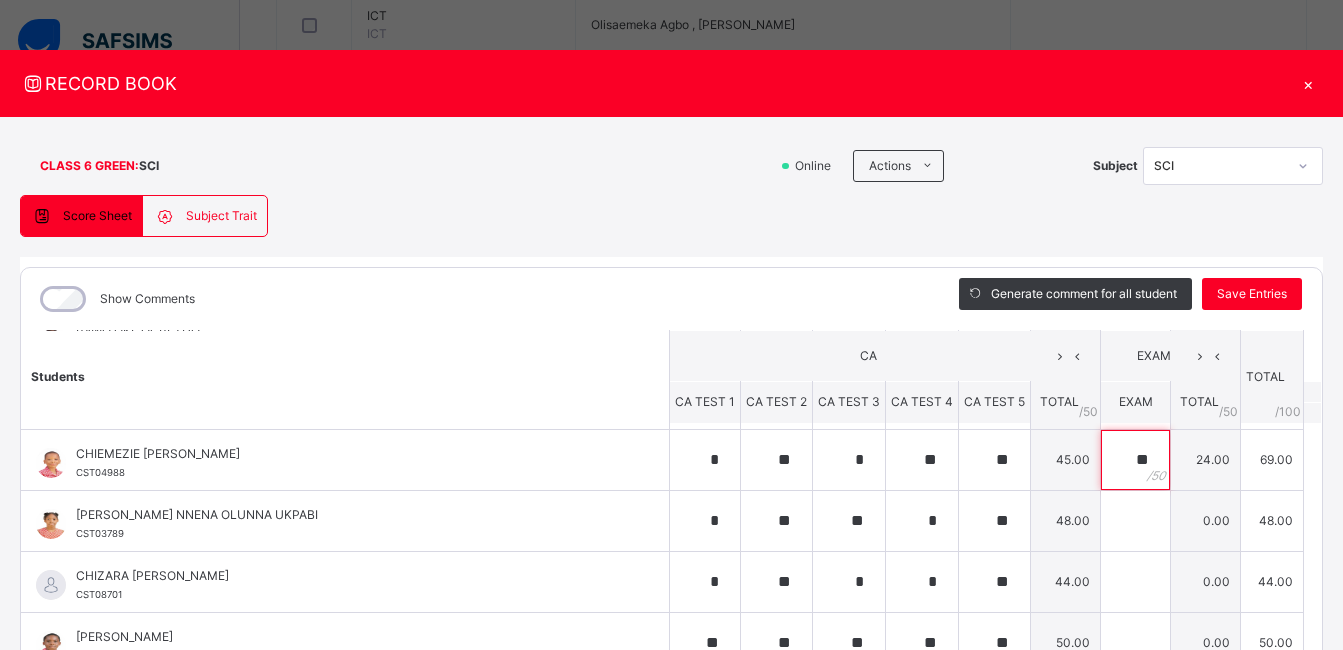 scroll, scrollTop: 333, scrollLeft: 0, axis: vertical 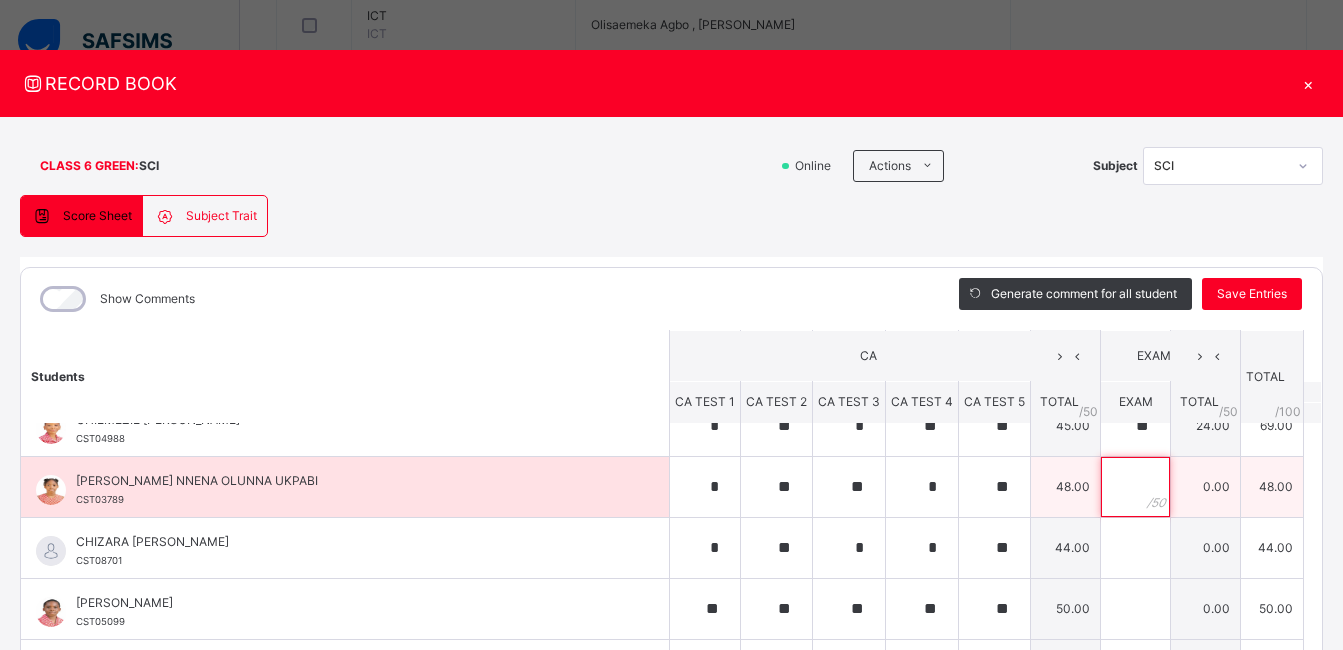 click at bounding box center [1135, 487] 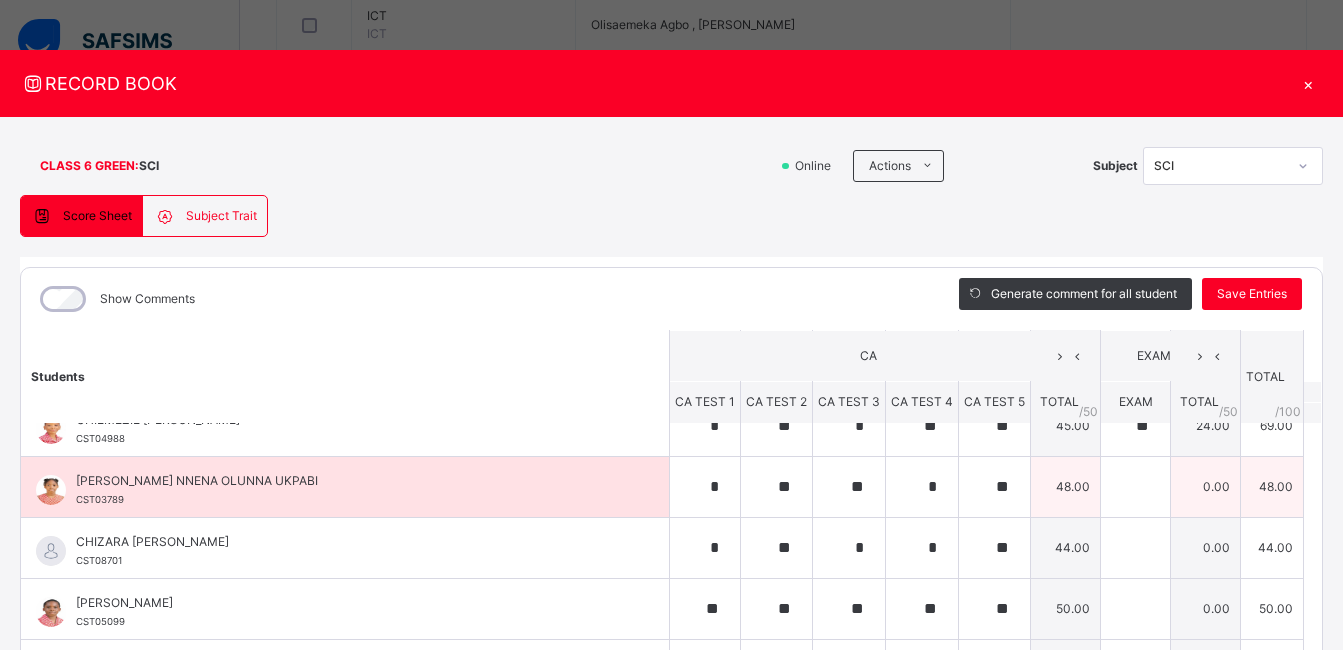click at bounding box center (1135, 487) 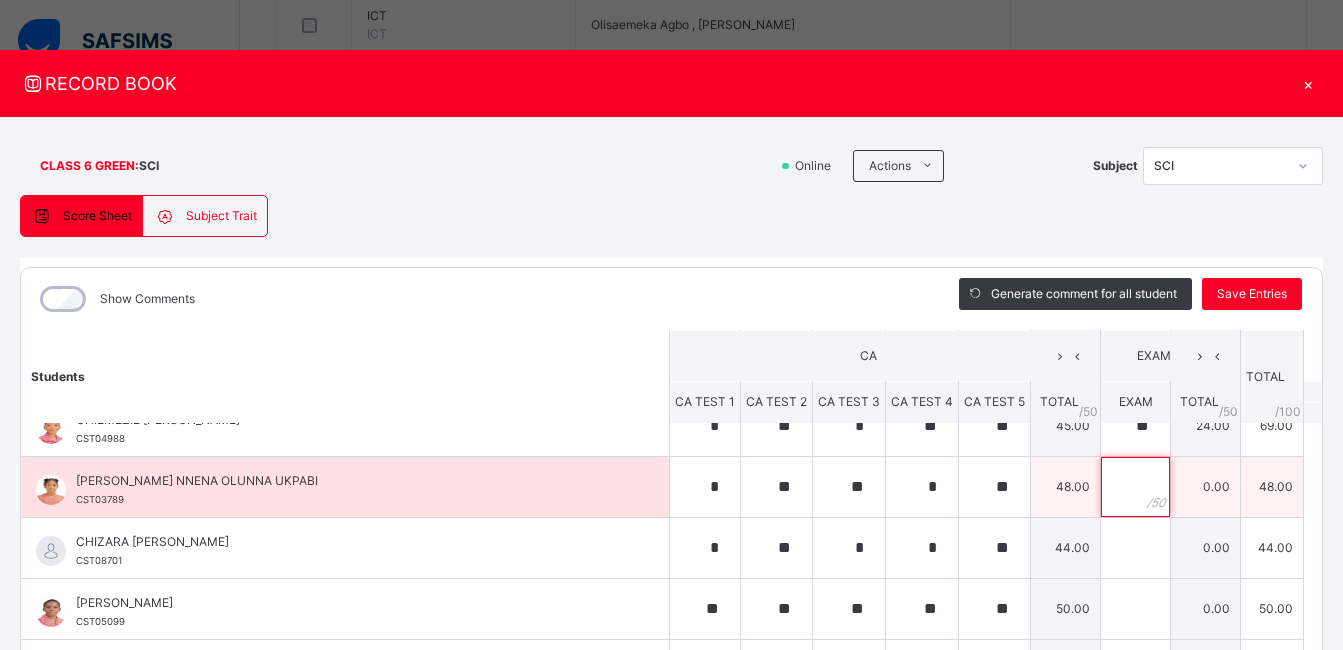 click at bounding box center [1135, 487] 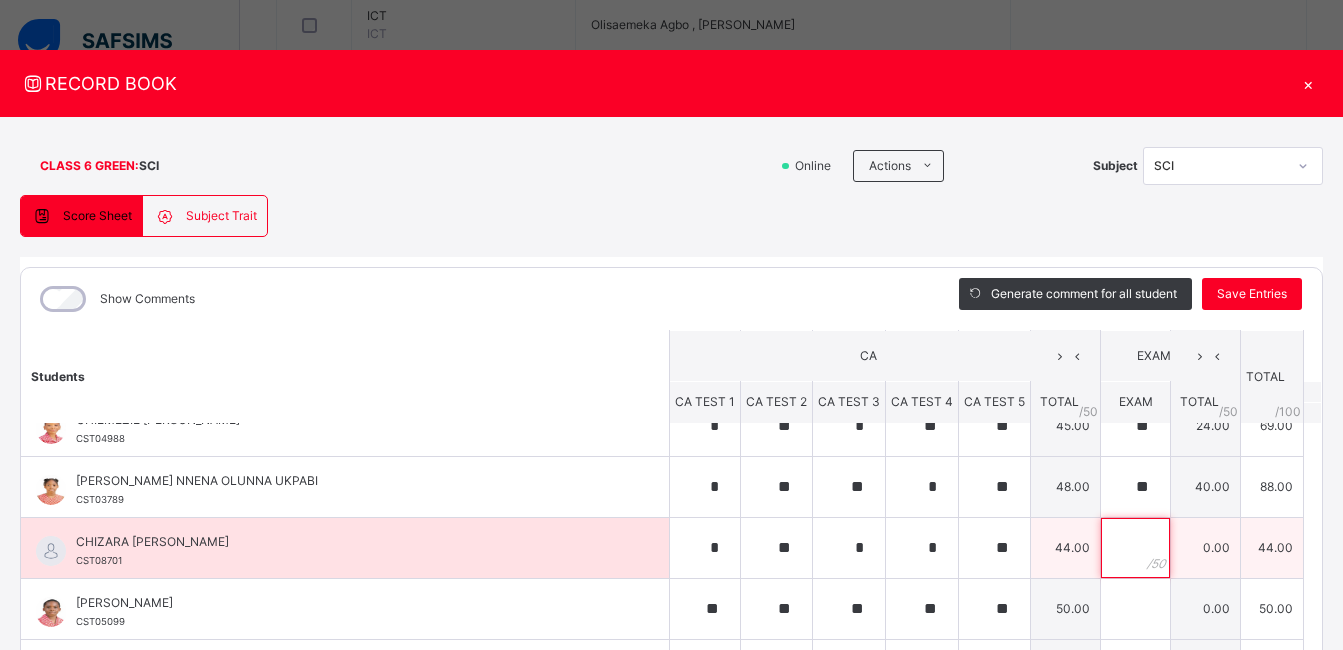 click at bounding box center [1135, 548] 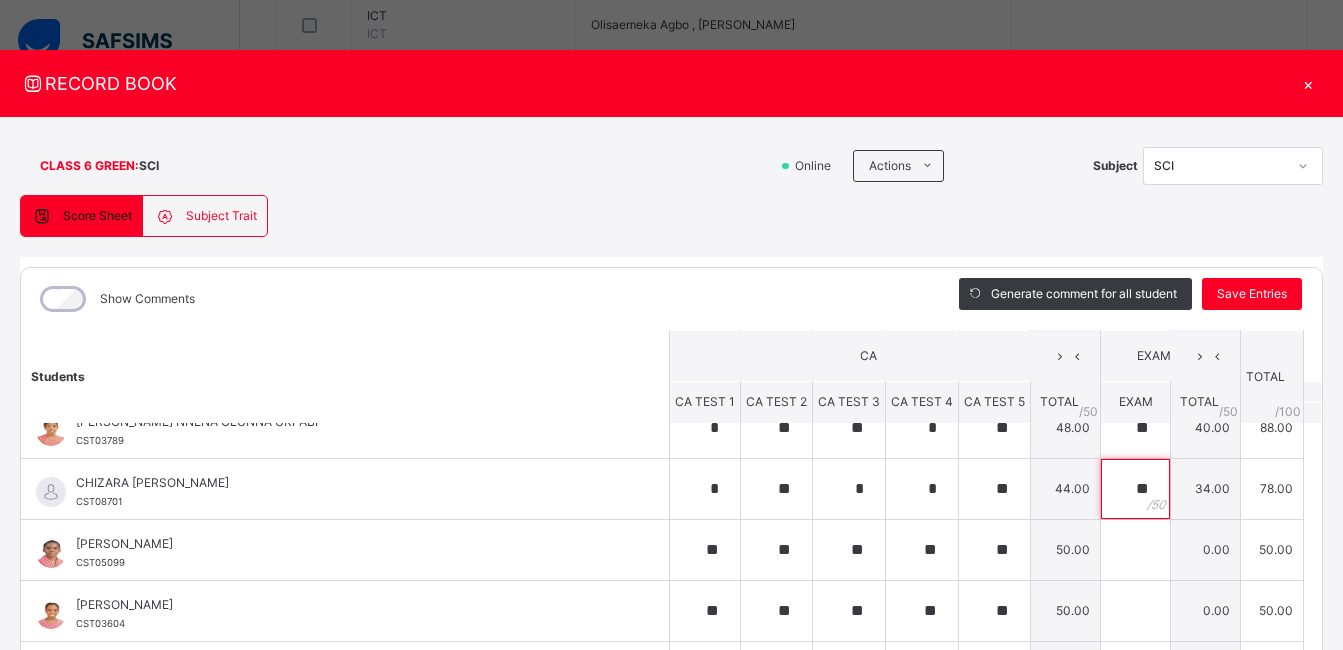 scroll, scrollTop: 405, scrollLeft: 0, axis: vertical 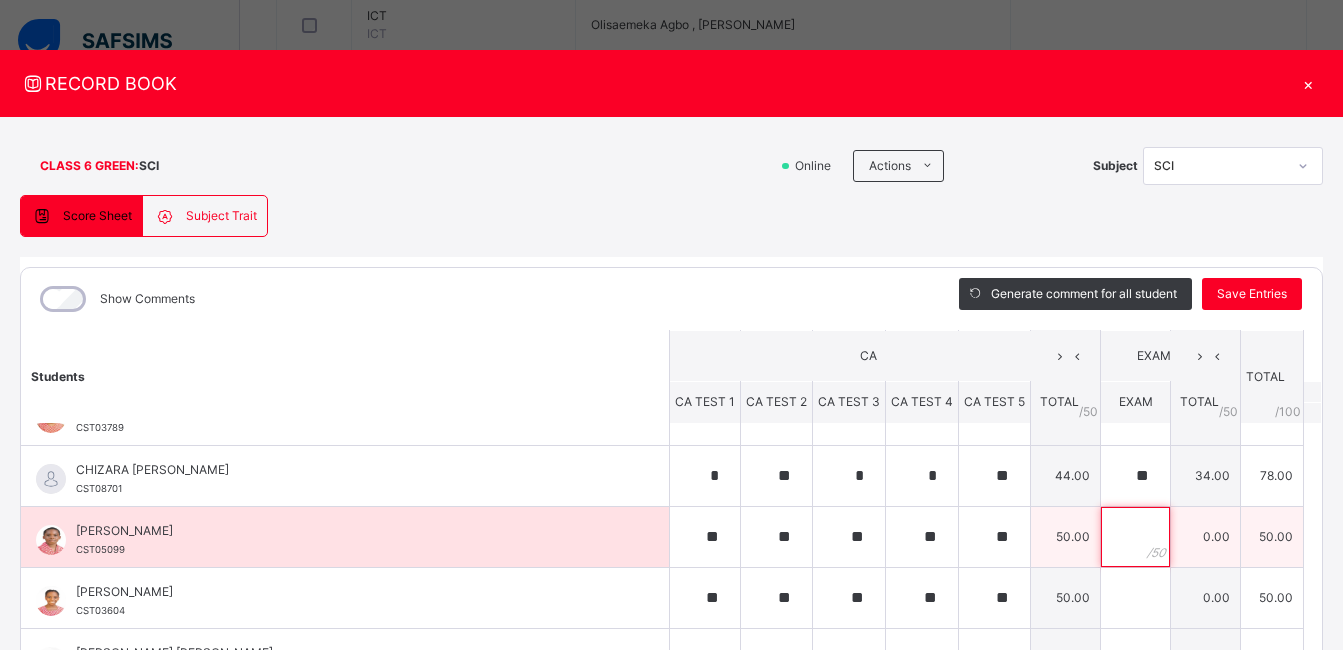 click at bounding box center (1135, 537) 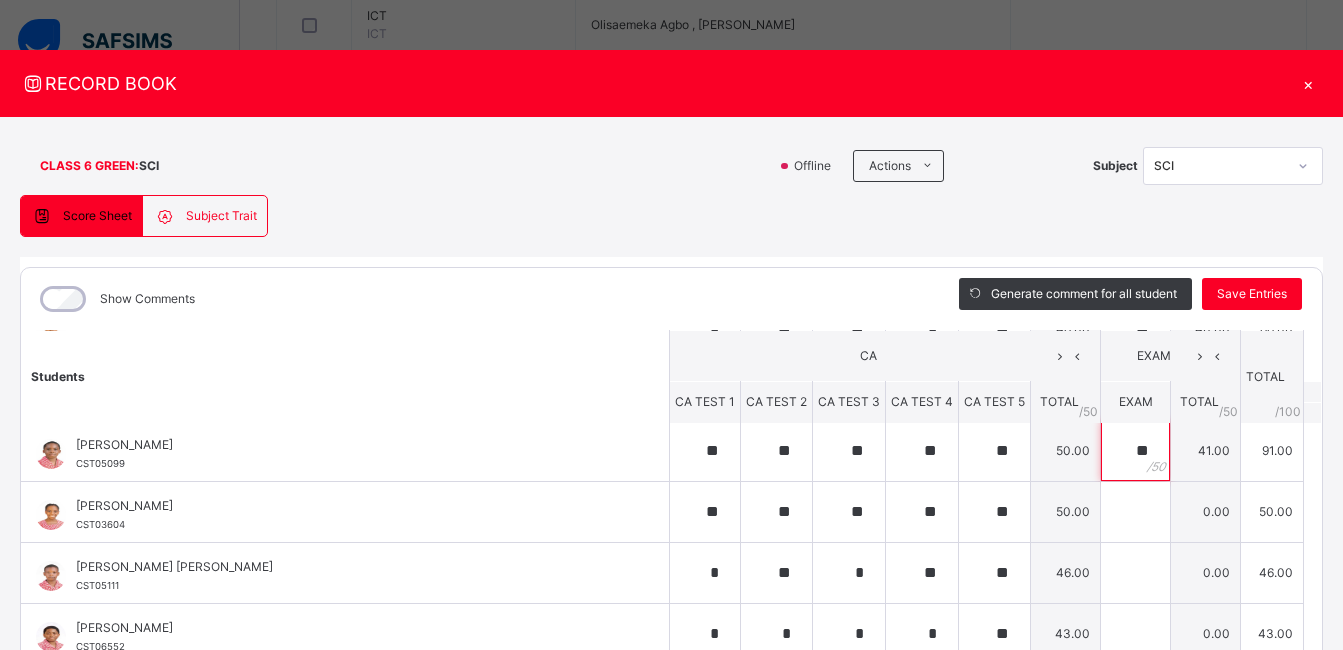 scroll, scrollTop: 505, scrollLeft: 0, axis: vertical 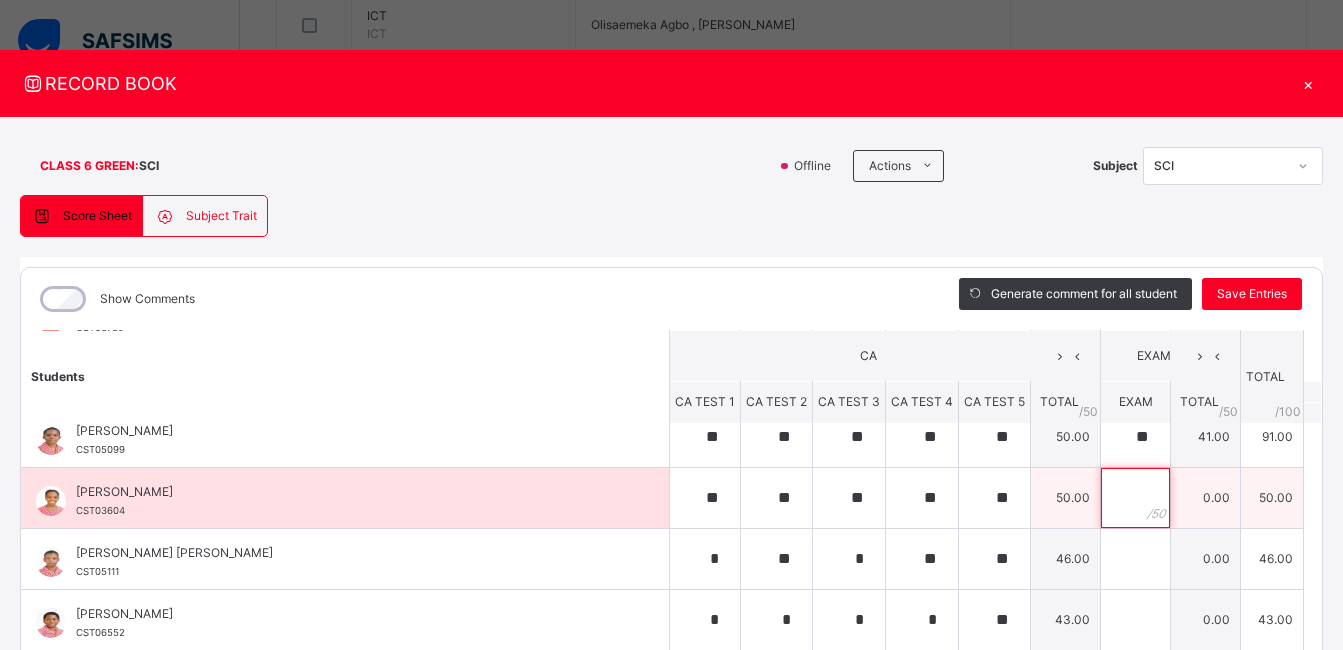 click at bounding box center (1135, 498) 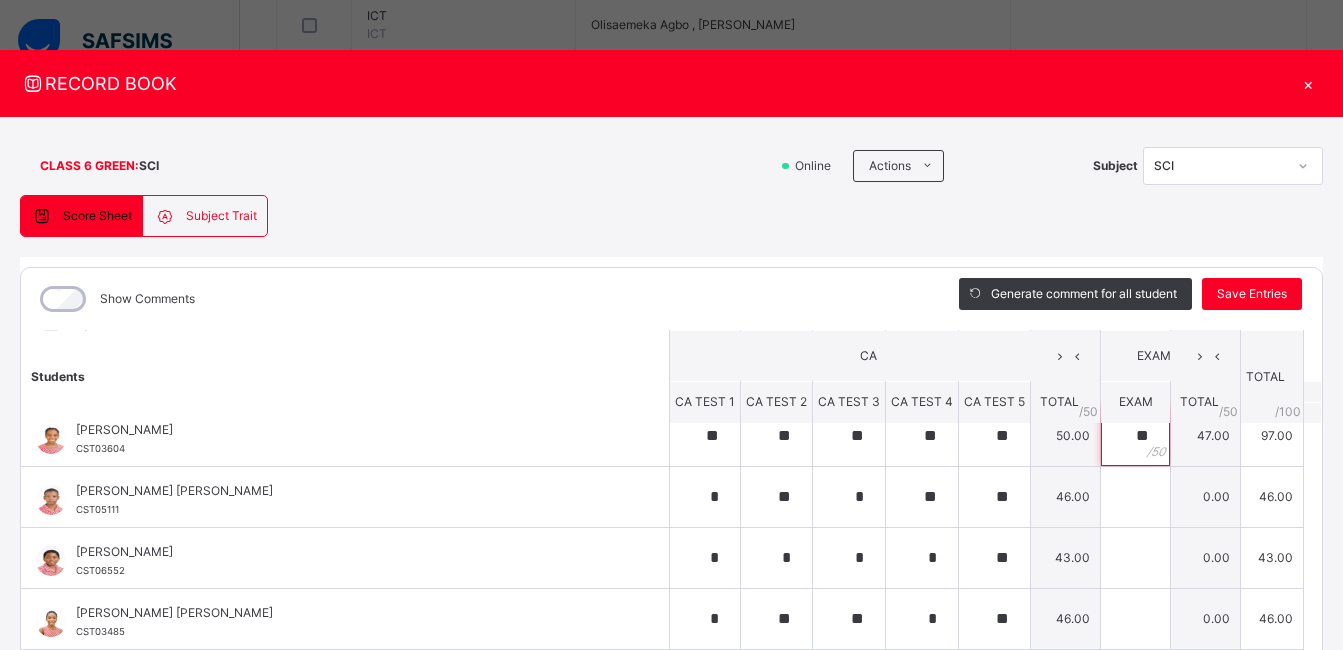 scroll, scrollTop: 570, scrollLeft: 0, axis: vertical 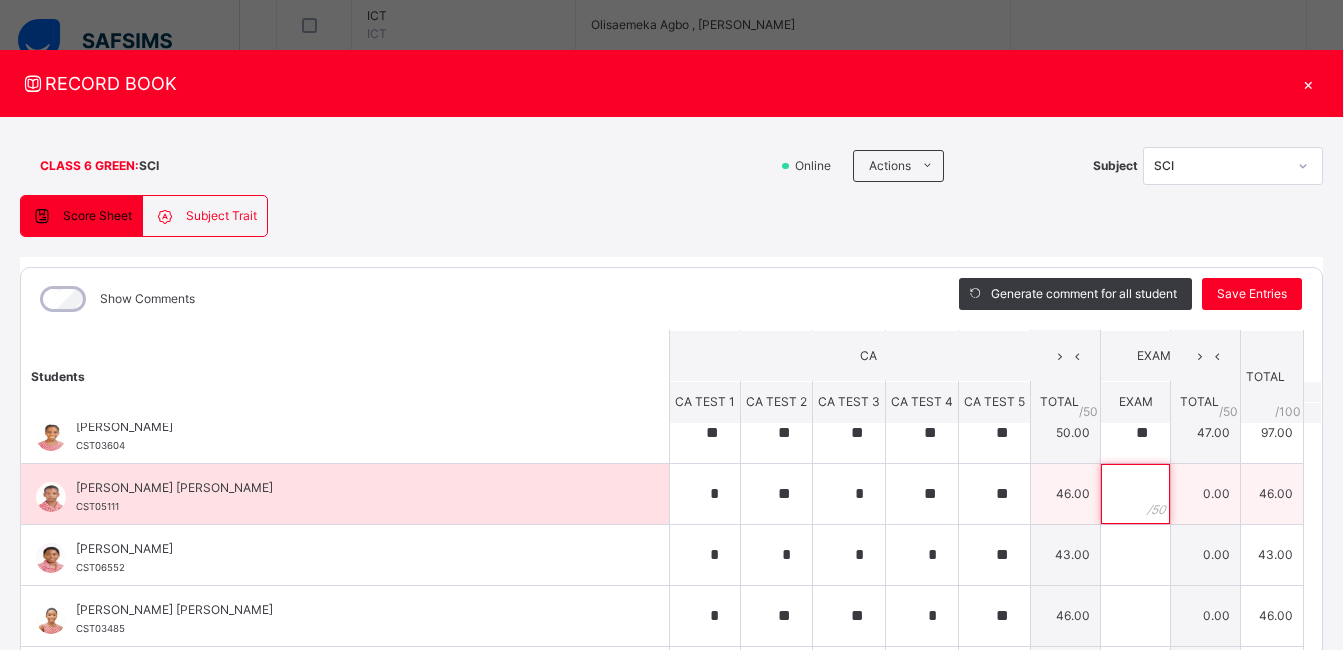 click at bounding box center [1135, 494] 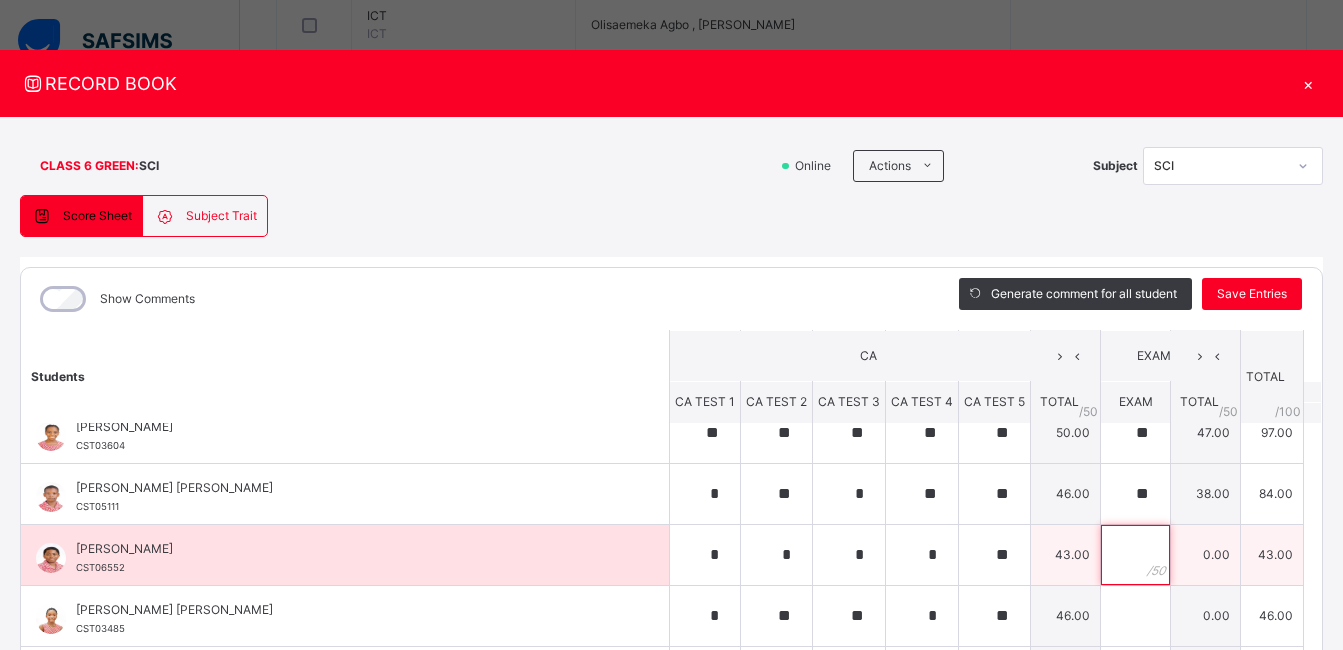 click at bounding box center [1135, 555] 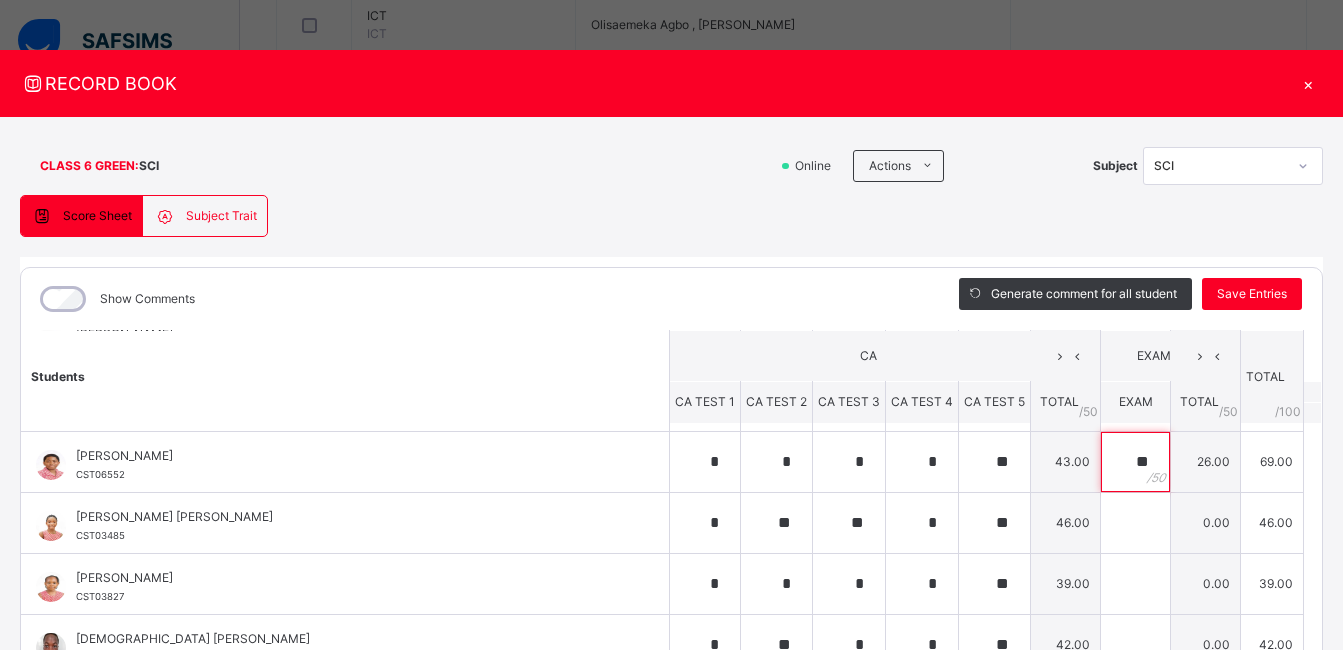 scroll, scrollTop: 708, scrollLeft: 0, axis: vertical 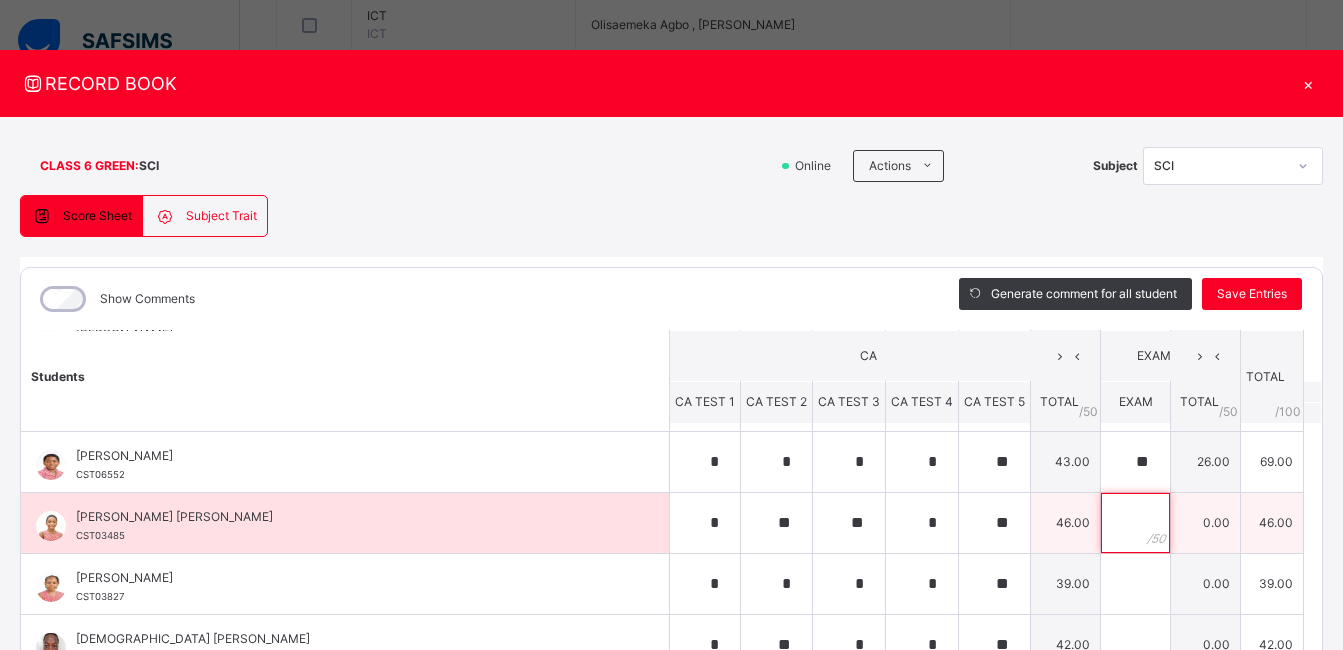 click at bounding box center (1135, 523) 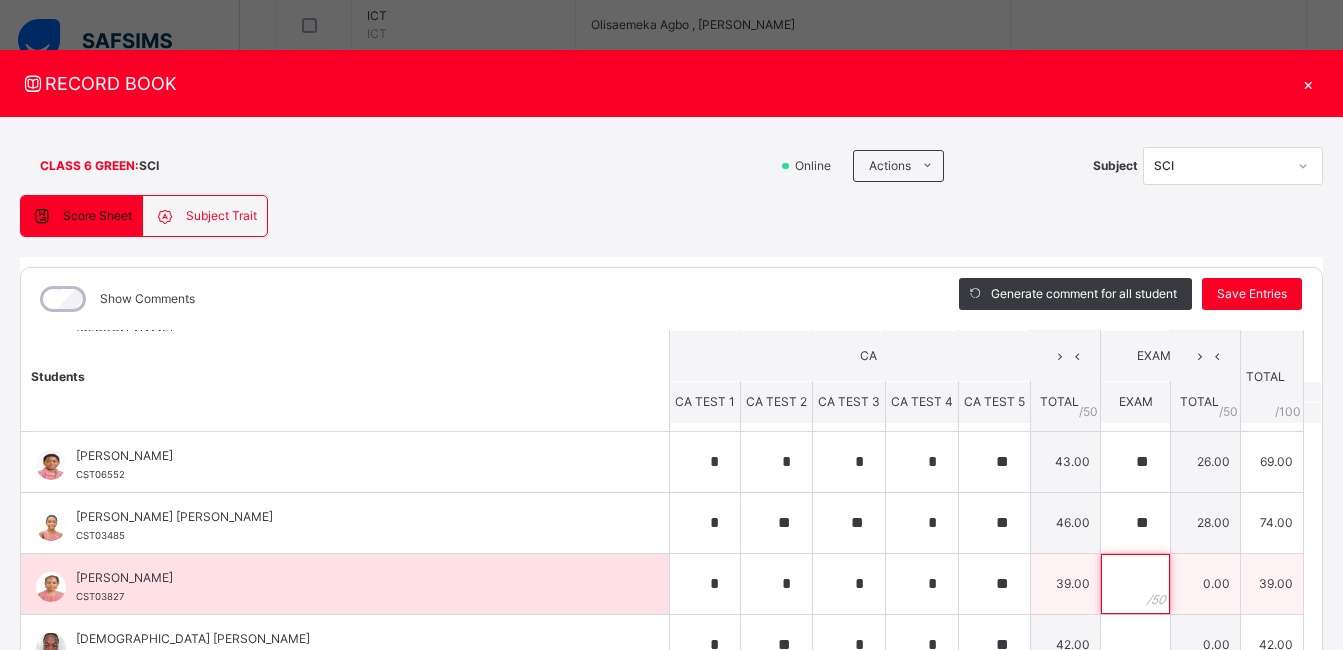 click at bounding box center [1135, 584] 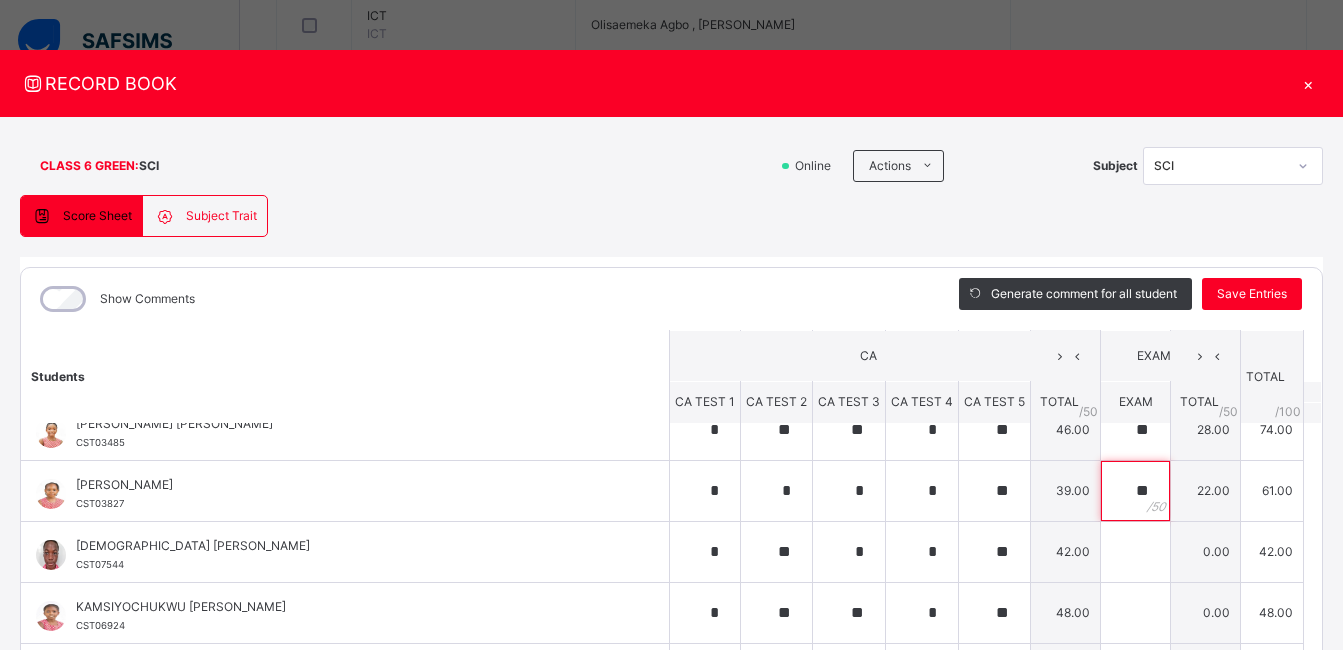 scroll, scrollTop: 783, scrollLeft: 0, axis: vertical 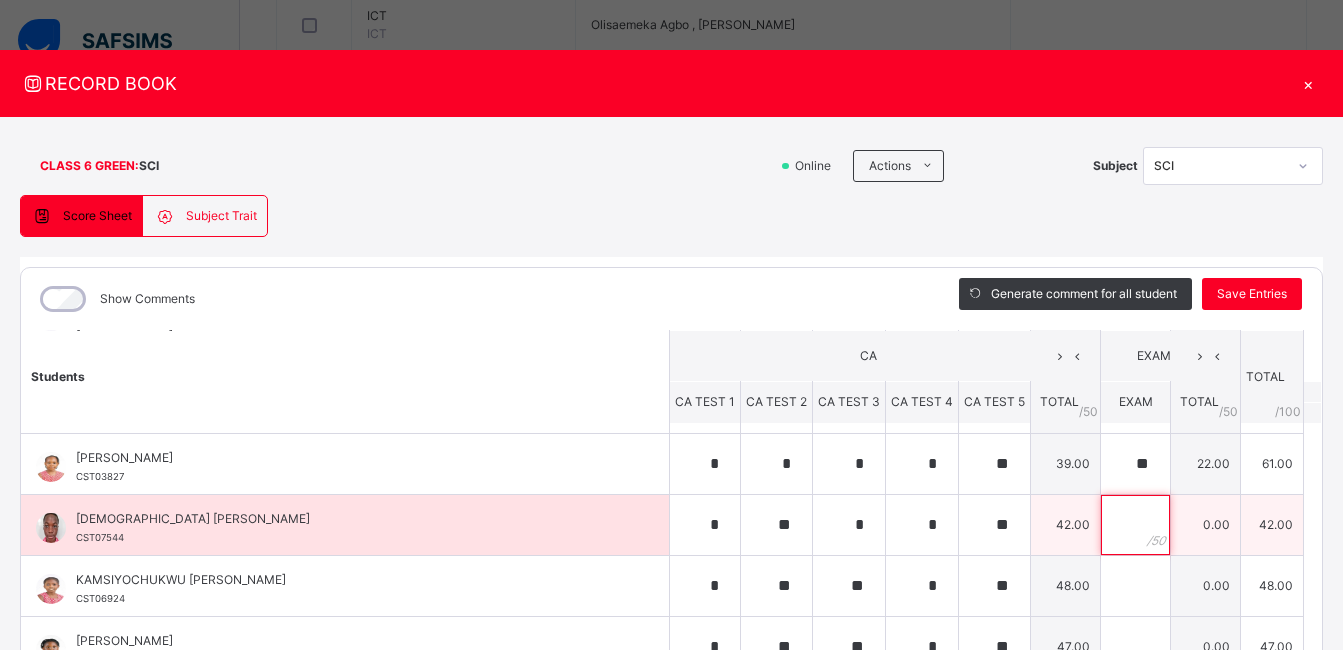 click at bounding box center (1135, 525) 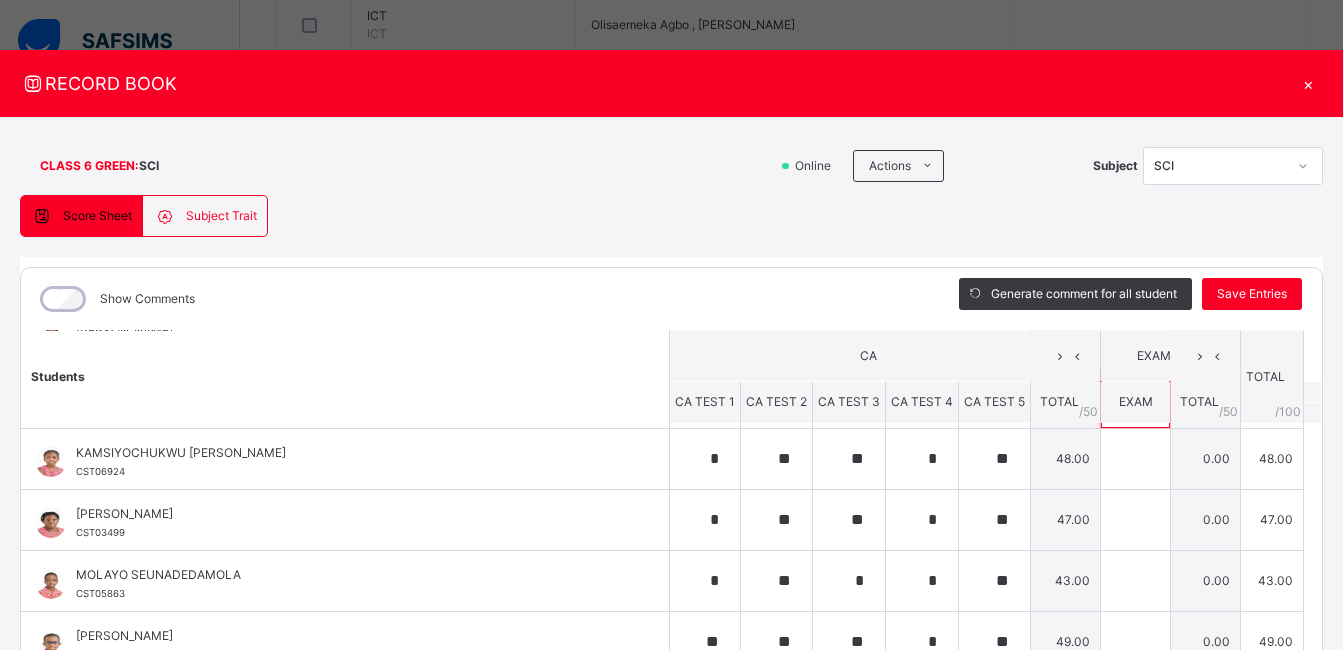 scroll, scrollTop: 914, scrollLeft: 0, axis: vertical 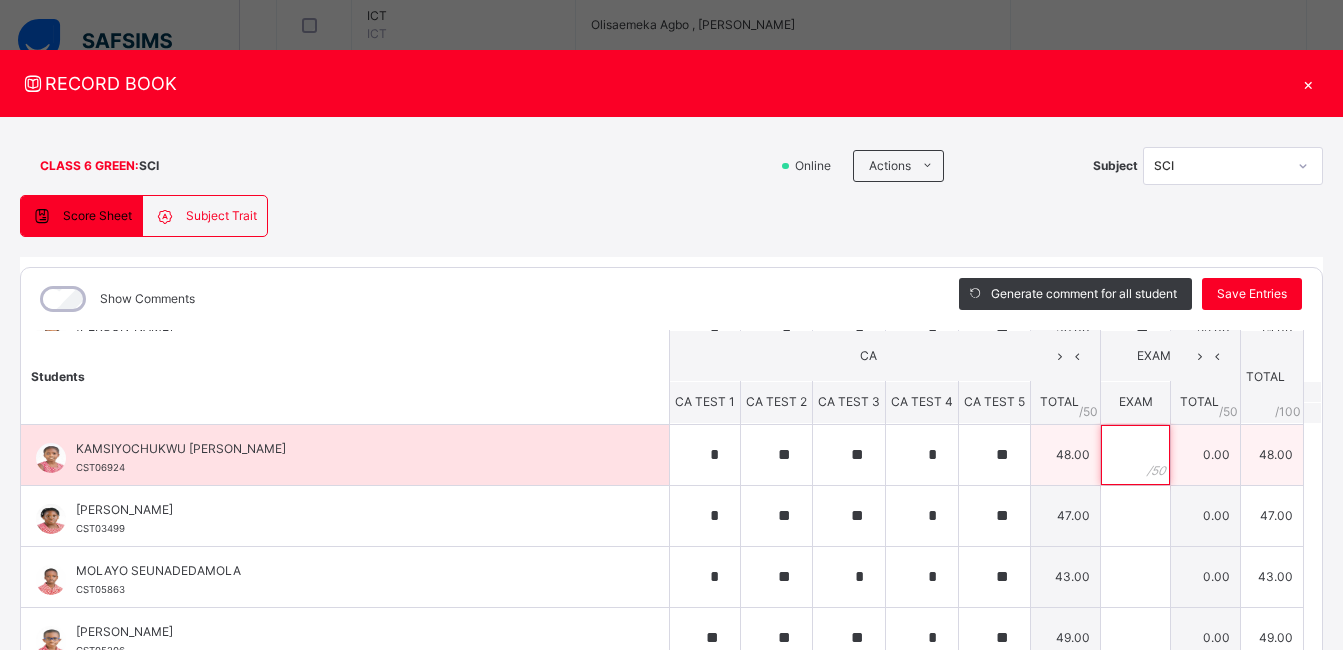 click at bounding box center (1135, 455) 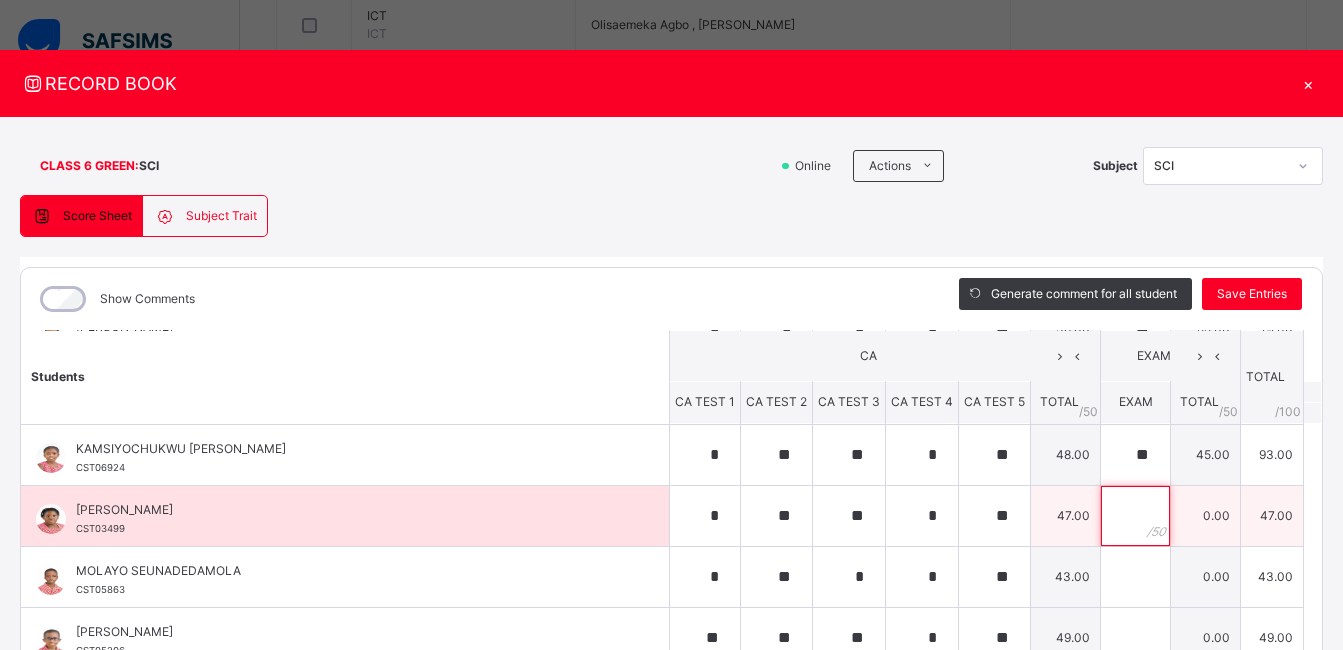 click at bounding box center (1135, 516) 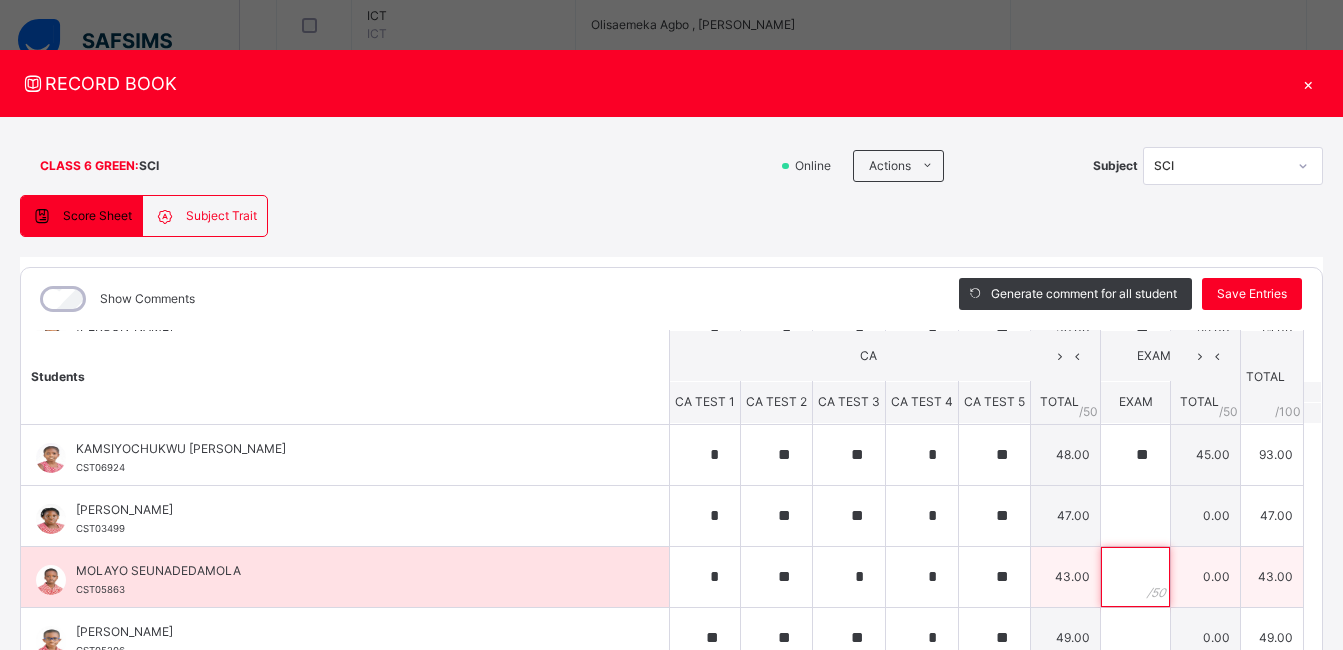 click at bounding box center [1135, 577] 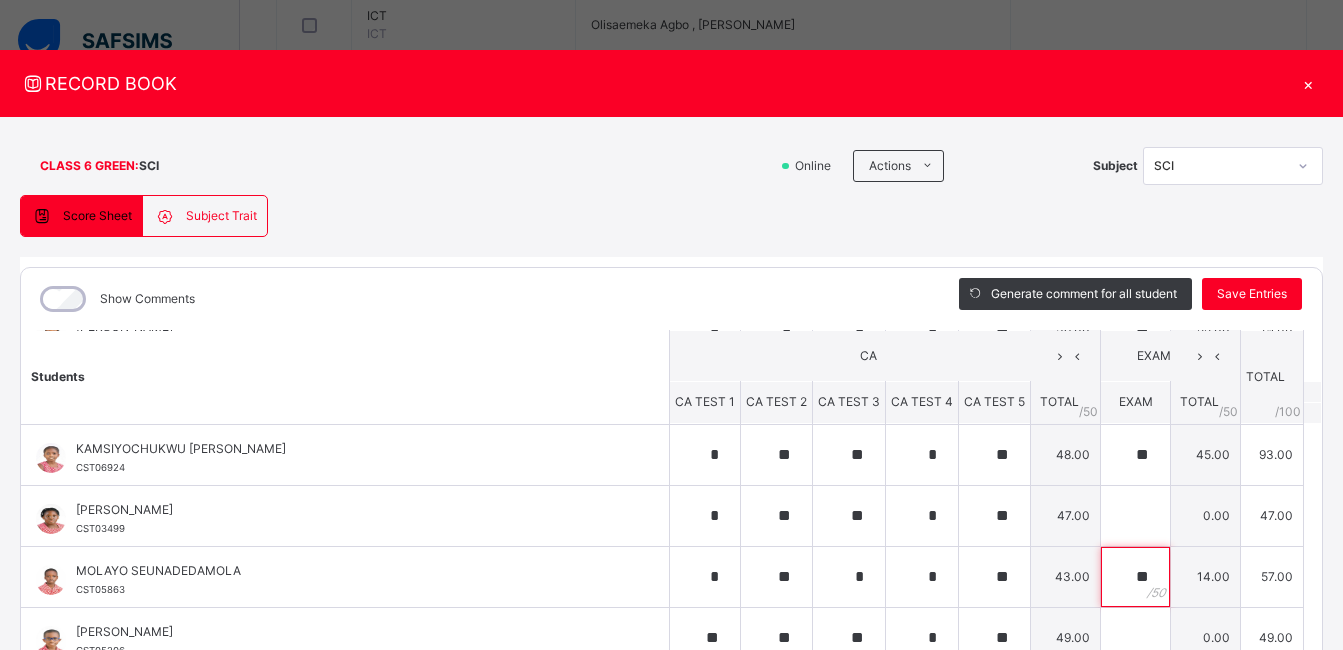 scroll, scrollTop: 18, scrollLeft: 0, axis: vertical 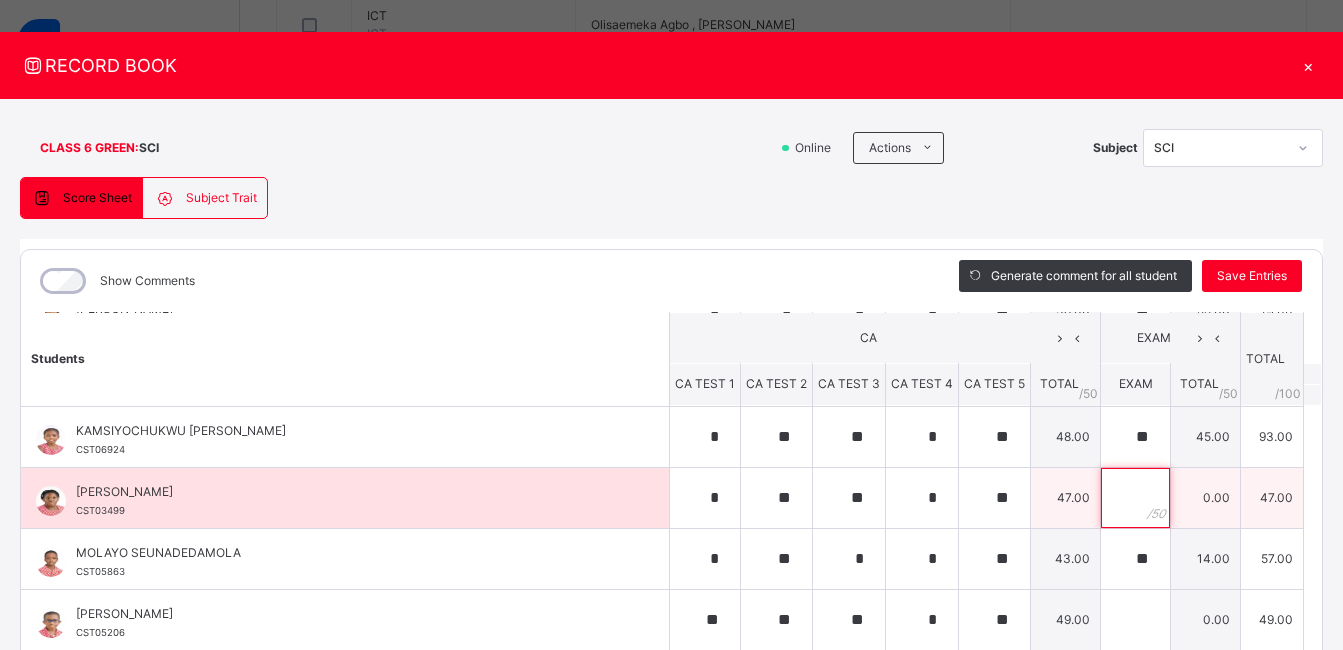 click at bounding box center (1135, 498) 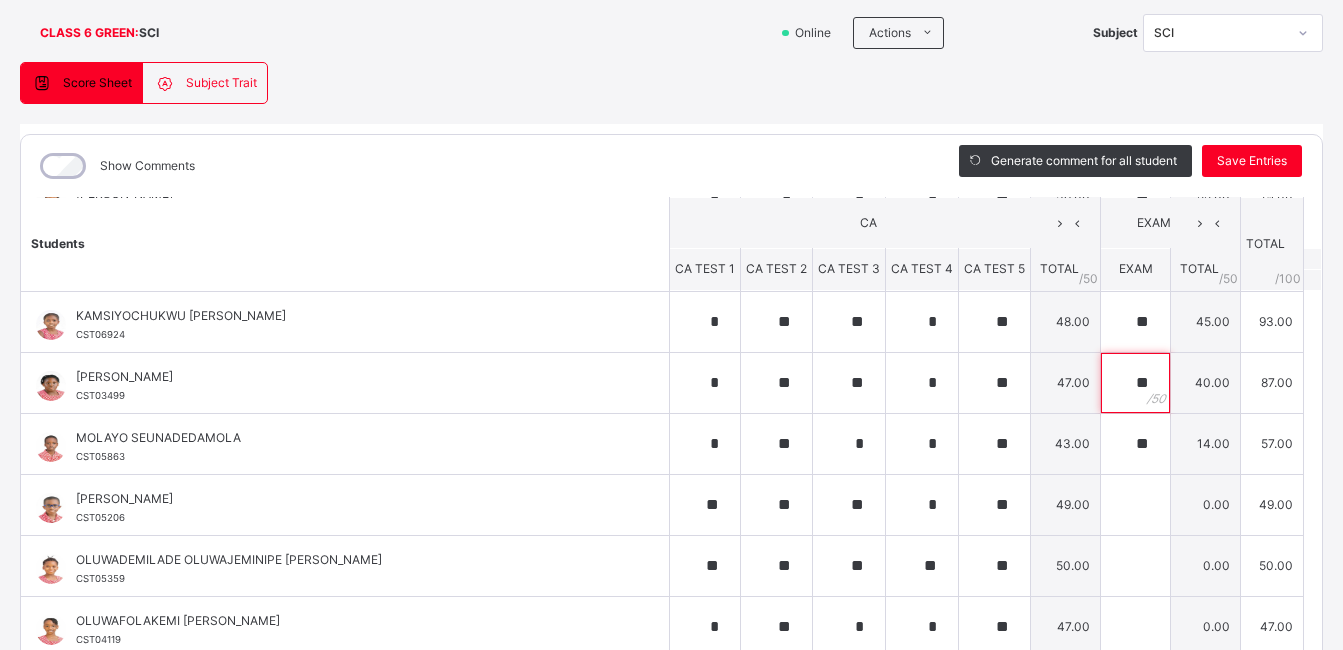 scroll, scrollTop: 144, scrollLeft: 0, axis: vertical 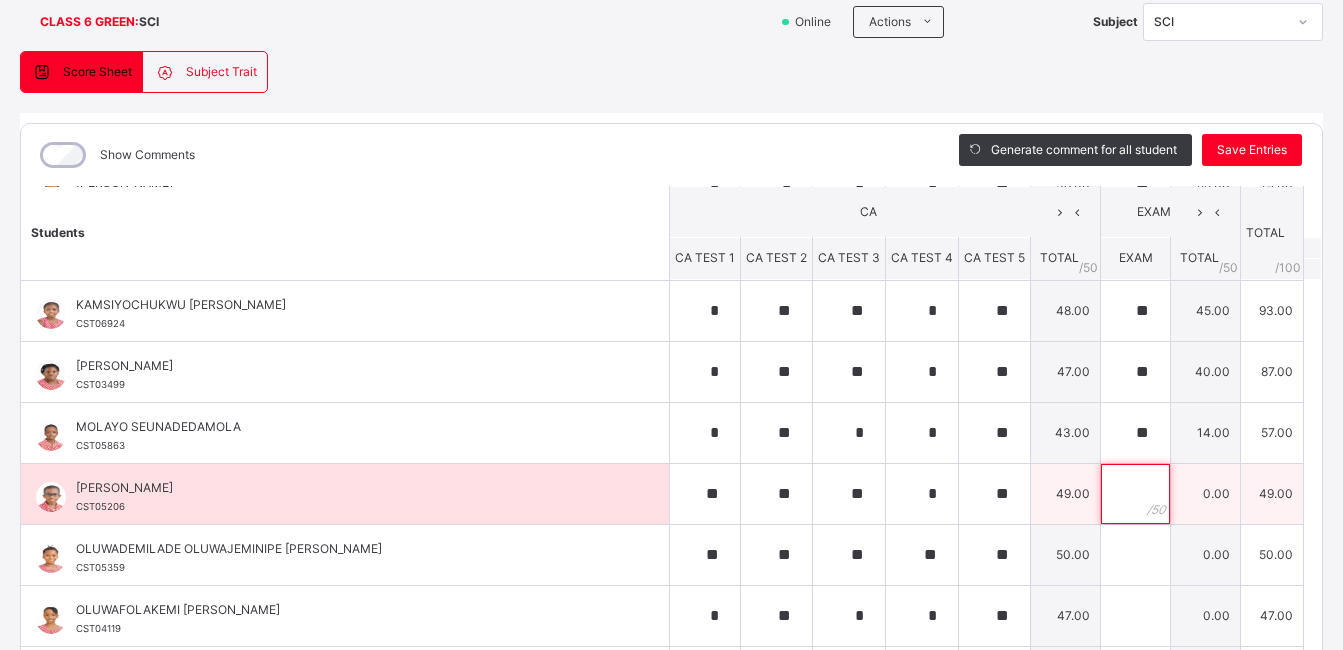 click at bounding box center [1135, 494] 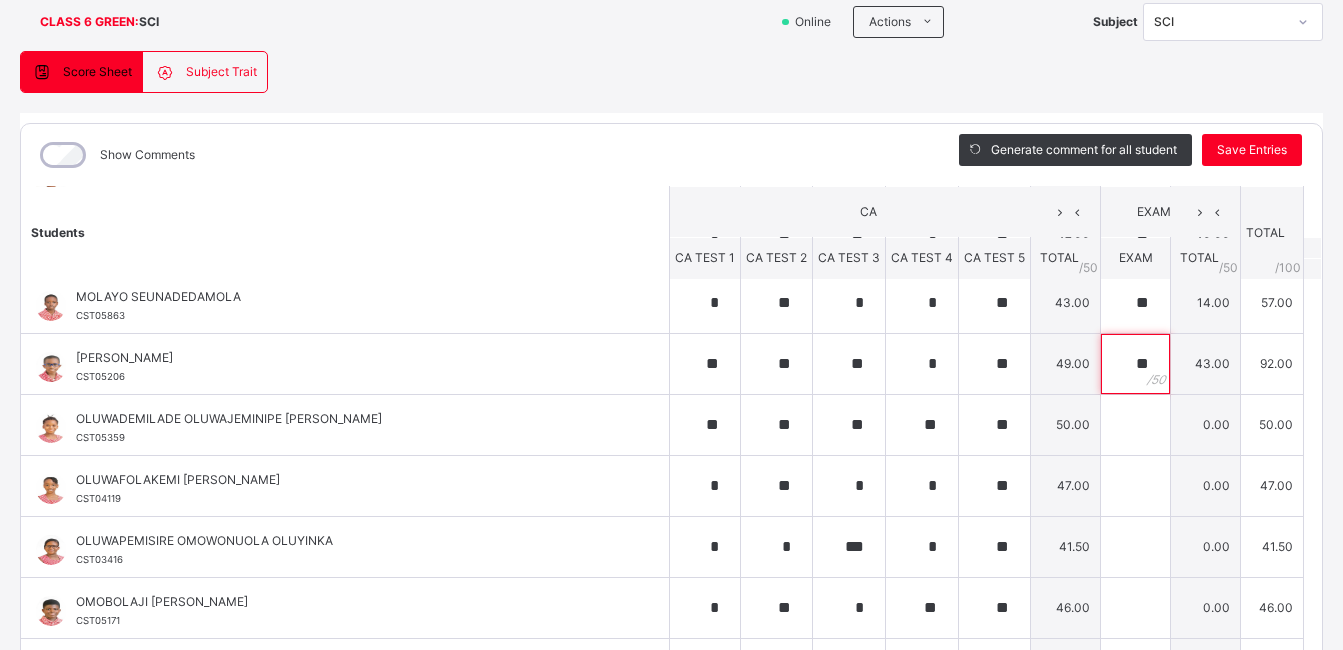 scroll, scrollTop: 1058, scrollLeft: 0, axis: vertical 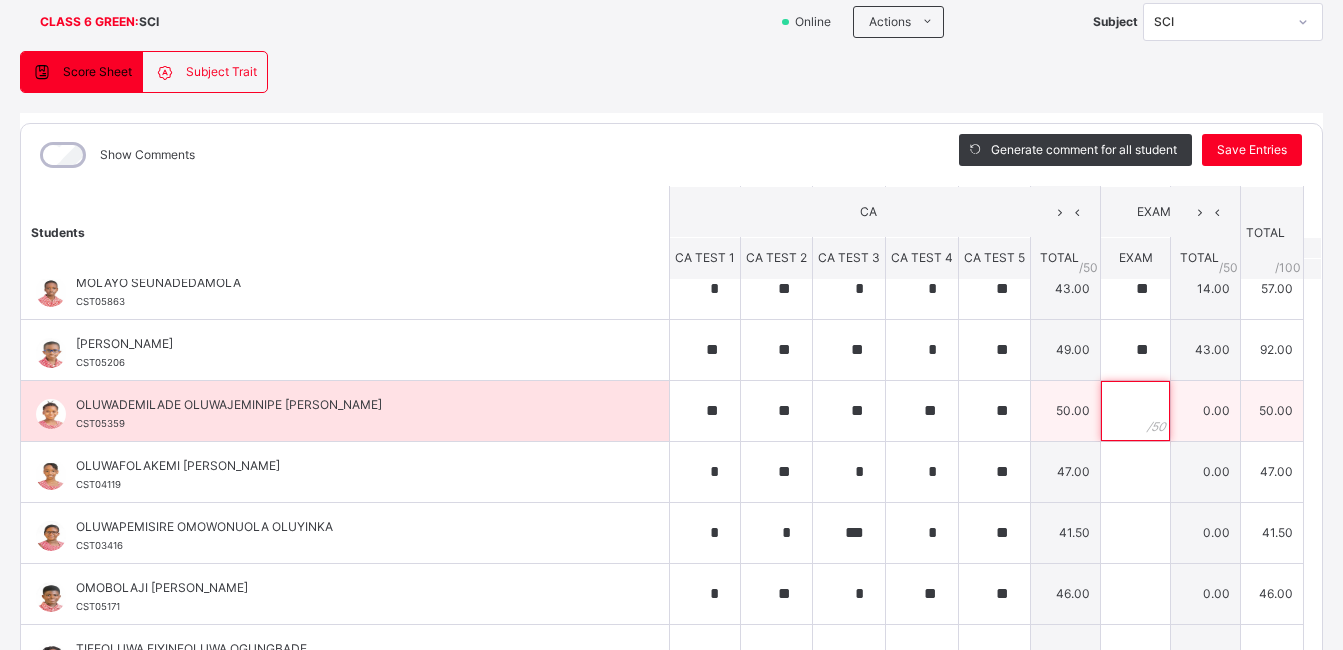 click at bounding box center [1135, 411] 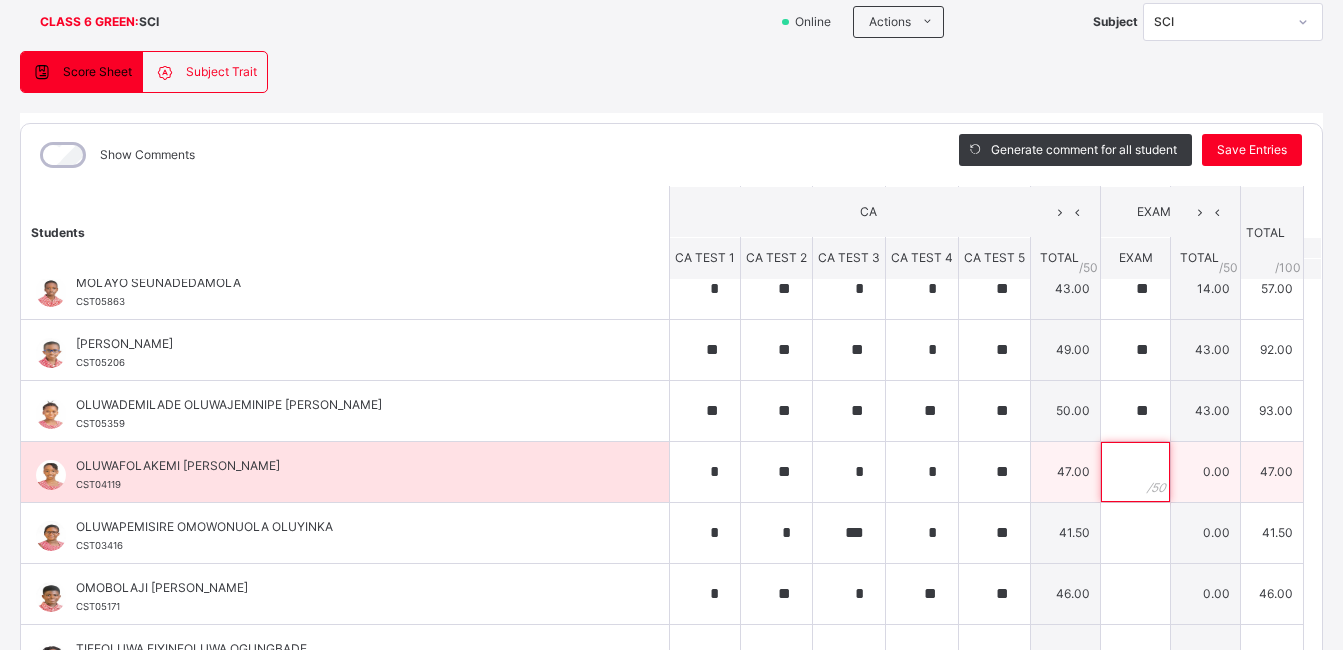 click at bounding box center (1135, 472) 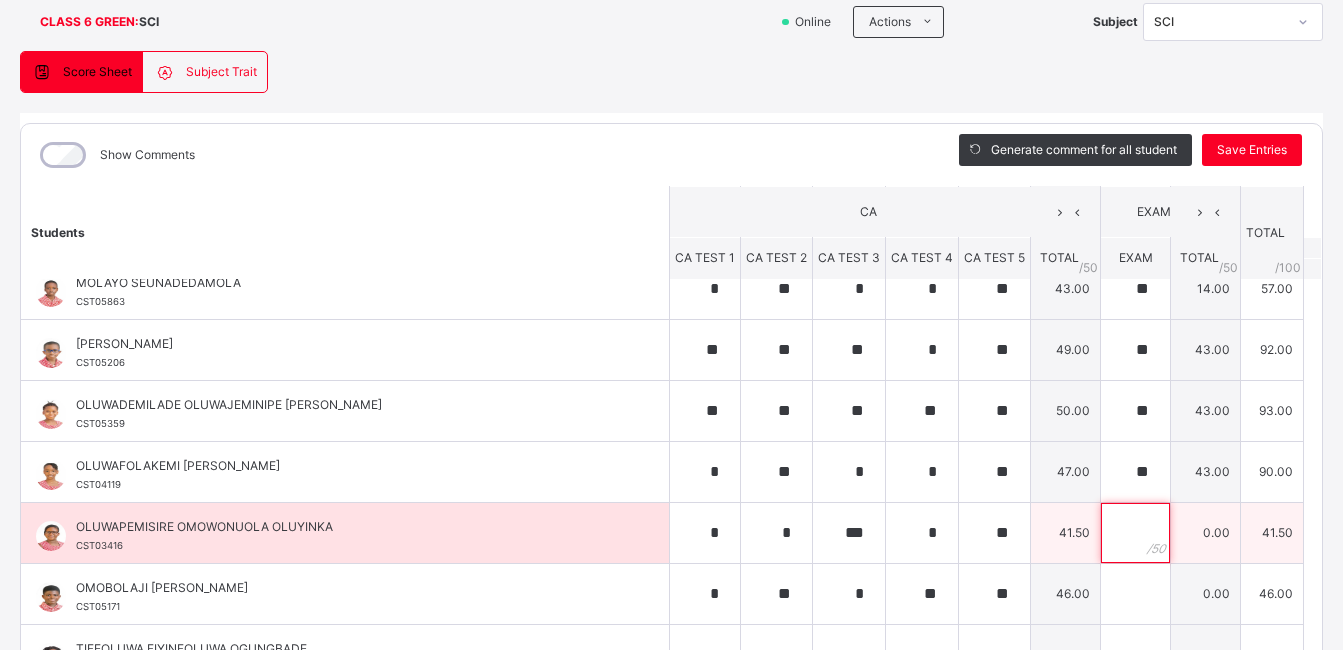 click at bounding box center [1135, 533] 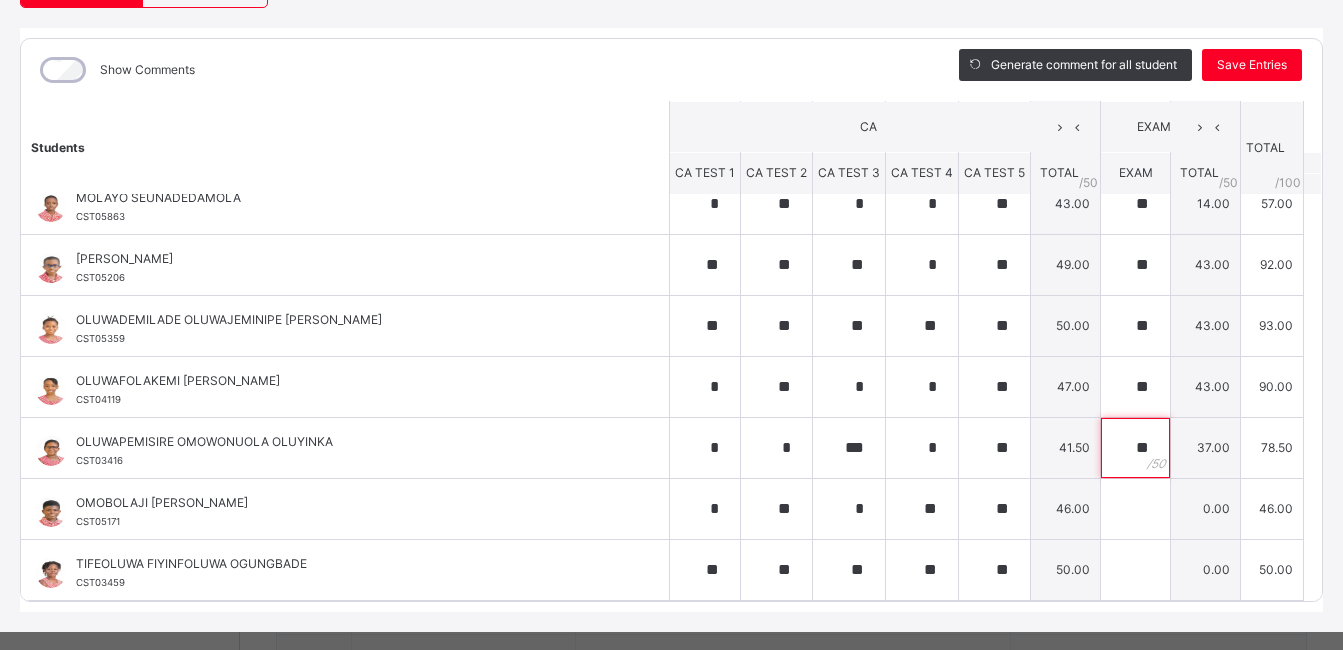 scroll, scrollTop: 235, scrollLeft: 0, axis: vertical 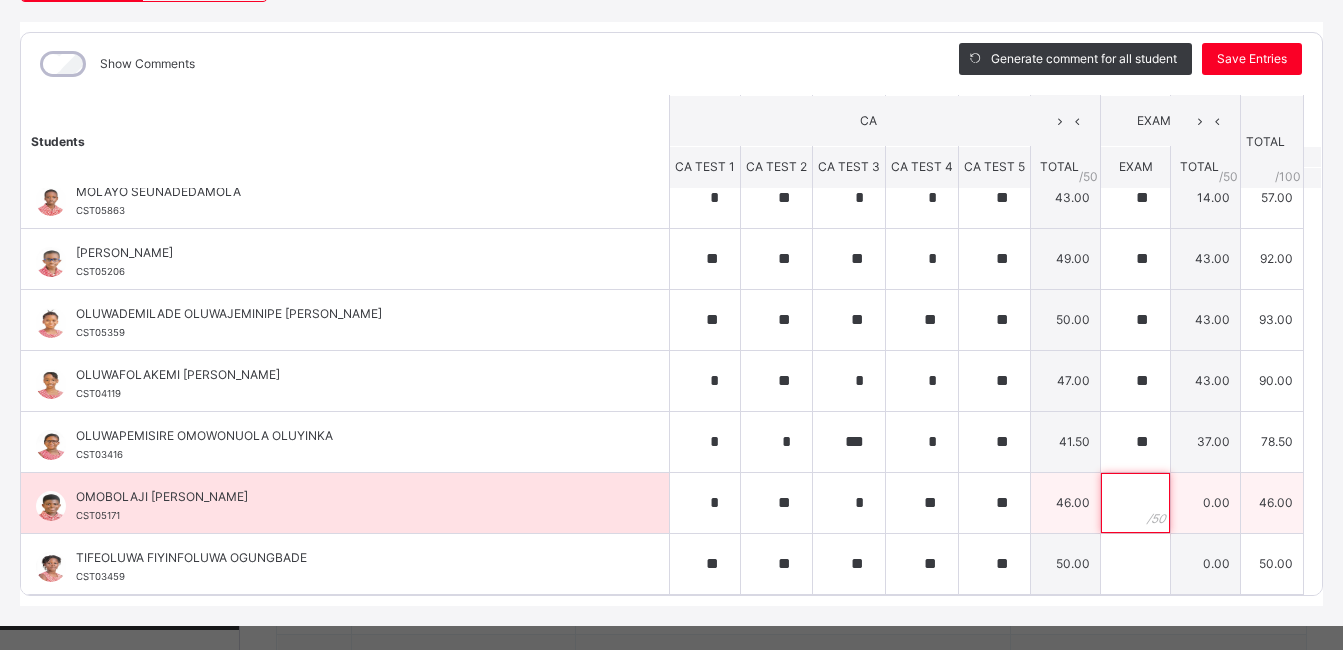 click at bounding box center [1135, 503] 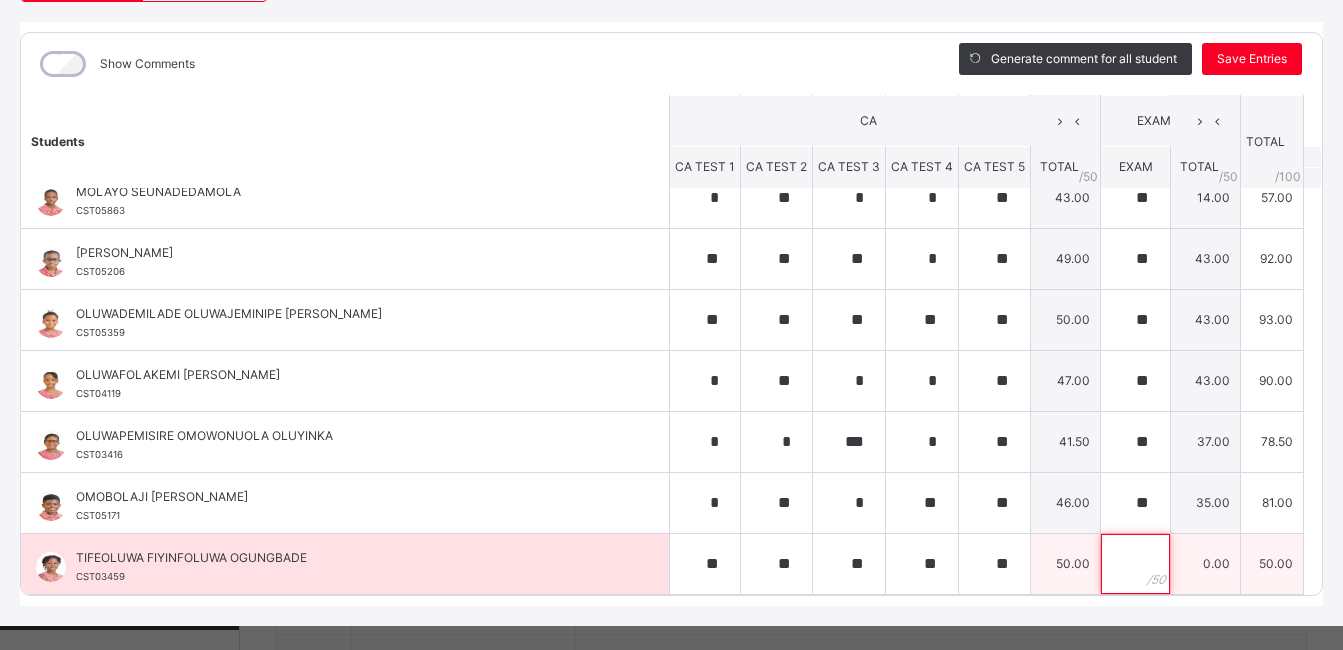 click at bounding box center (1135, 564) 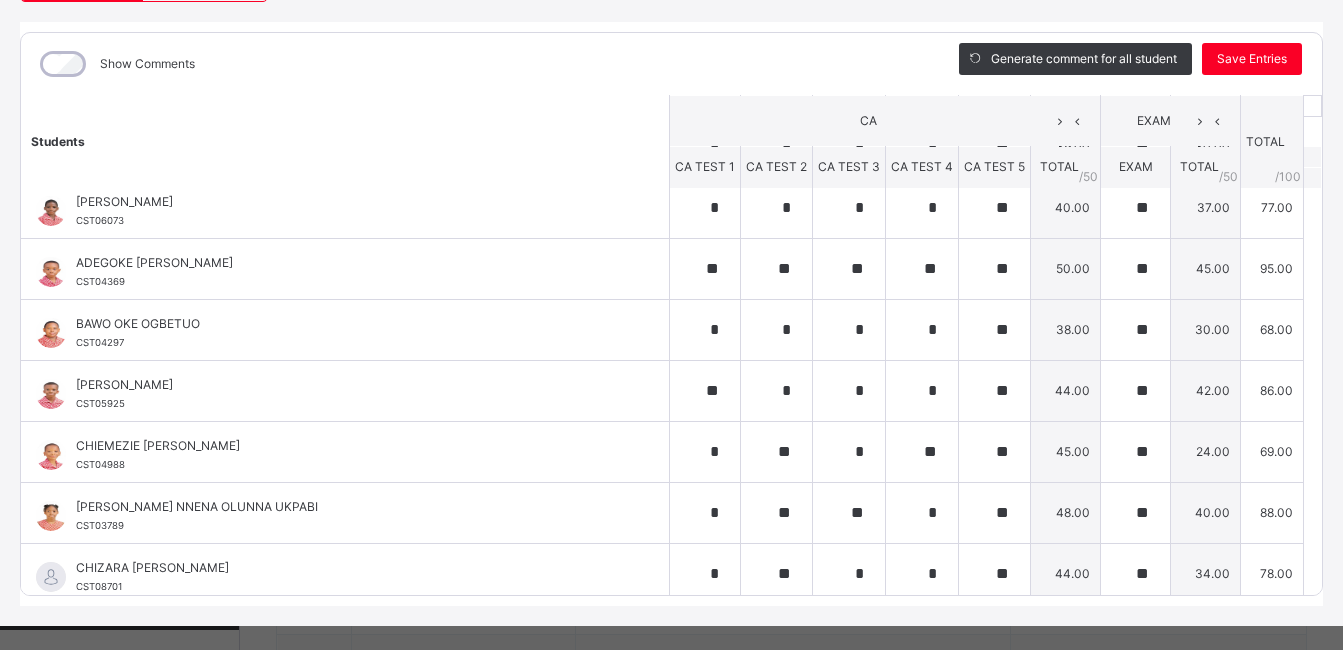 scroll, scrollTop: 0, scrollLeft: 0, axis: both 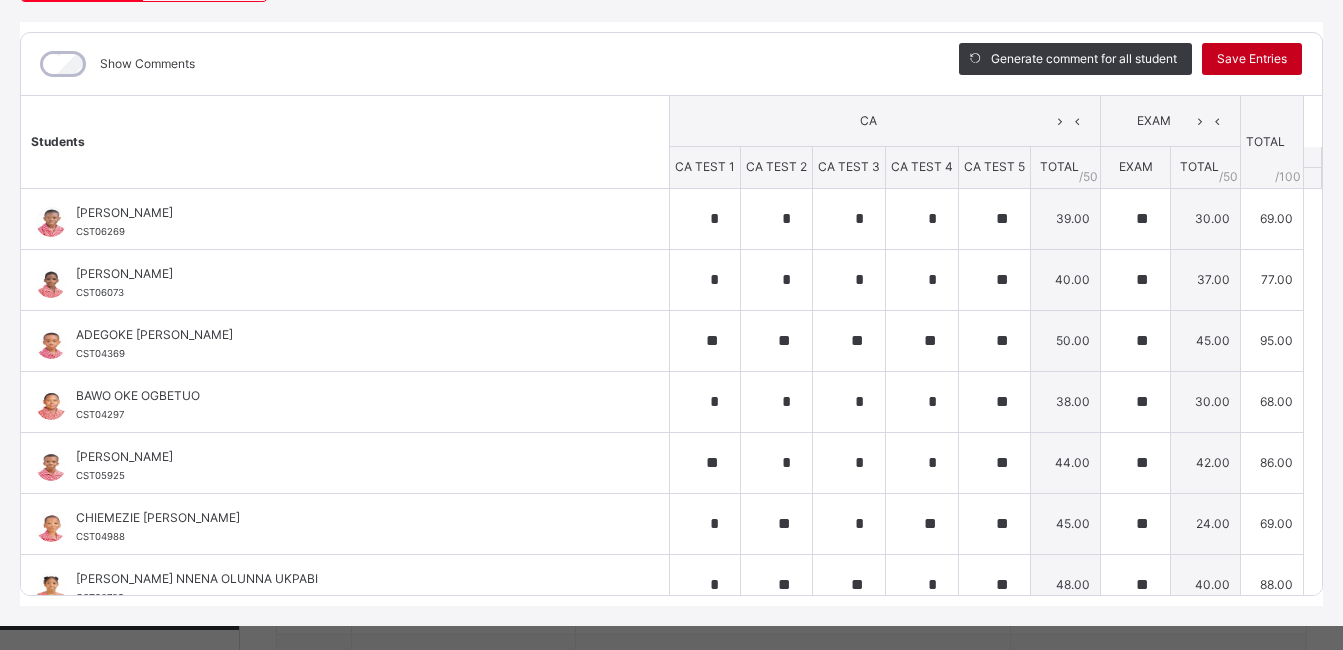 click on "Save Entries" at bounding box center [1252, 59] 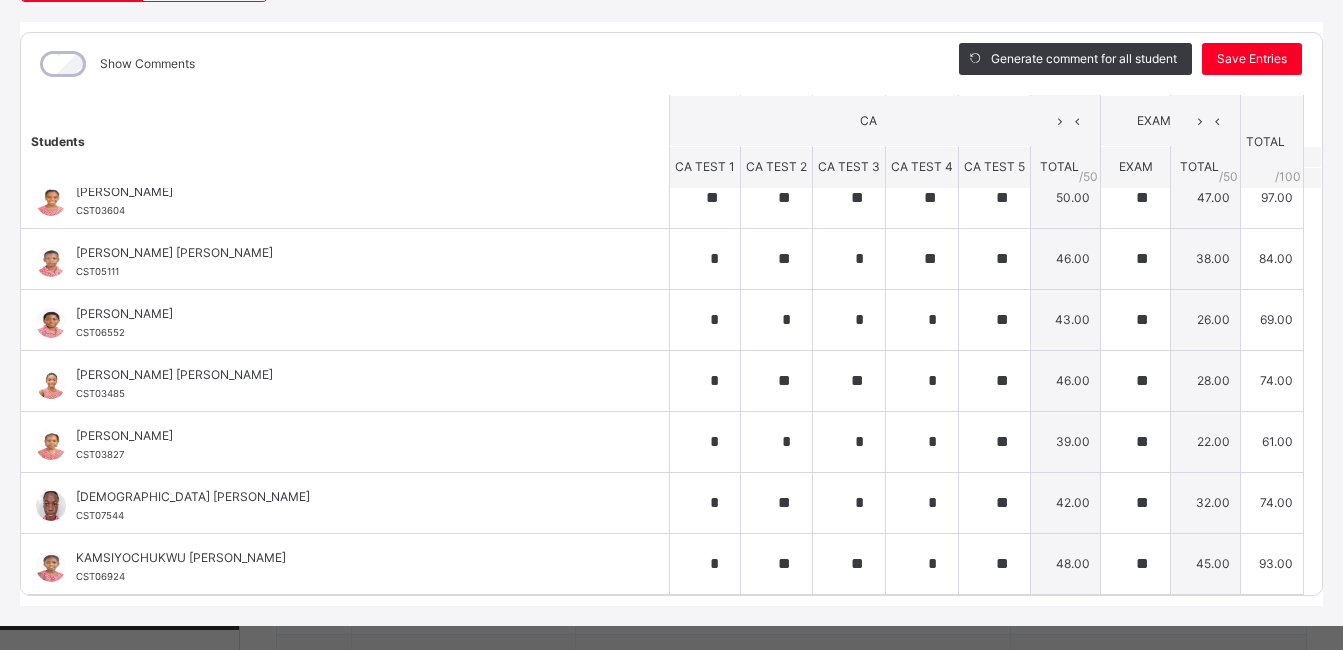 scroll, scrollTop: 838, scrollLeft: 0, axis: vertical 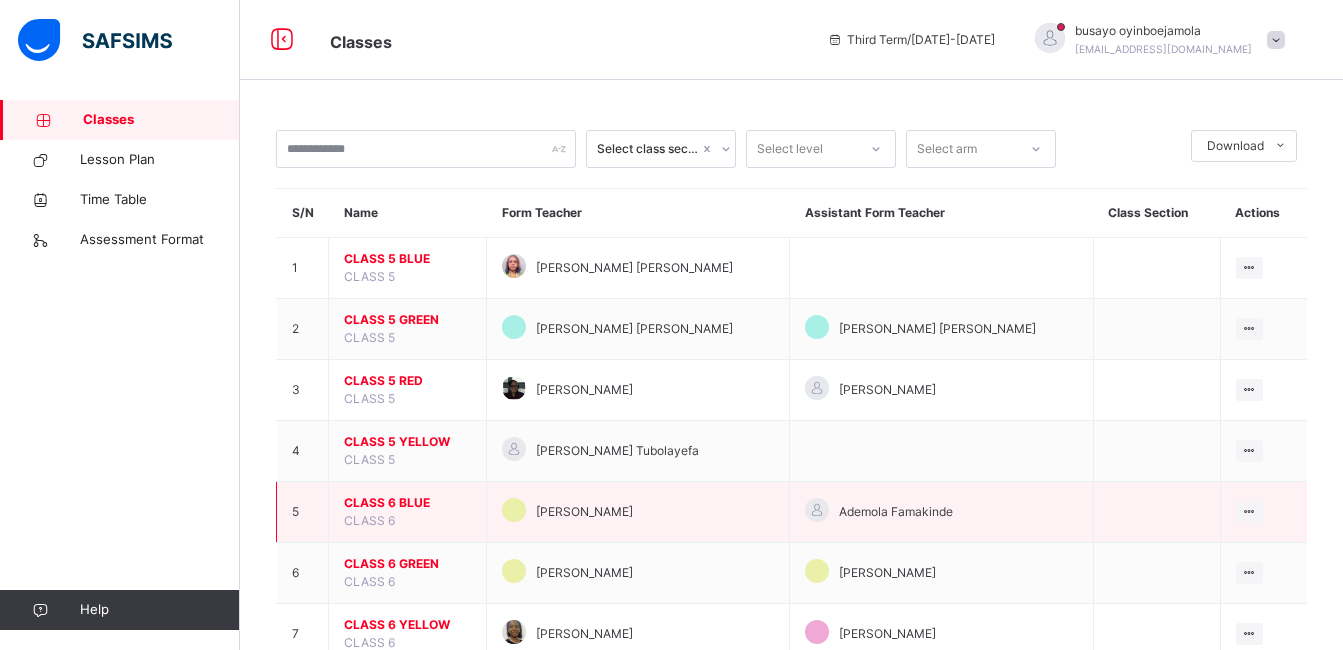 click on "CLASS 6   BLUE" at bounding box center [407, 503] 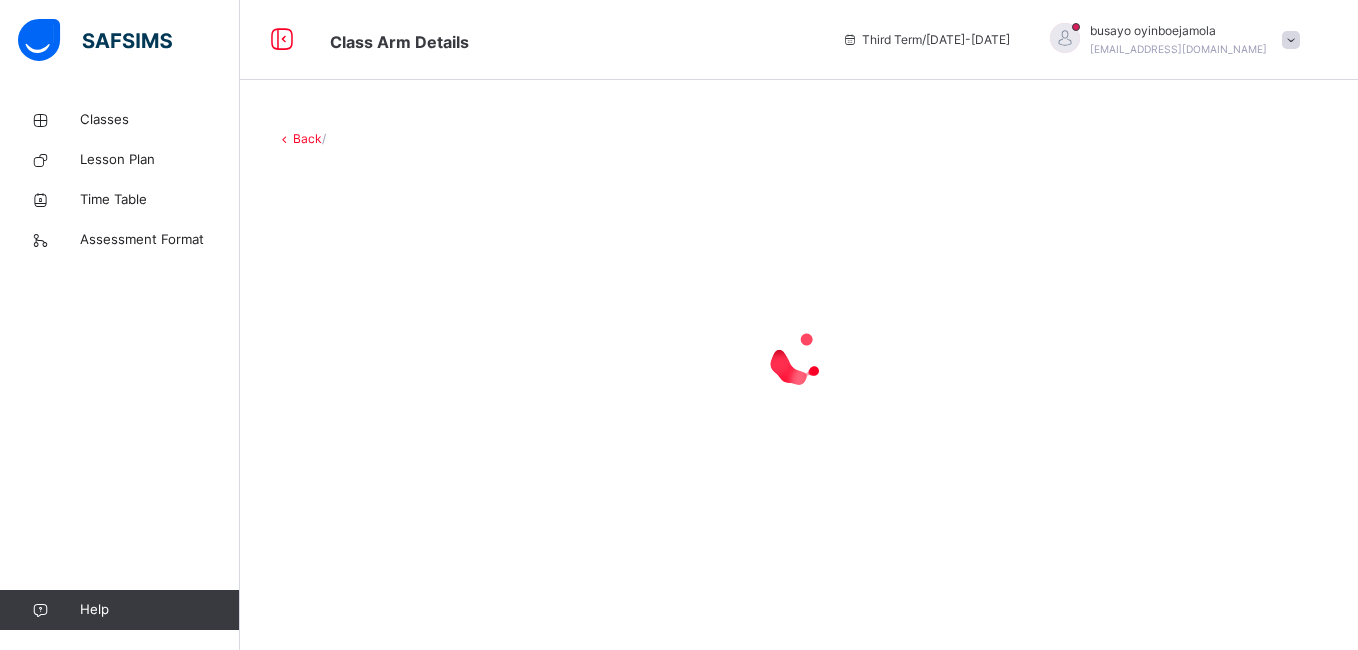 click at bounding box center [799, 358] 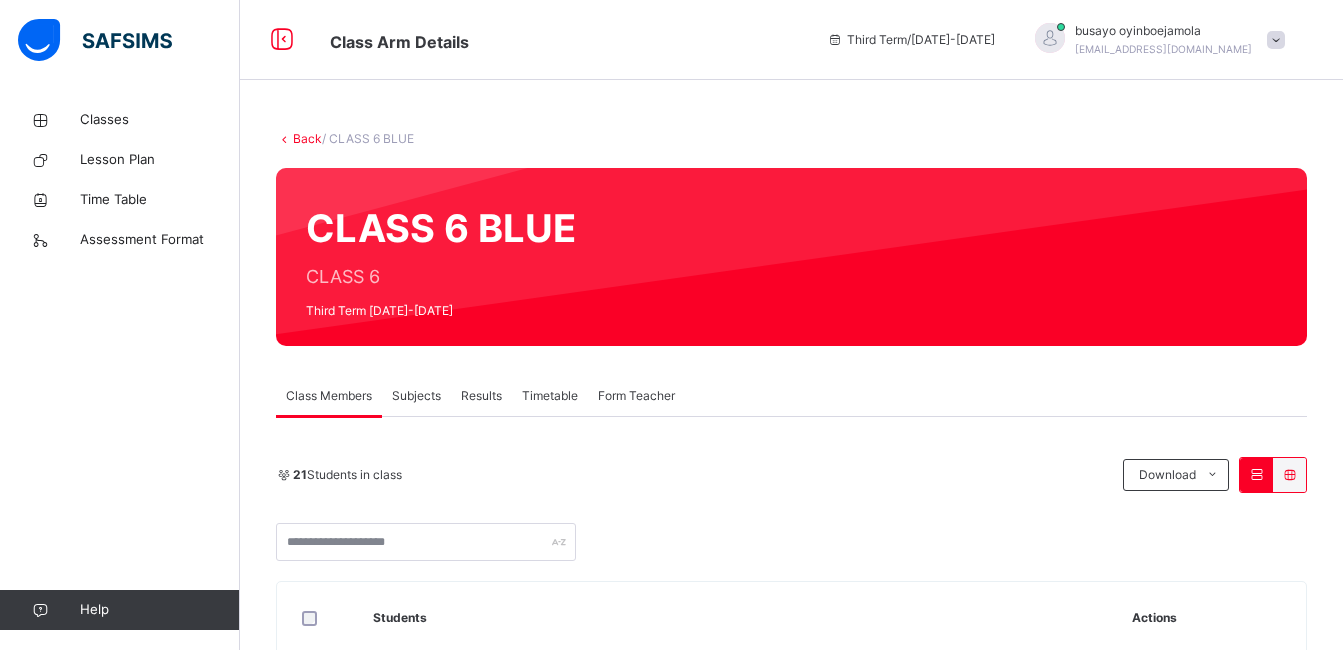 click on "Subjects" at bounding box center (416, 396) 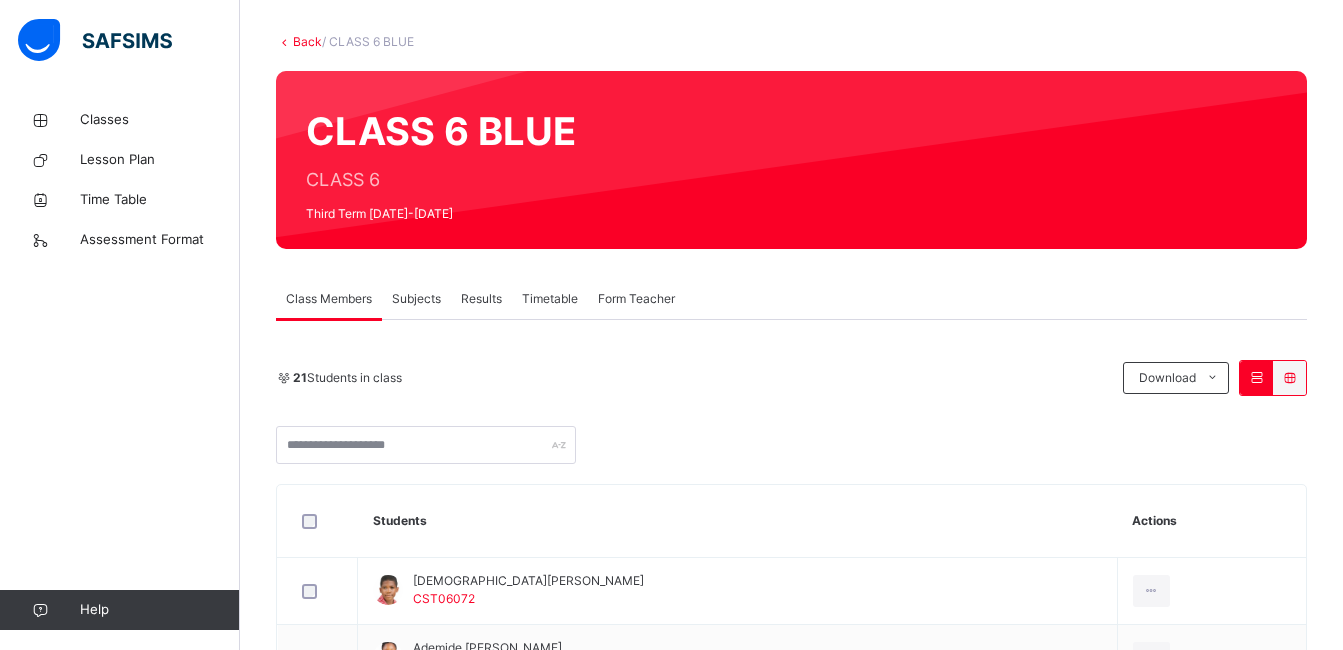 scroll, scrollTop: 0, scrollLeft: 0, axis: both 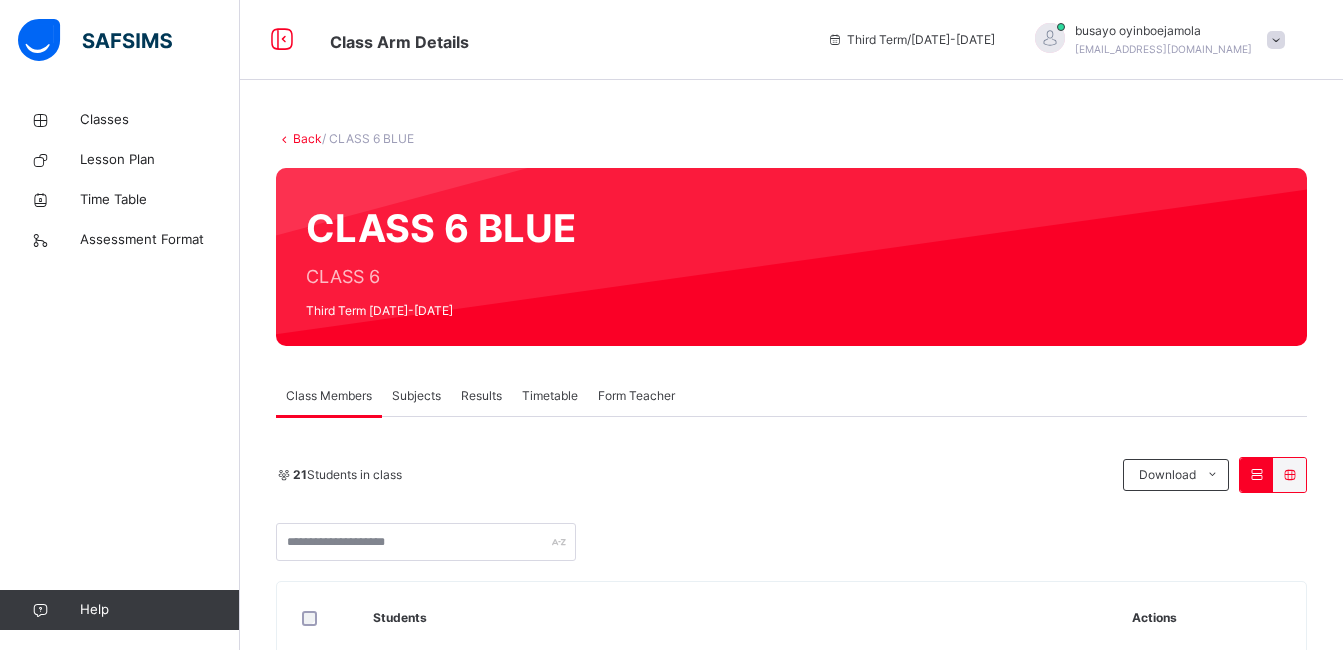 click on "Subjects" at bounding box center [416, 396] 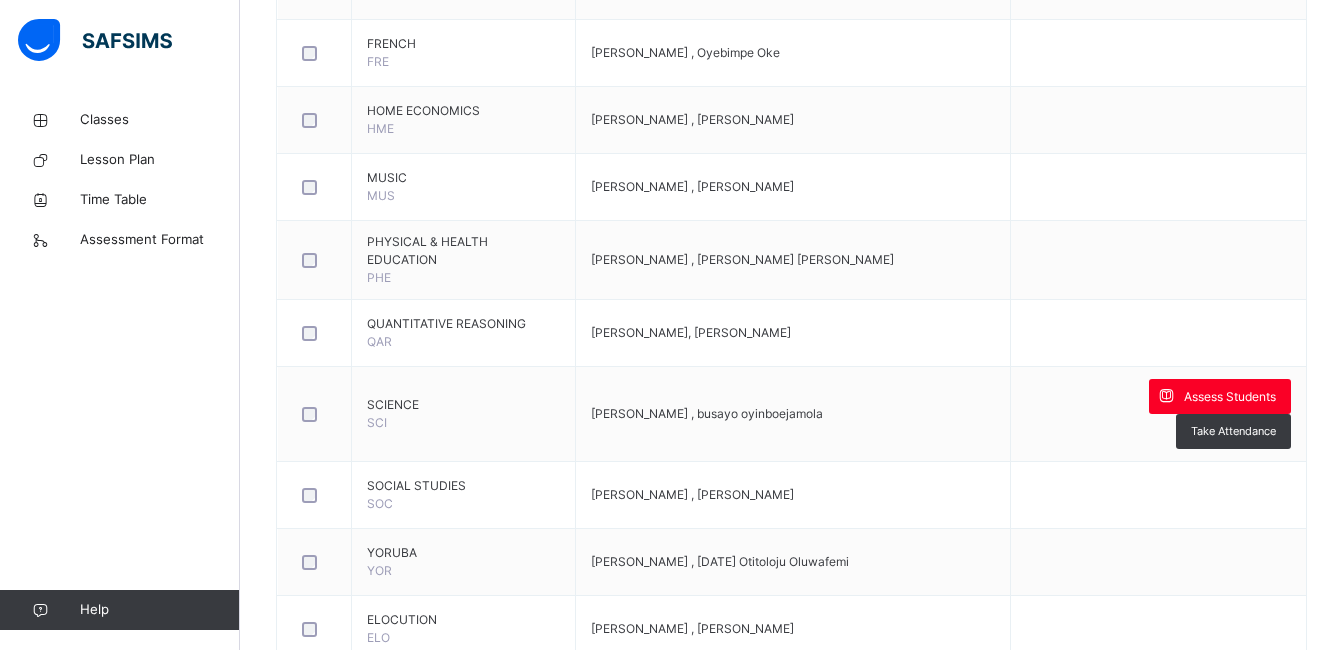 scroll, scrollTop: 690, scrollLeft: 0, axis: vertical 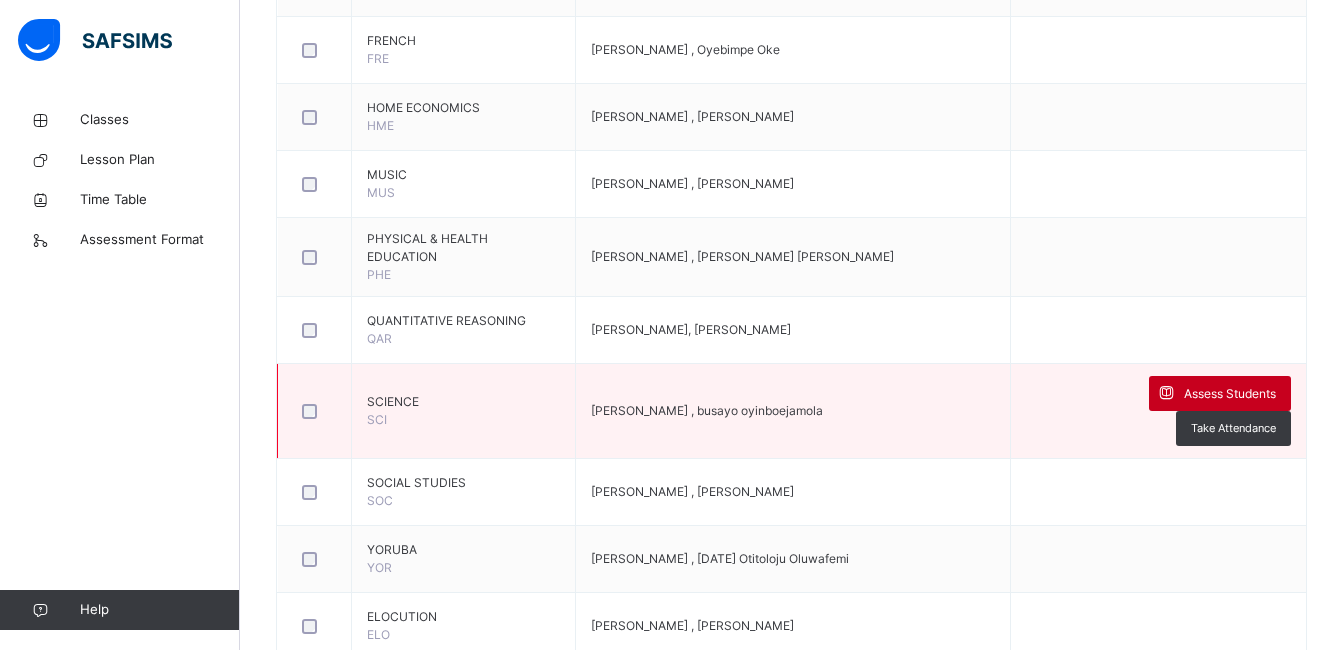 click on "Assess Students" at bounding box center [1230, 394] 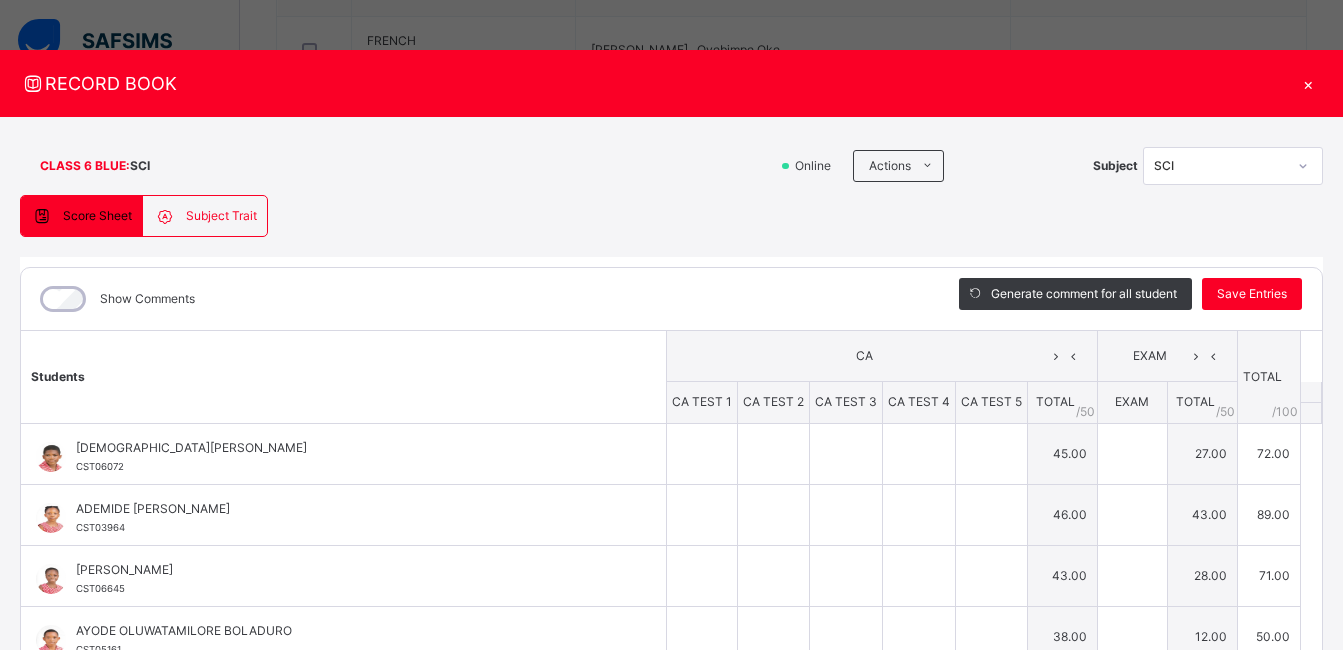 type on "*" 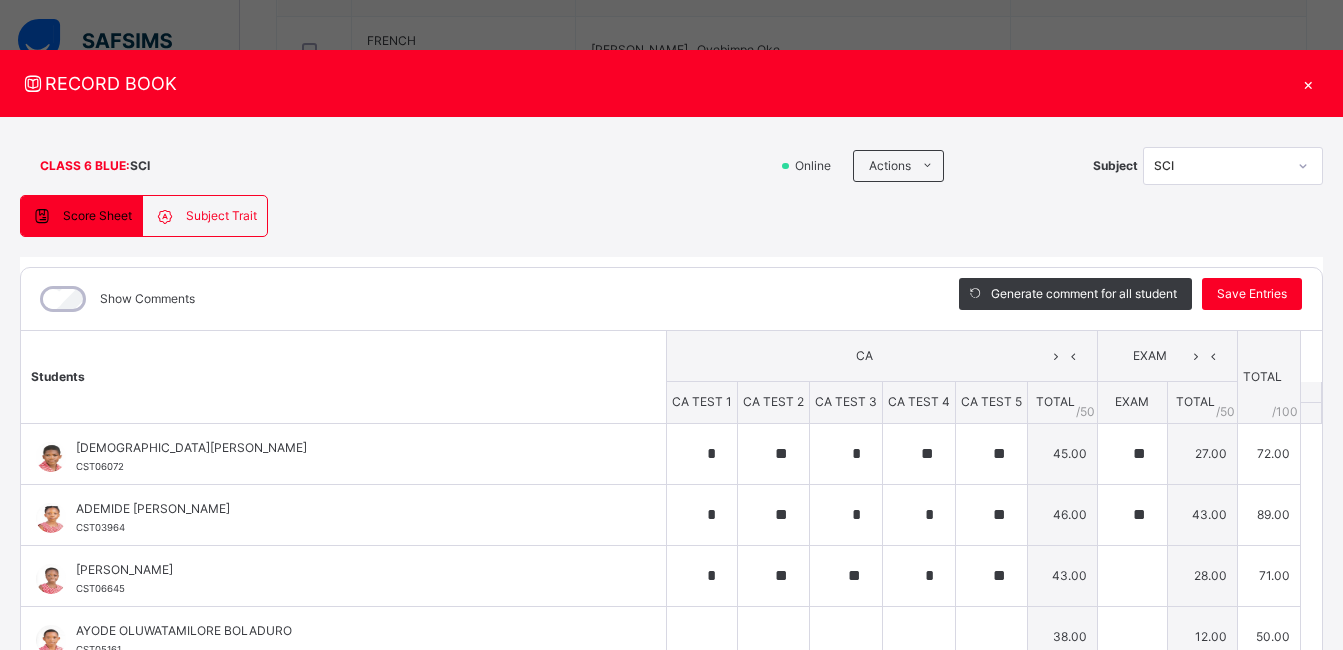 type on "**" 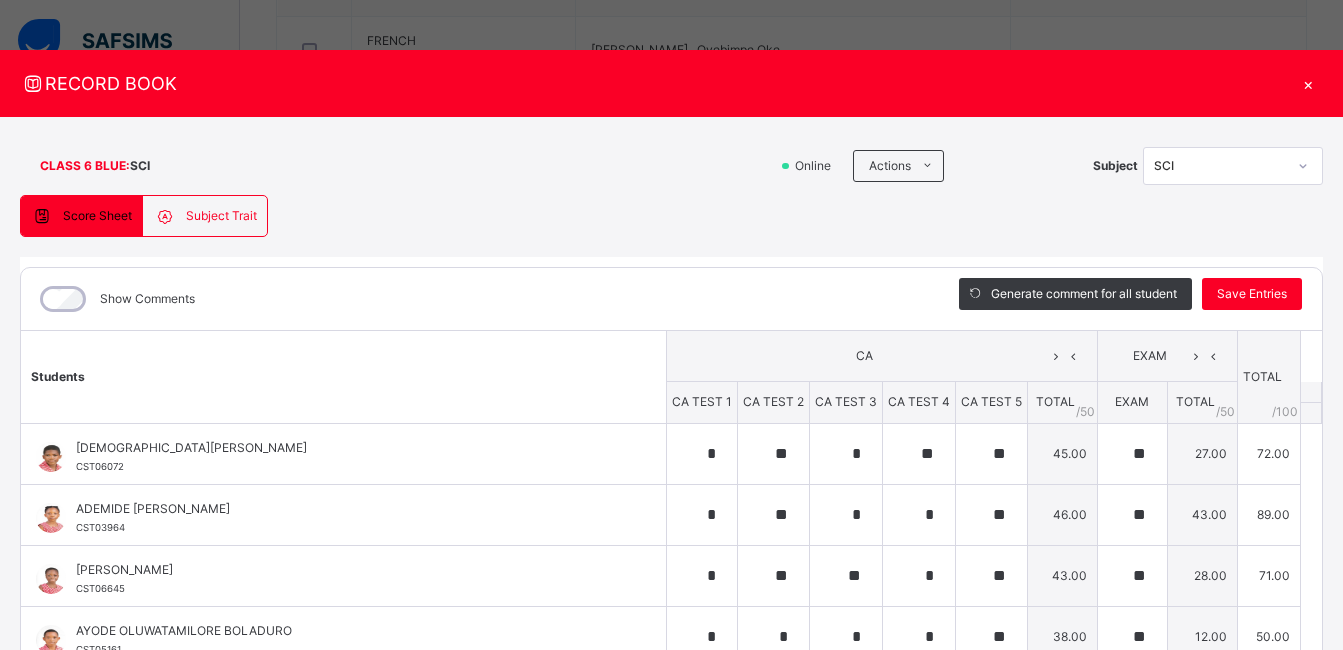 type on "*" 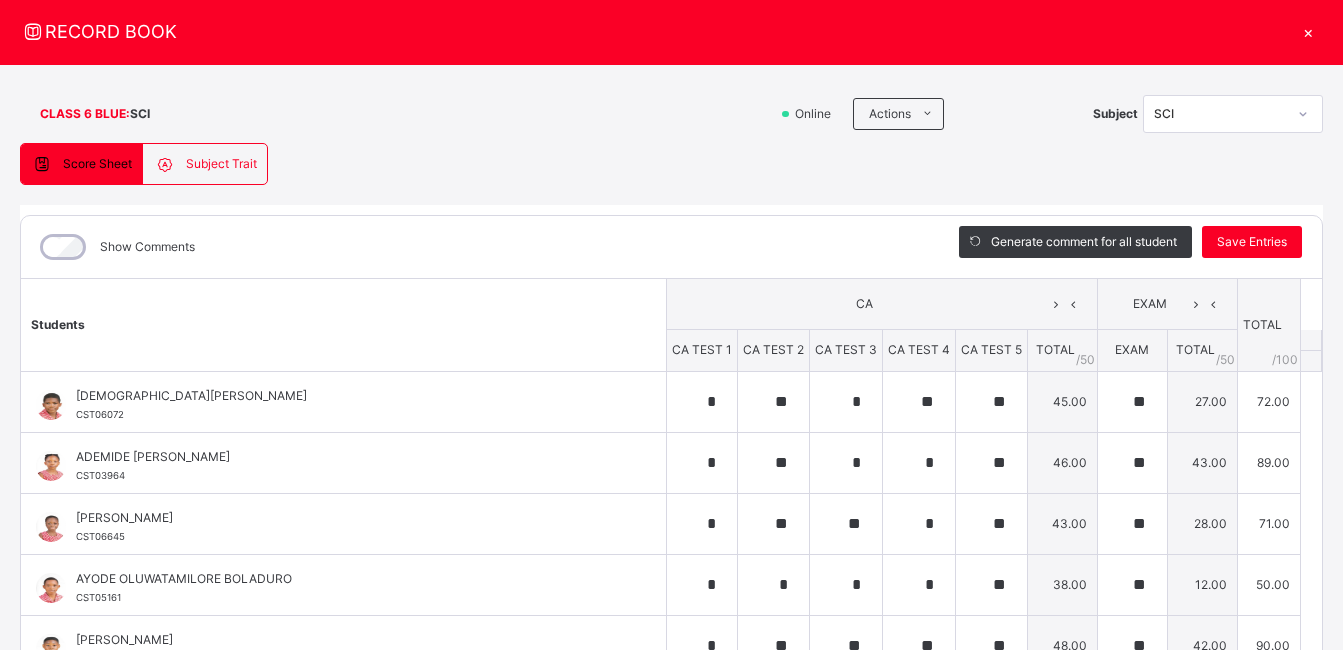 scroll, scrollTop: 31, scrollLeft: 0, axis: vertical 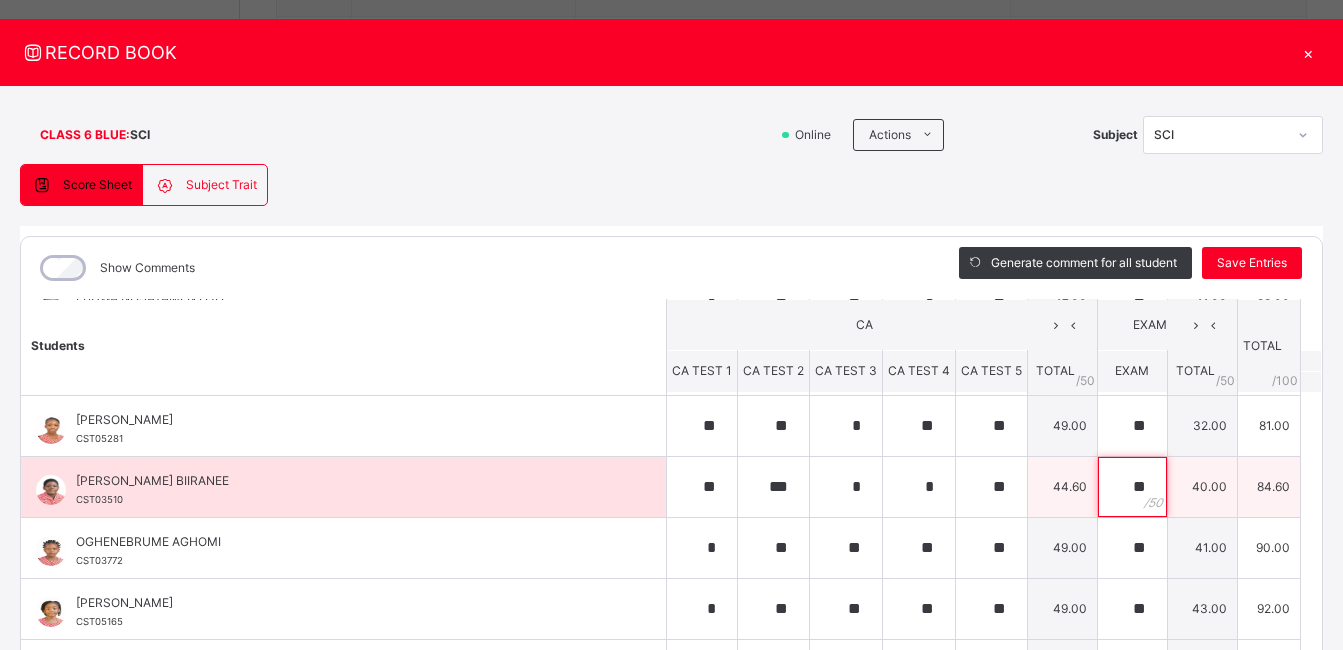 click on "**" at bounding box center (1132, 487) 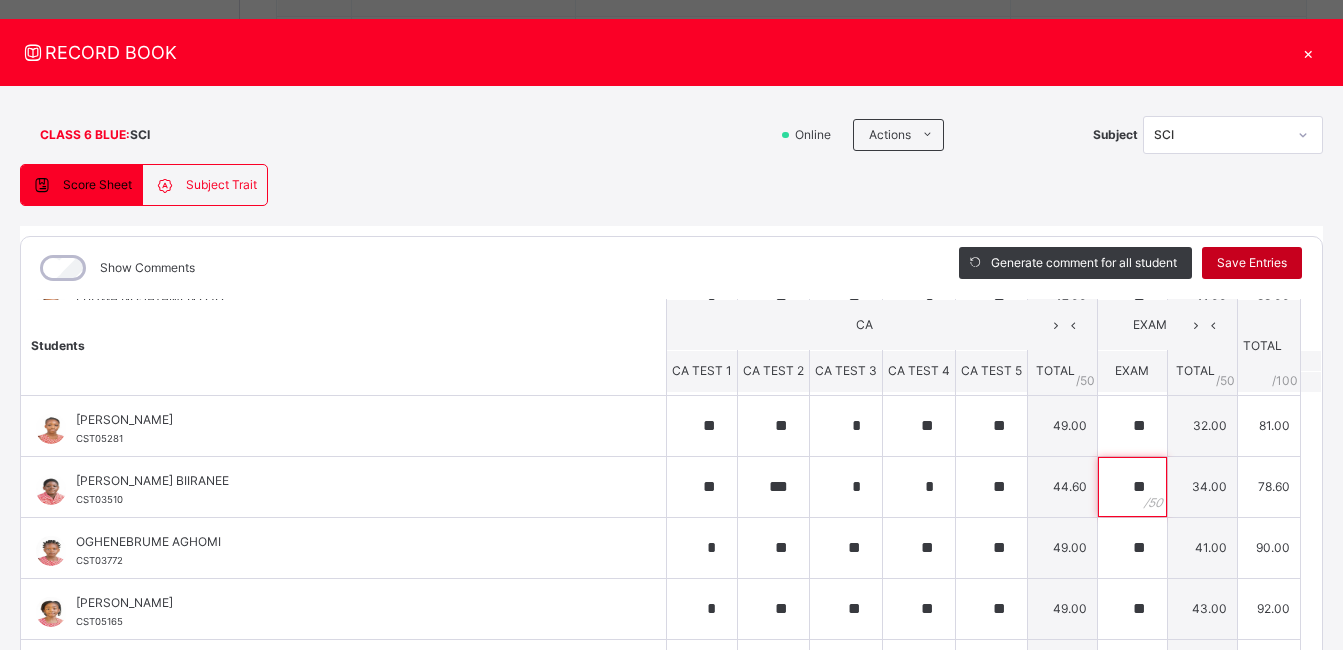type on "**" 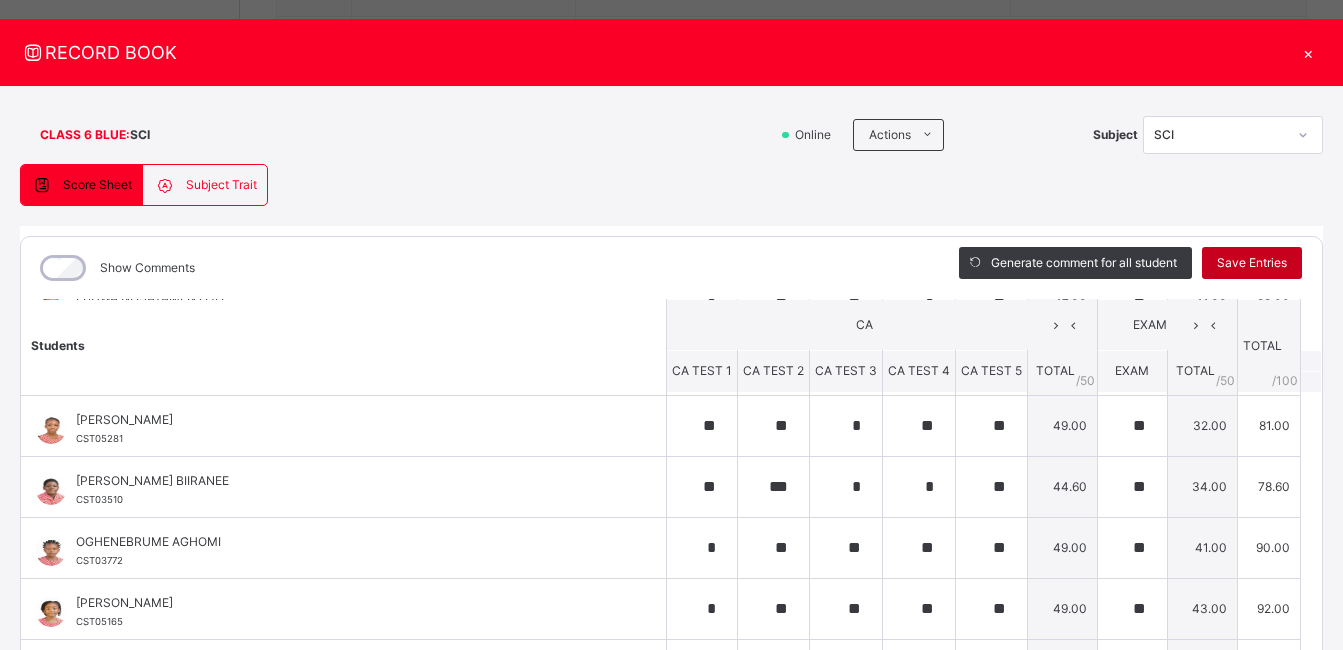 click on "Save Entries" at bounding box center (1252, 263) 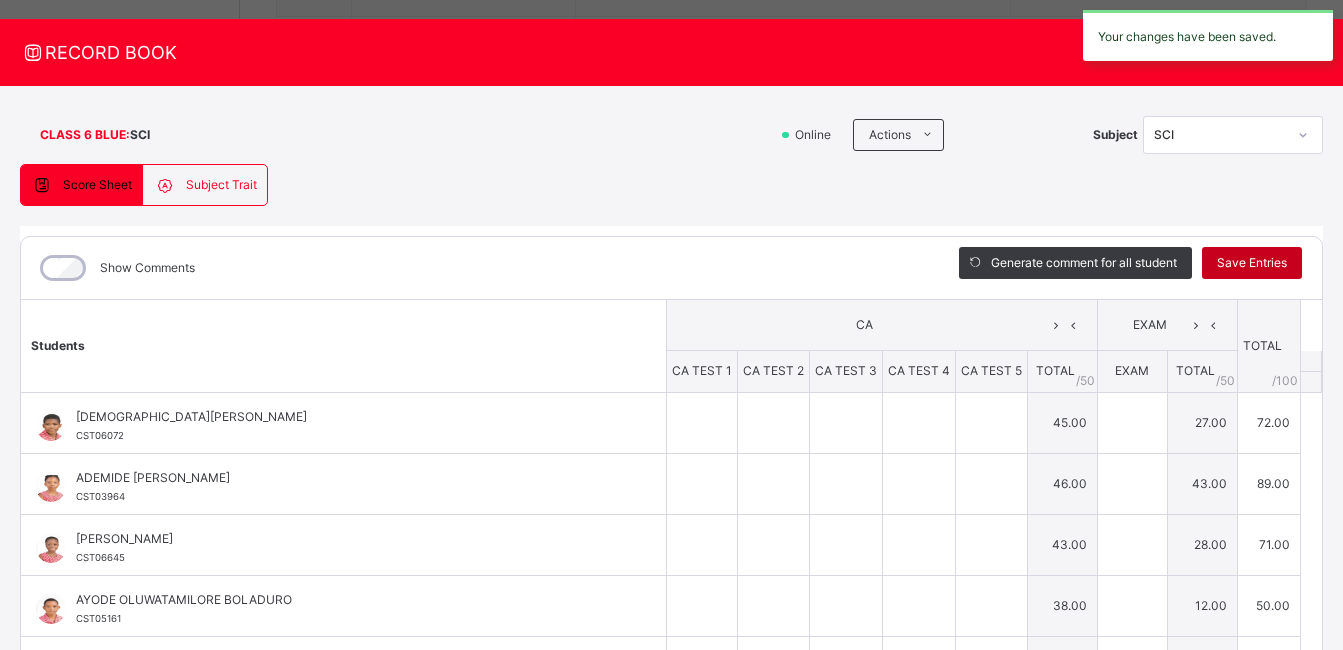 type on "*" 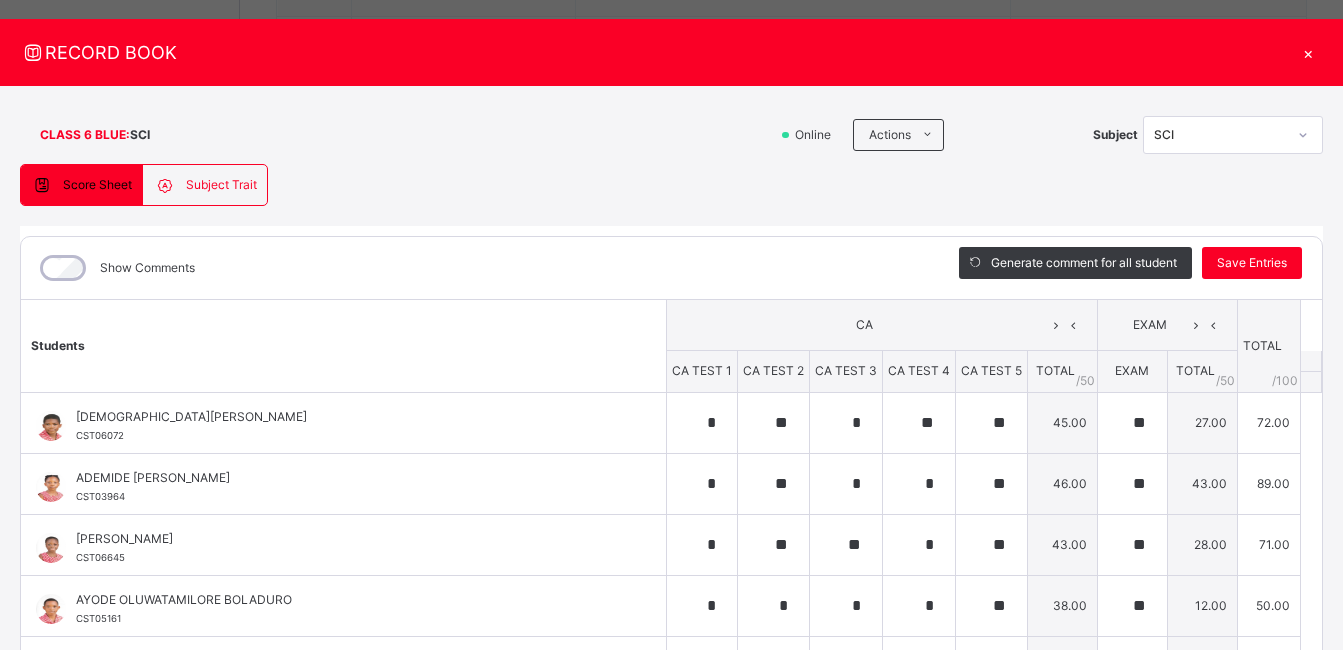 scroll, scrollTop: 0, scrollLeft: 0, axis: both 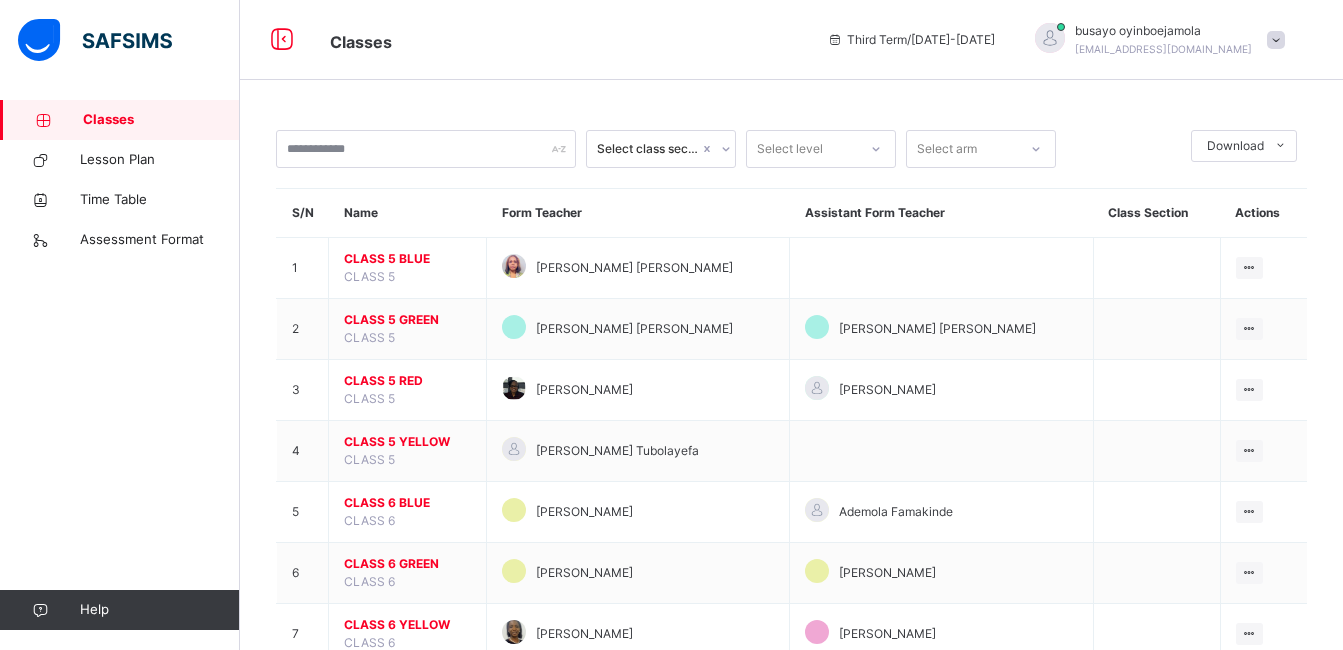 click on "CLASS 6   YELLOW" at bounding box center (407, 625) 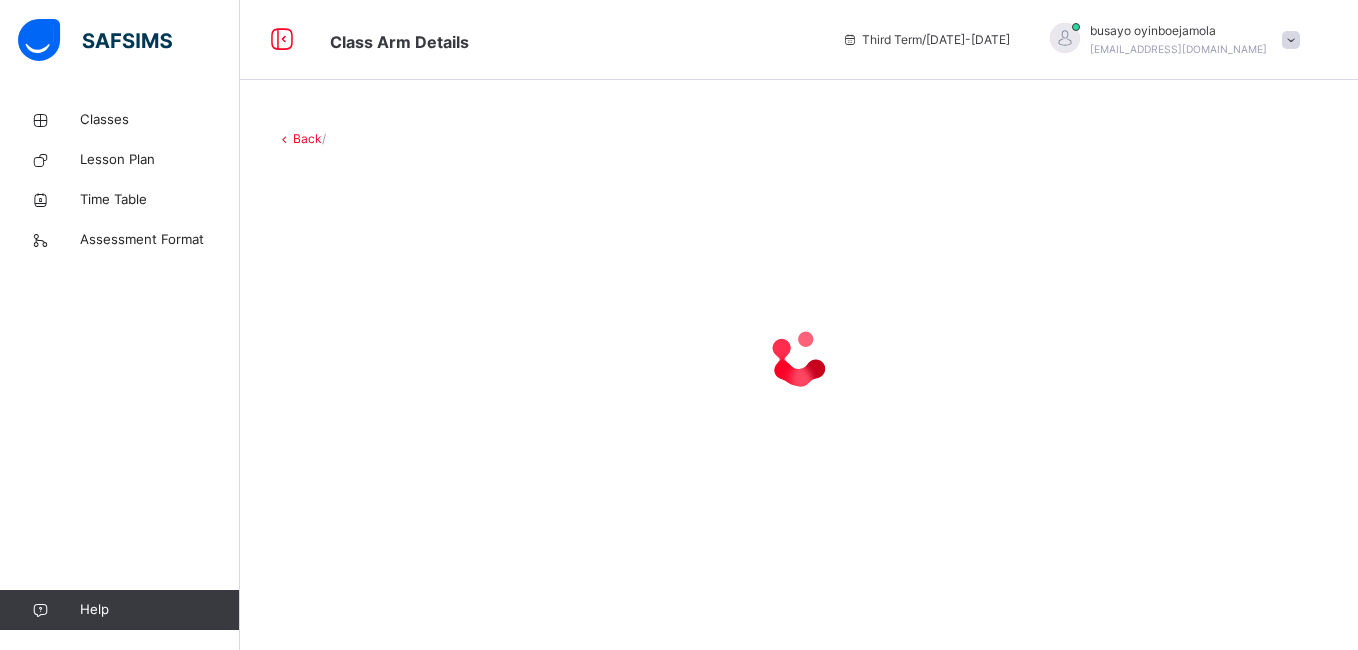 click on "Back  /" at bounding box center [799, 325] 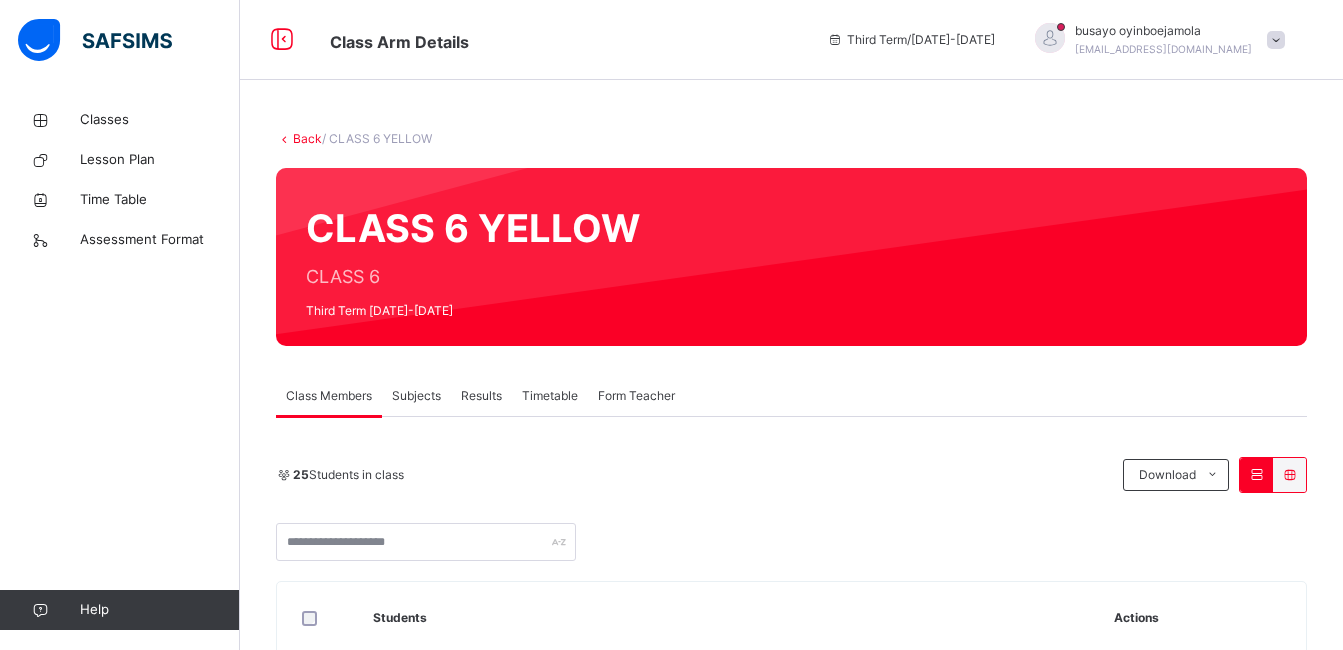 drag, startPoint x: 376, startPoint y: 622, endPoint x: 434, endPoint y: 398, distance: 231.38712 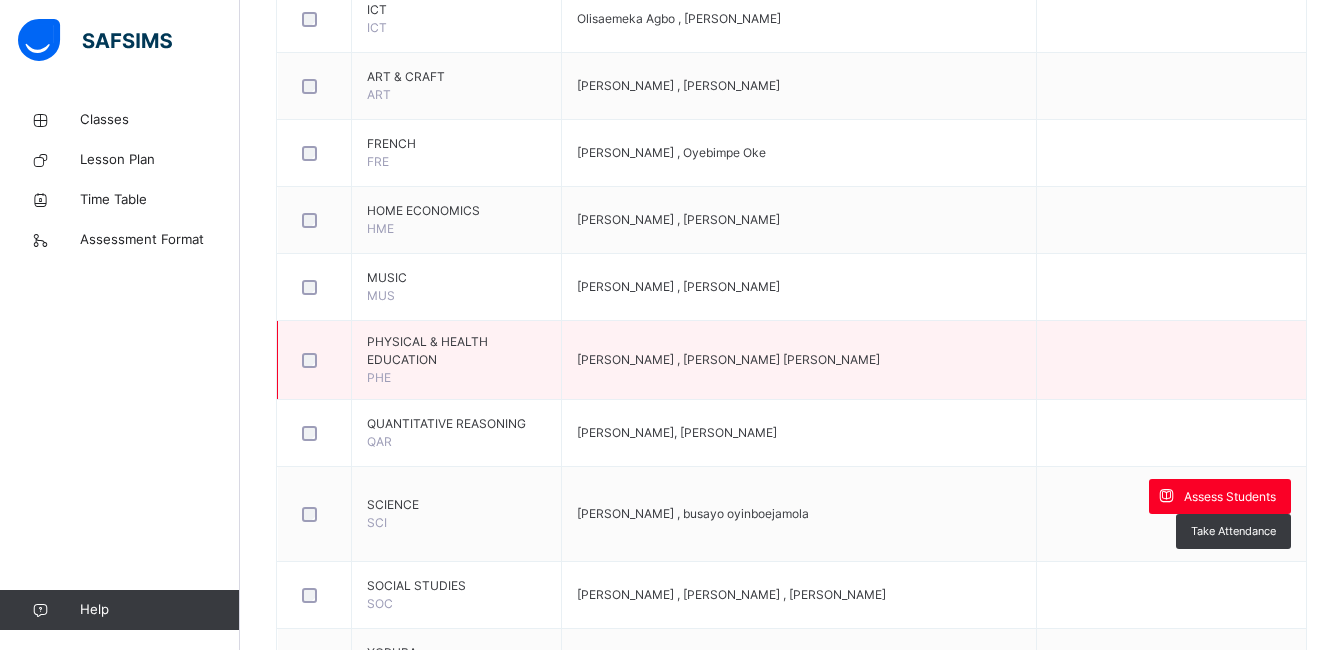 scroll, scrollTop: 596, scrollLeft: 0, axis: vertical 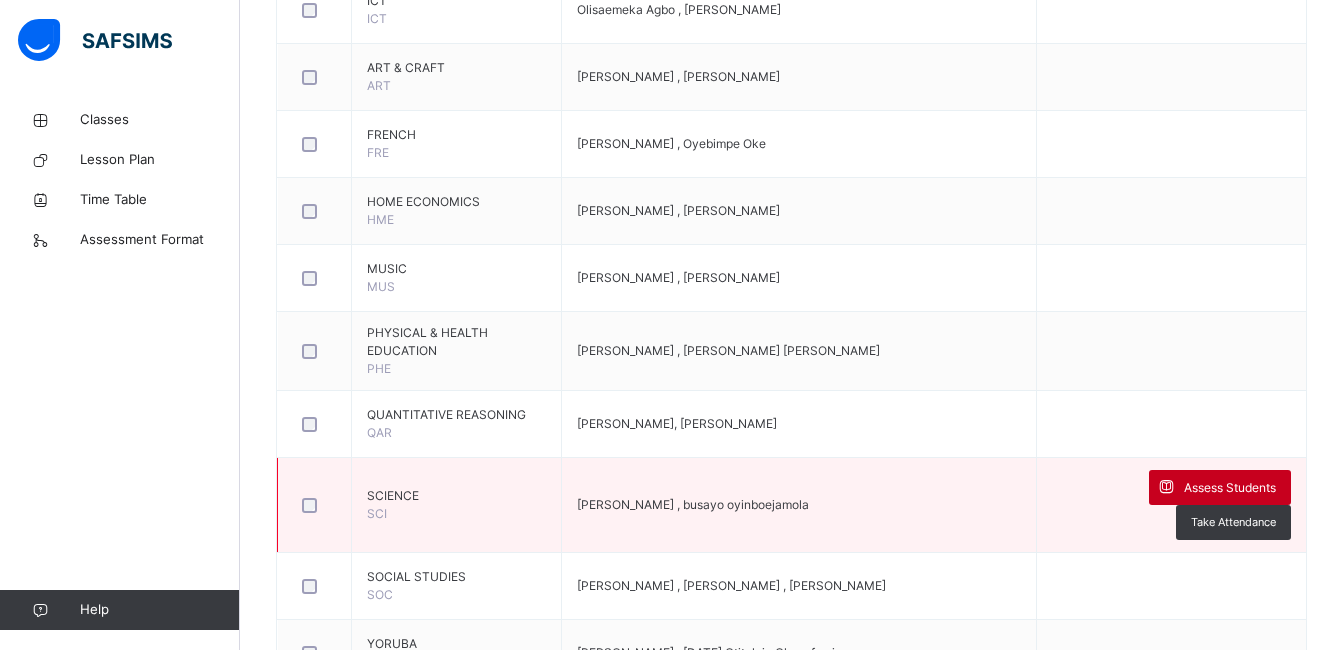 click on "Assess Students" at bounding box center [1230, 488] 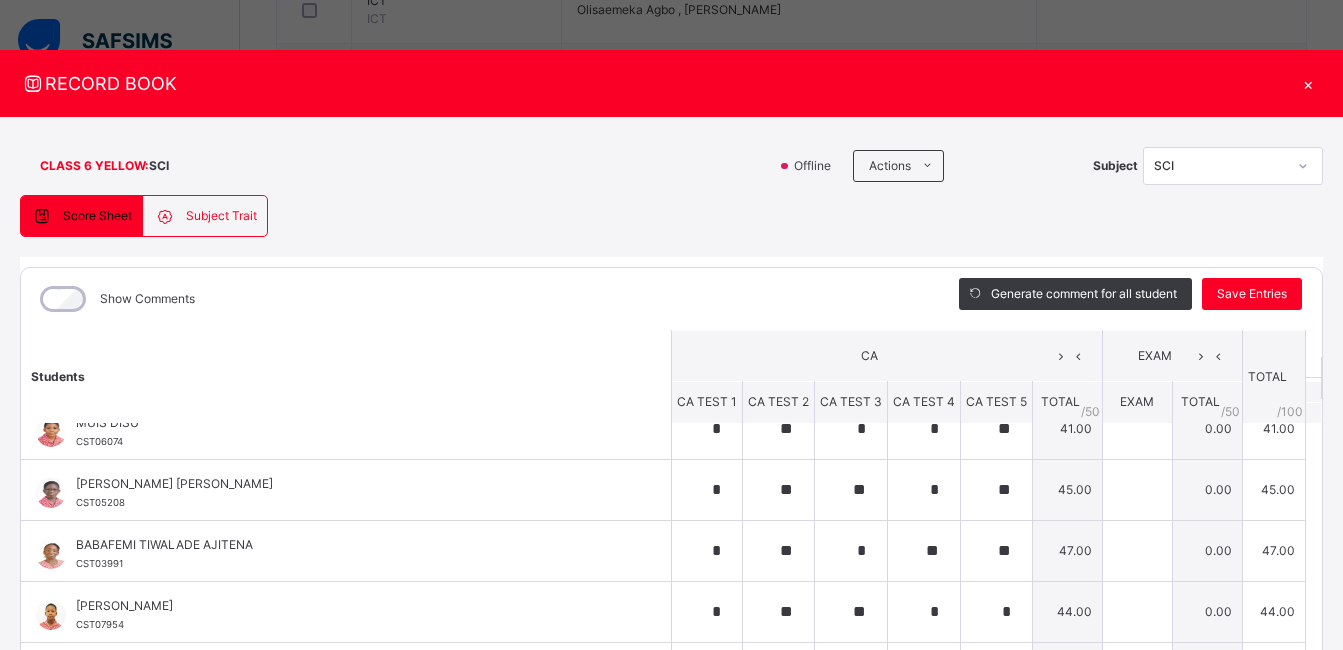 scroll, scrollTop: 0, scrollLeft: 0, axis: both 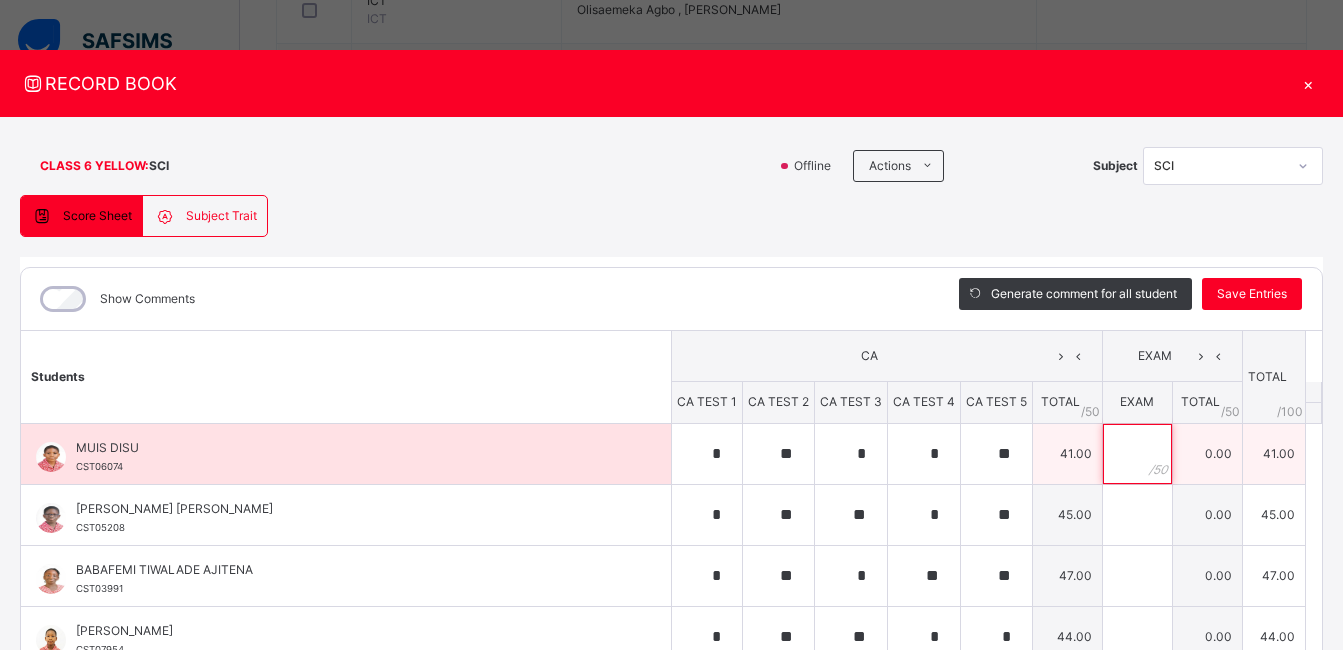 click at bounding box center (1137, 454) 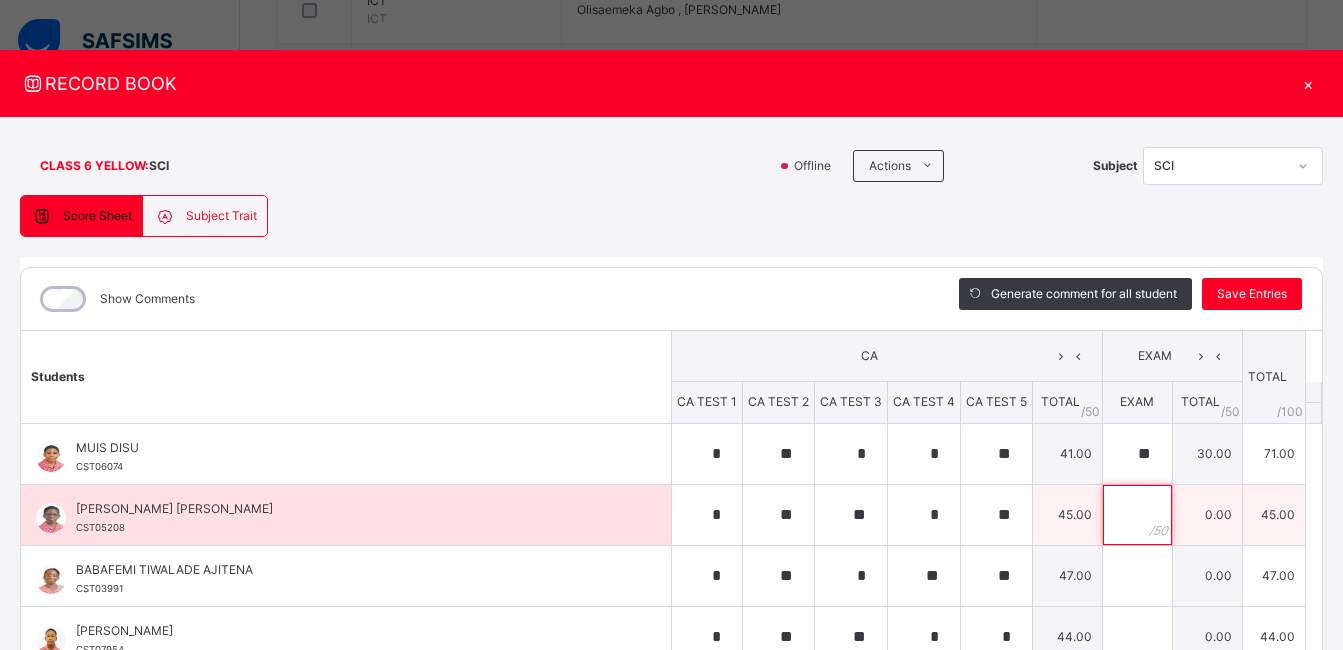 click at bounding box center (1137, 515) 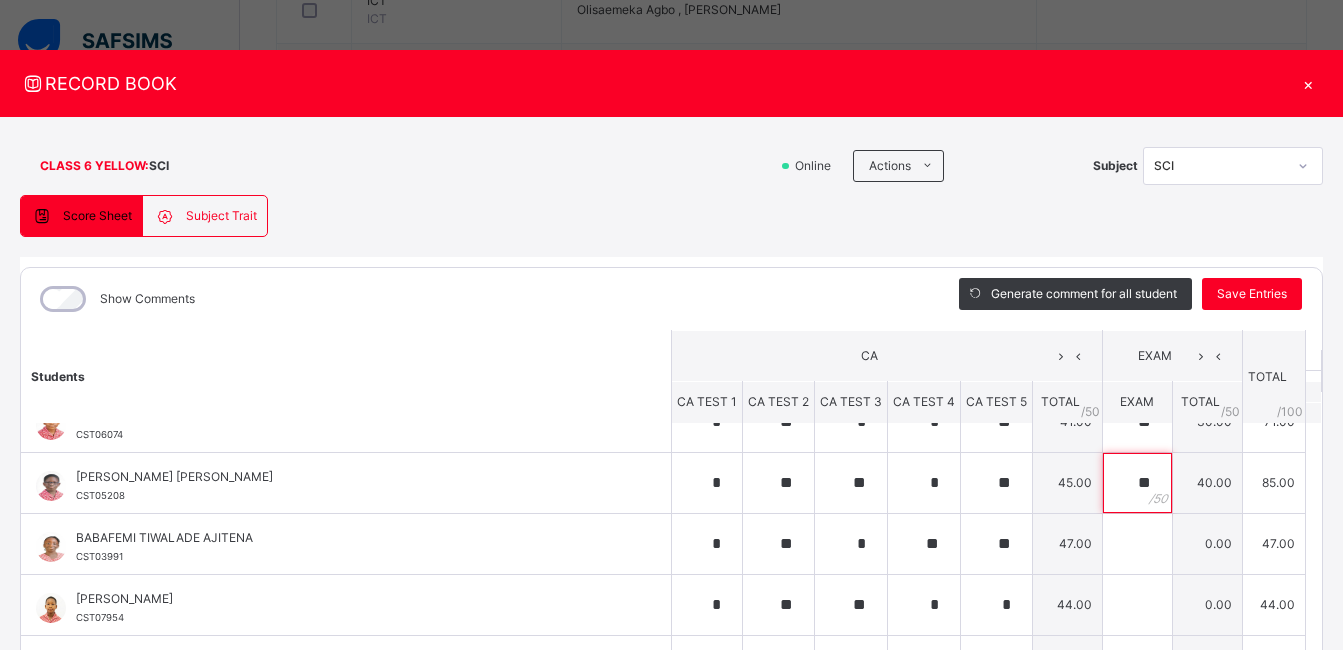 scroll, scrollTop: 64, scrollLeft: 0, axis: vertical 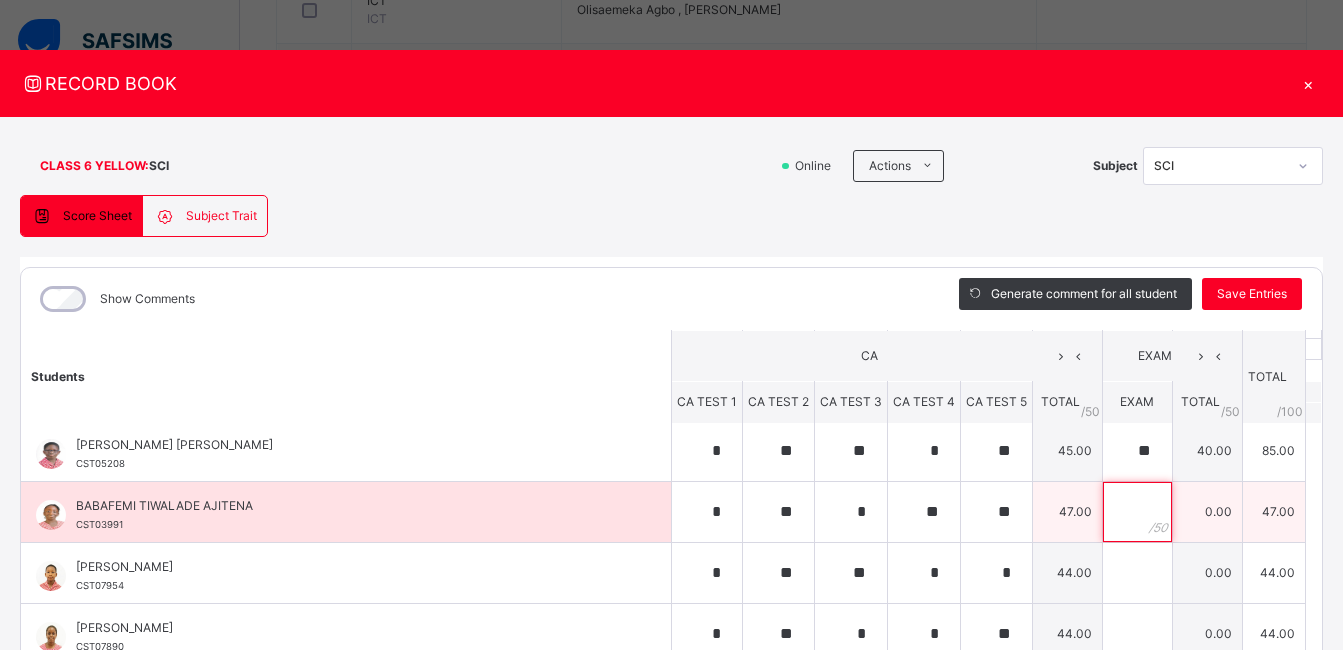 click at bounding box center (1137, 512) 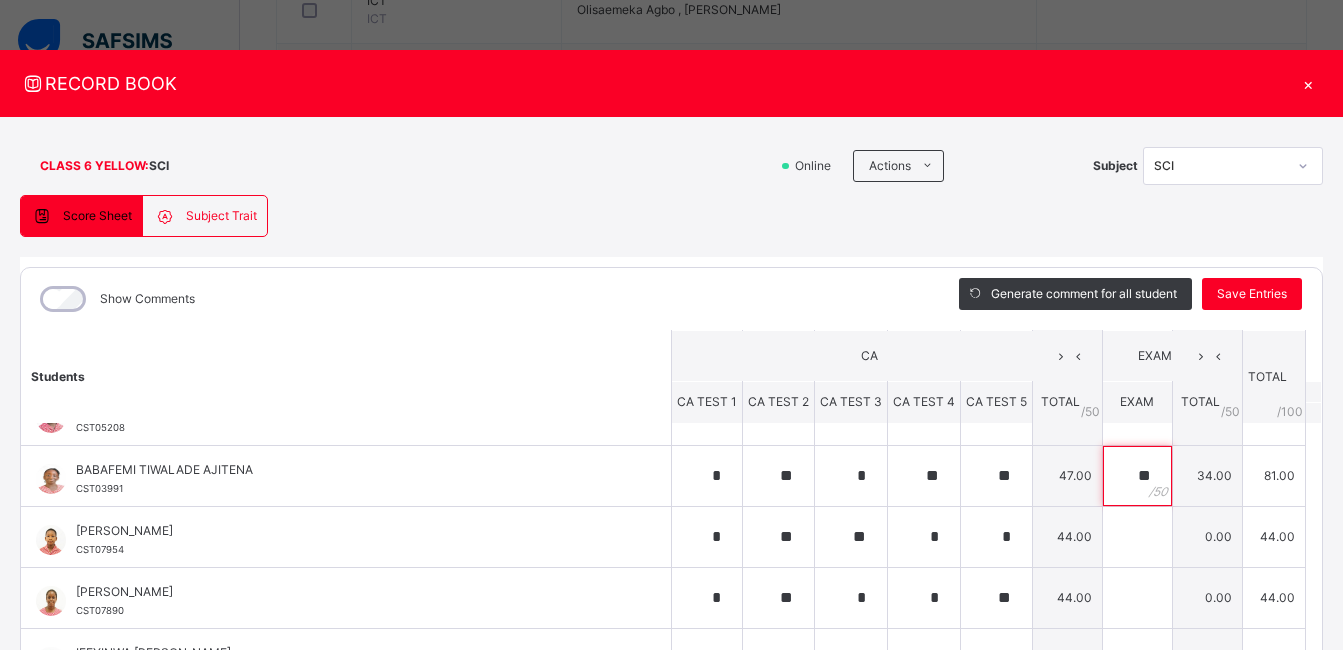 scroll, scrollTop: 103, scrollLeft: 0, axis: vertical 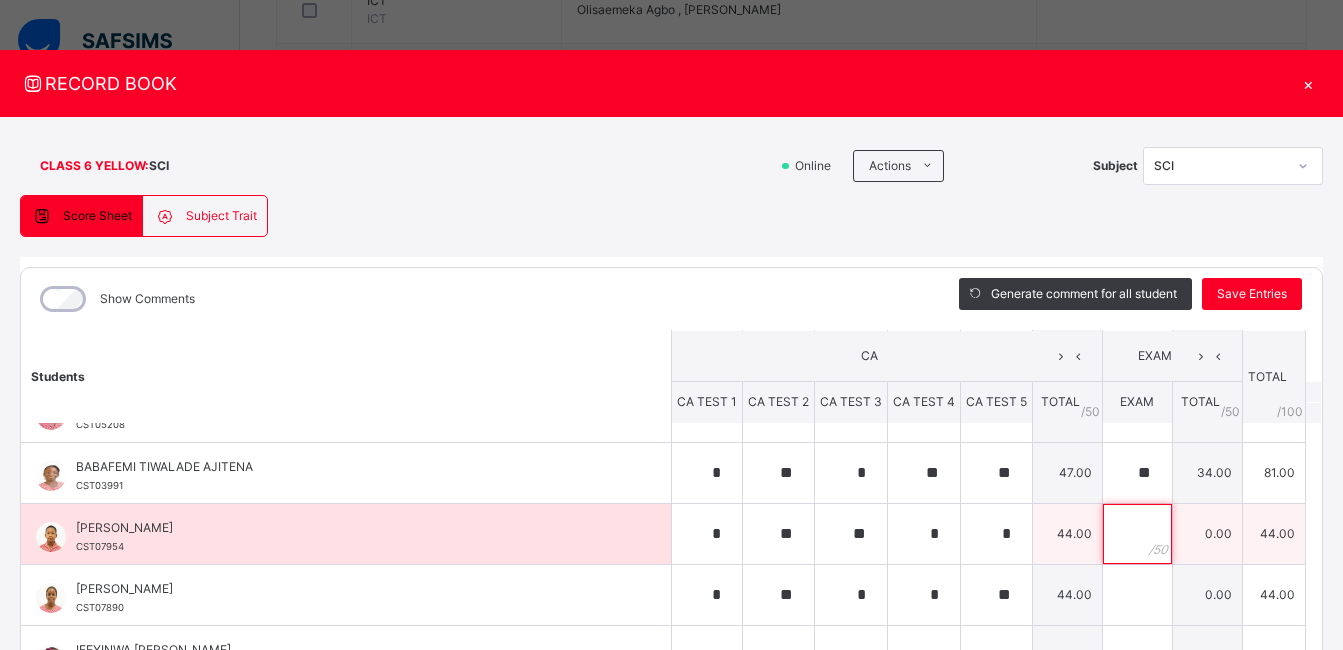 click at bounding box center (1137, 534) 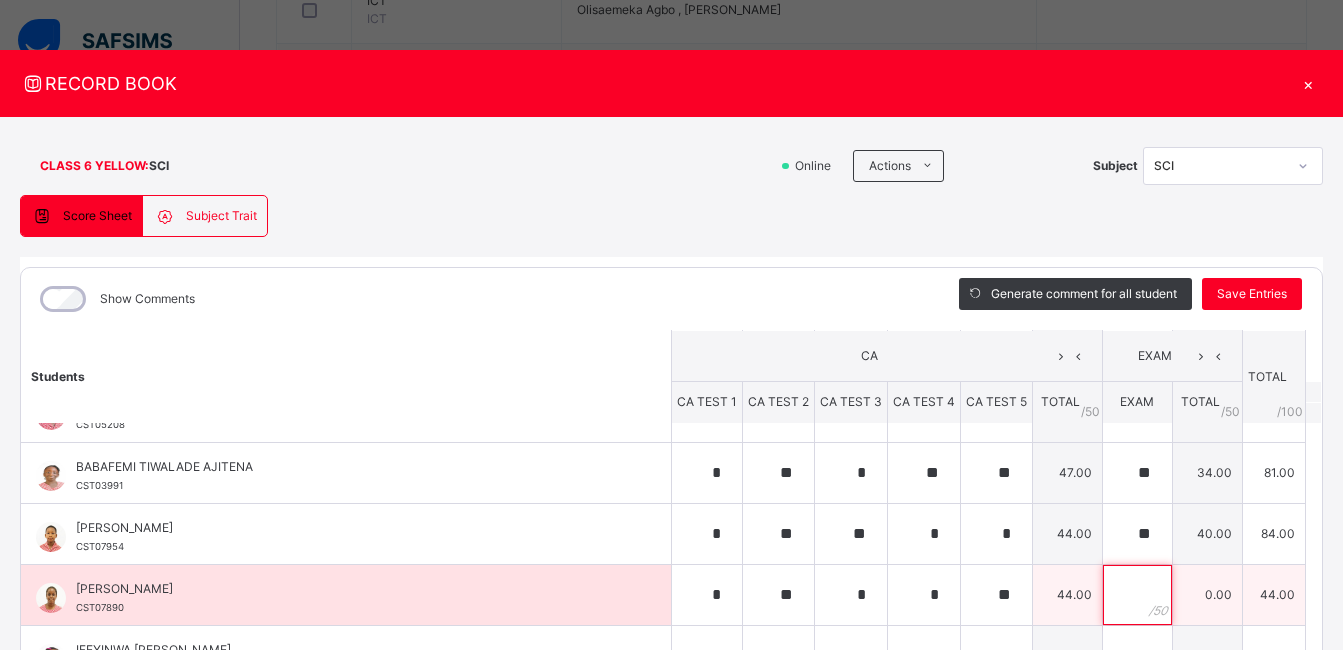 click at bounding box center [1137, 595] 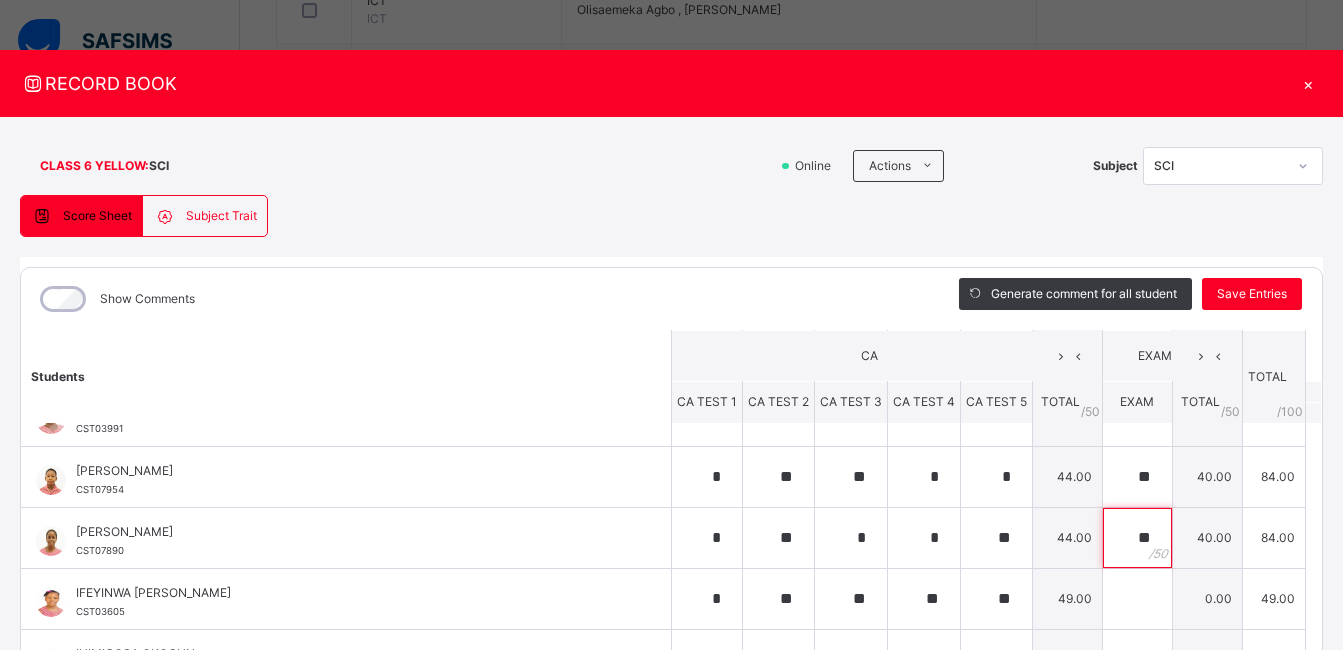scroll, scrollTop: 167, scrollLeft: 0, axis: vertical 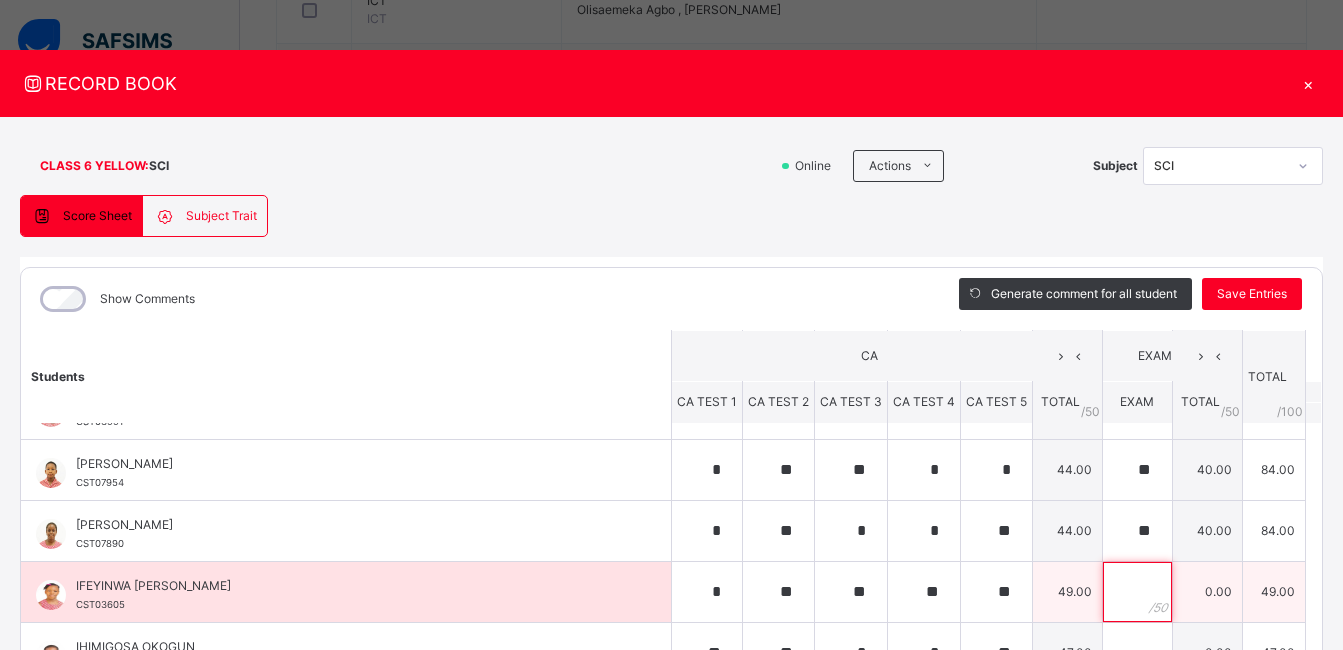 click at bounding box center (1137, 592) 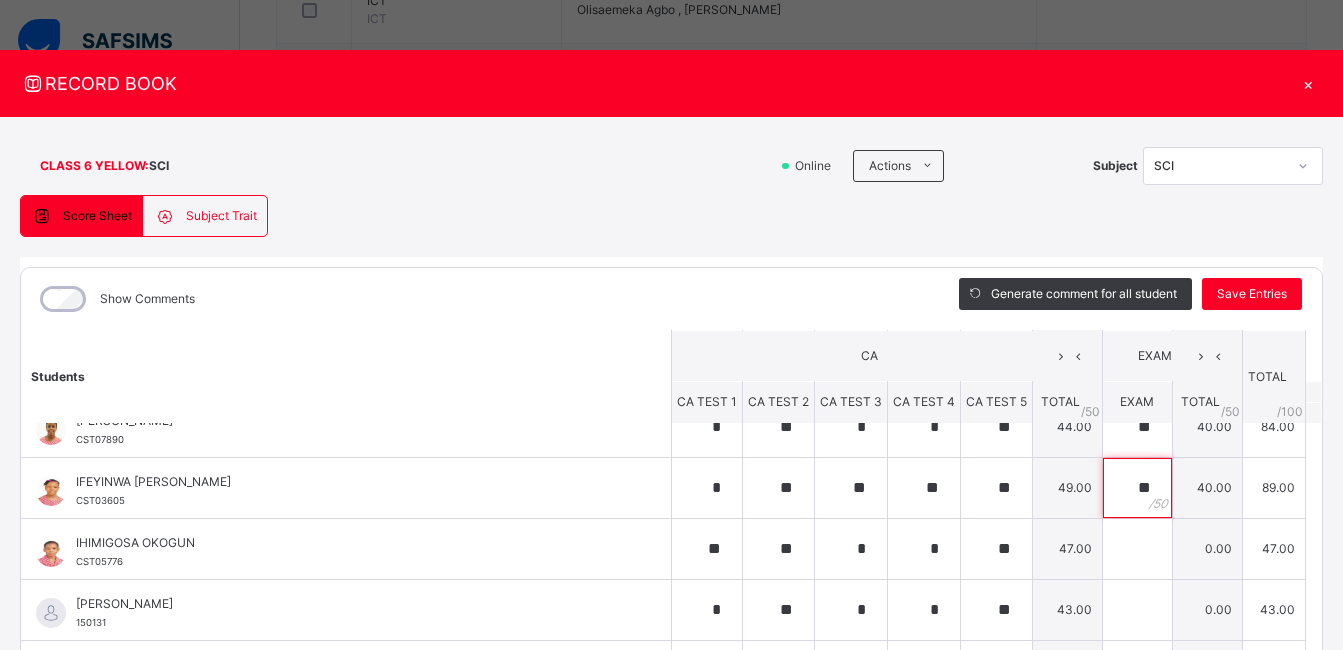 scroll, scrollTop: 285, scrollLeft: 0, axis: vertical 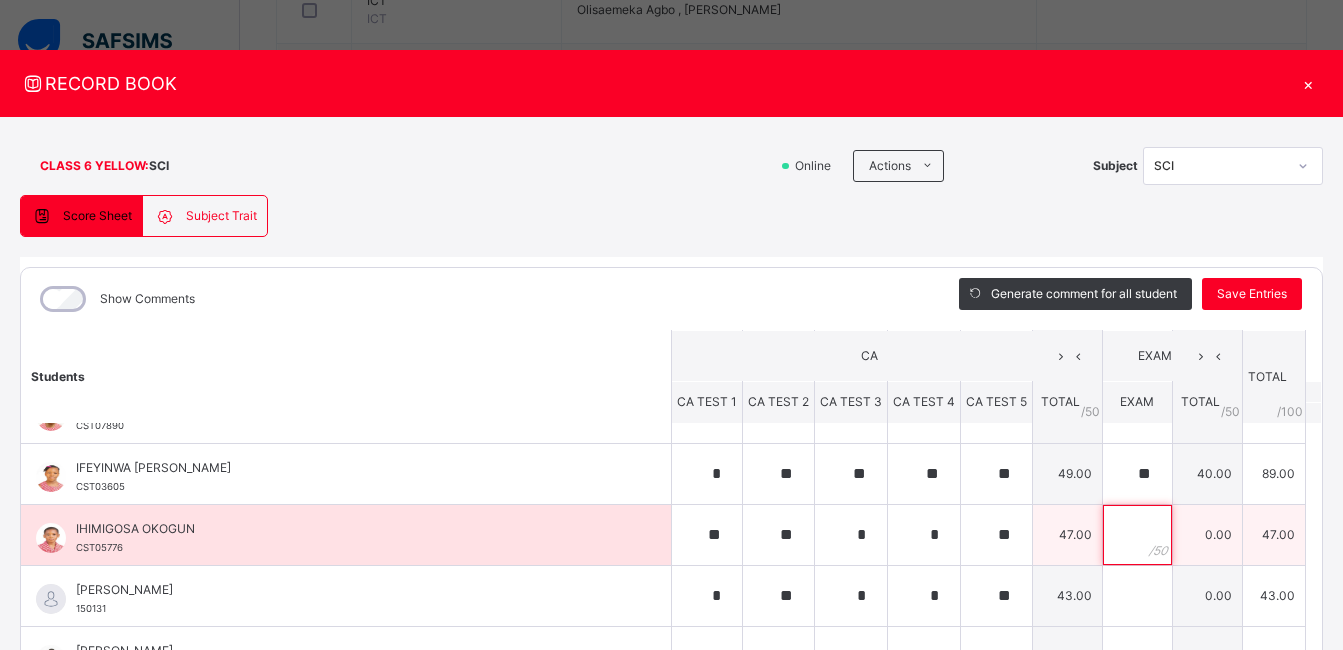 click at bounding box center (1137, 535) 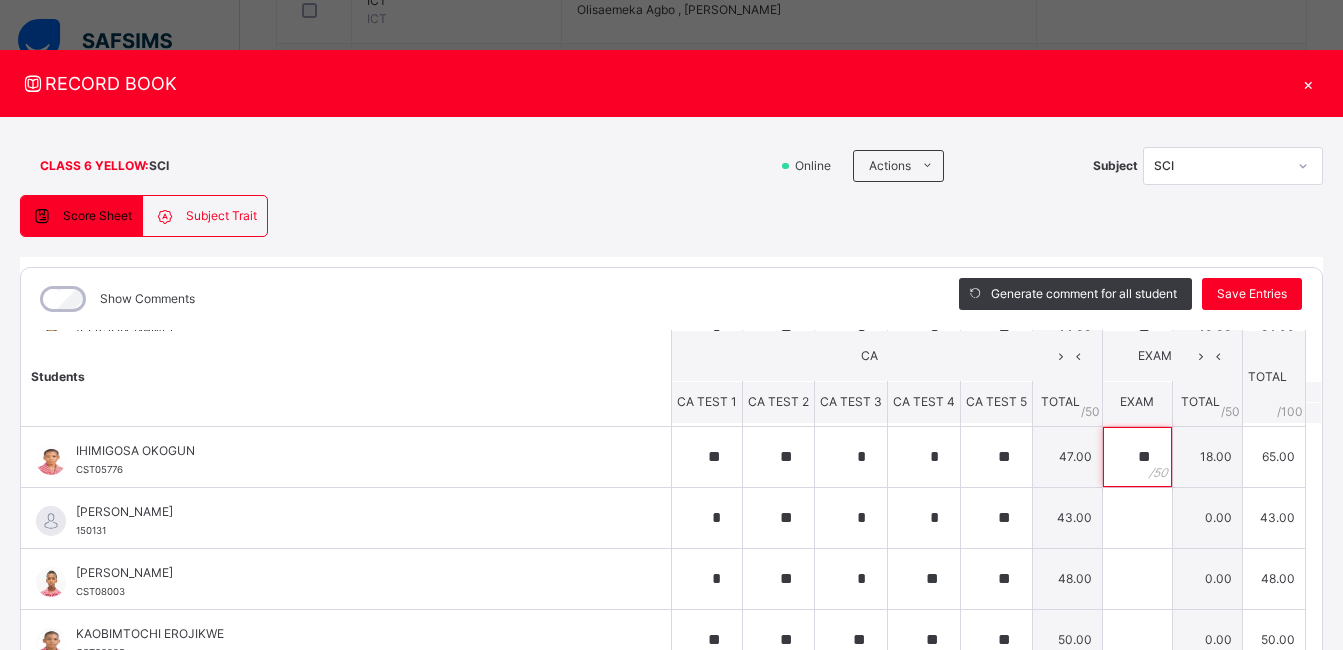 scroll, scrollTop: 371, scrollLeft: 0, axis: vertical 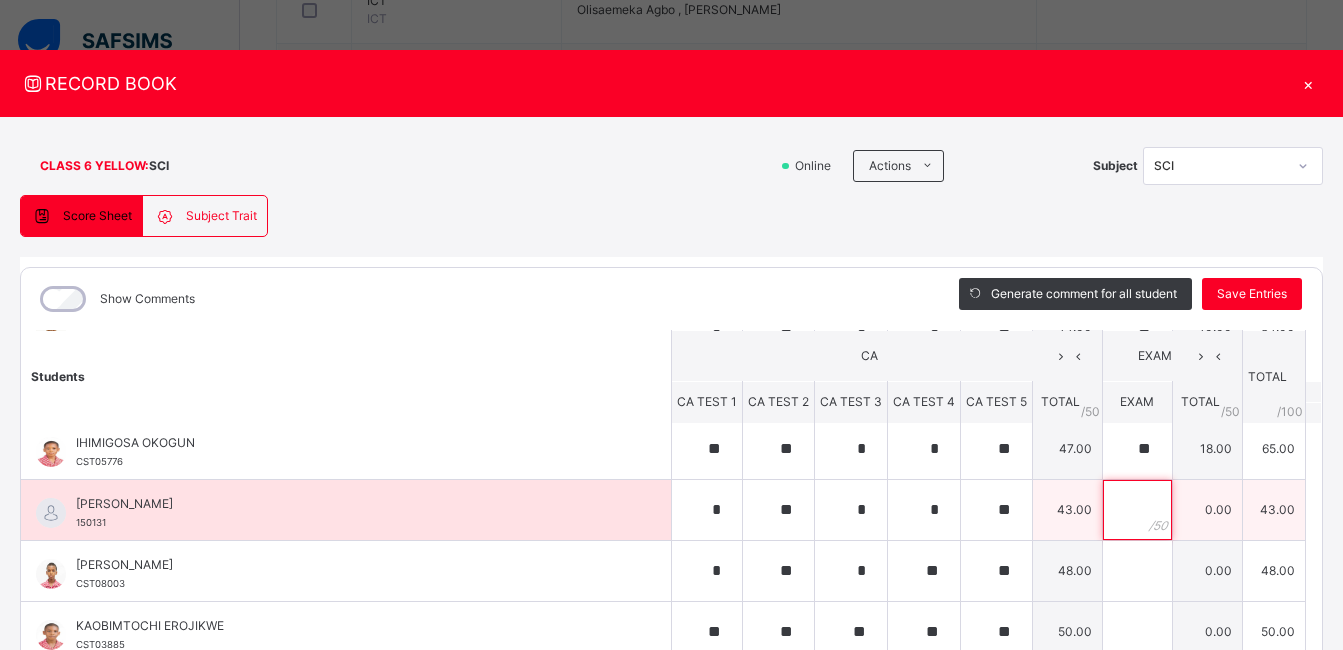 click at bounding box center [1137, 510] 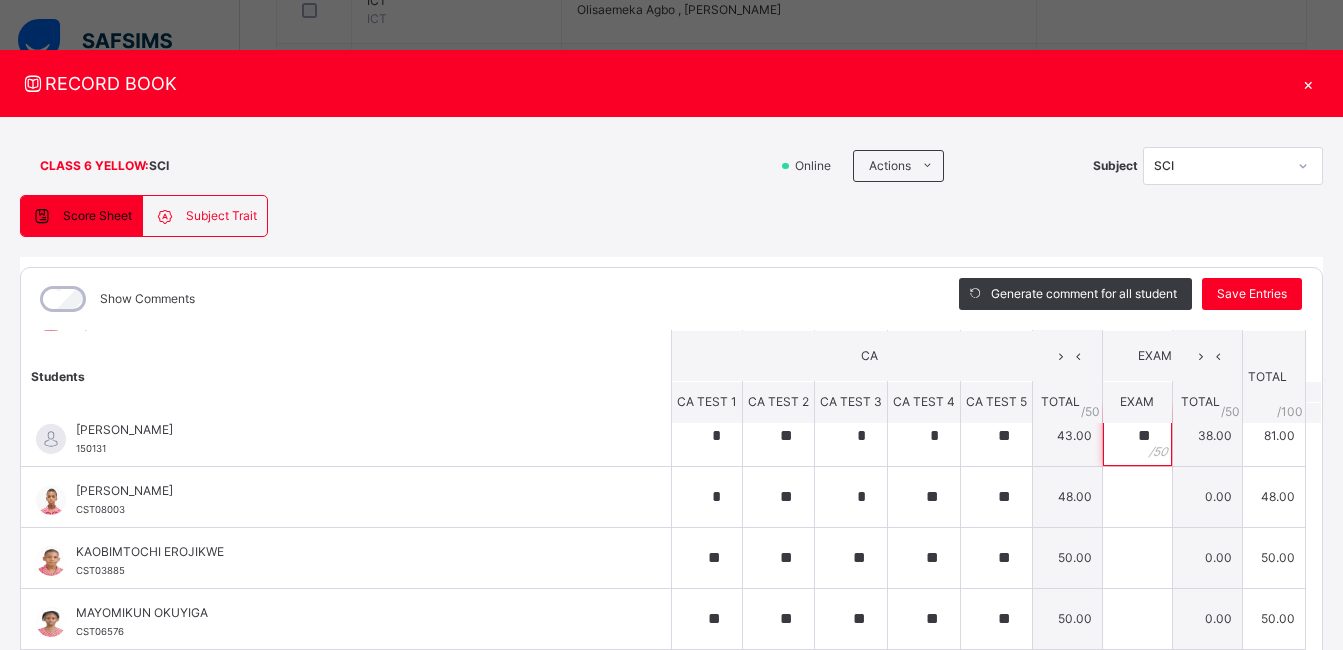 scroll, scrollTop: 453, scrollLeft: 0, axis: vertical 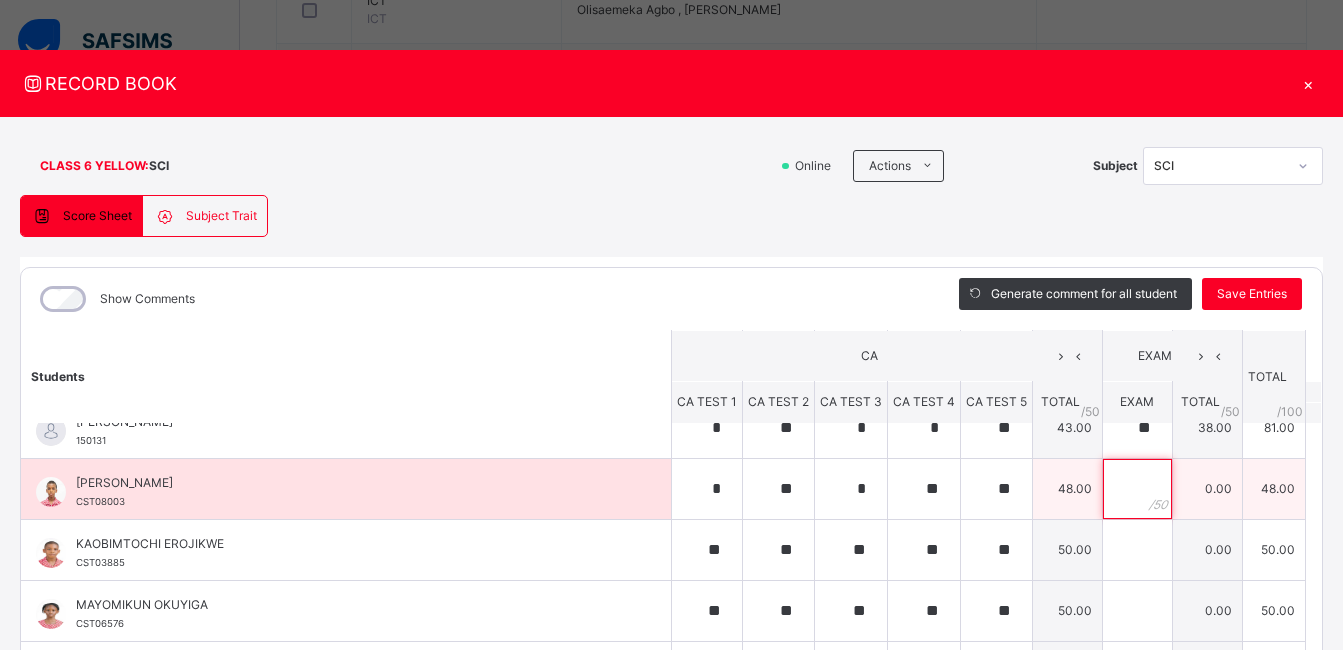 click at bounding box center (1137, 489) 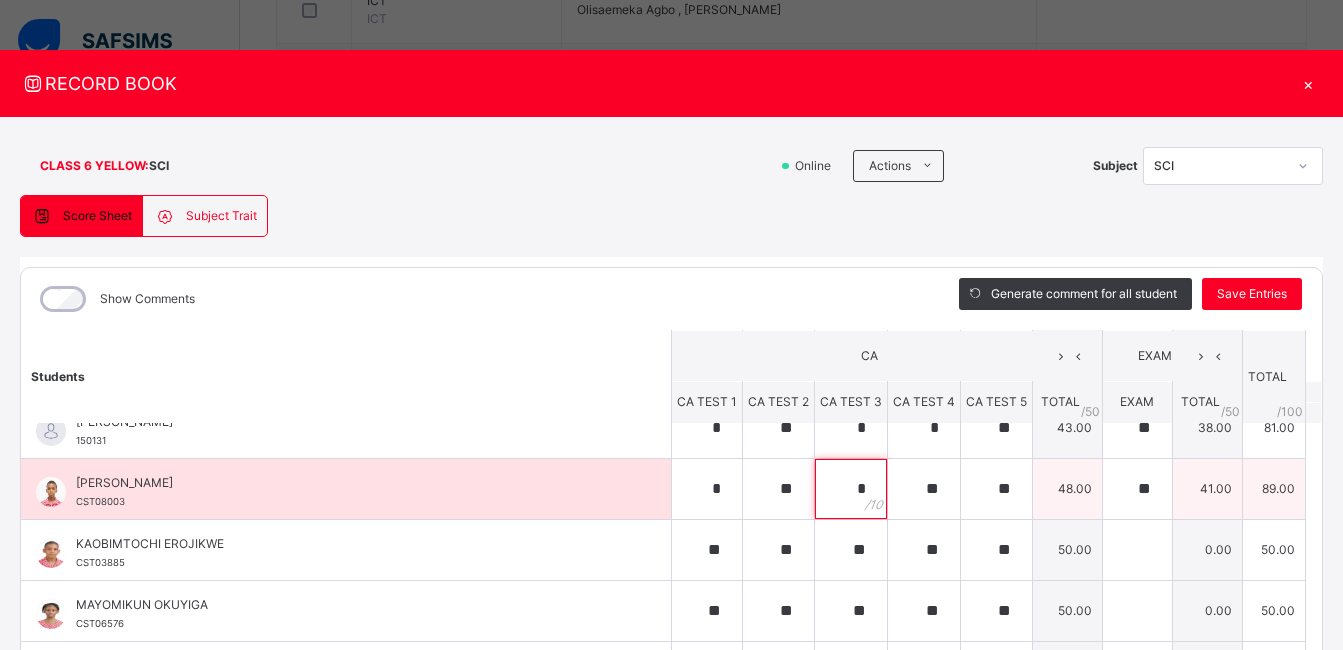 click on "*" at bounding box center (851, 489) 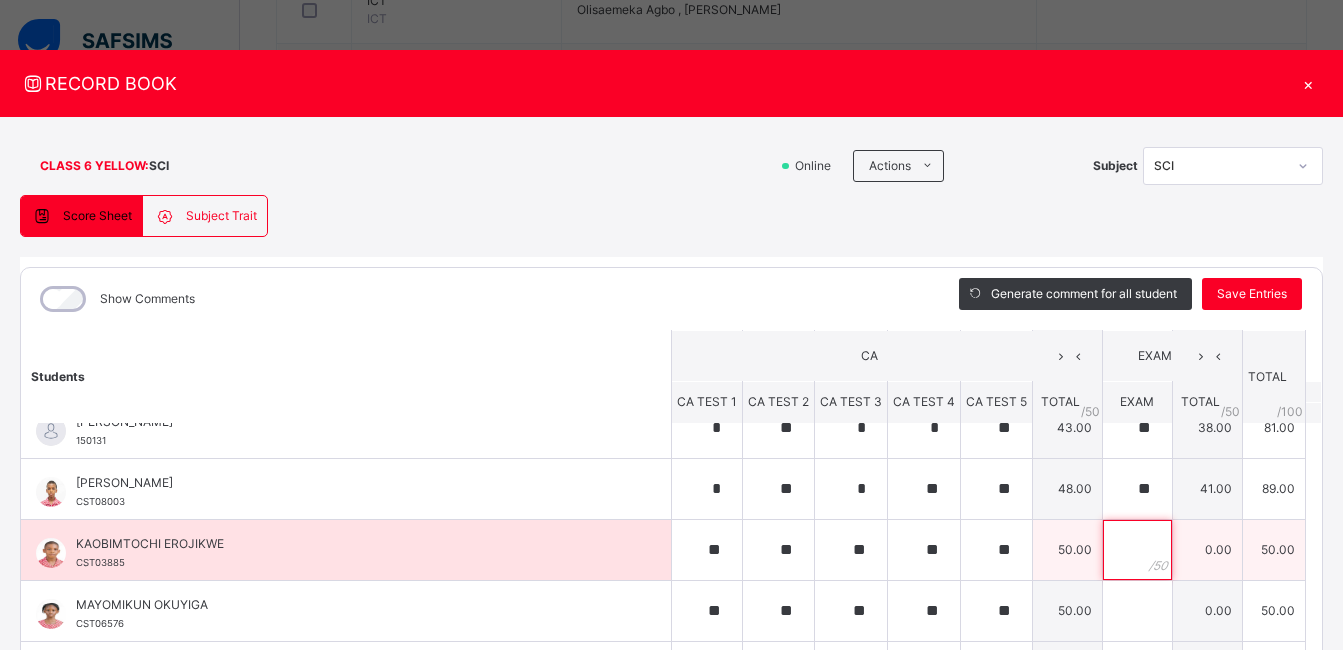 click at bounding box center (1137, 550) 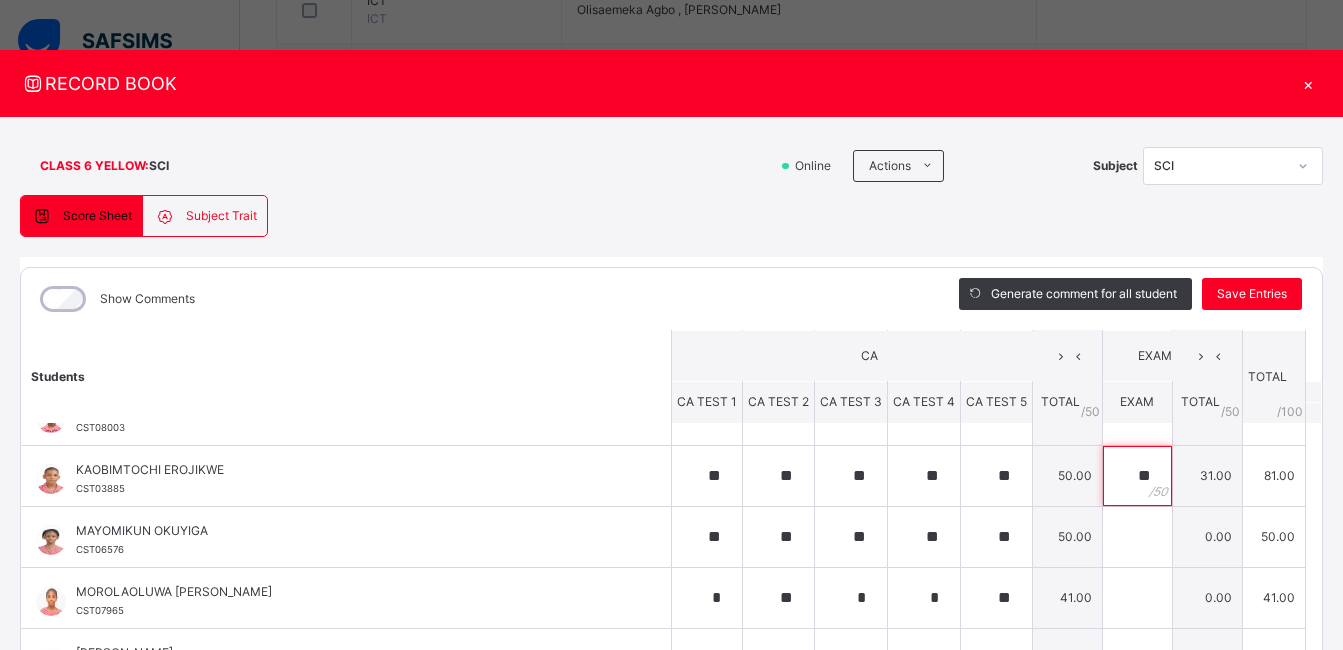 scroll, scrollTop: 542, scrollLeft: 0, axis: vertical 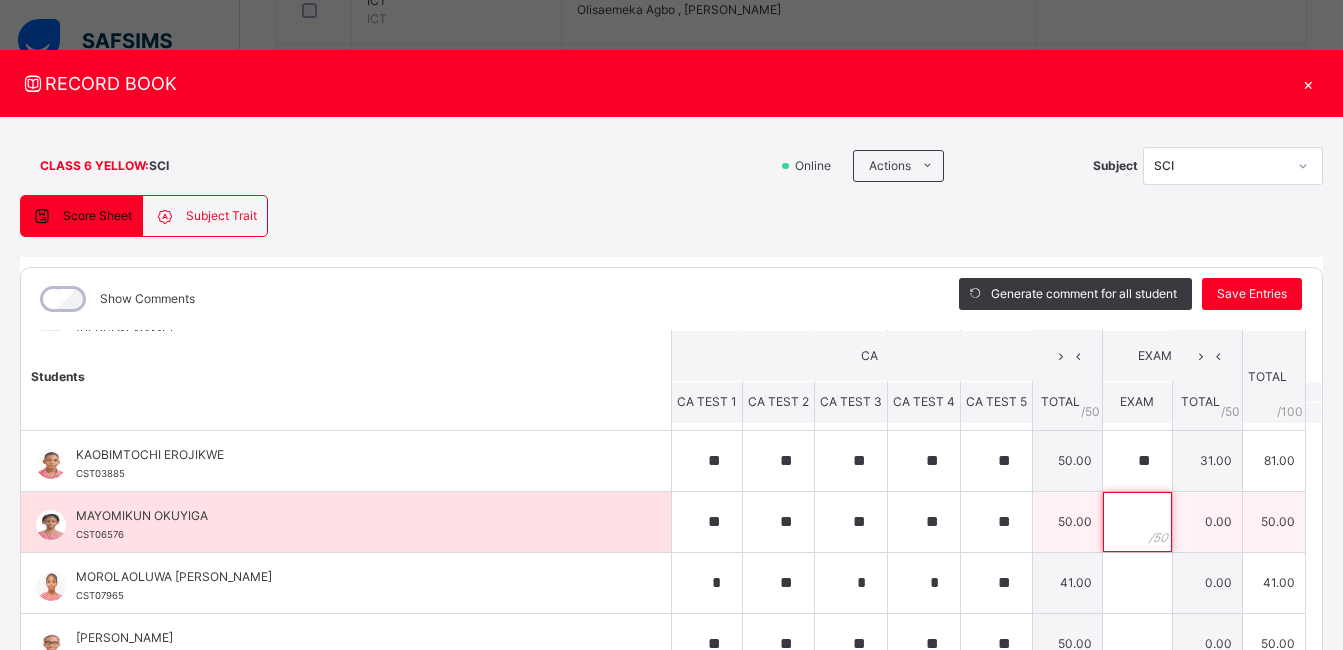 click at bounding box center [1137, 522] 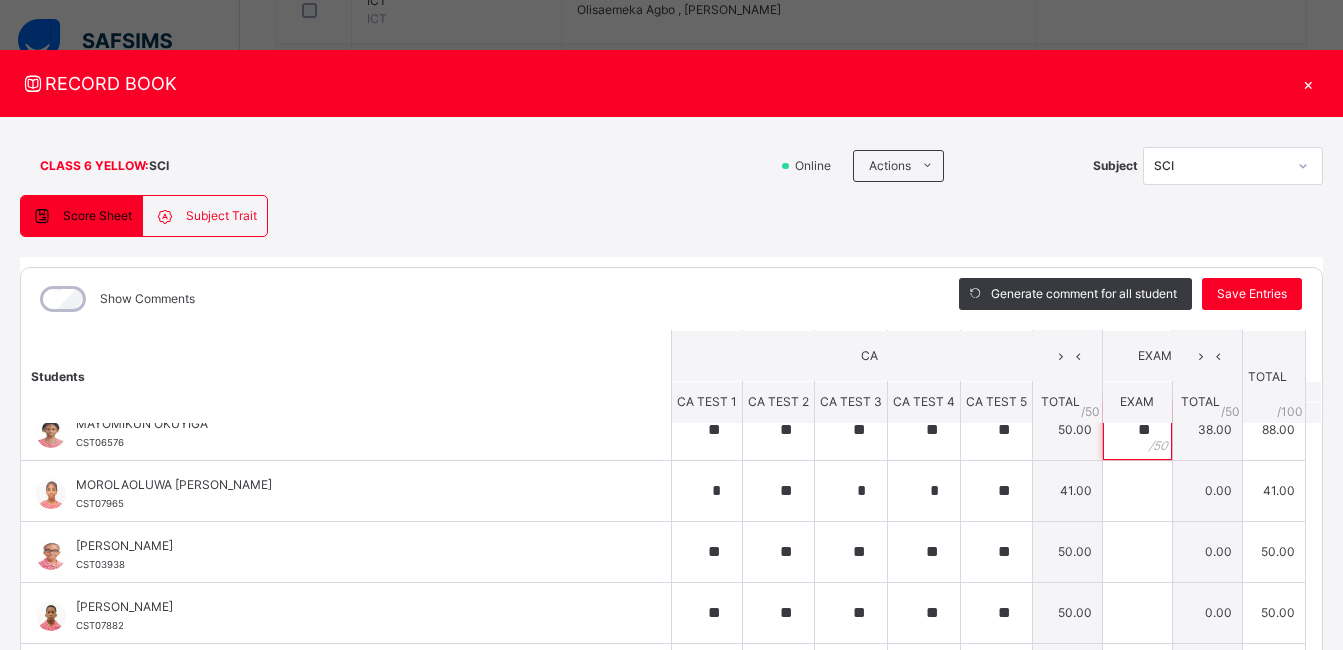 scroll, scrollTop: 638, scrollLeft: 0, axis: vertical 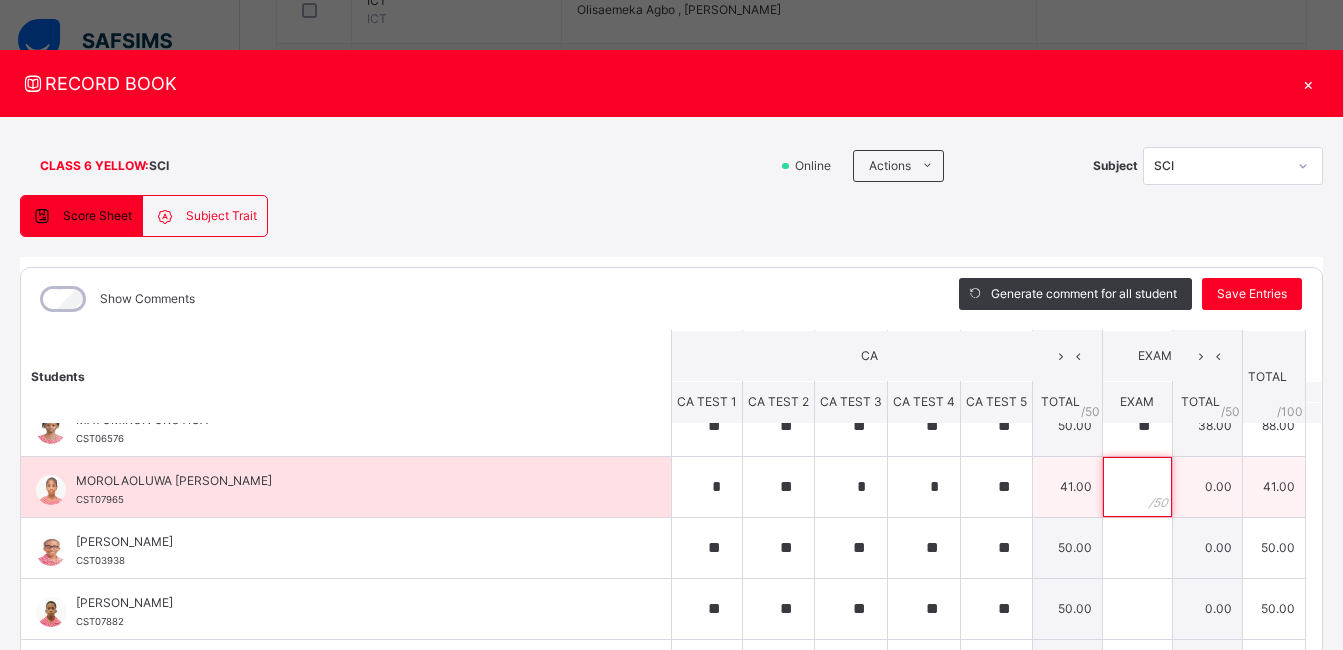 click at bounding box center [1137, 487] 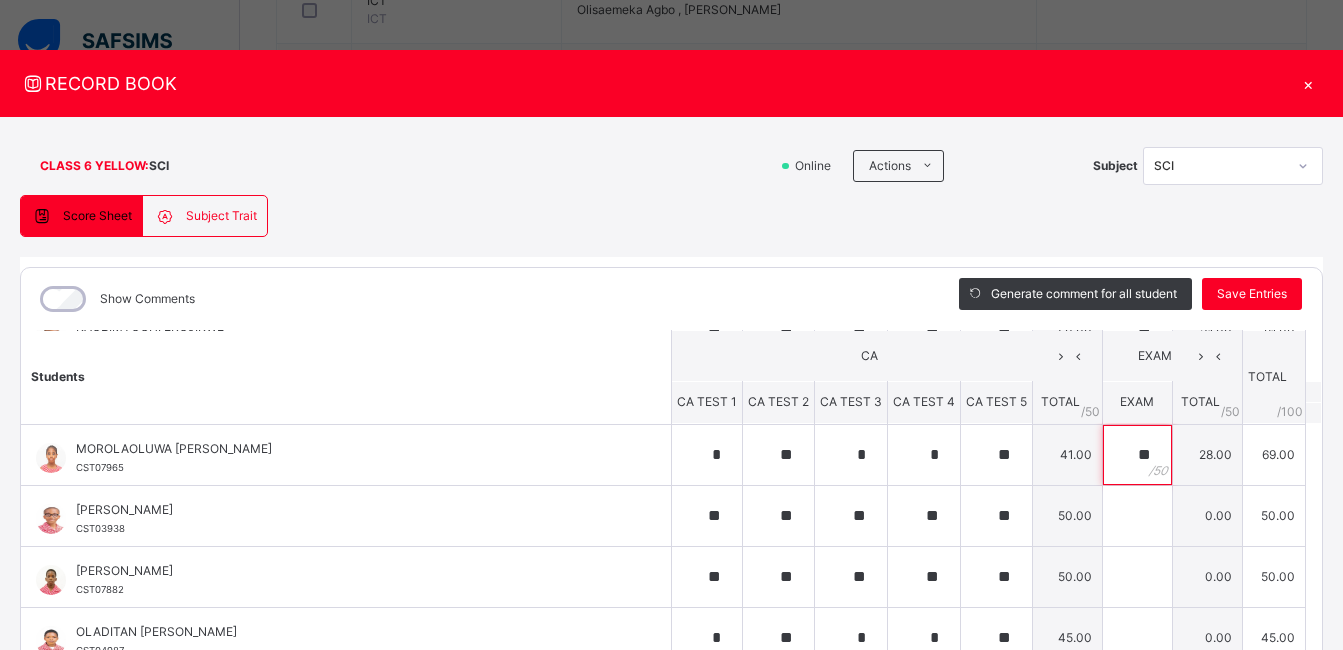 scroll, scrollTop: 674, scrollLeft: 0, axis: vertical 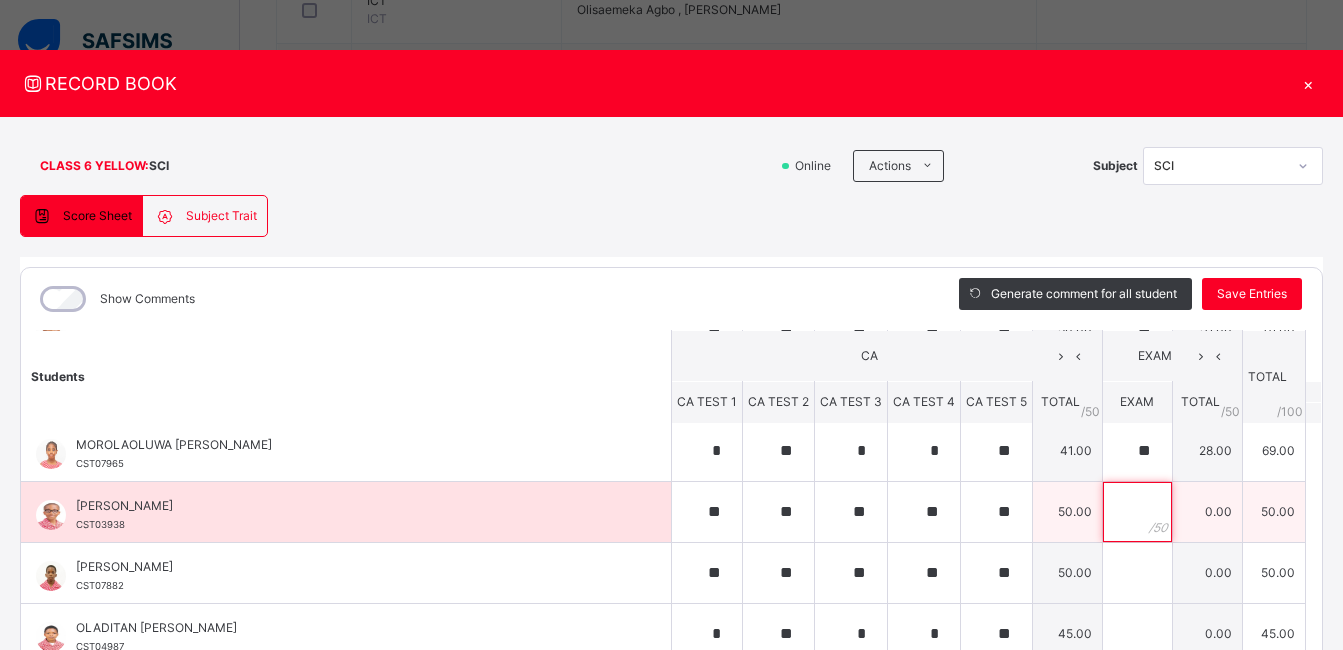 click at bounding box center [1137, 512] 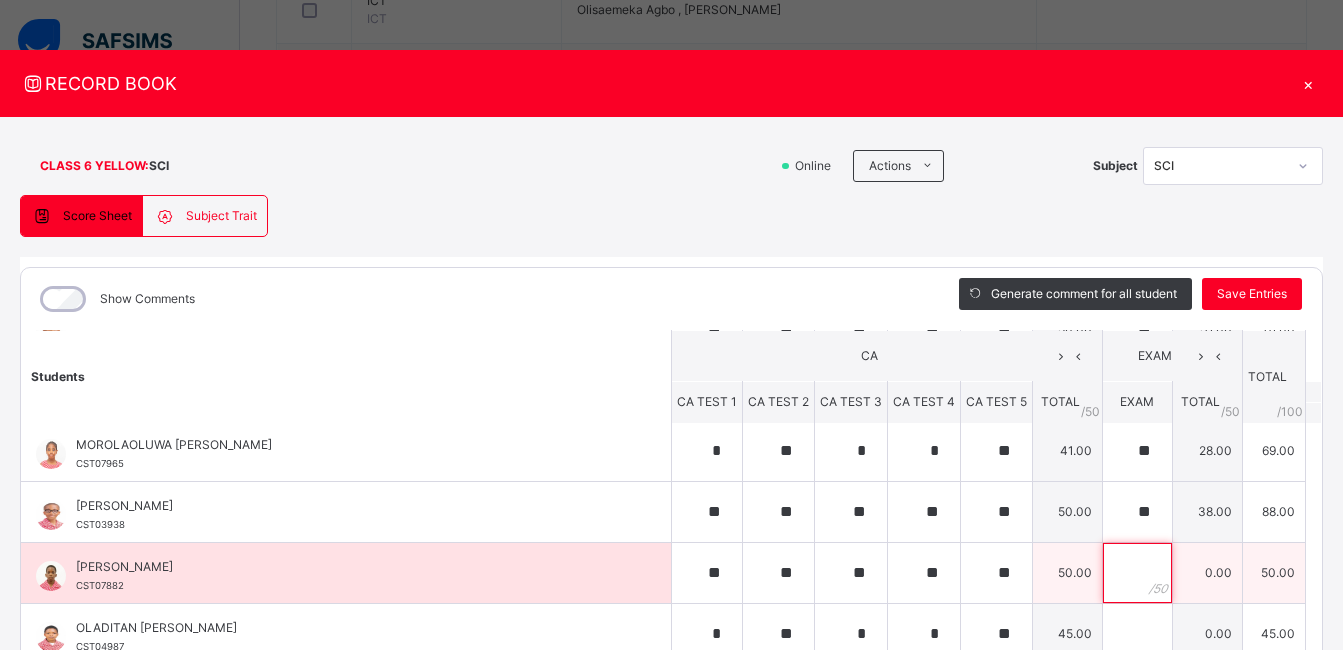 click at bounding box center [1137, 573] 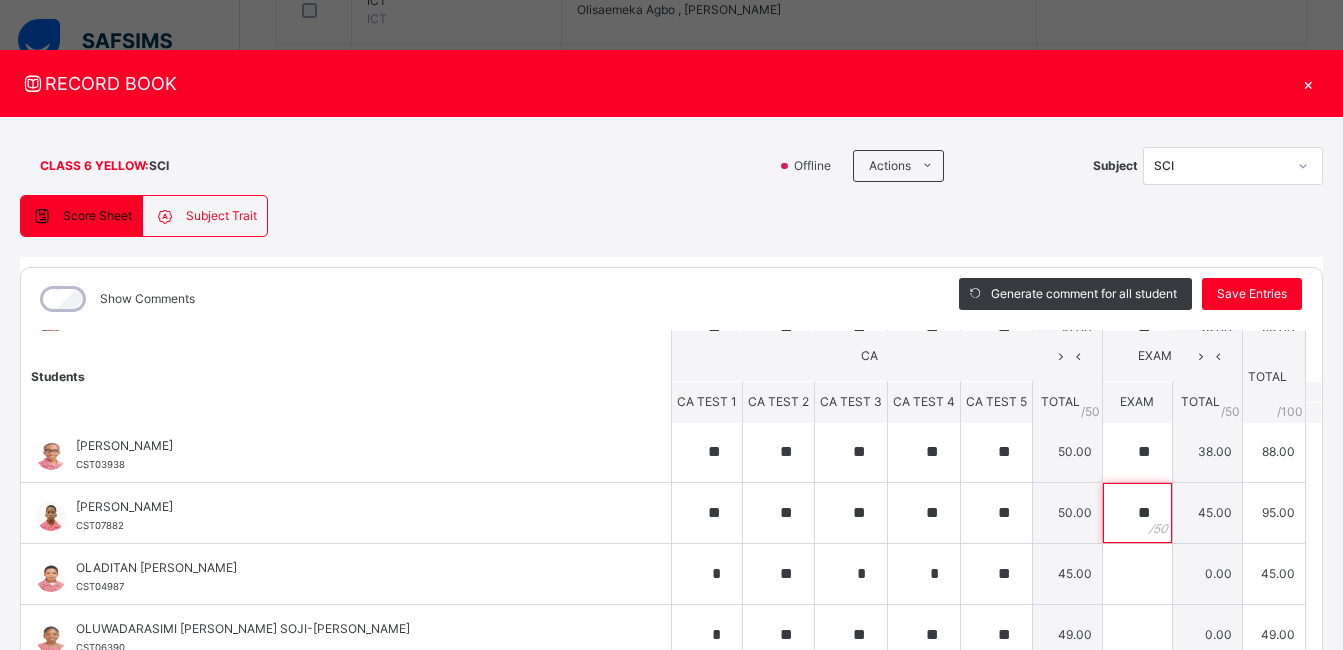 scroll, scrollTop: 752, scrollLeft: 0, axis: vertical 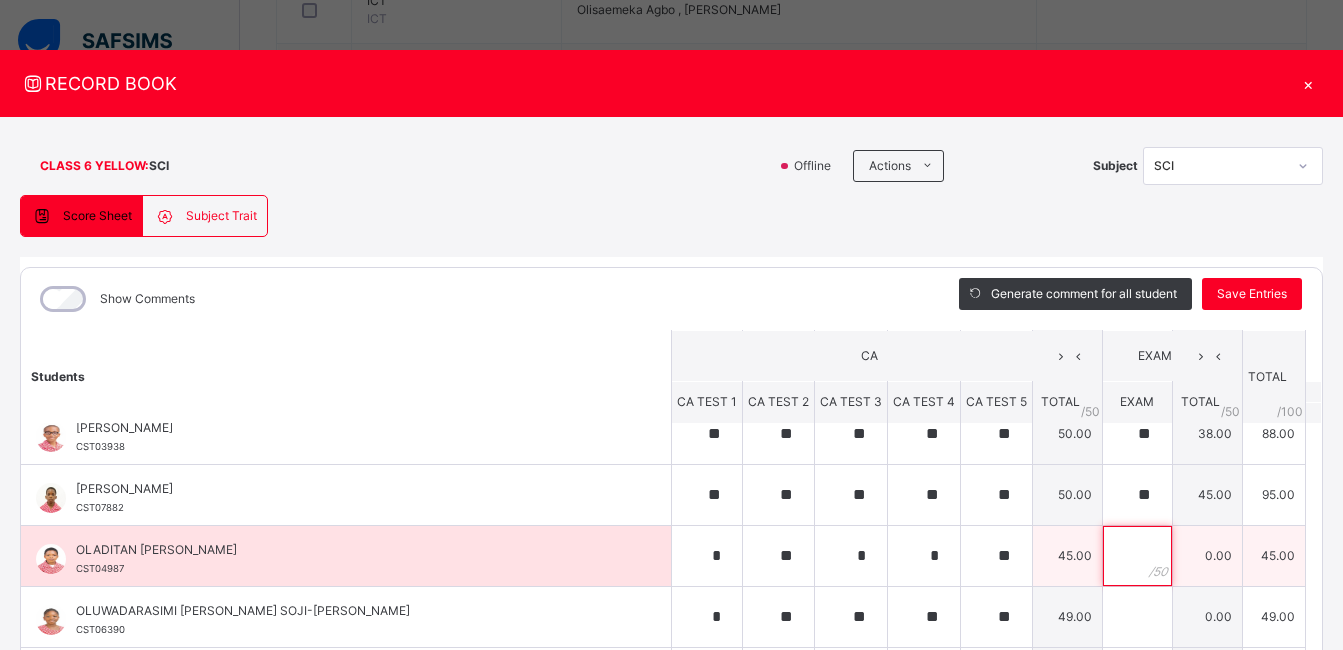 click at bounding box center [1137, 556] 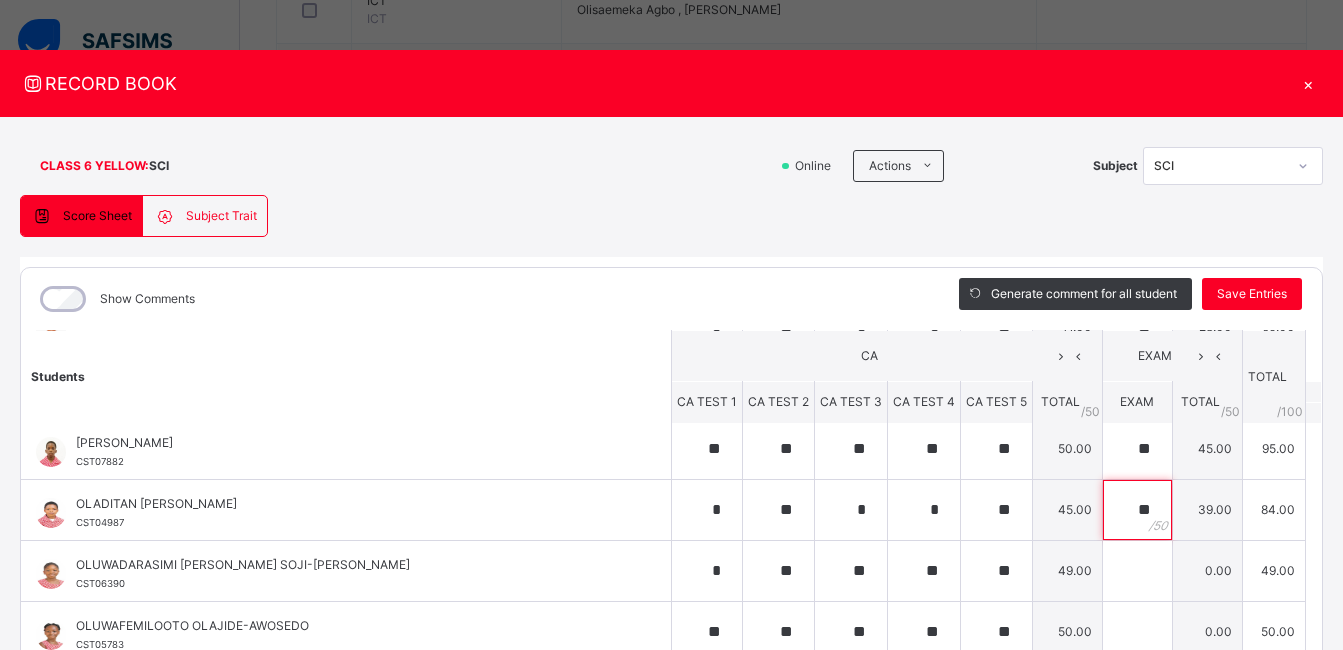 scroll, scrollTop: 845, scrollLeft: 0, axis: vertical 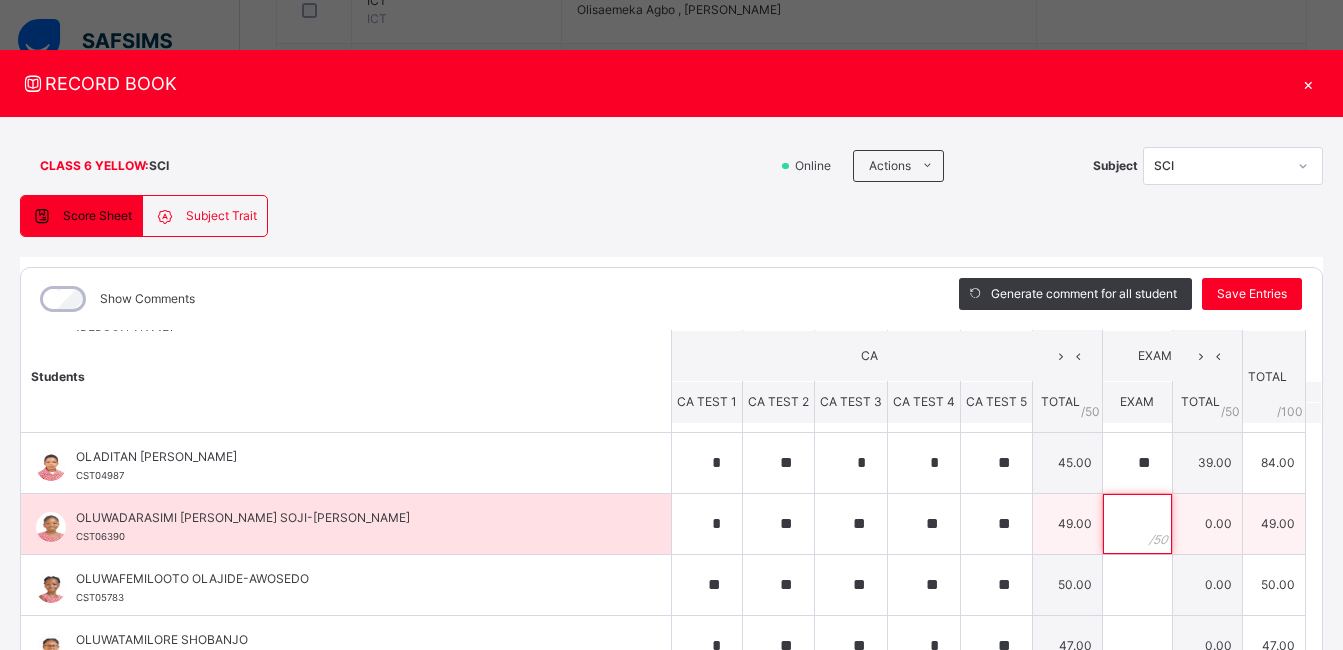 click at bounding box center [1137, 524] 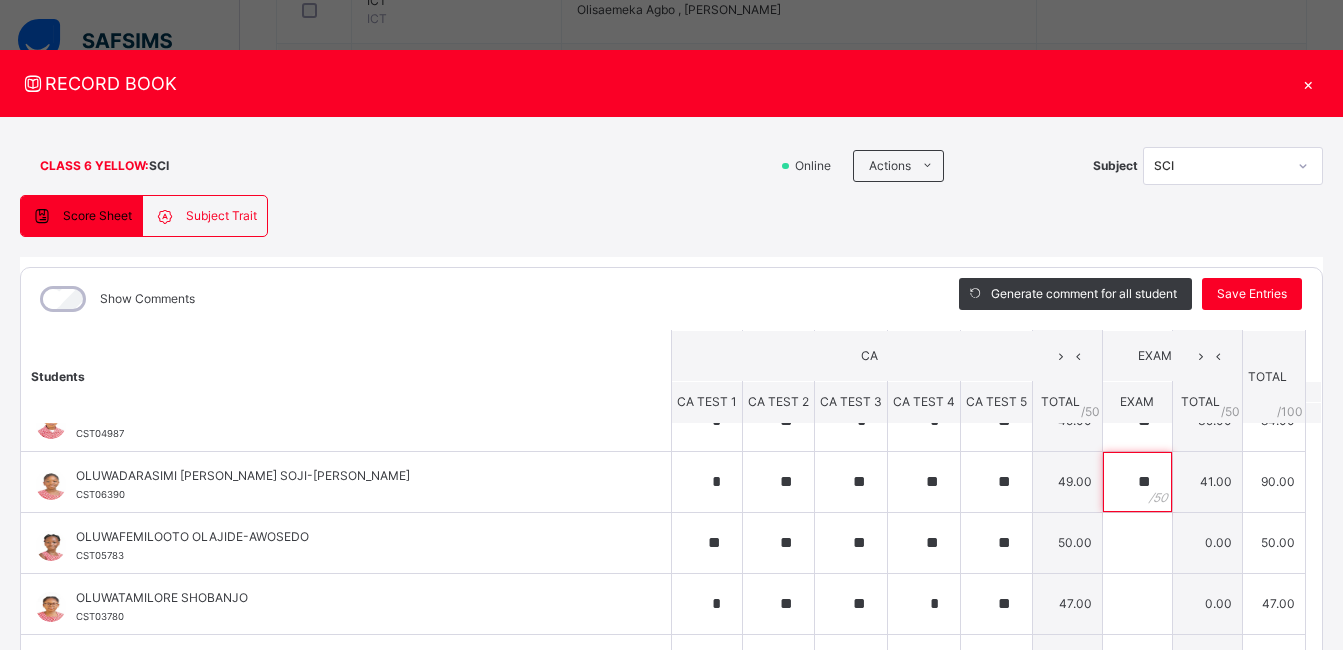 scroll, scrollTop: 891, scrollLeft: 0, axis: vertical 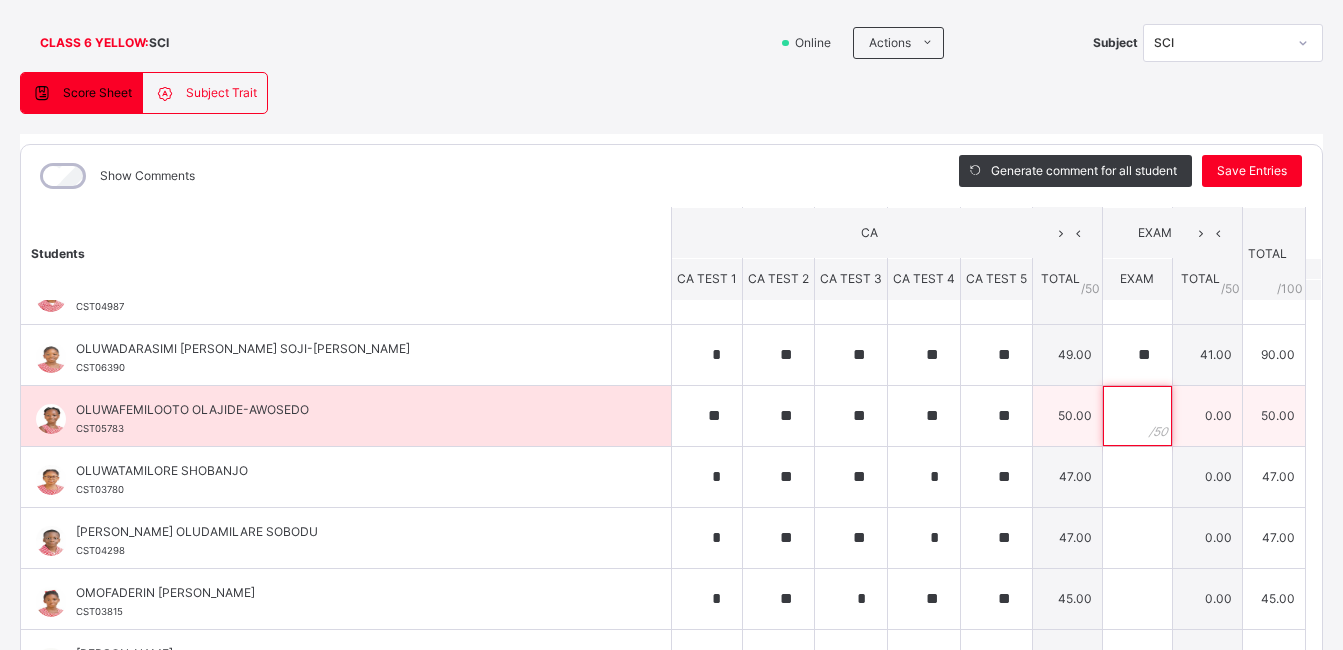click at bounding box center (1137, 416) 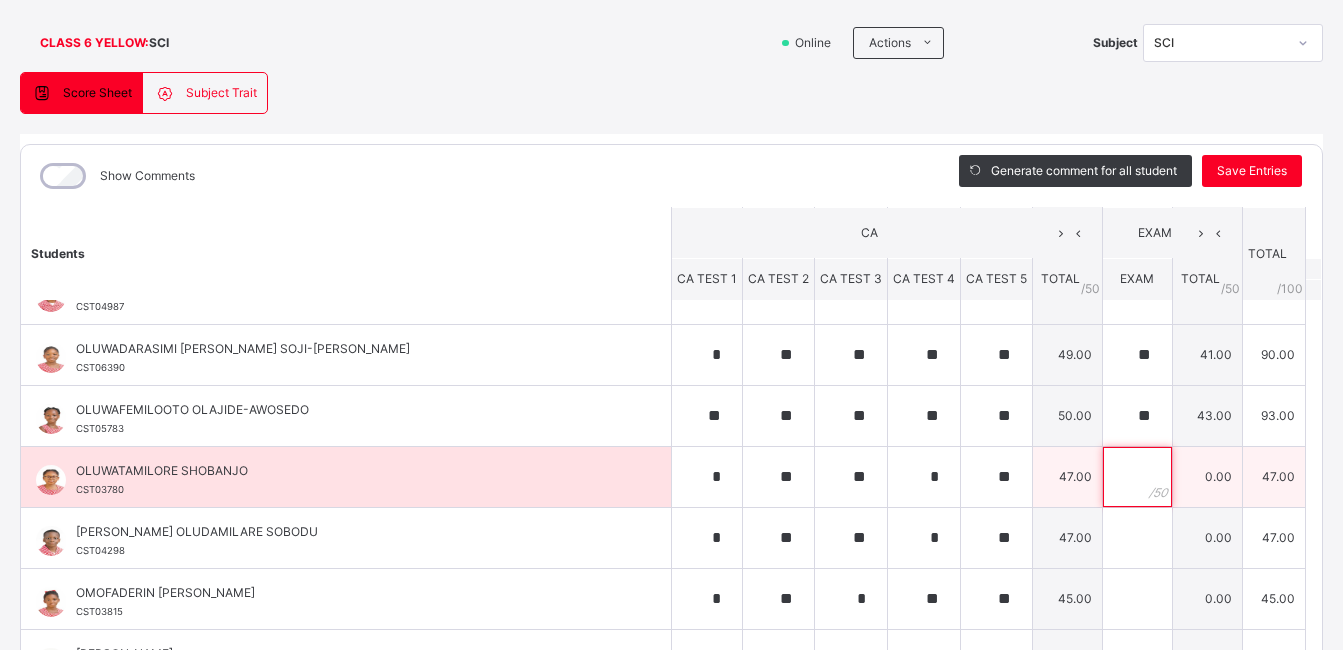 click at bounding box center [1137, 477] 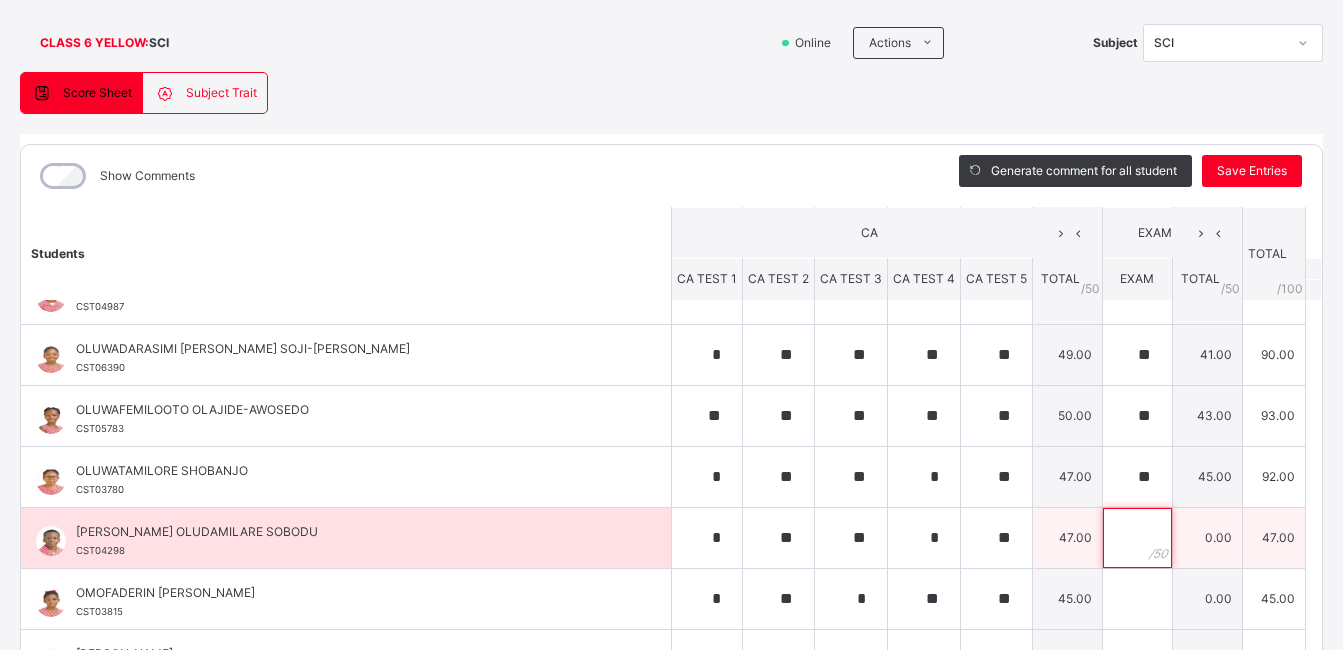 click at bounding box center [1137, 538] 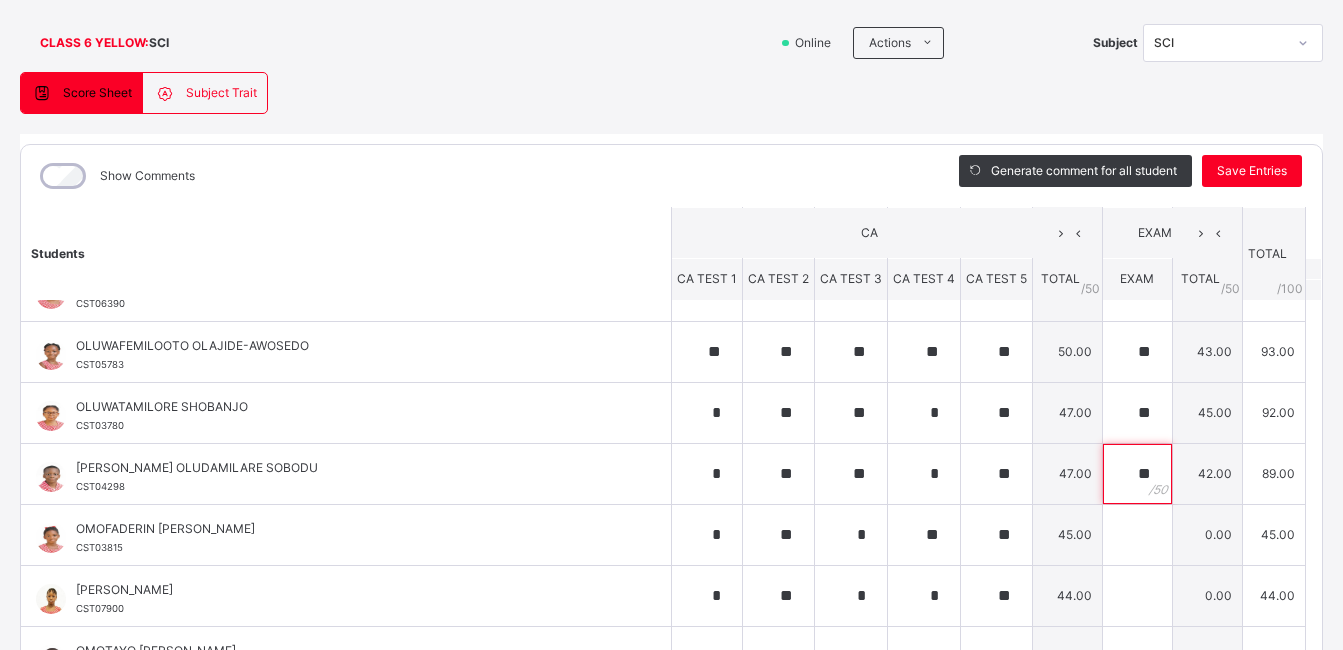 scroll, scrollTop: 973, scrollLeft: 0, axis: vertical 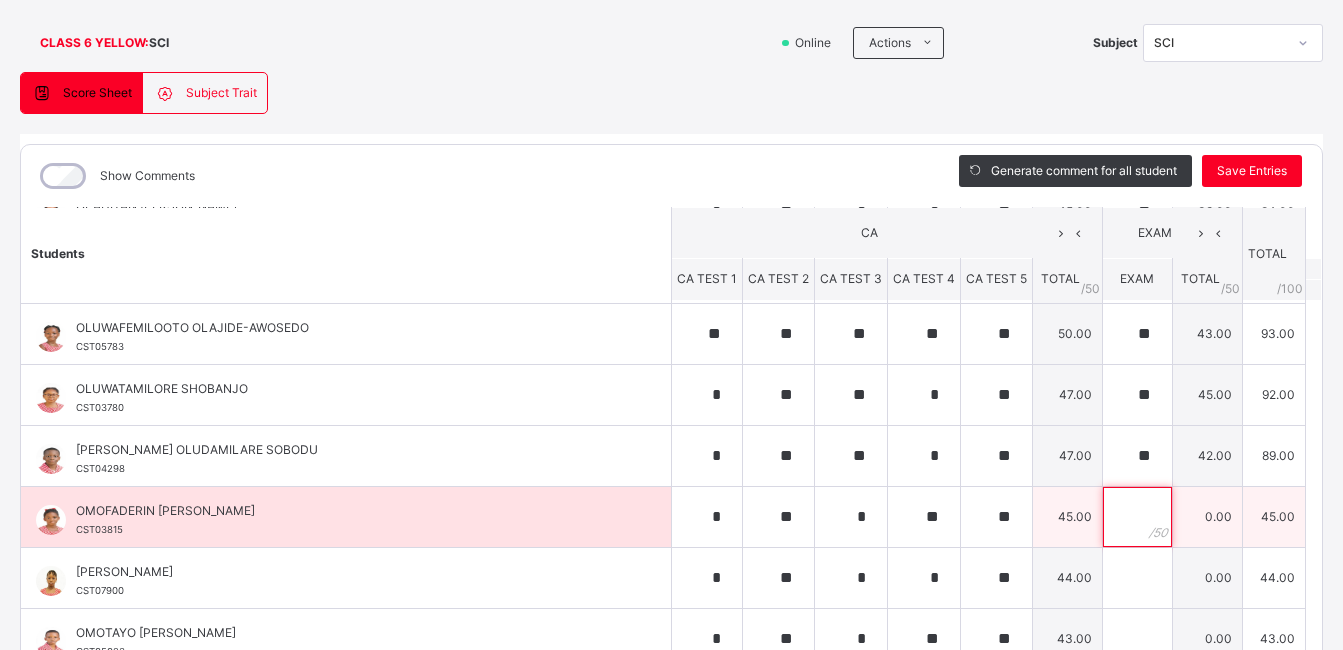 click at bounding box center (1137, 517) 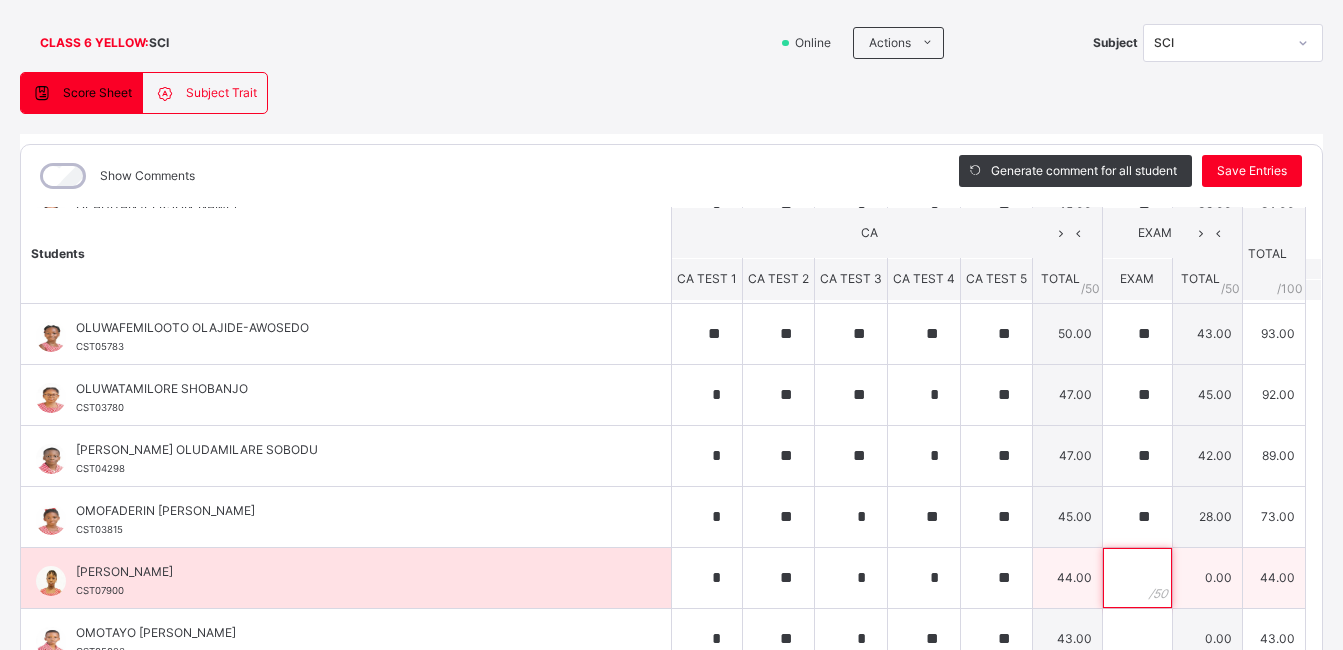 click at bounding box center (1137, 578) 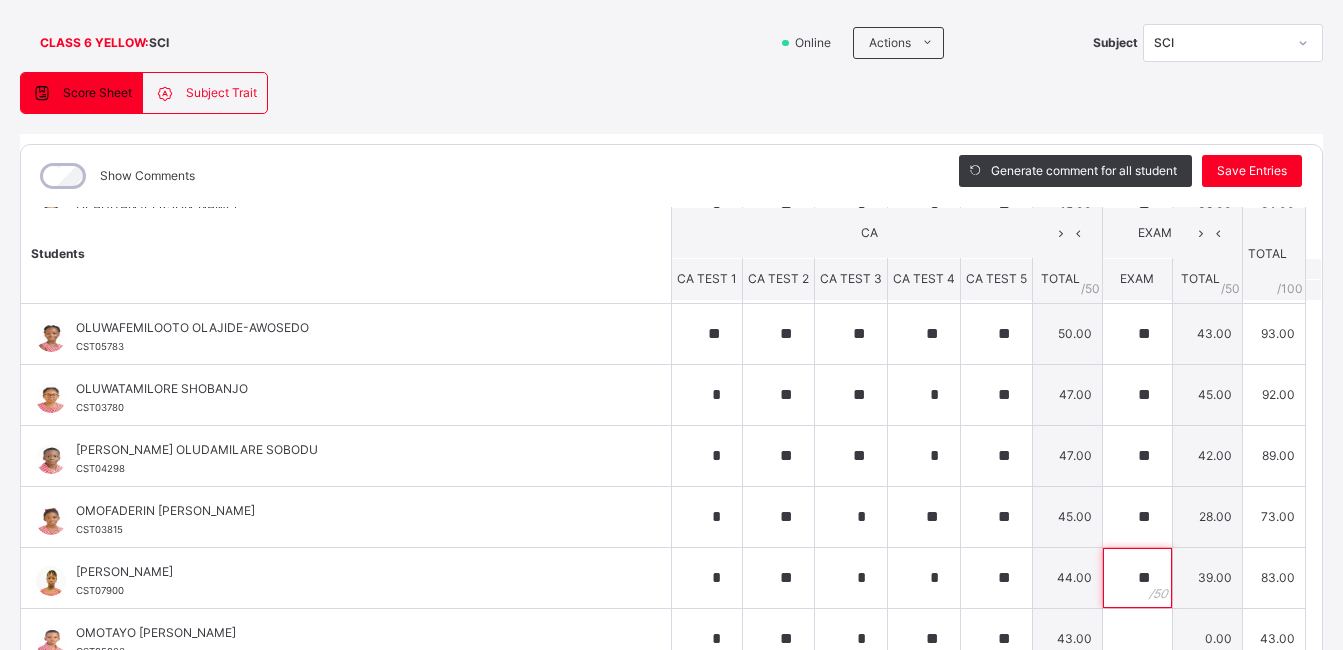 scroll, scrollTop: 1119, scrollLeft: 0, axis: vertical 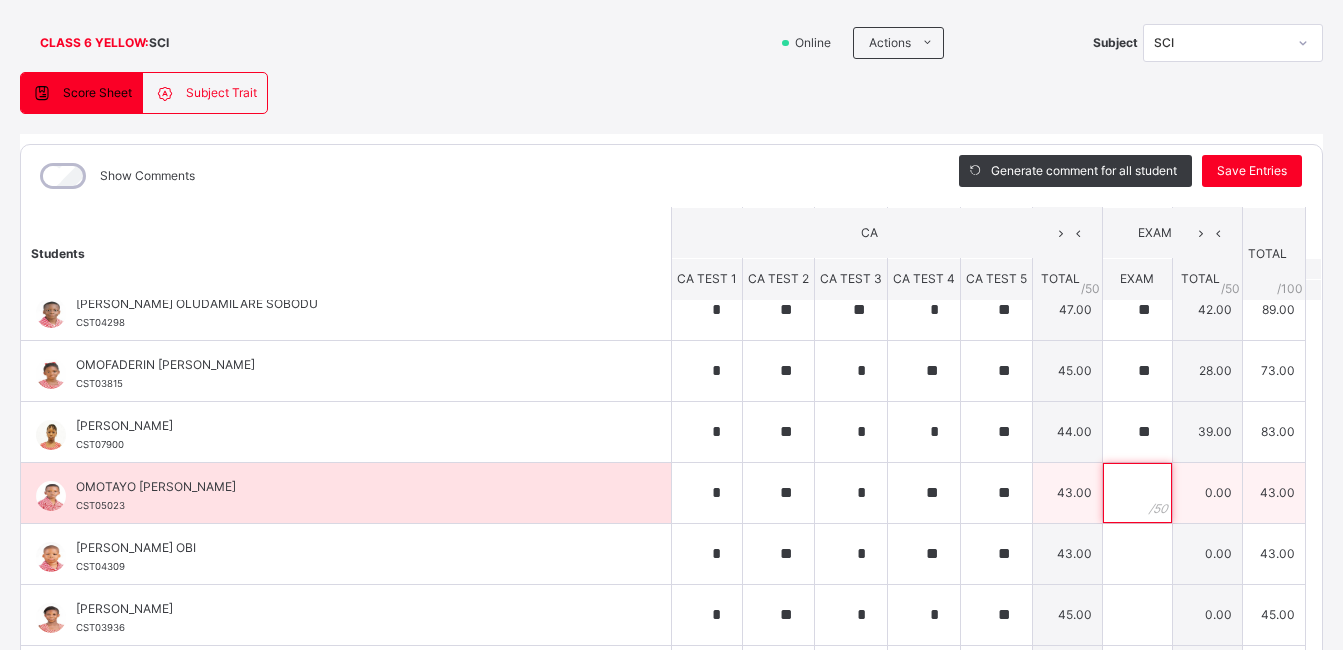 click at bounding box center (1137, 493) 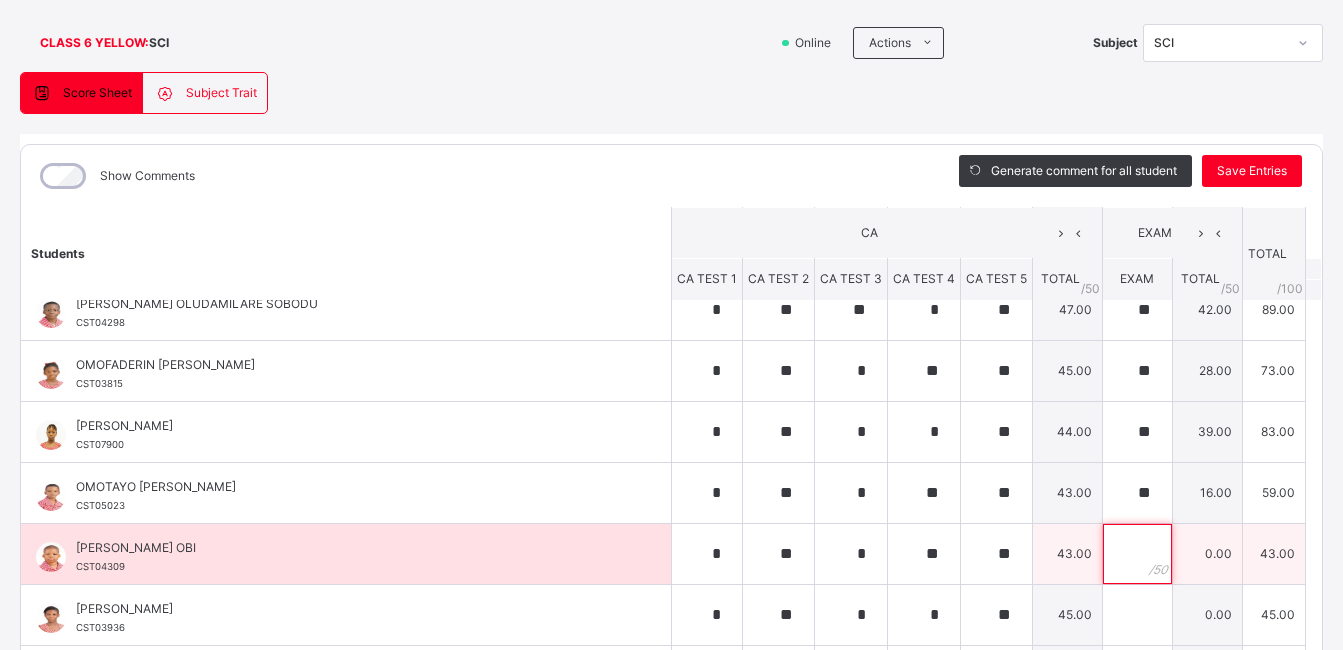 click at bounding box center [1137, 554] 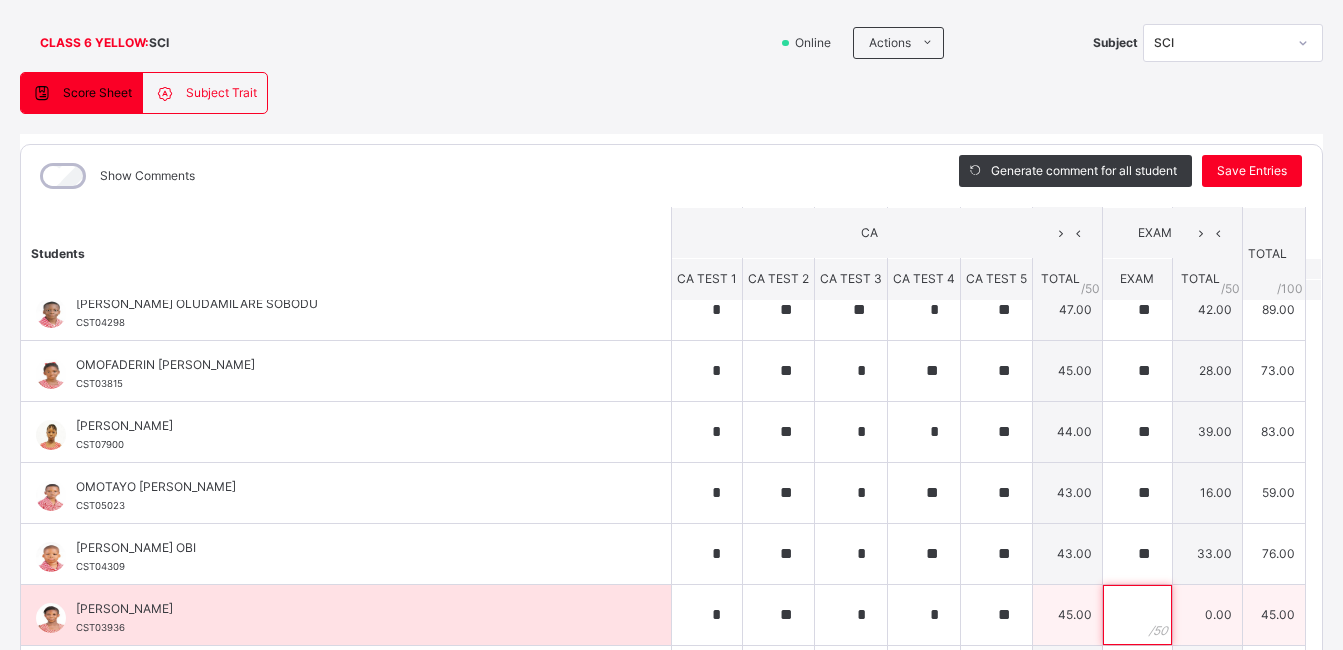 click at bounding box center (1137, 615) 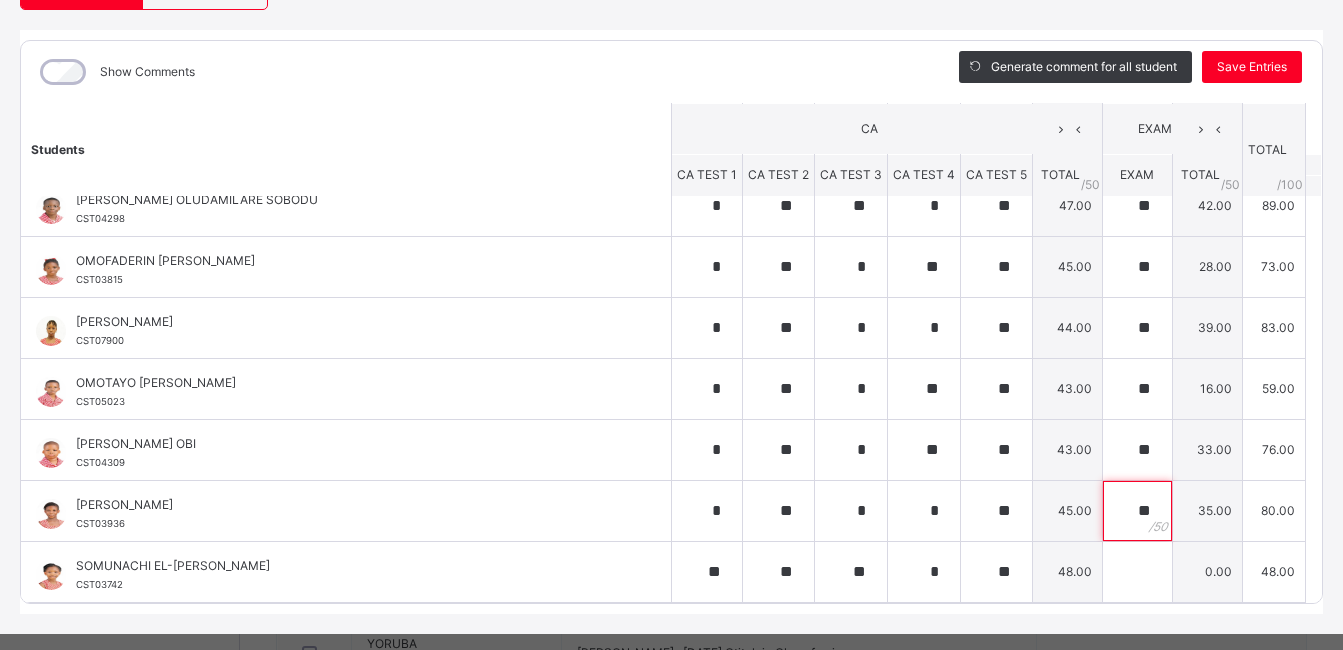 scroll, scrollTop: 246, scrollLeft: 0, axis: vertical 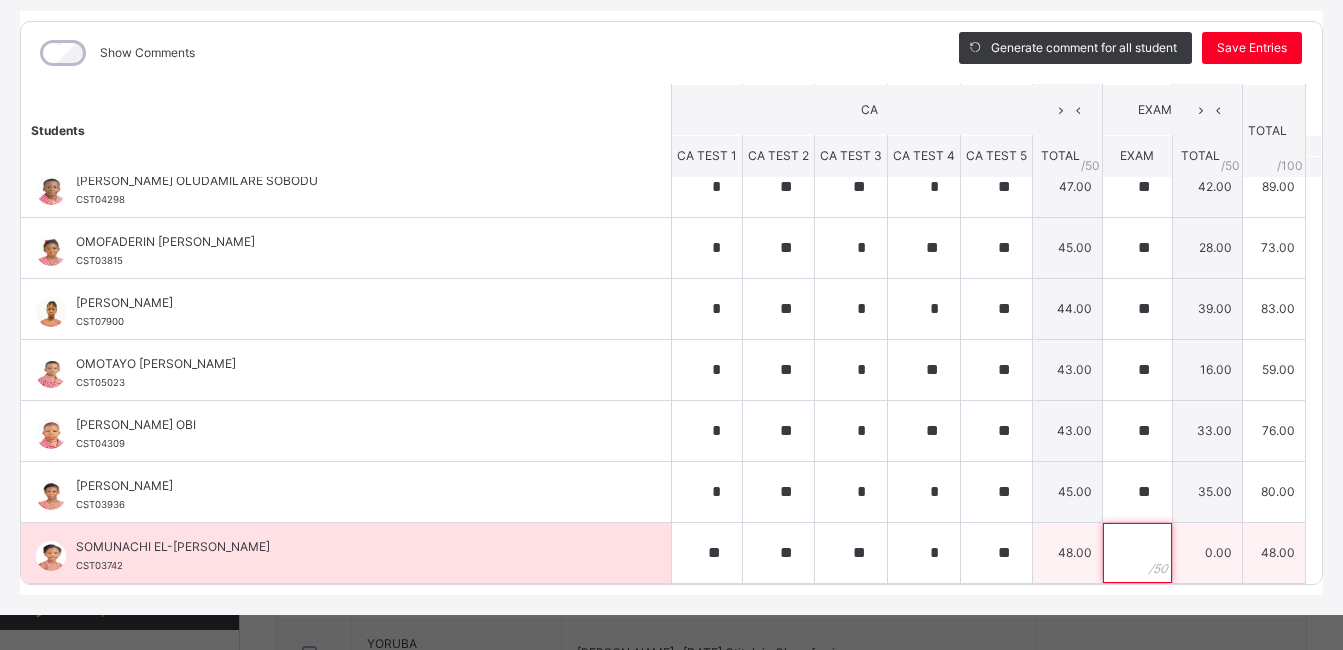 click at bounding box center (1137, 553) 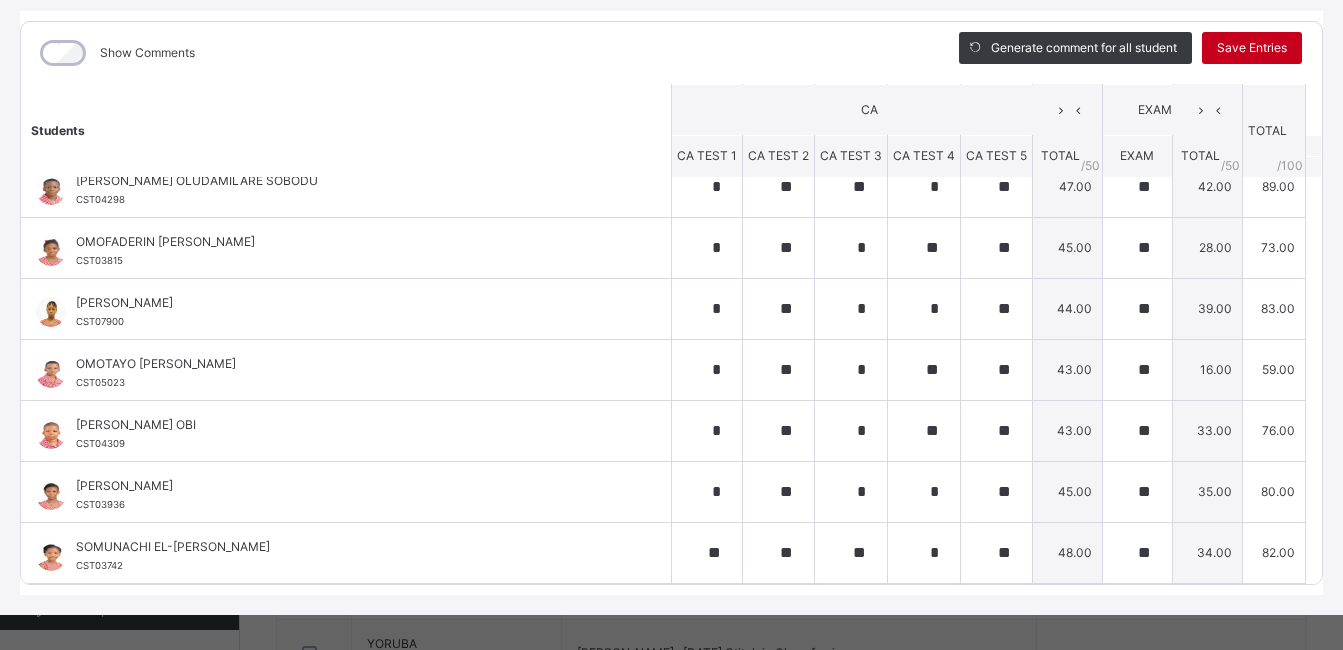 click on "Save Entries" at bounding box center [1252, 48] 